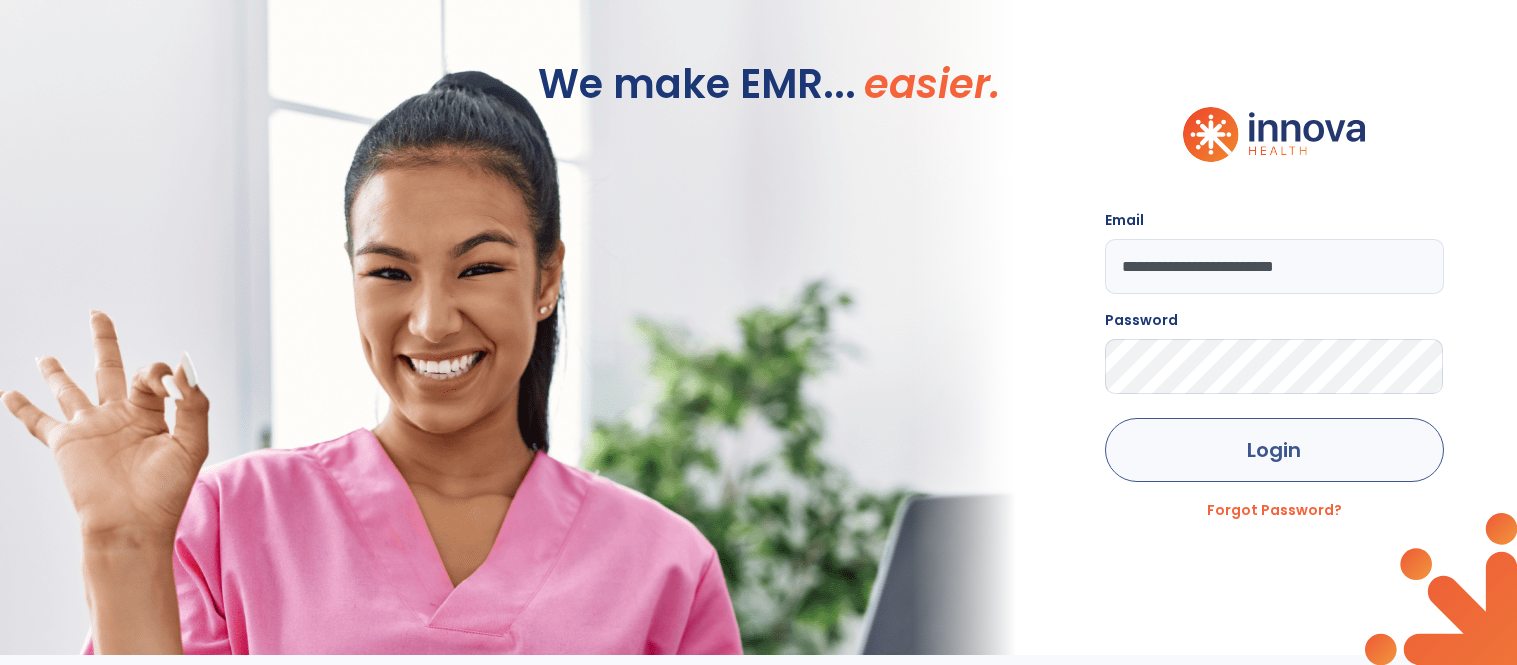 scroll, scrollTop: 0, scrollLeft: 0, axis: both 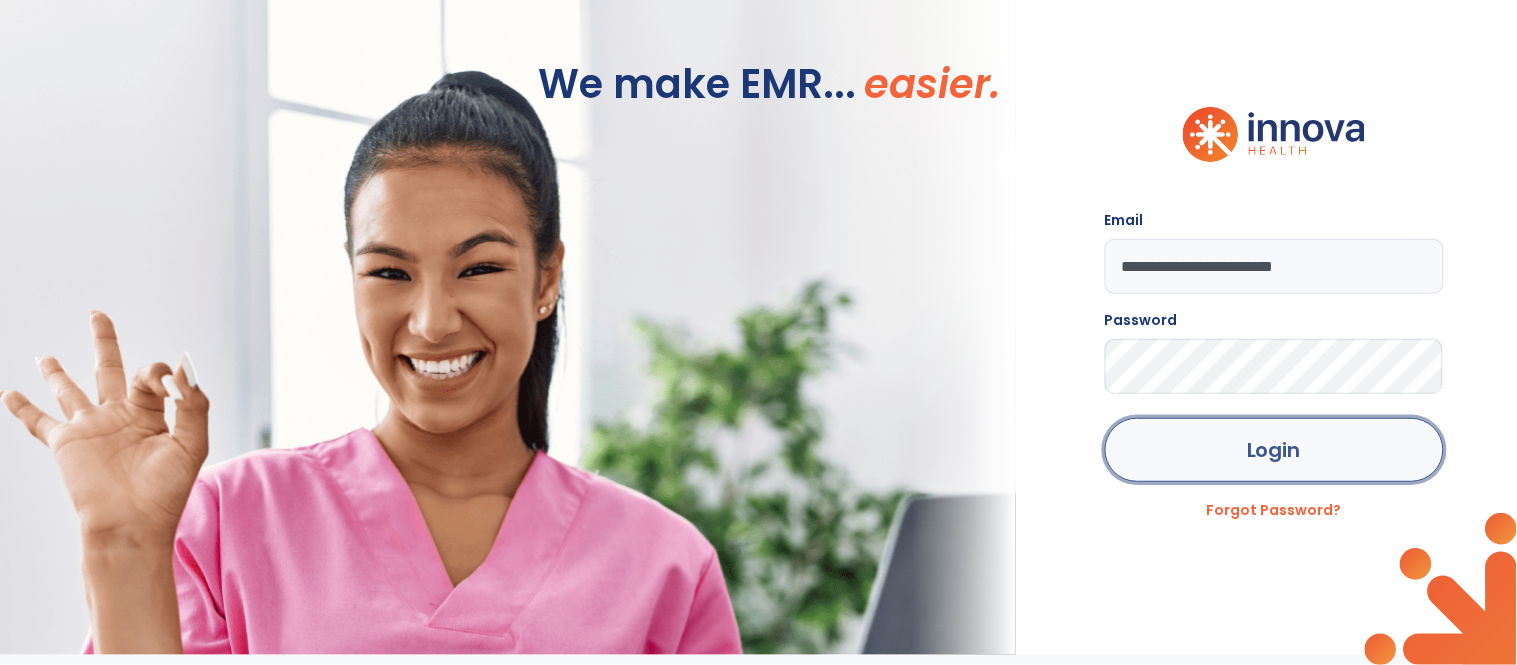 click on "Login" 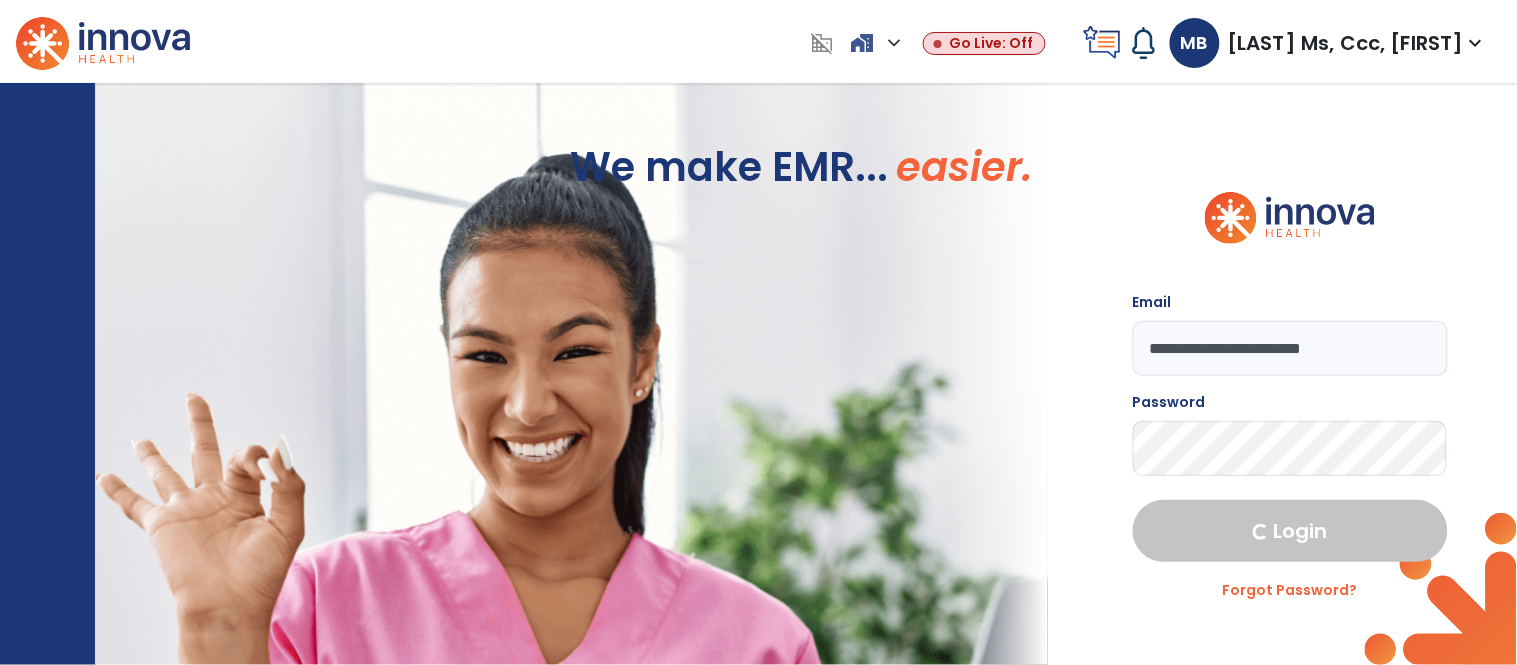 select on "****" 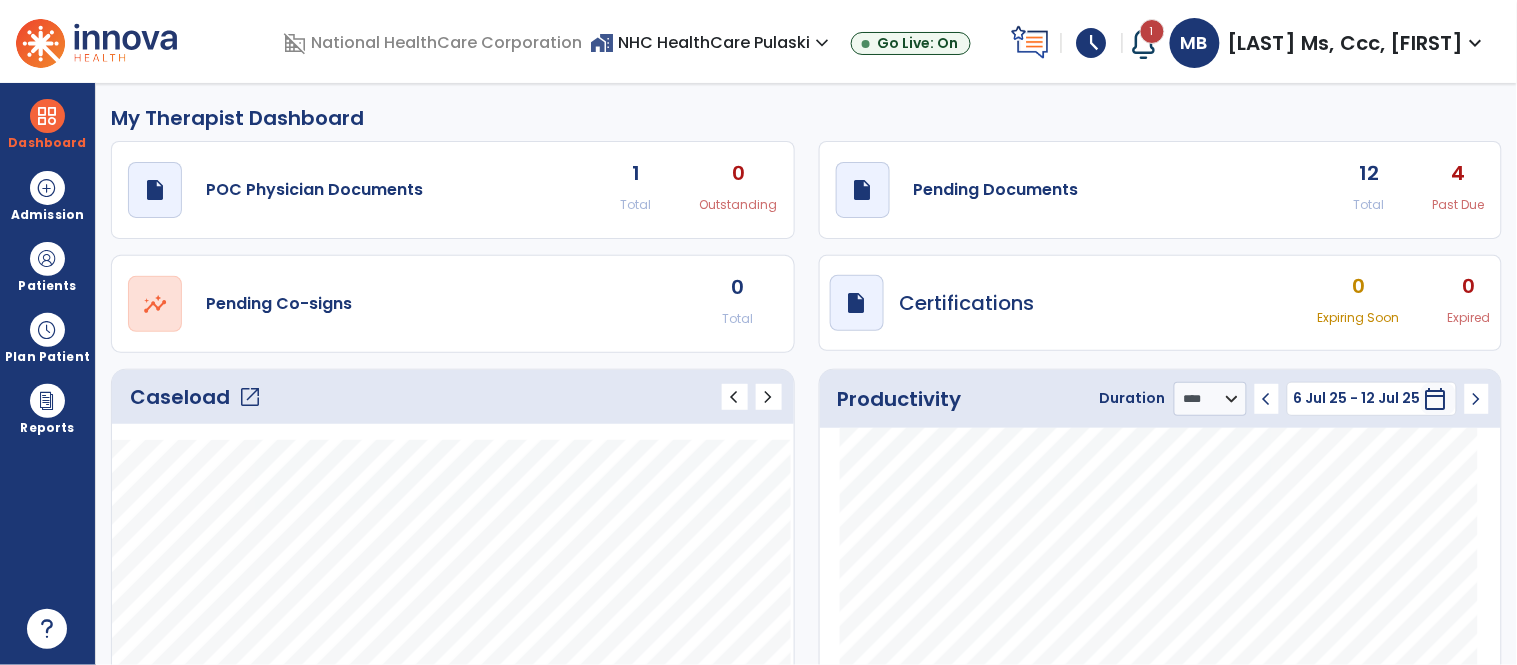 click on "12" 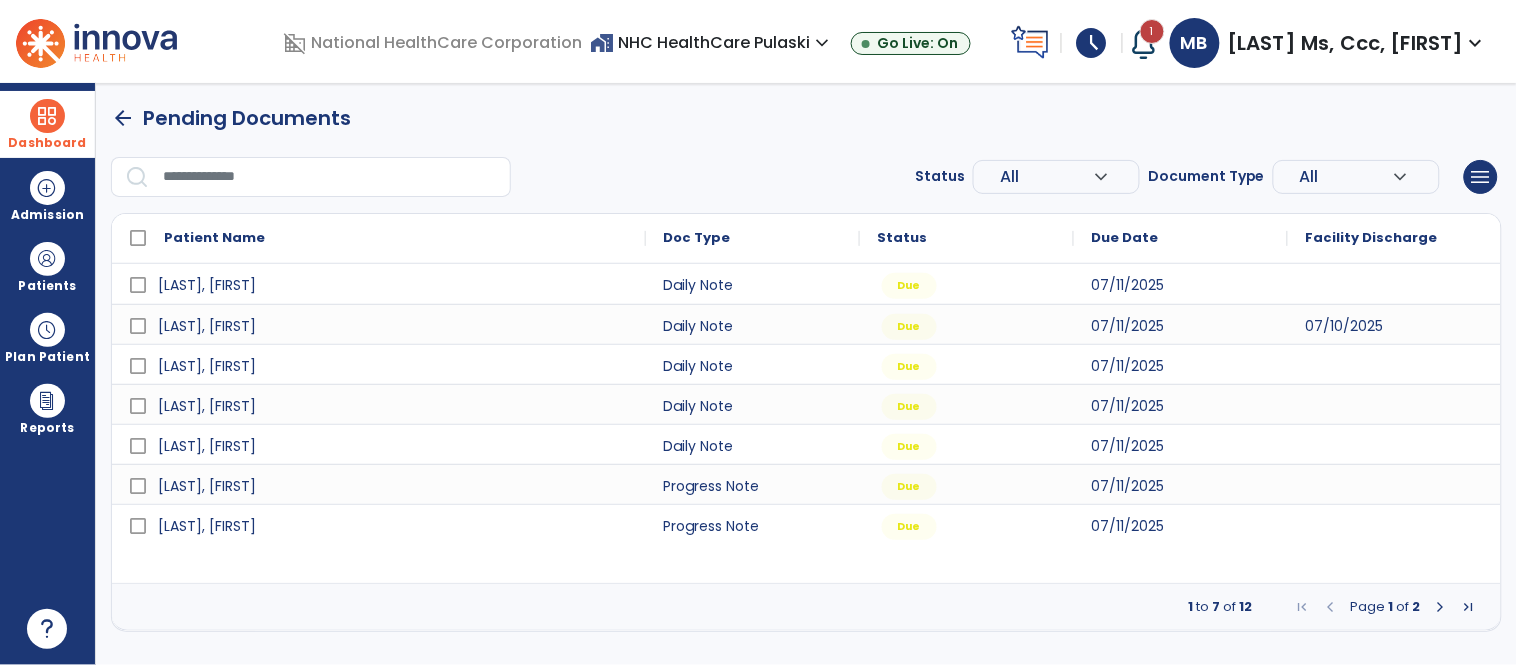 click at bounding box center [47, 116] 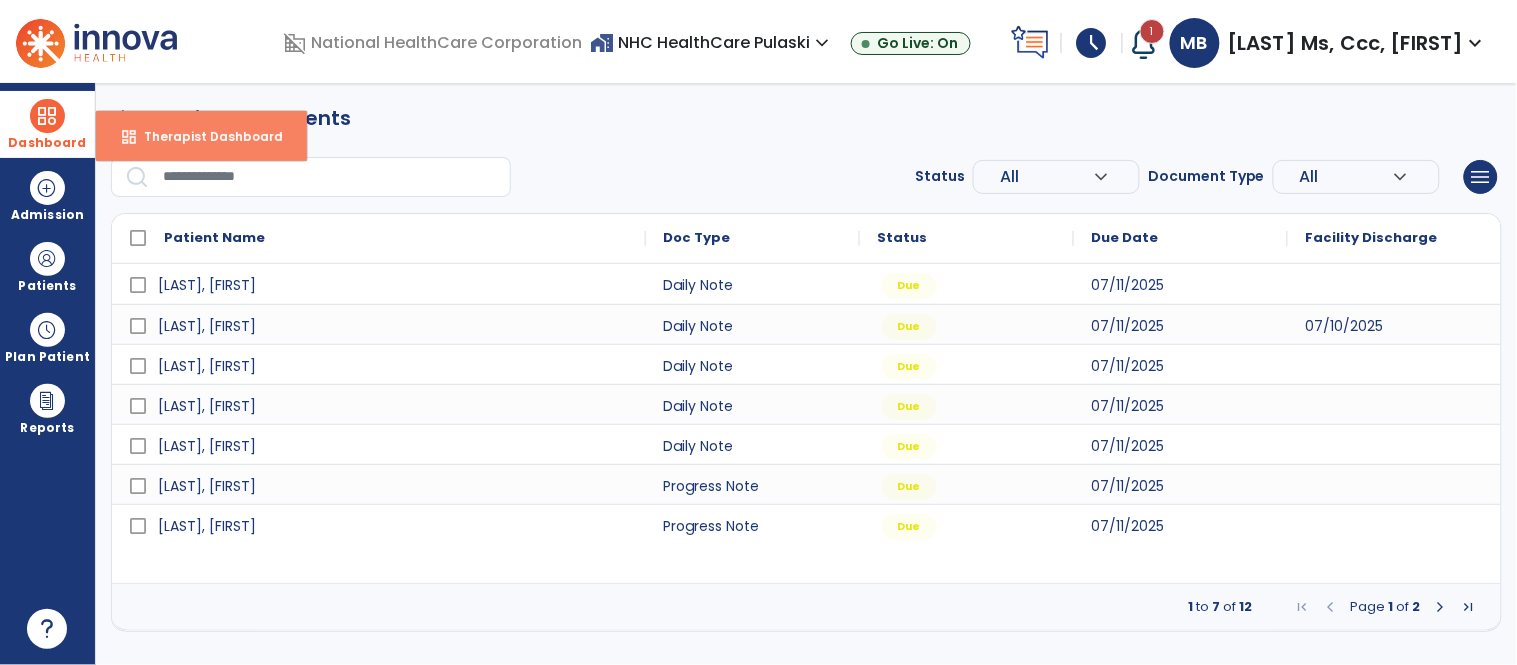 click on "dashboard" at bounding box center (129, 137) 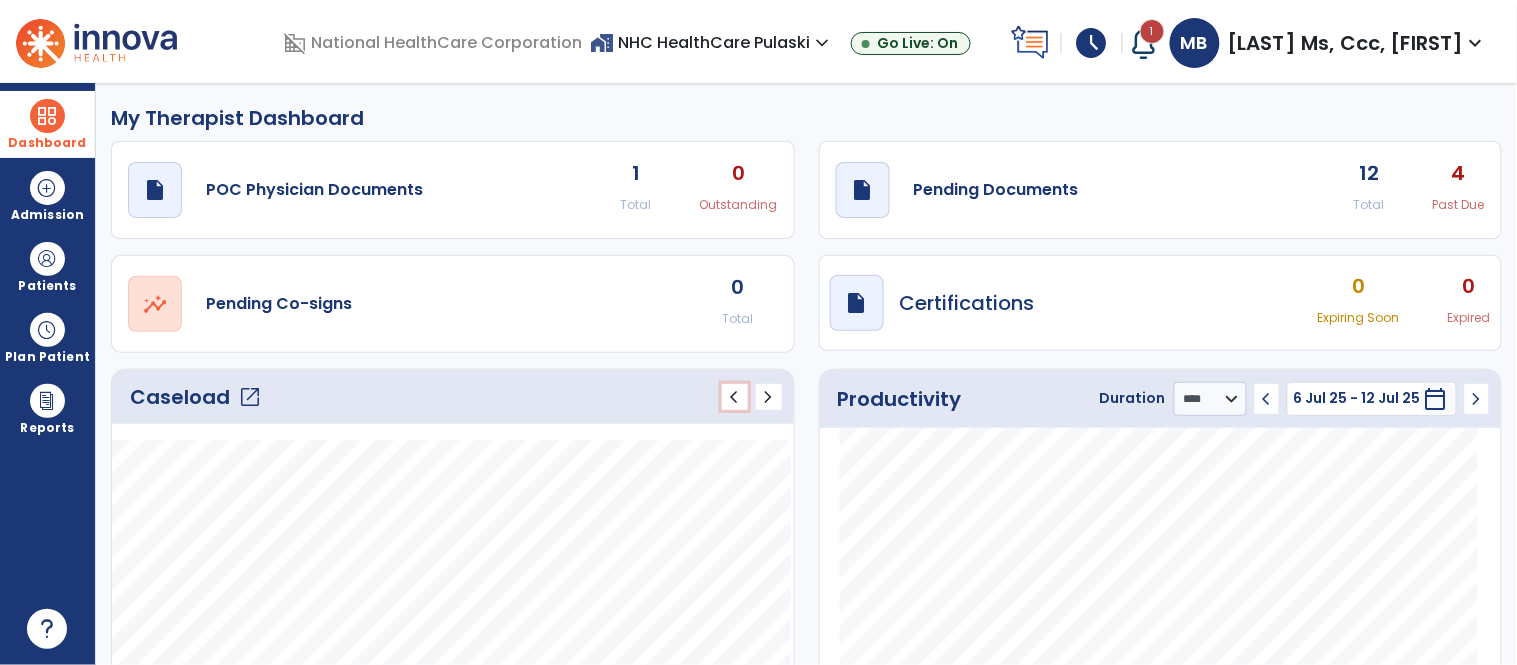 click on "chevron_left" 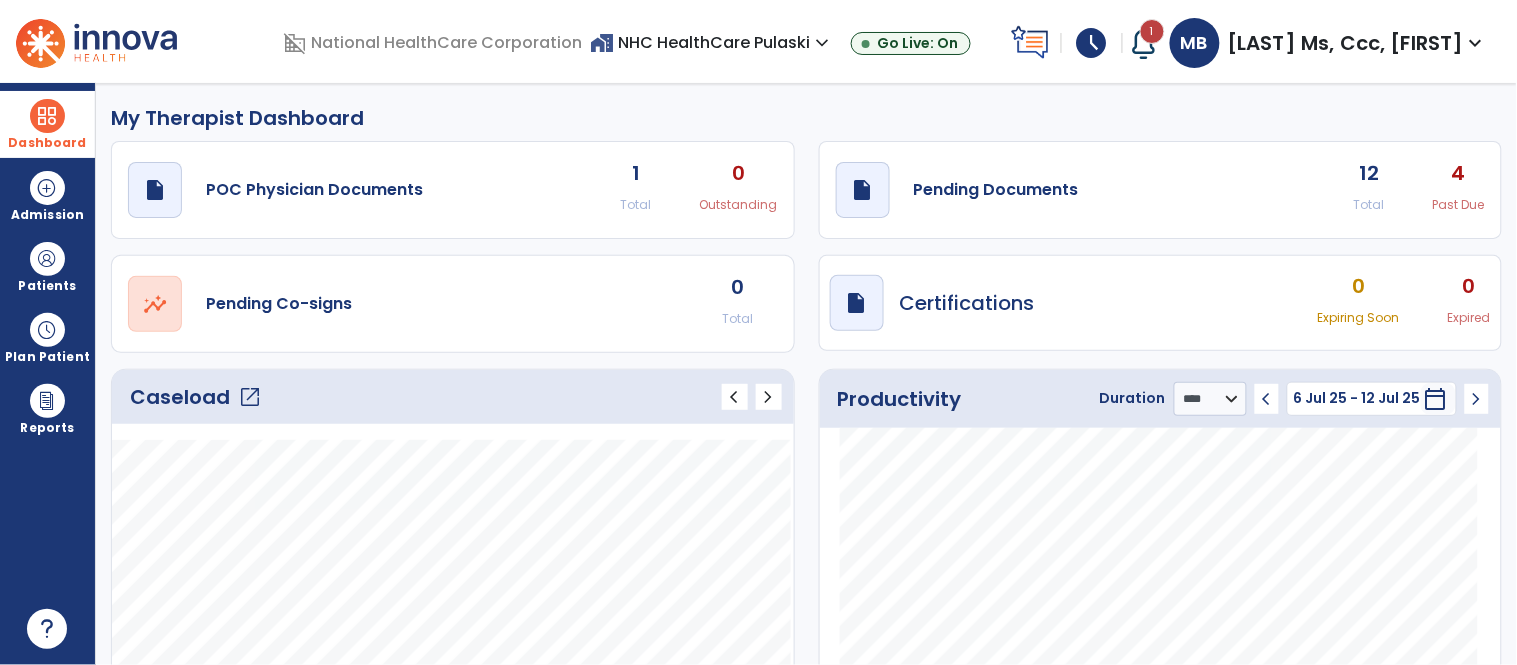 click on "open_in_new" 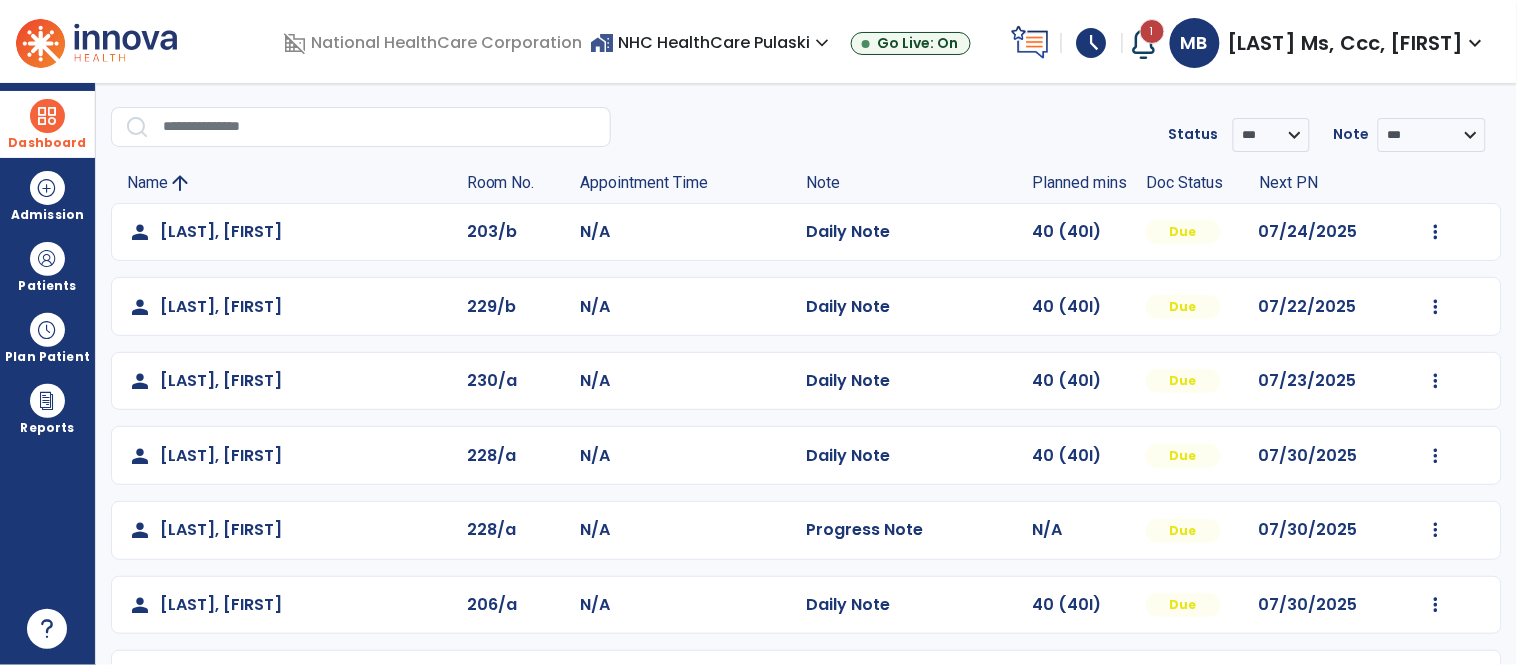 scroll, scrollTop: 0, scrollLeft: 0, axis: both 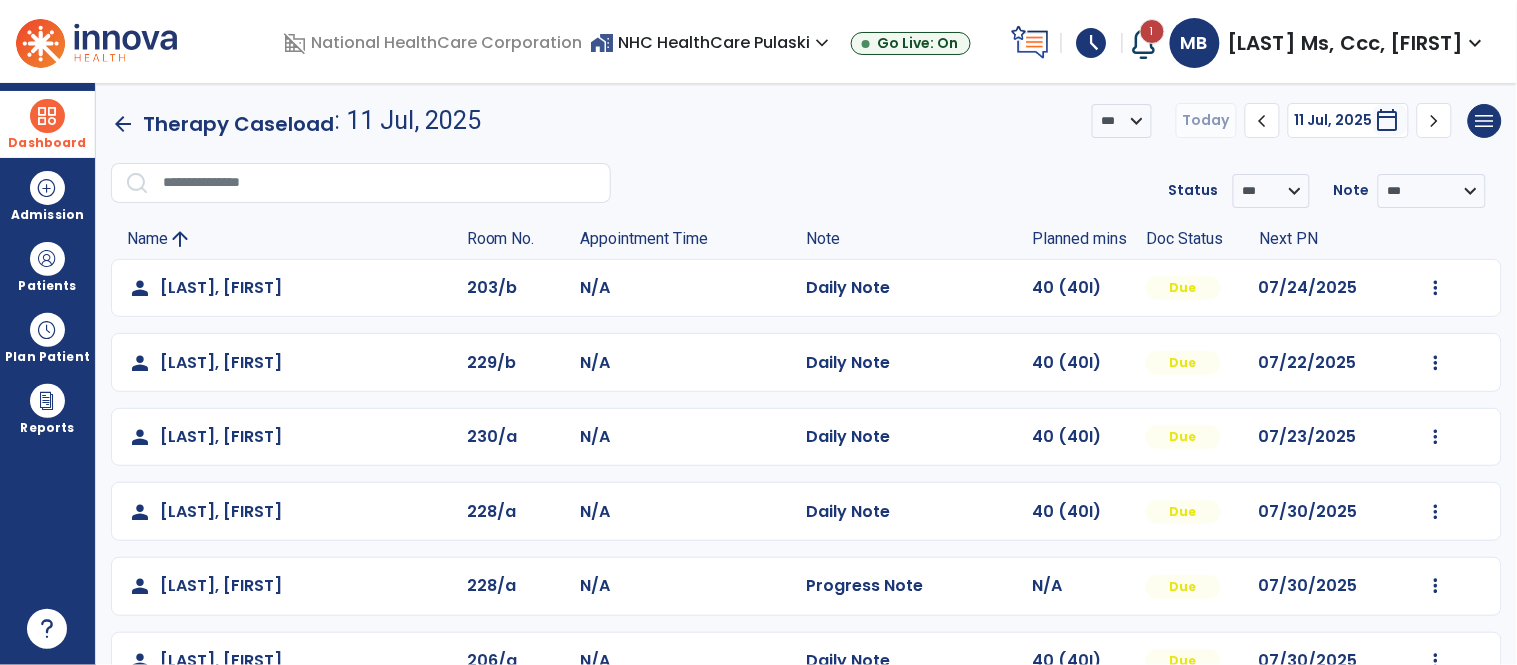 click on "chevron_left" 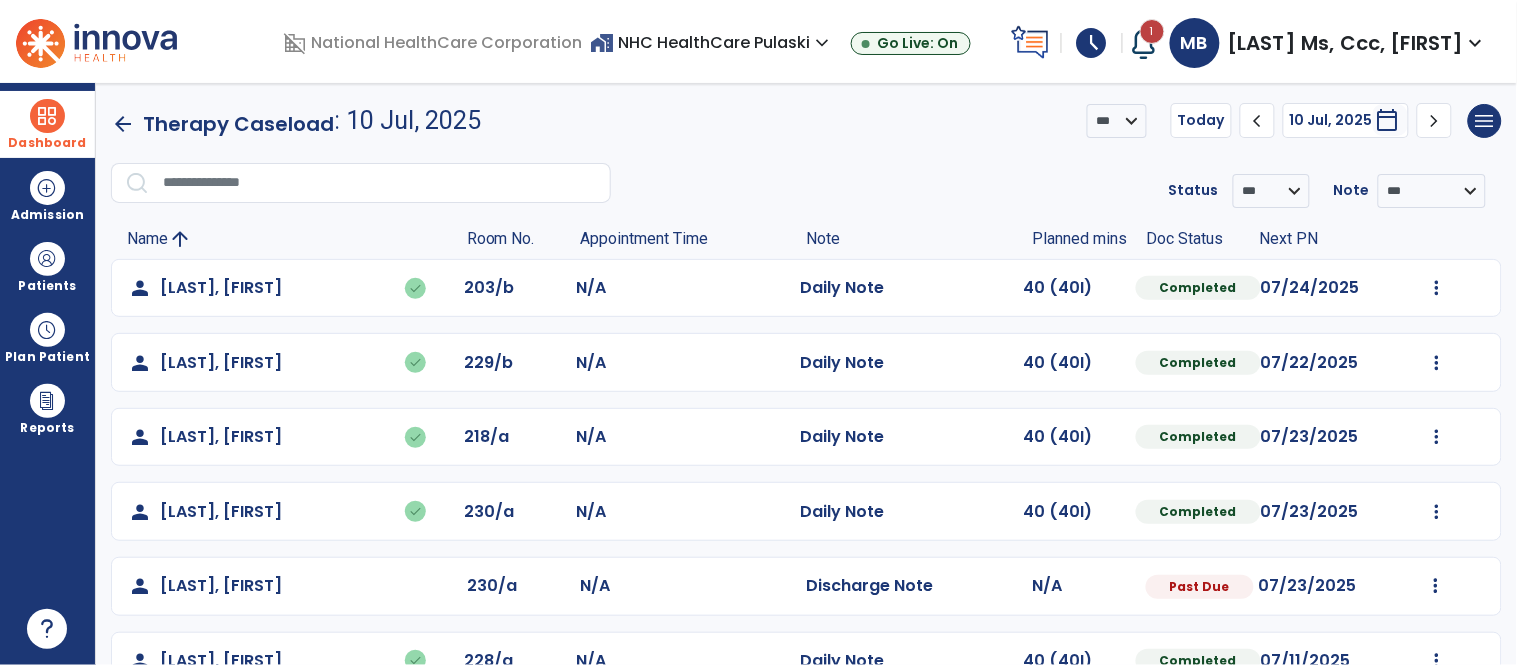 click on "chevron_left" 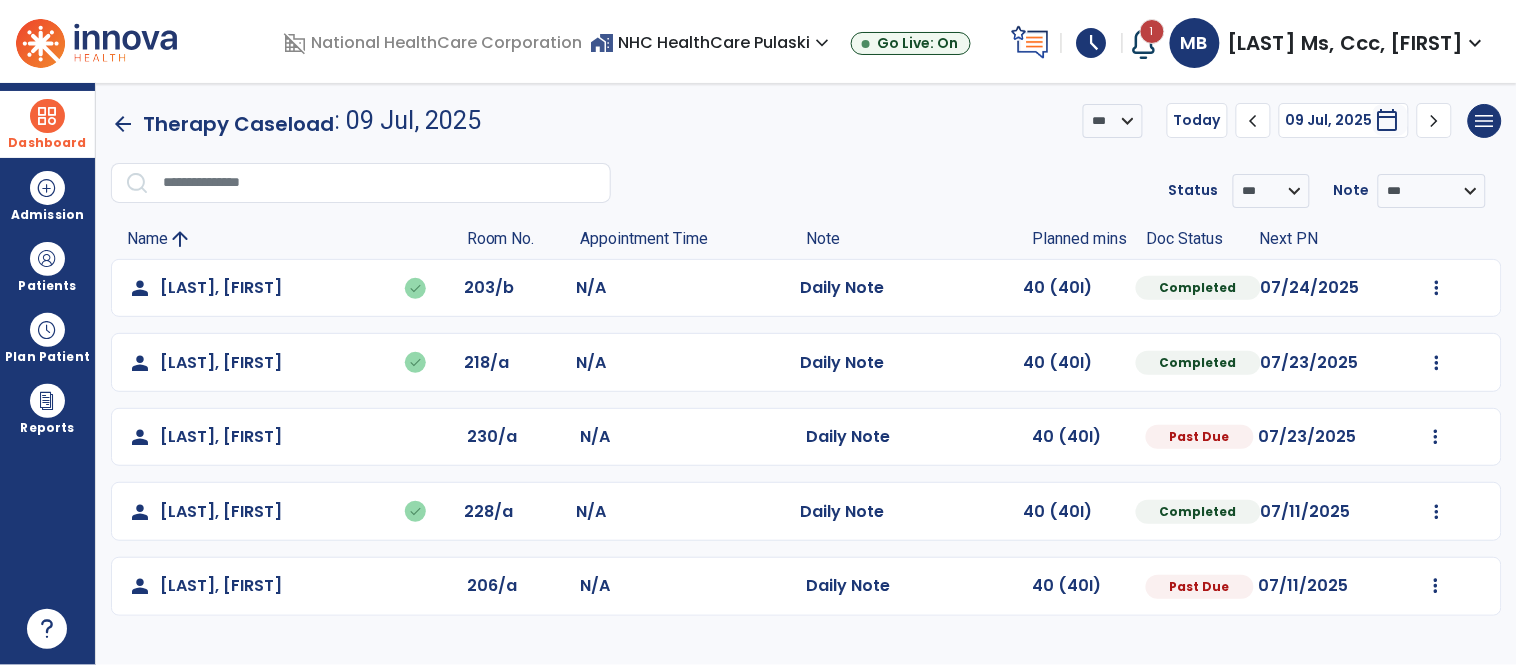 click on "chevron_left" 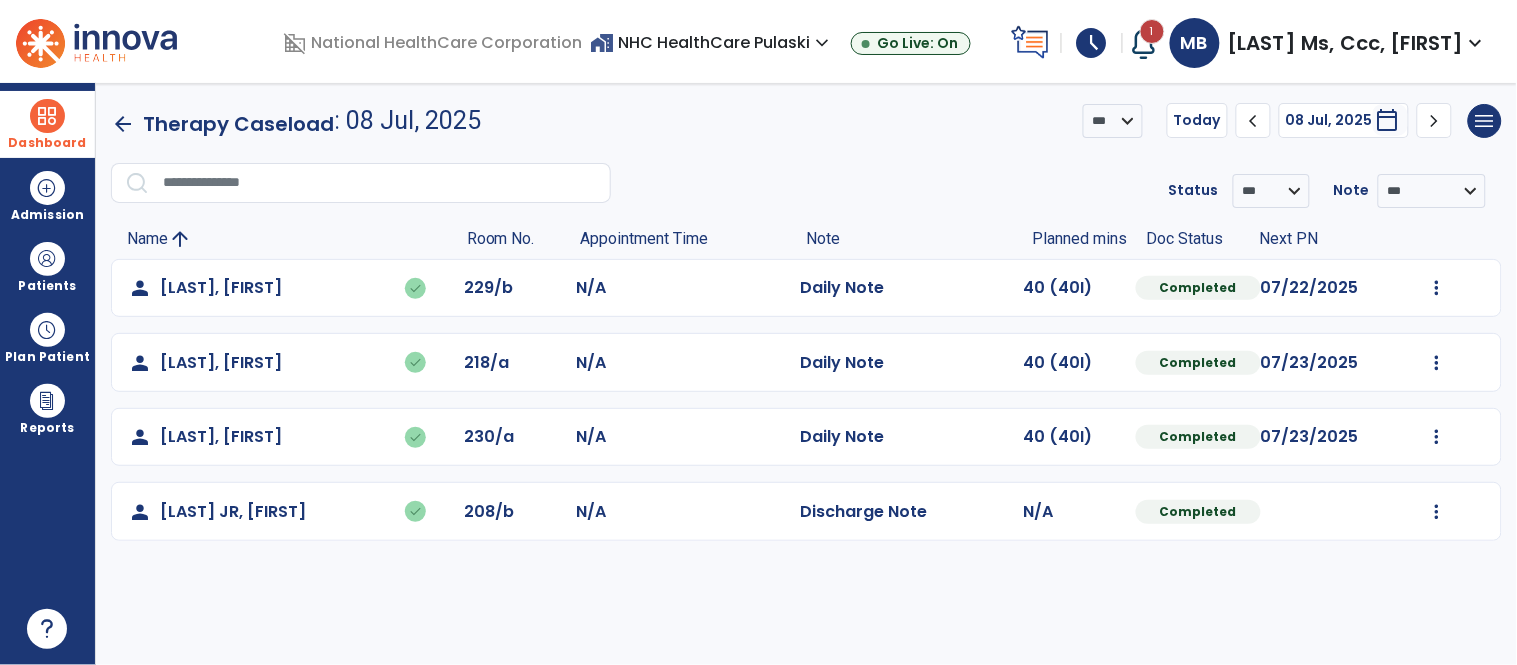 click on "chevron_right" 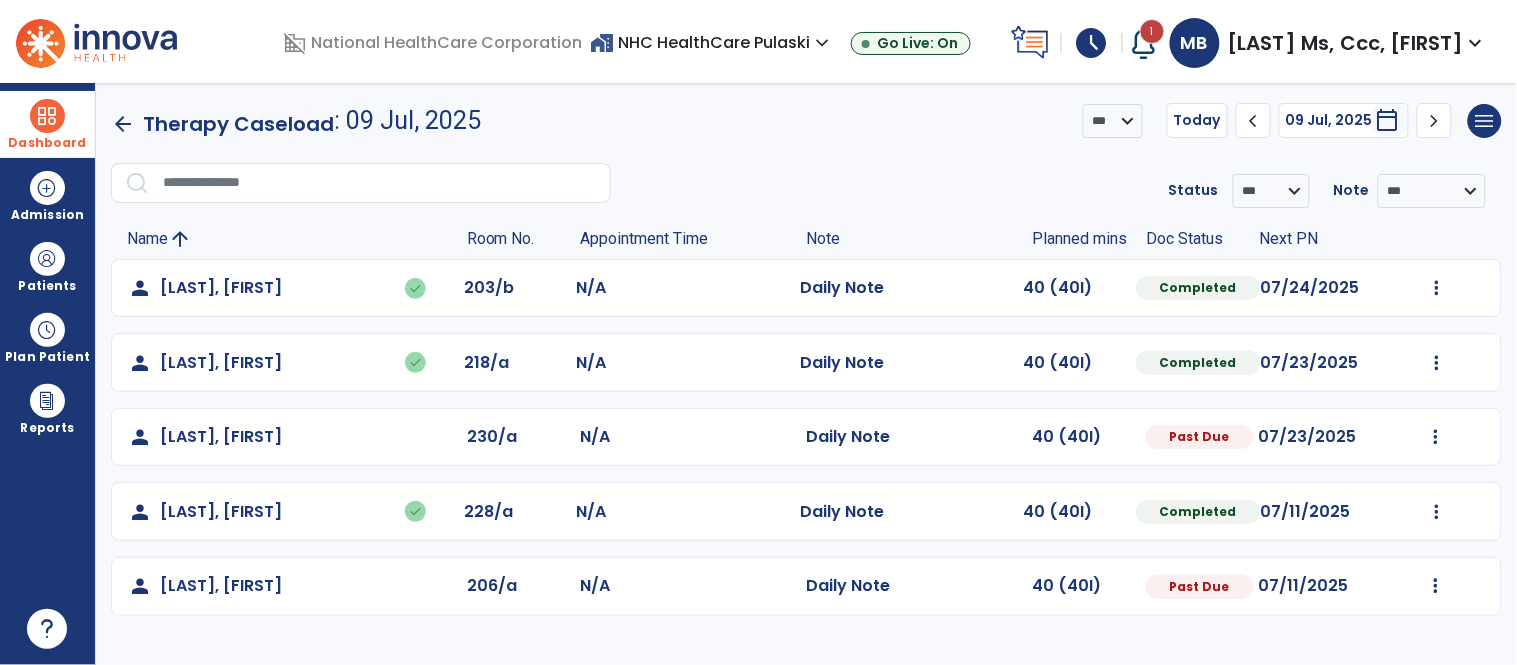 click on "chevron_right" 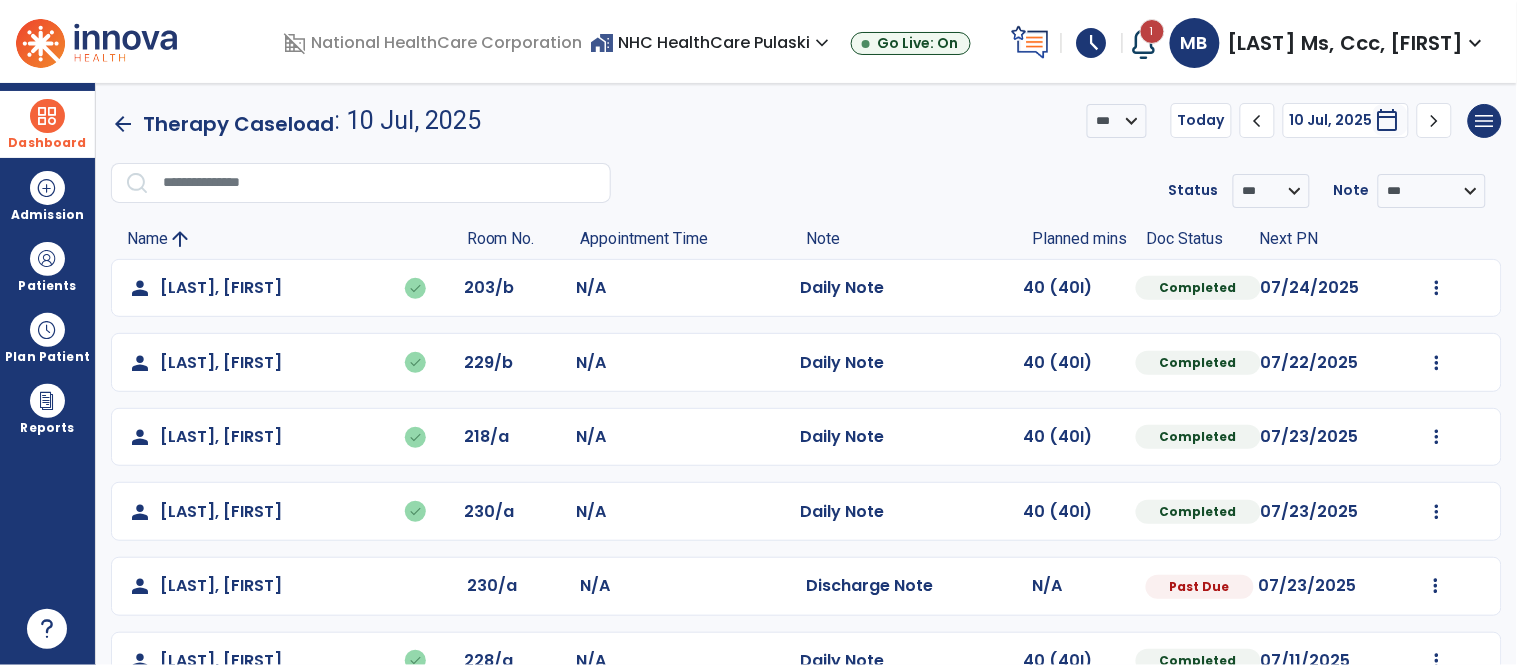 click on "chevron_right" 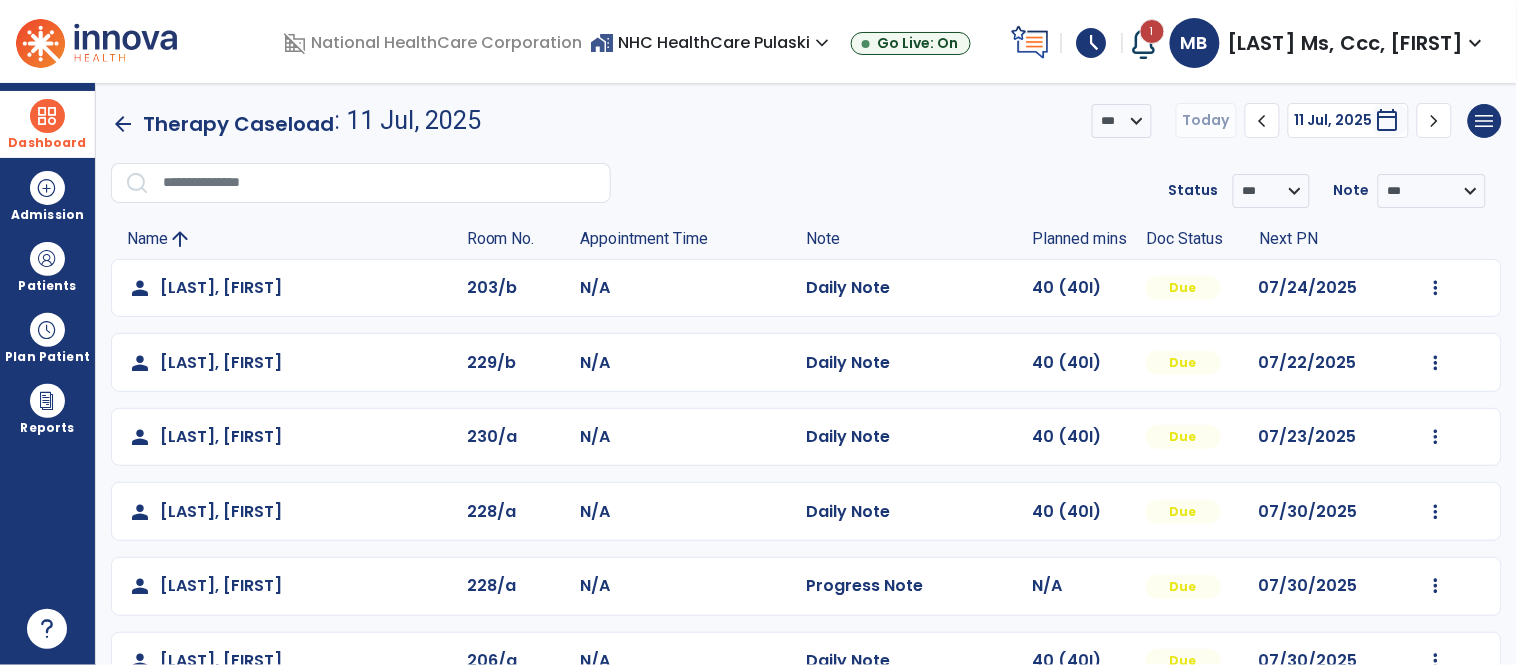 scroll, scrollTop: 122, scrollLeft: 0, axis: vertical 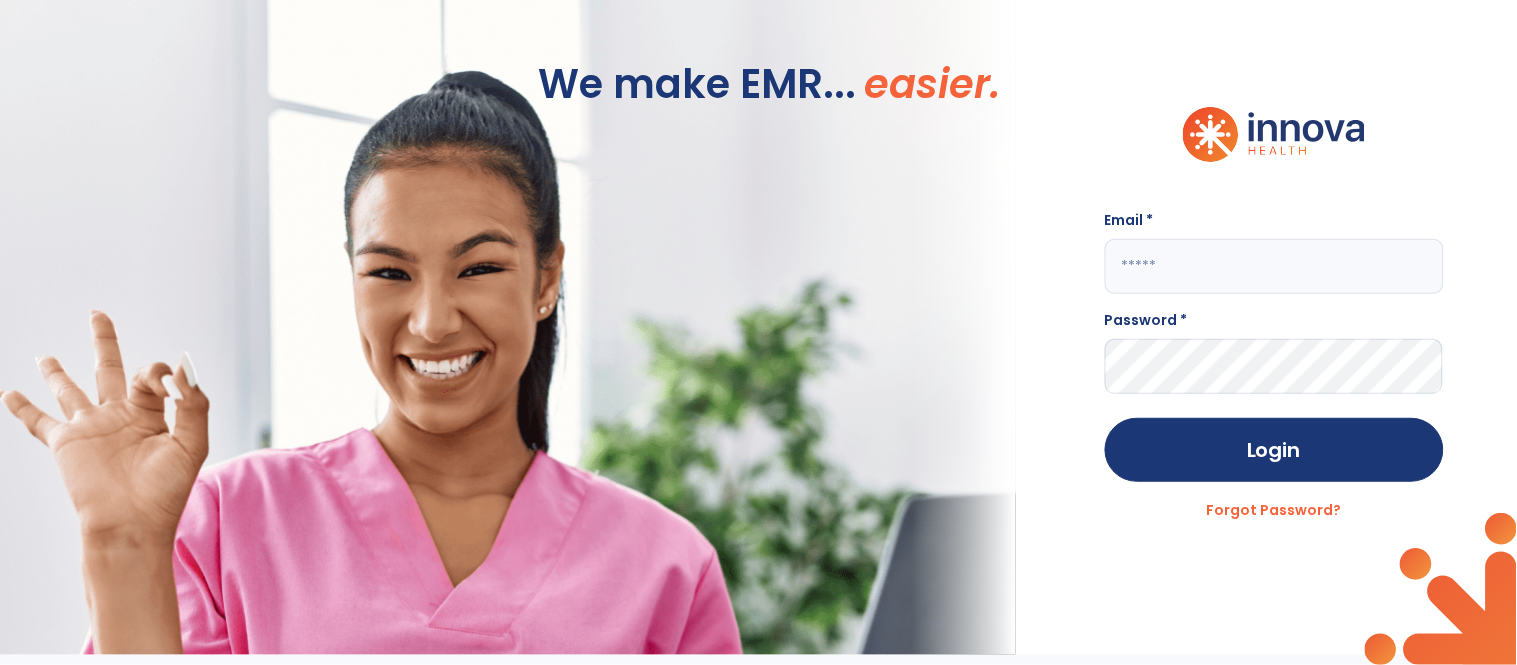 type on "**********" 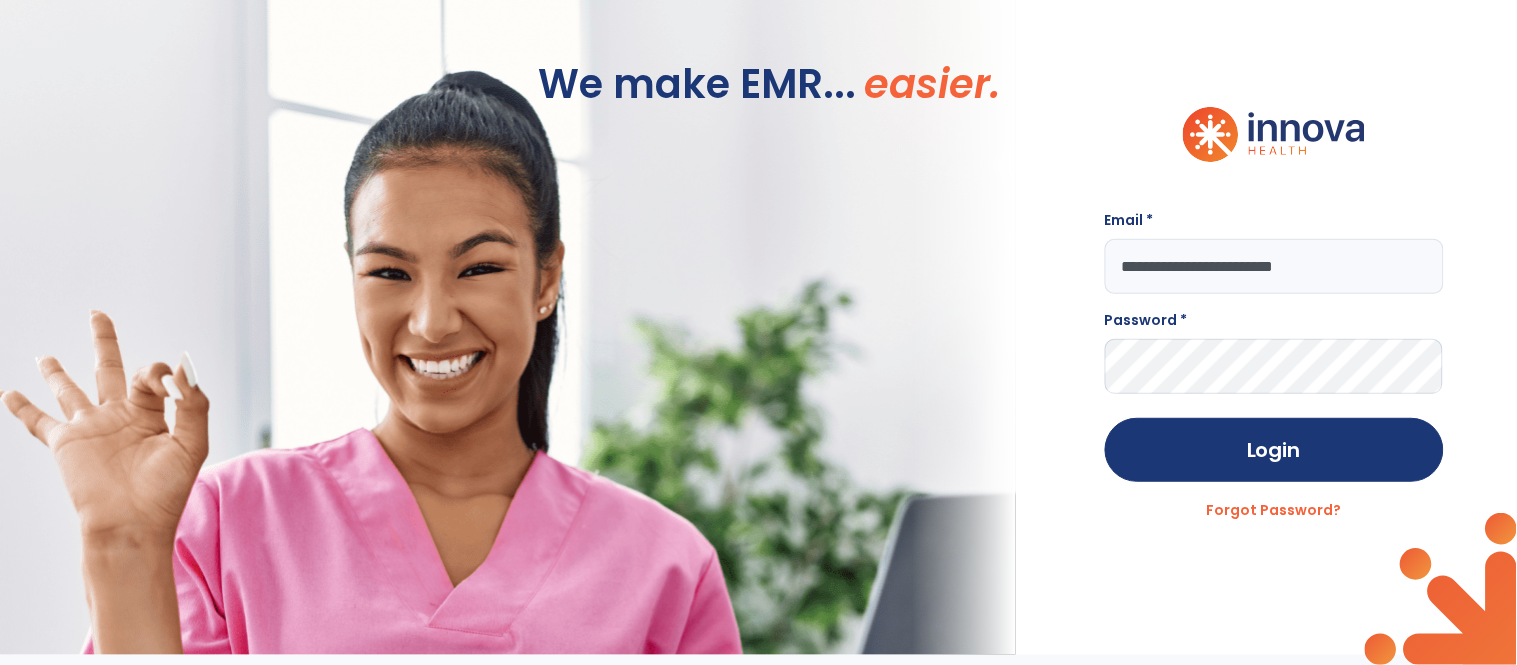 scroll, scrollTop: 0, scrollLeft: 0, axis: both 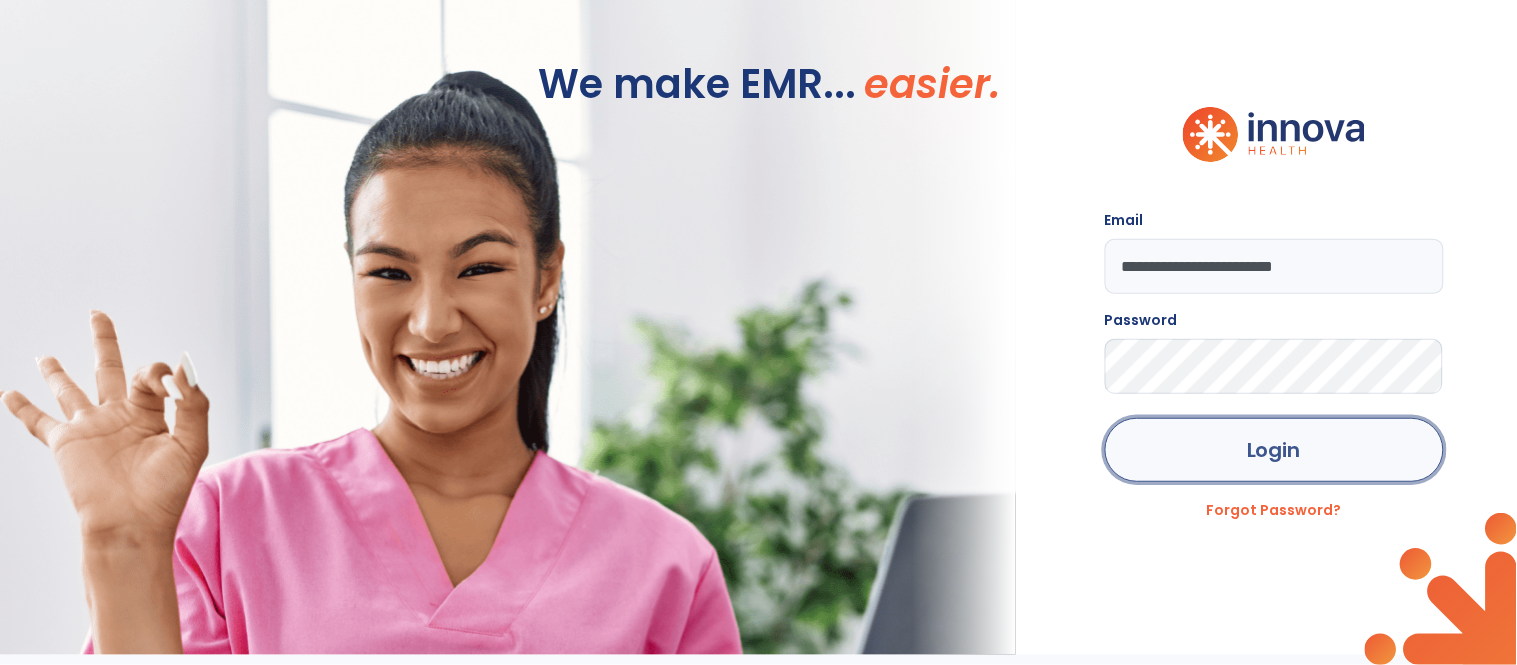 click on "Login" 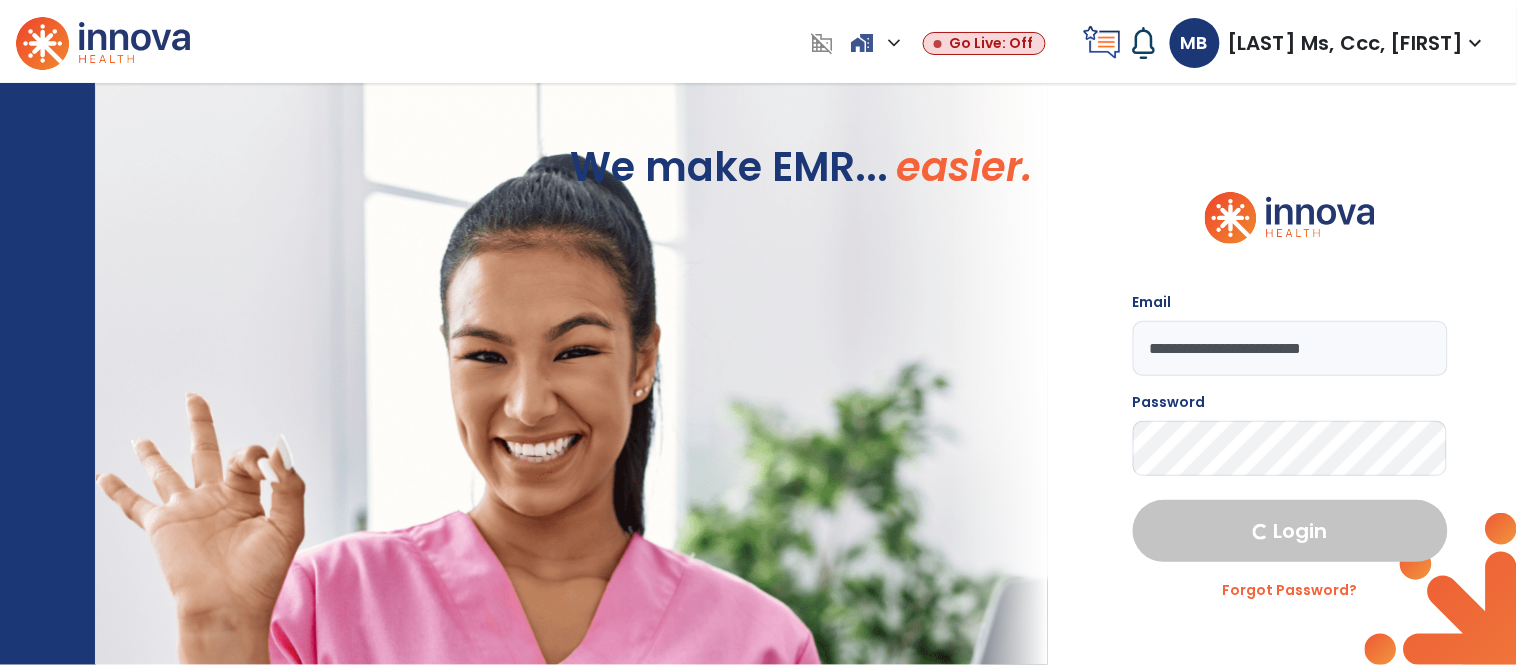select on "****" 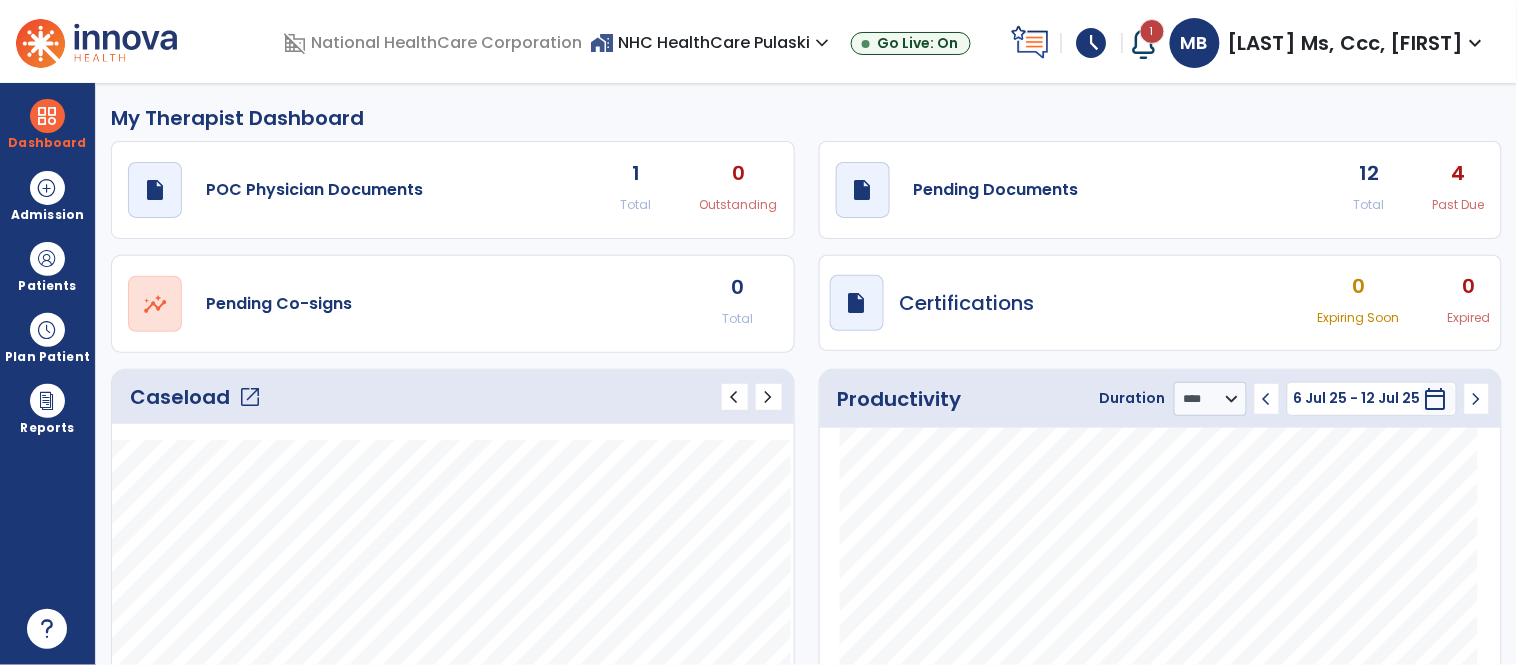 click on "open_in_new" 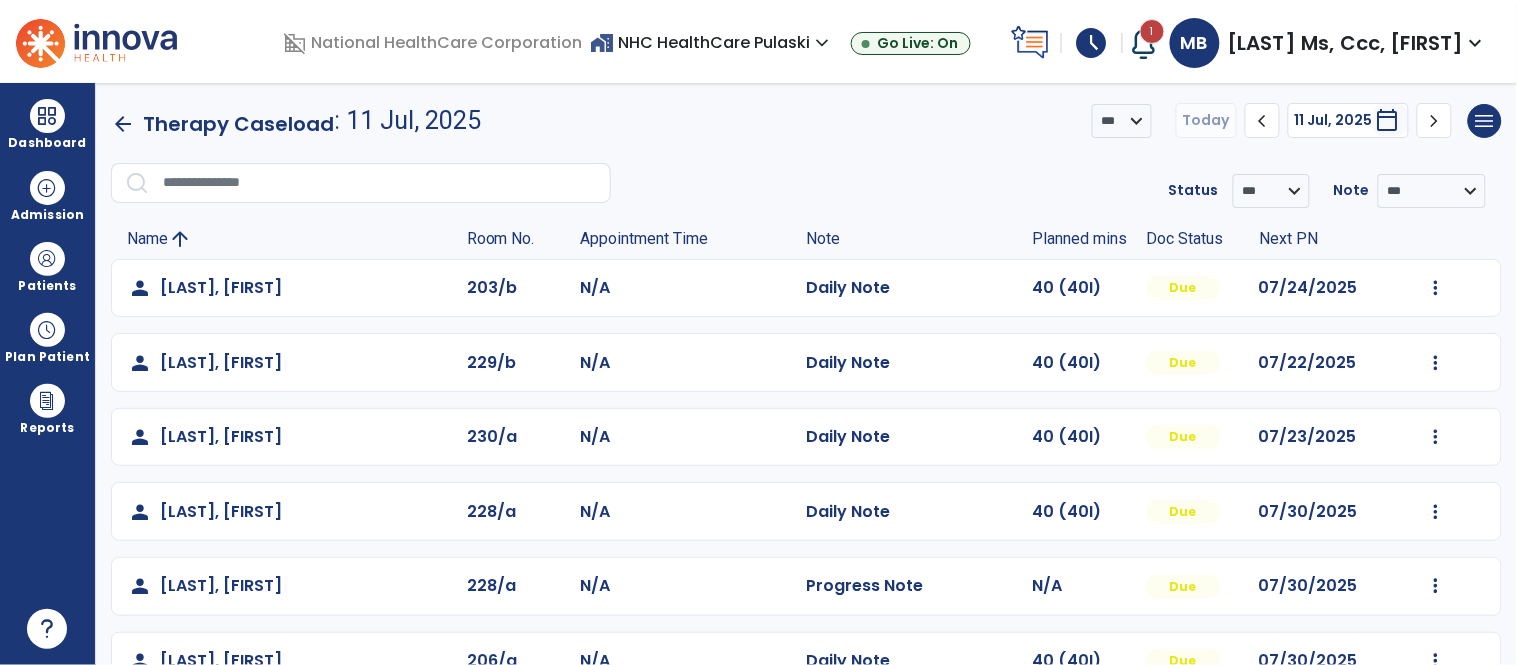 click on "chevron_left" 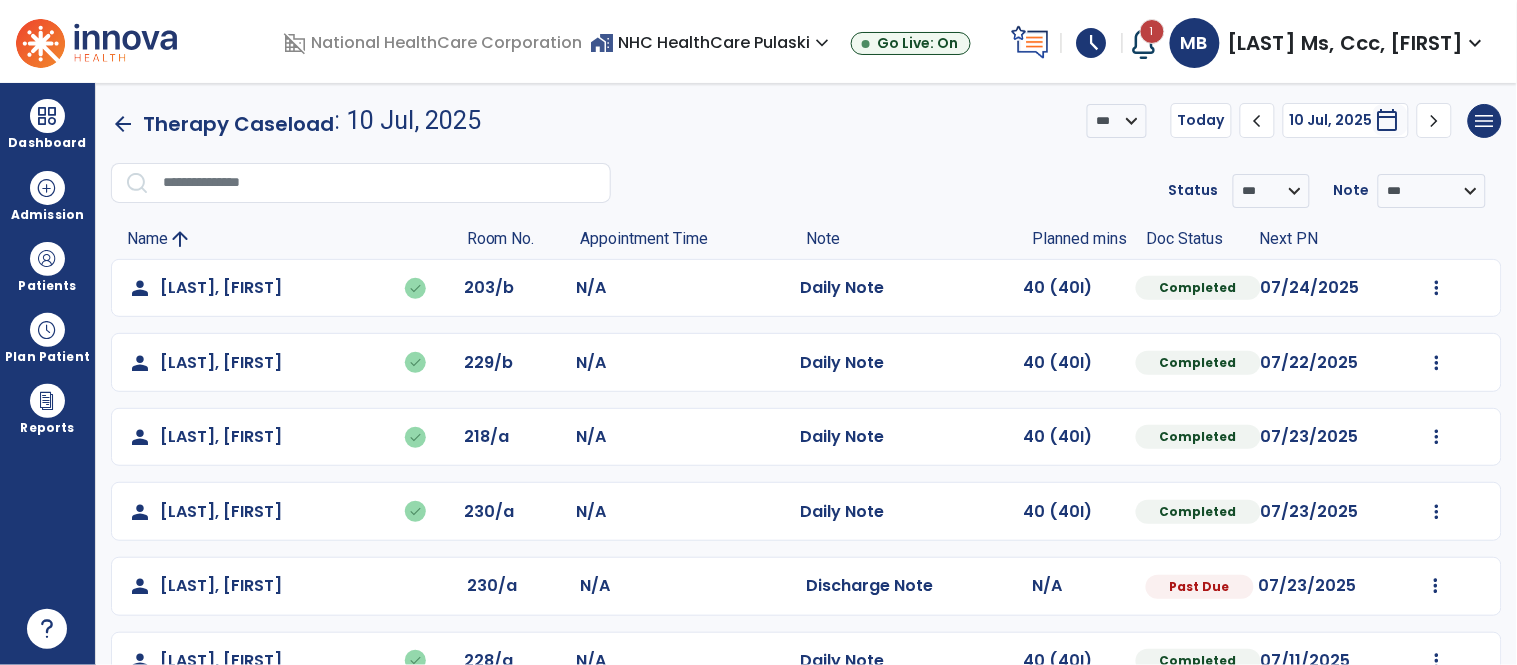 click on "chevron_left" 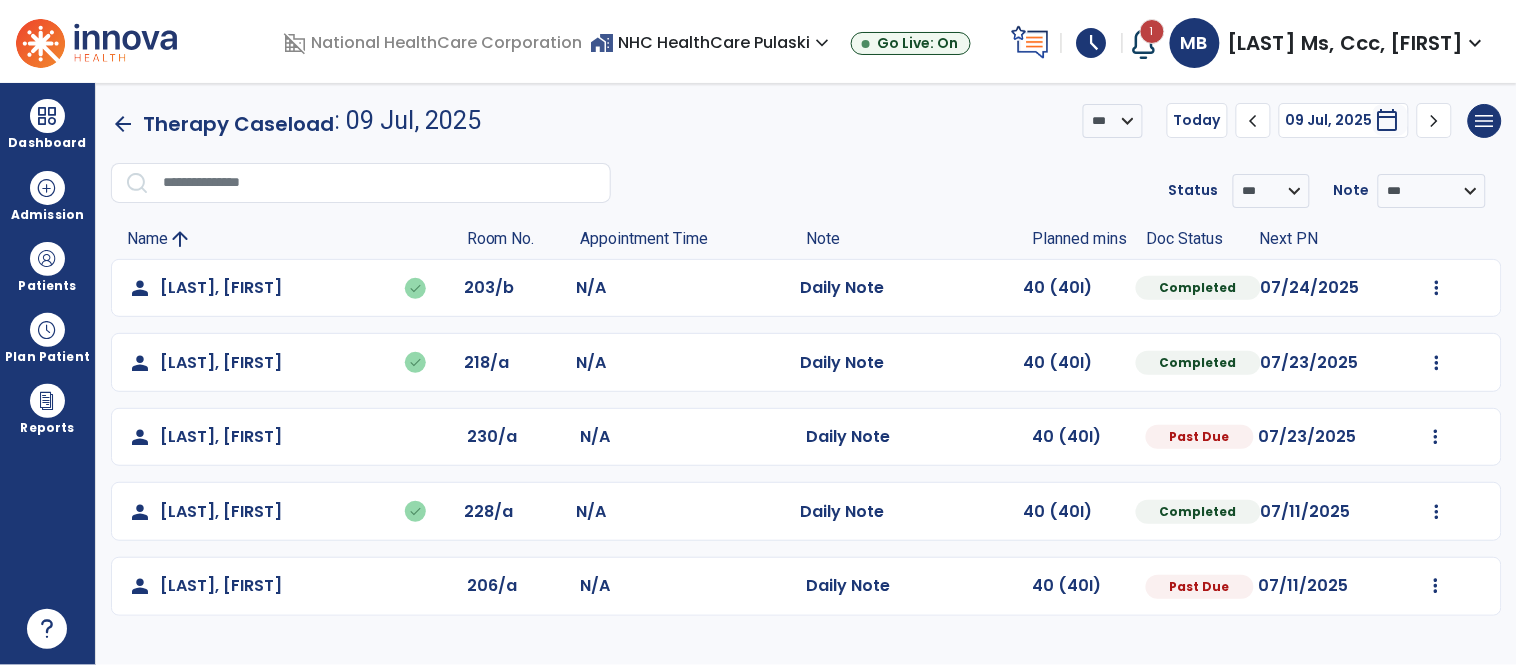 click on "chevron_left" 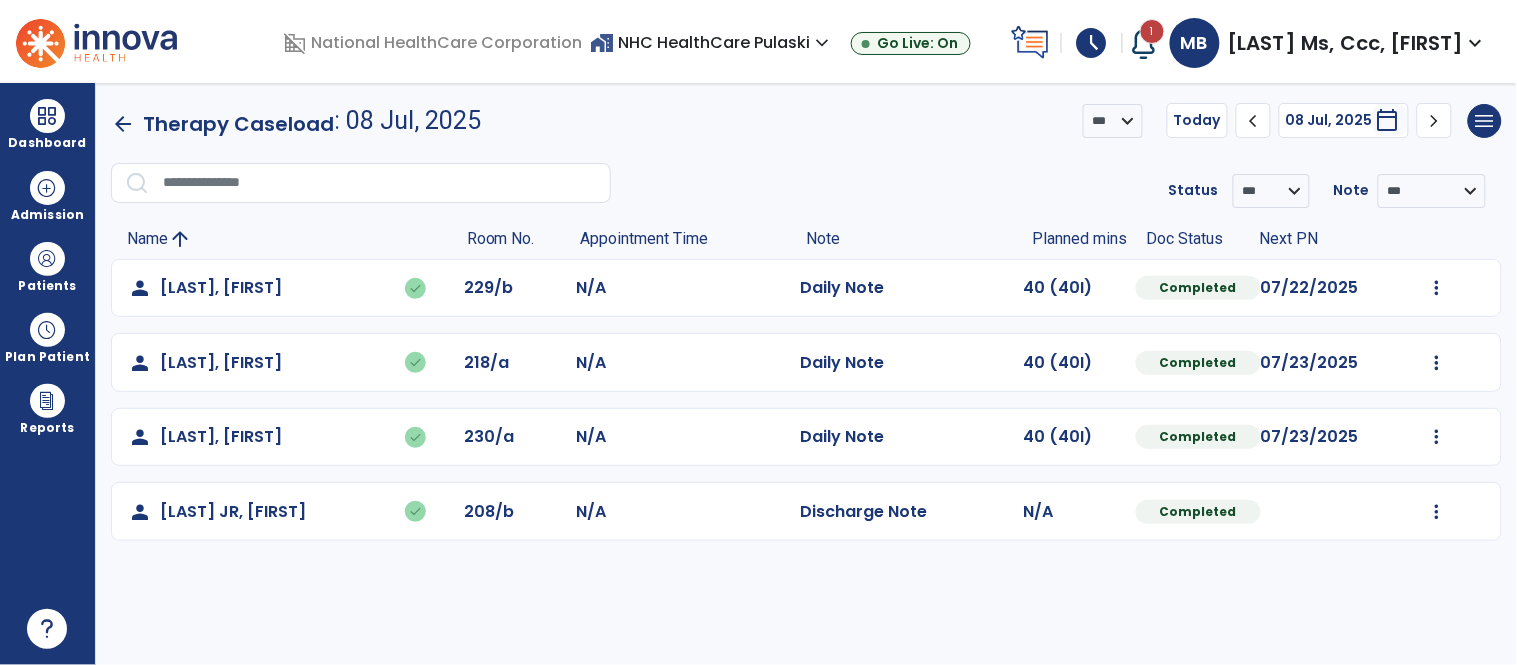 click on "chevron_right" 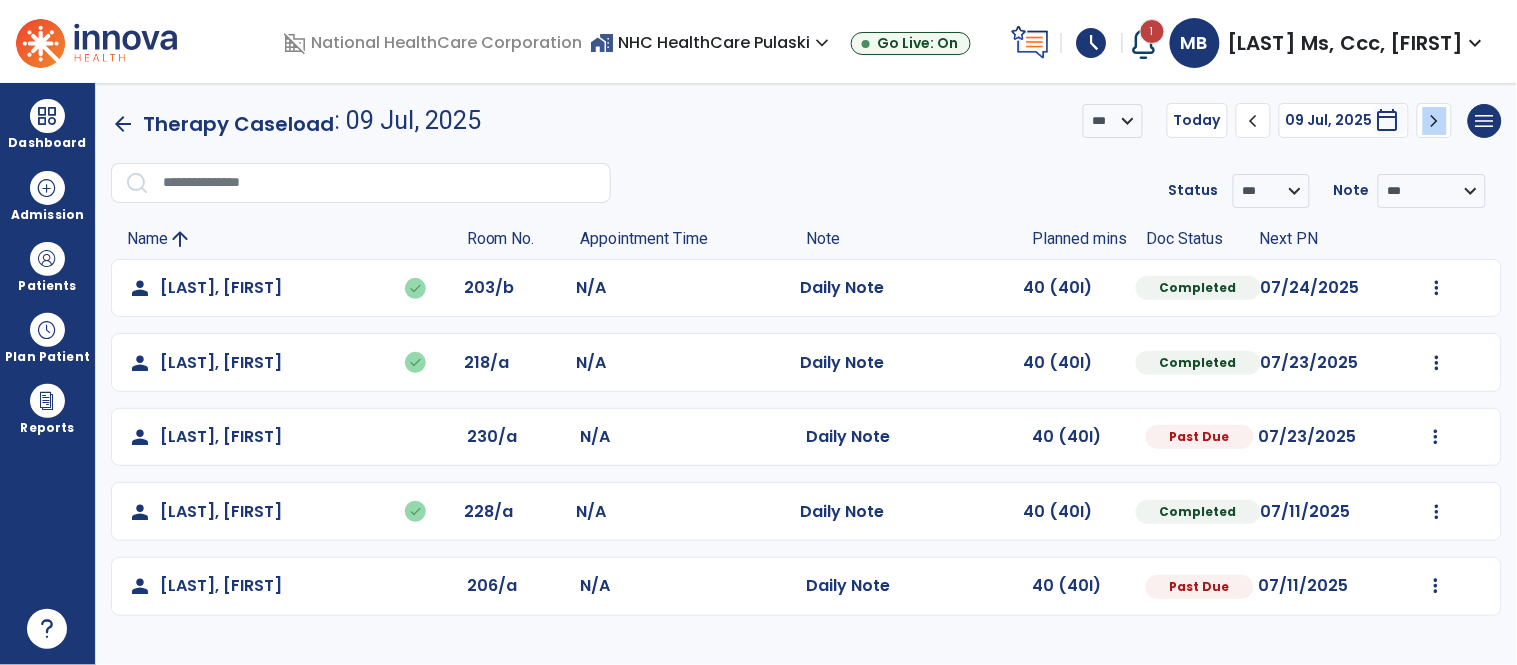 click on "chevron_right" 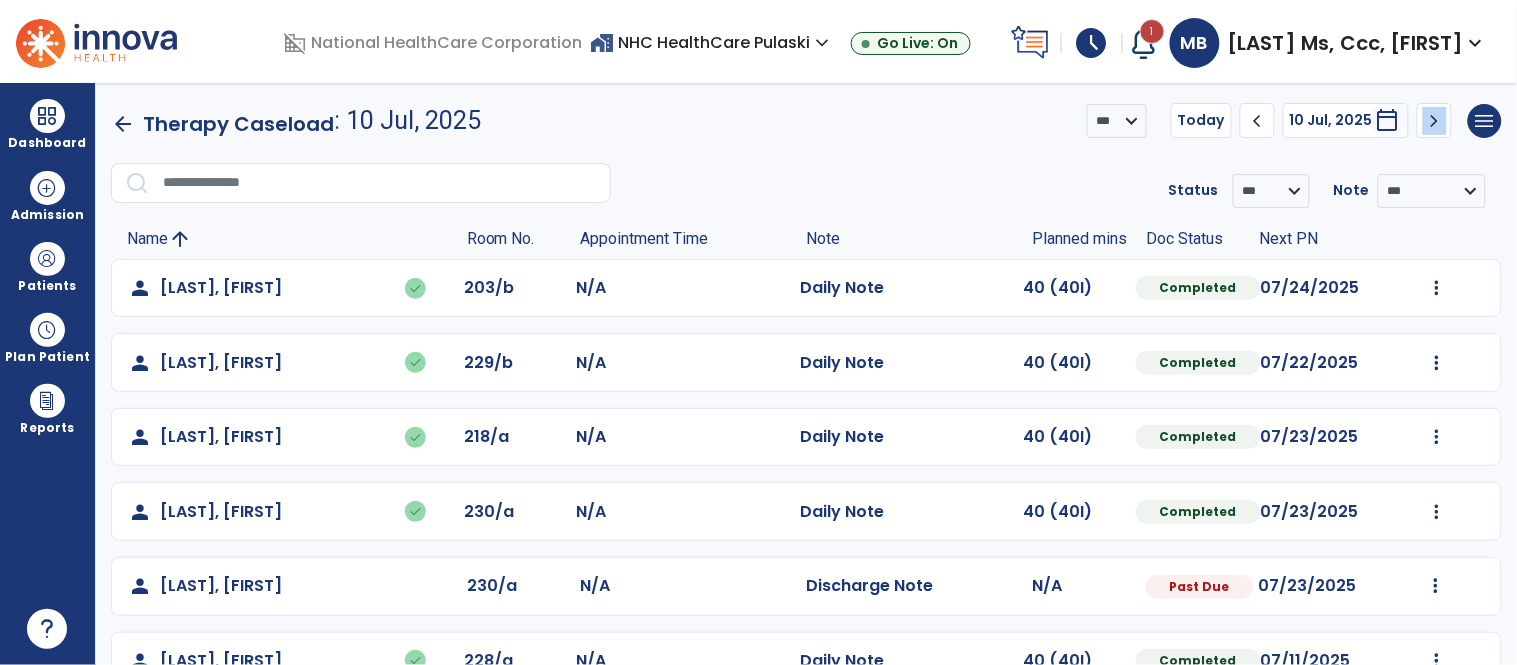 click on "chevron_right" 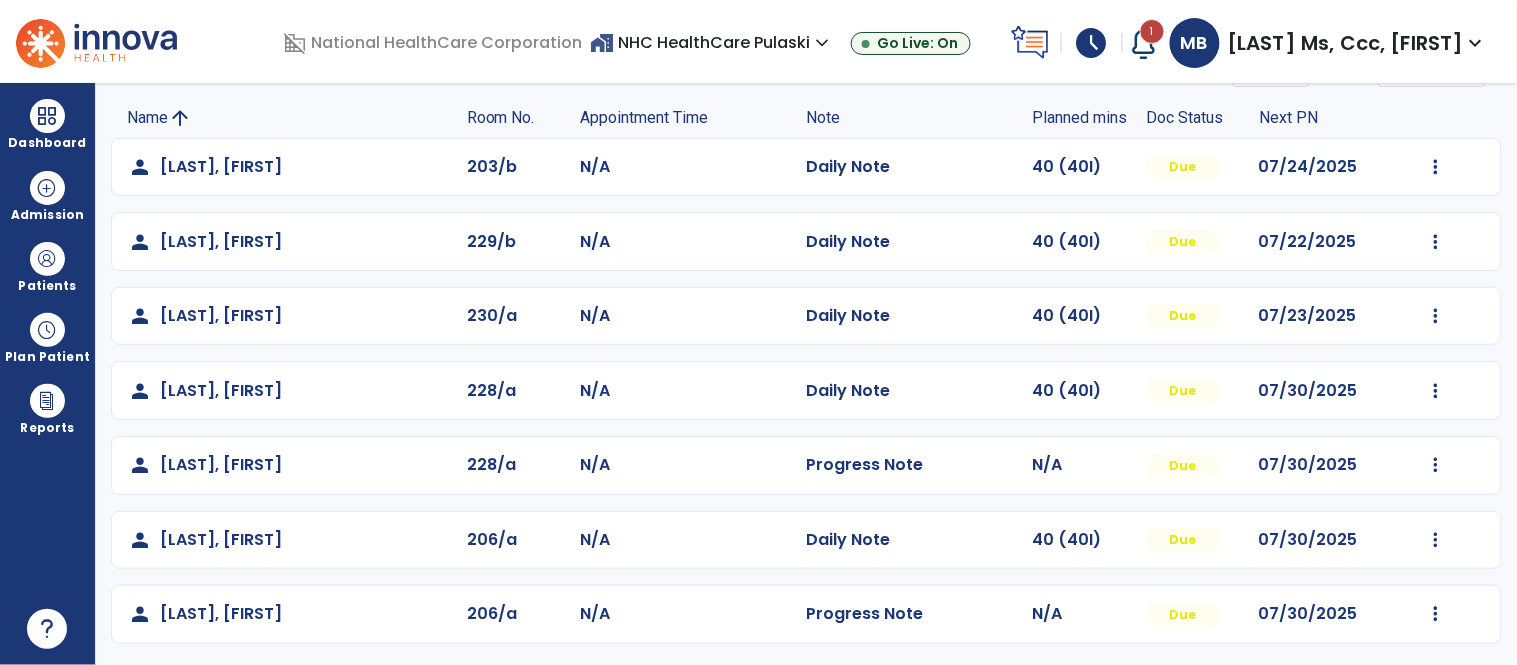 scroll, scrollTop: 122, scrollLeft: 0, axis: vertical 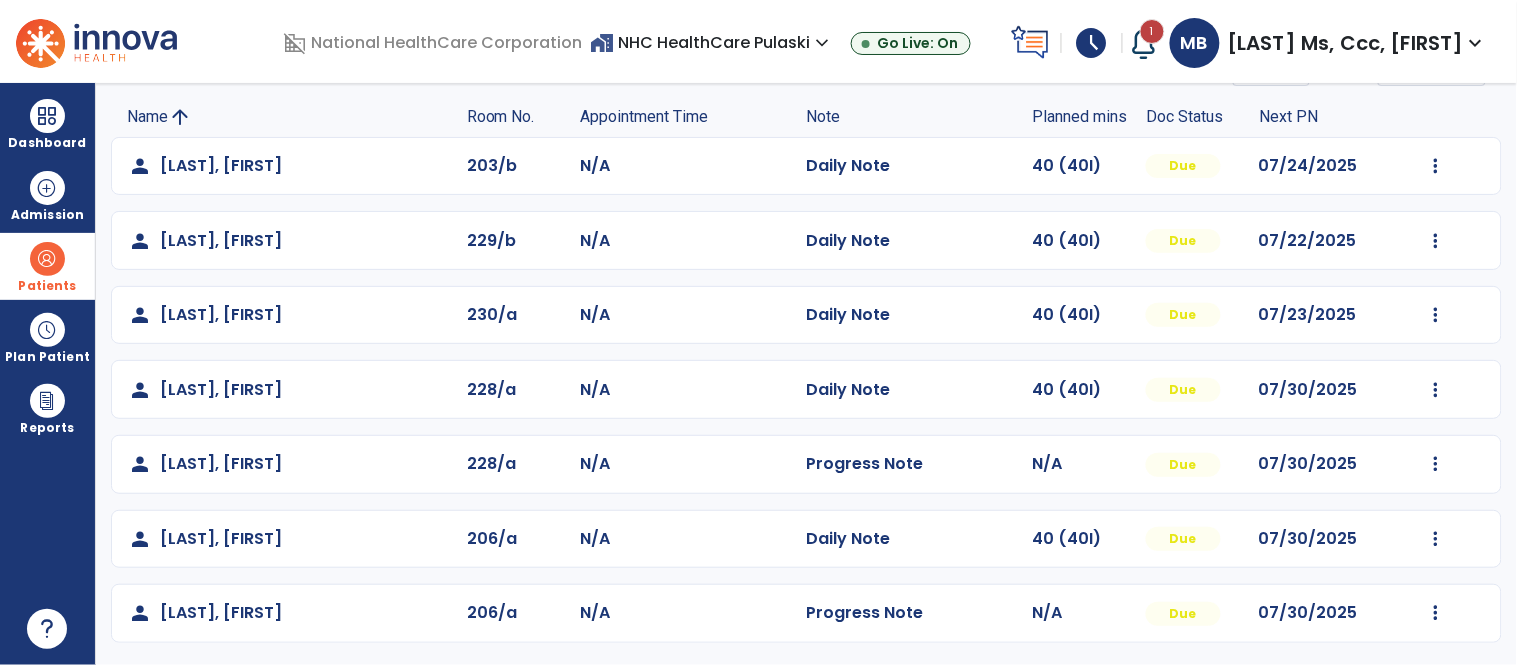 click on "Patients" at bounding box center (47, 286) 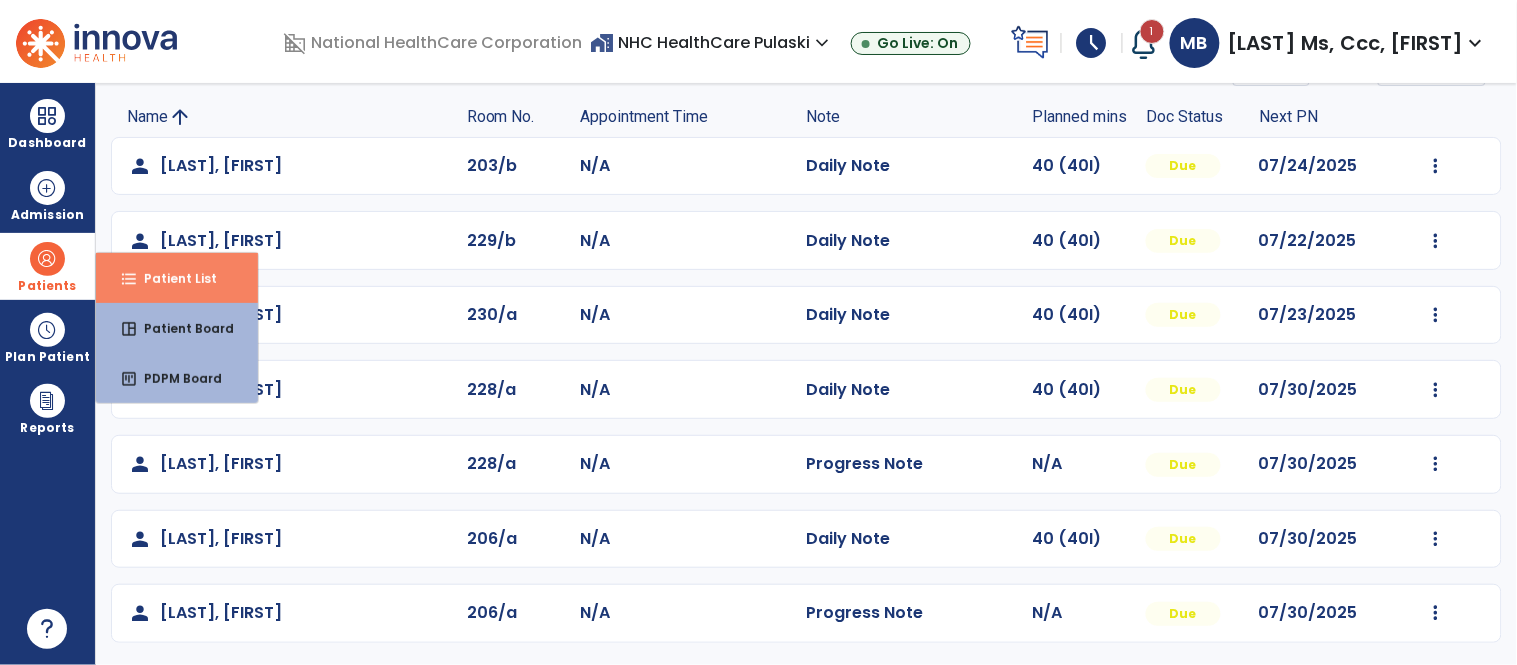 click on "Patient List" at bounding box center (172, 278) 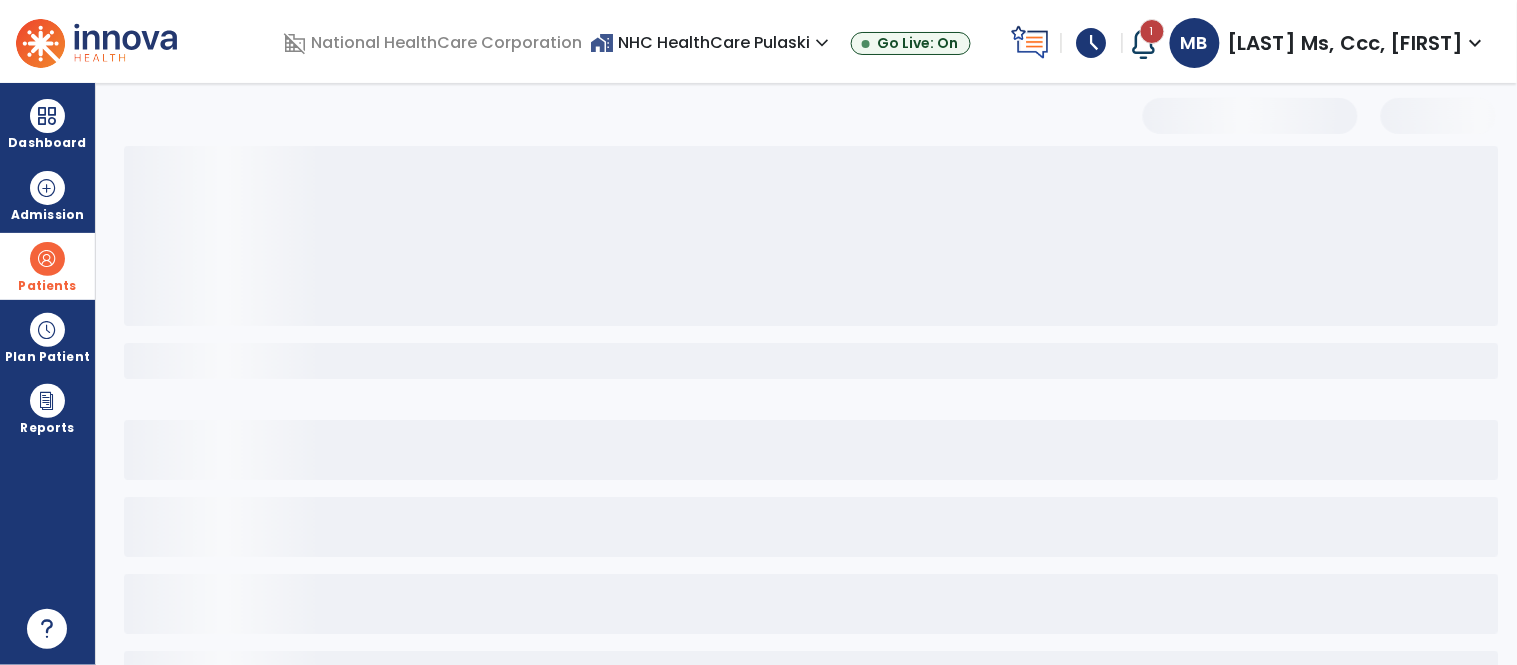 scroll, scrollTop: 0, scrollLeft: 0, axis: both 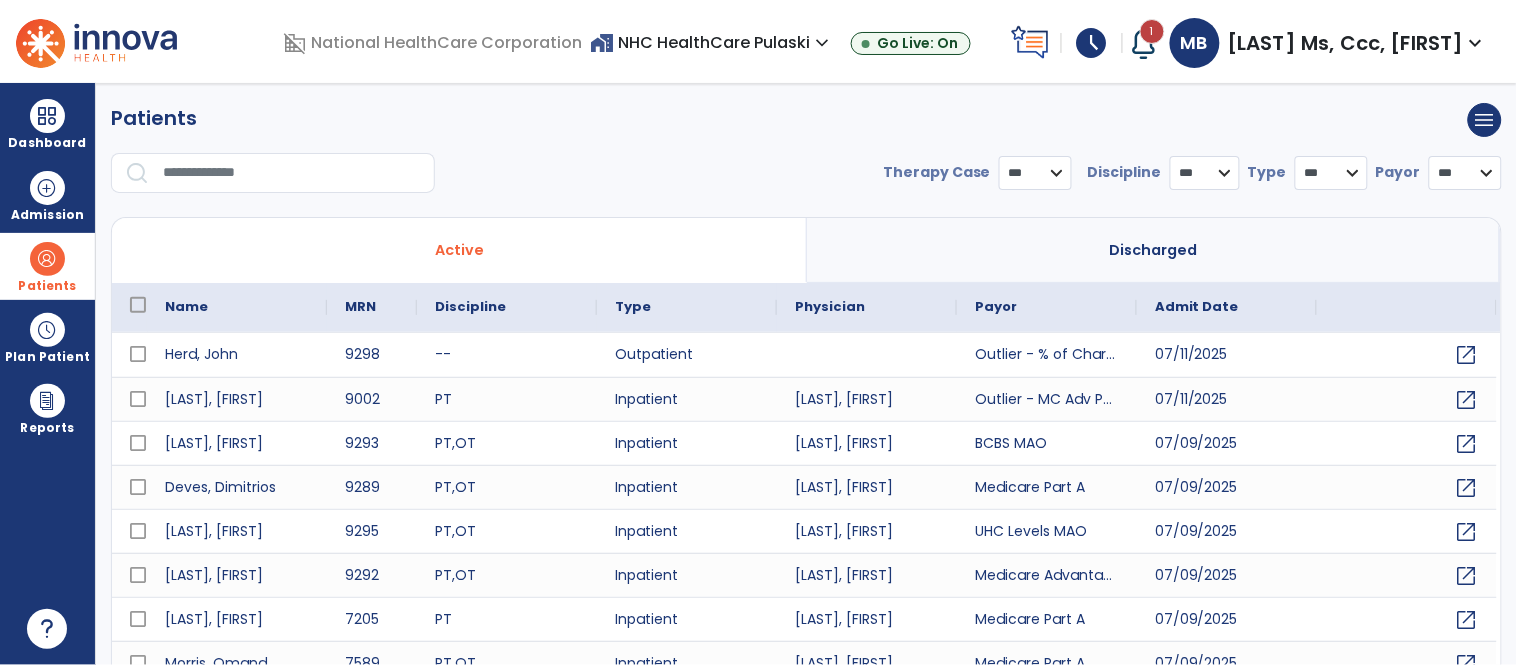 click on "Active" at bounding box center [459, 250] 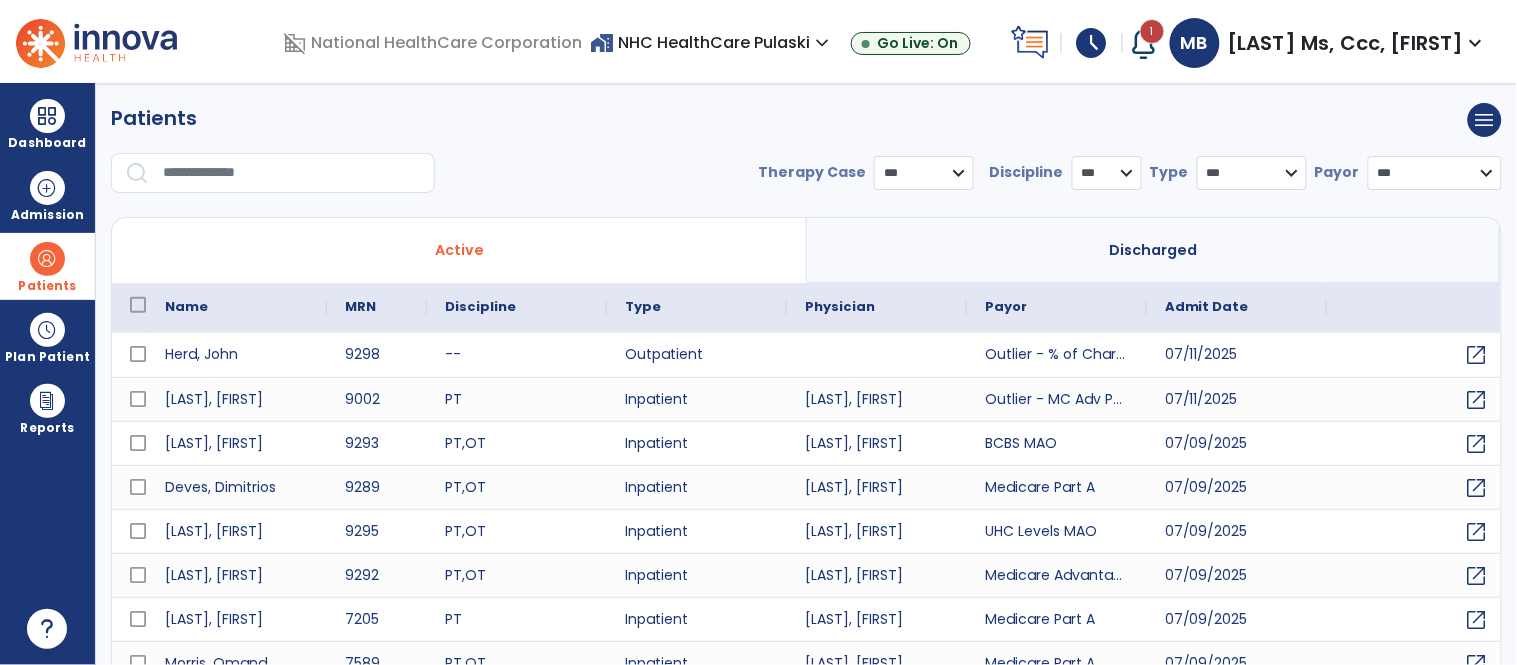 drag, startPoint x: 155, startPoint y: 276, endPoint x: 232, endPoint y: 134, distance: 161.53328 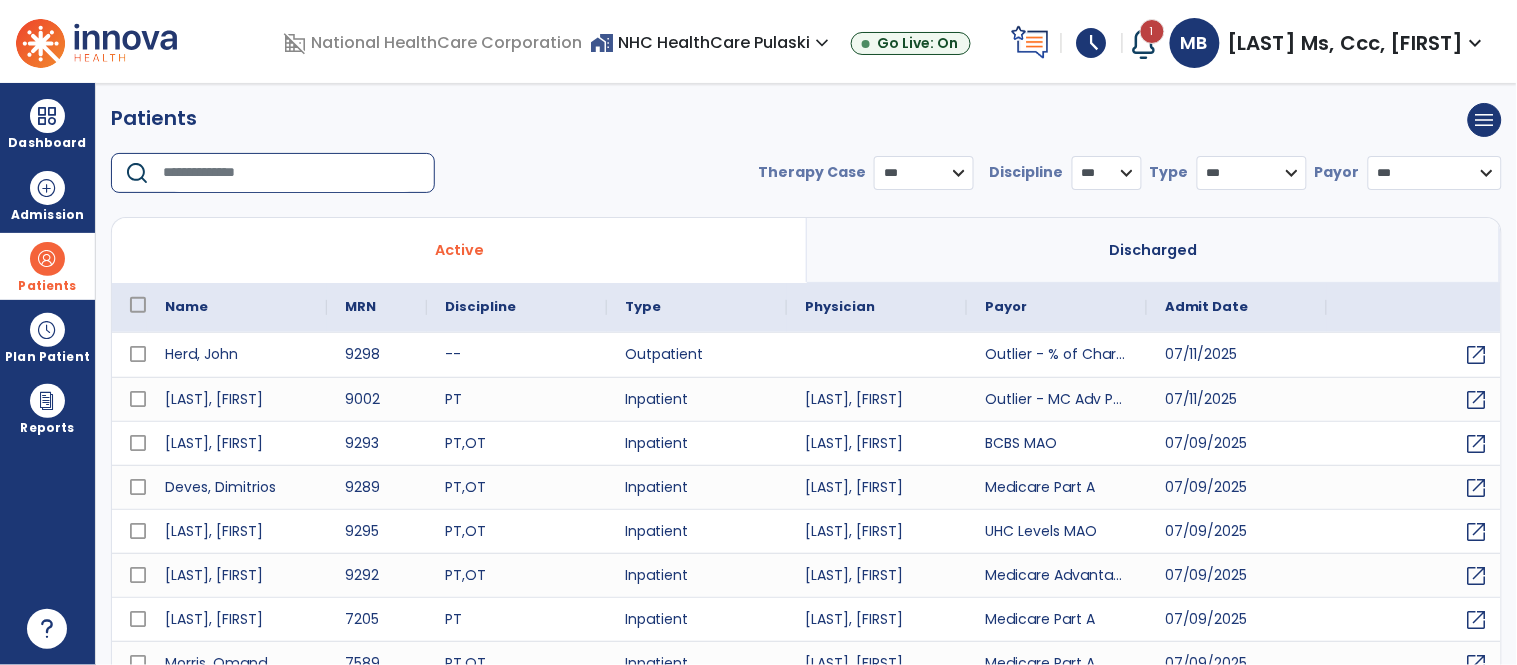 click at bounding box center (292, 173) 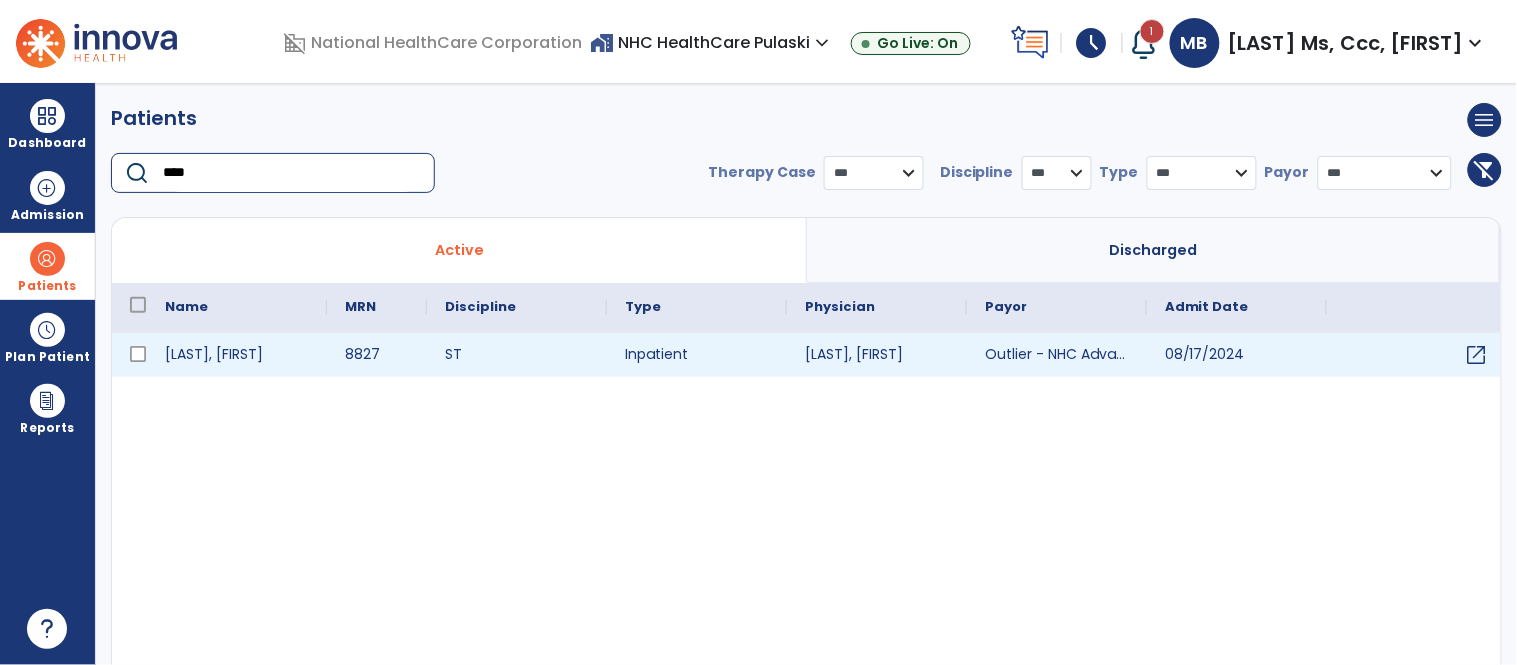 type on "****" 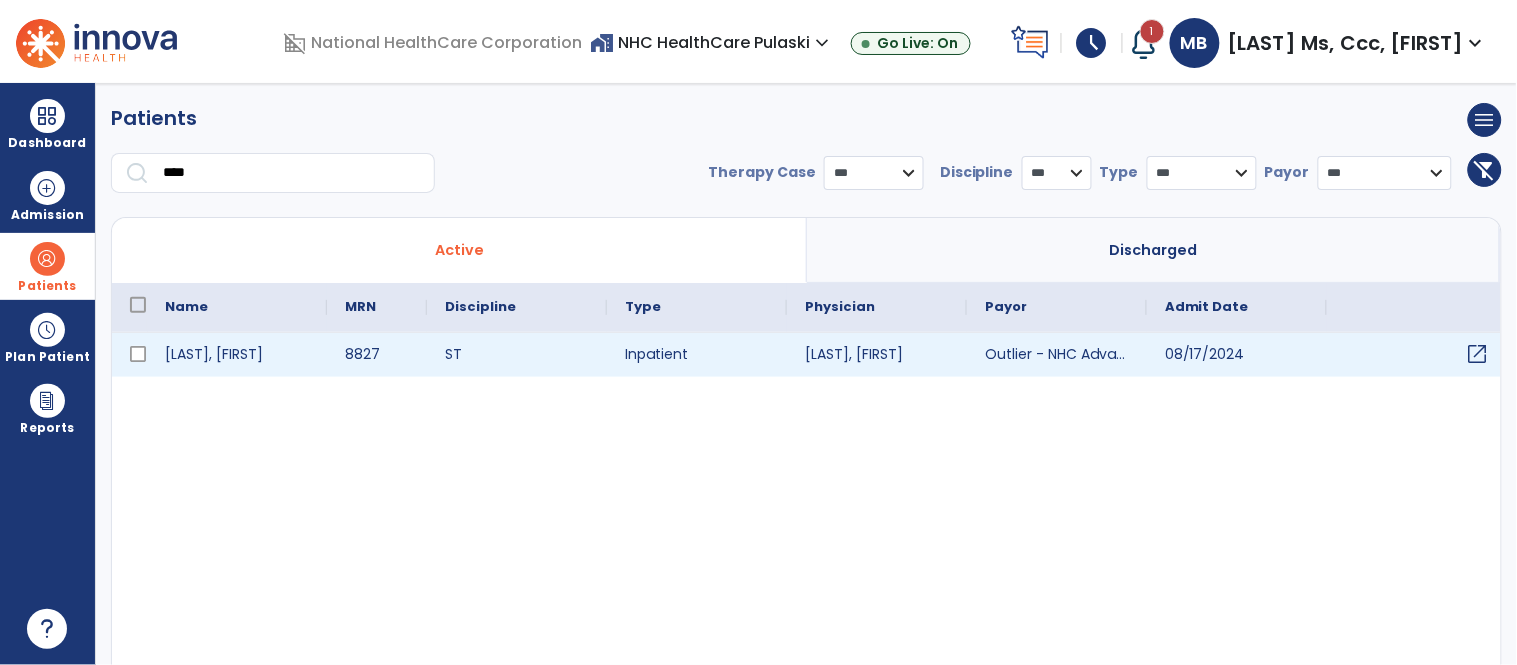 click on "open_in_new" at bounding box center (1478, 354) 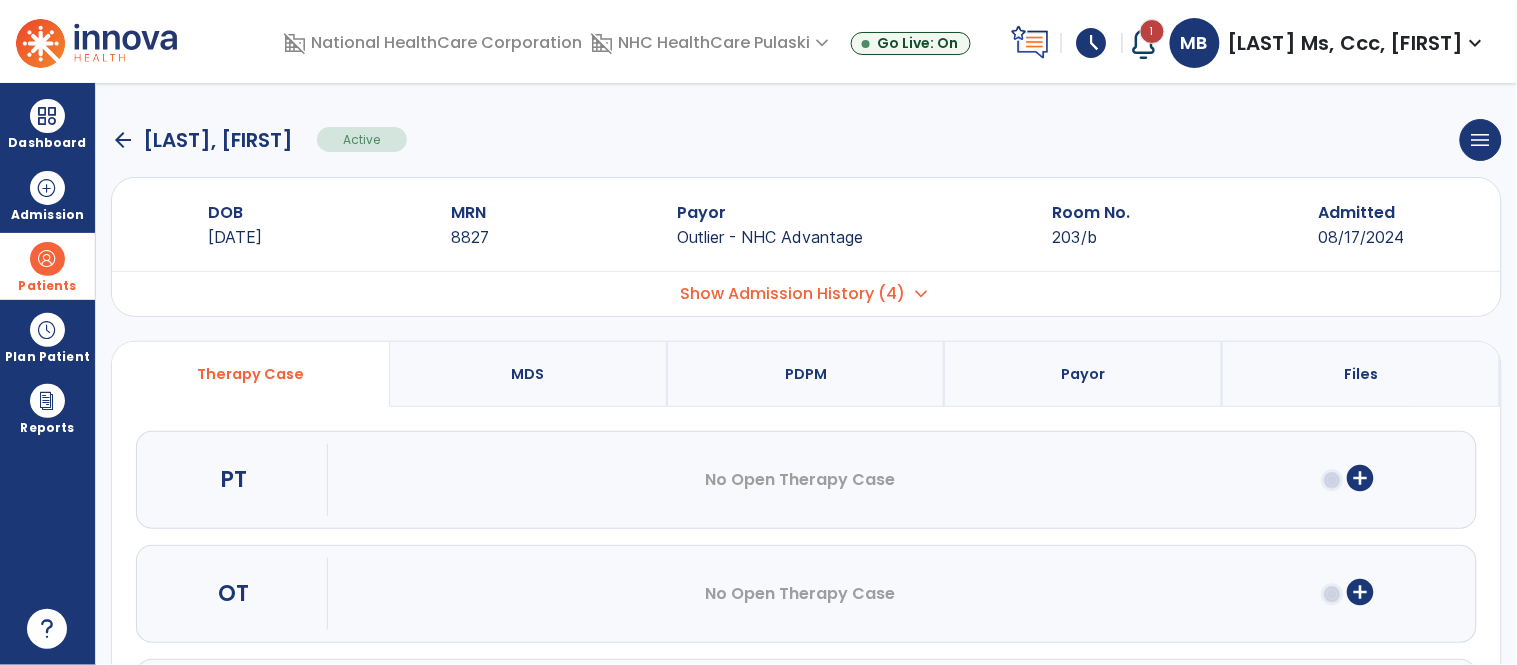 scroll, scrollTop: 141, scrollLeft: 0, axis: vertical 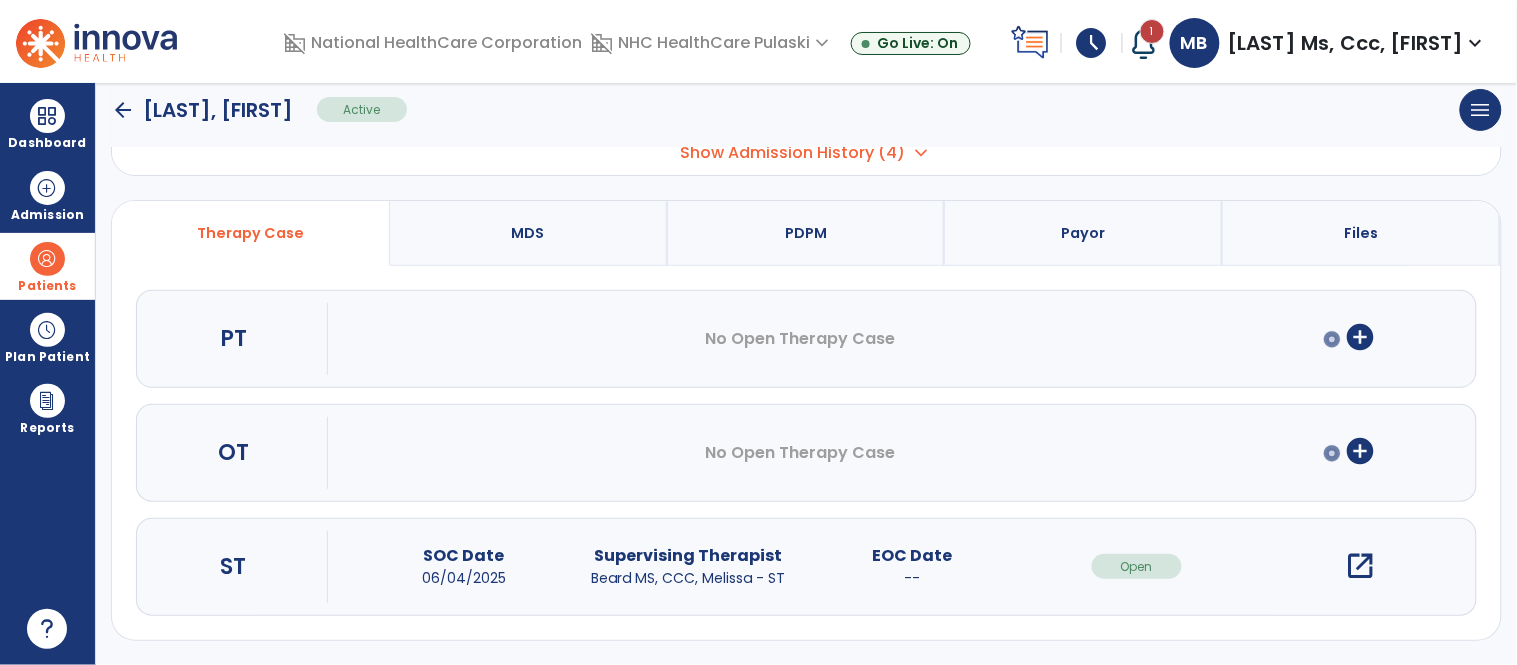 click on "open_in_new" at bounding box center [1361, 566] 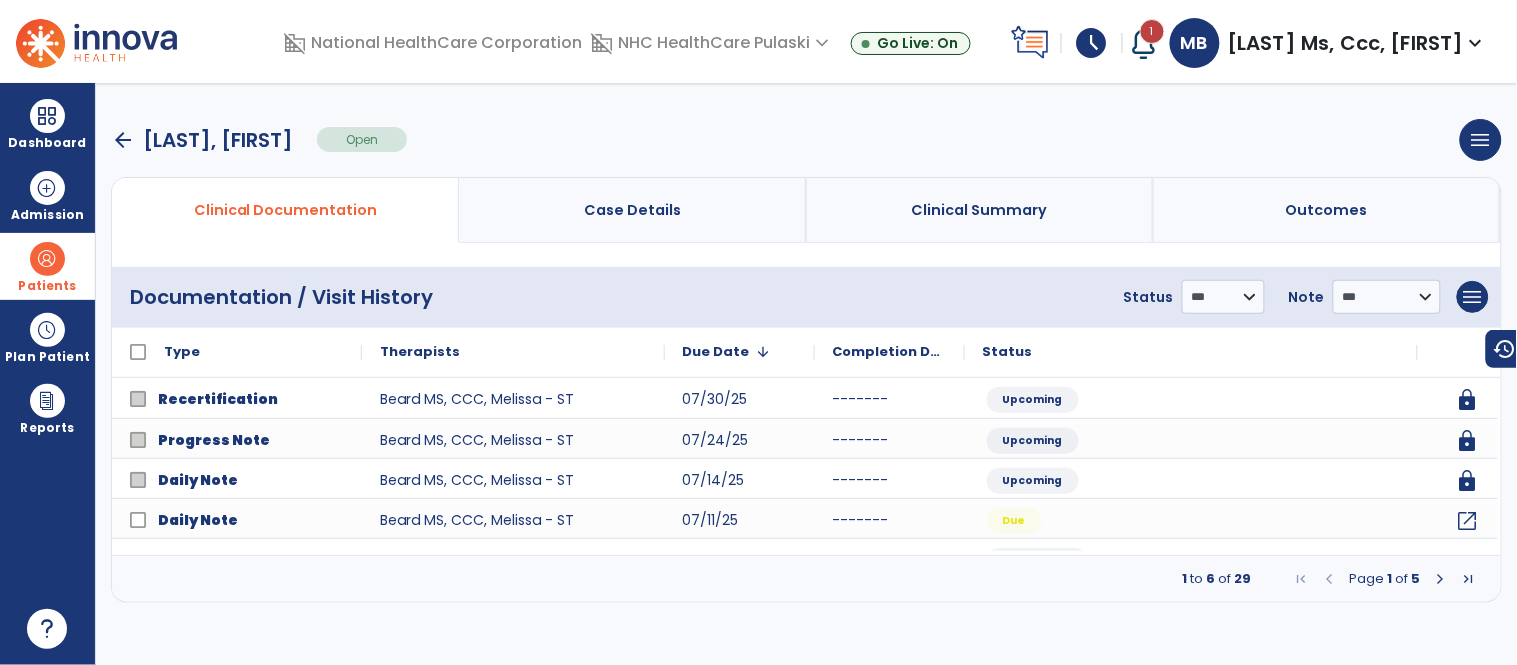 scroll, scrollTop: 0, scrollLeft: 0, axis: both 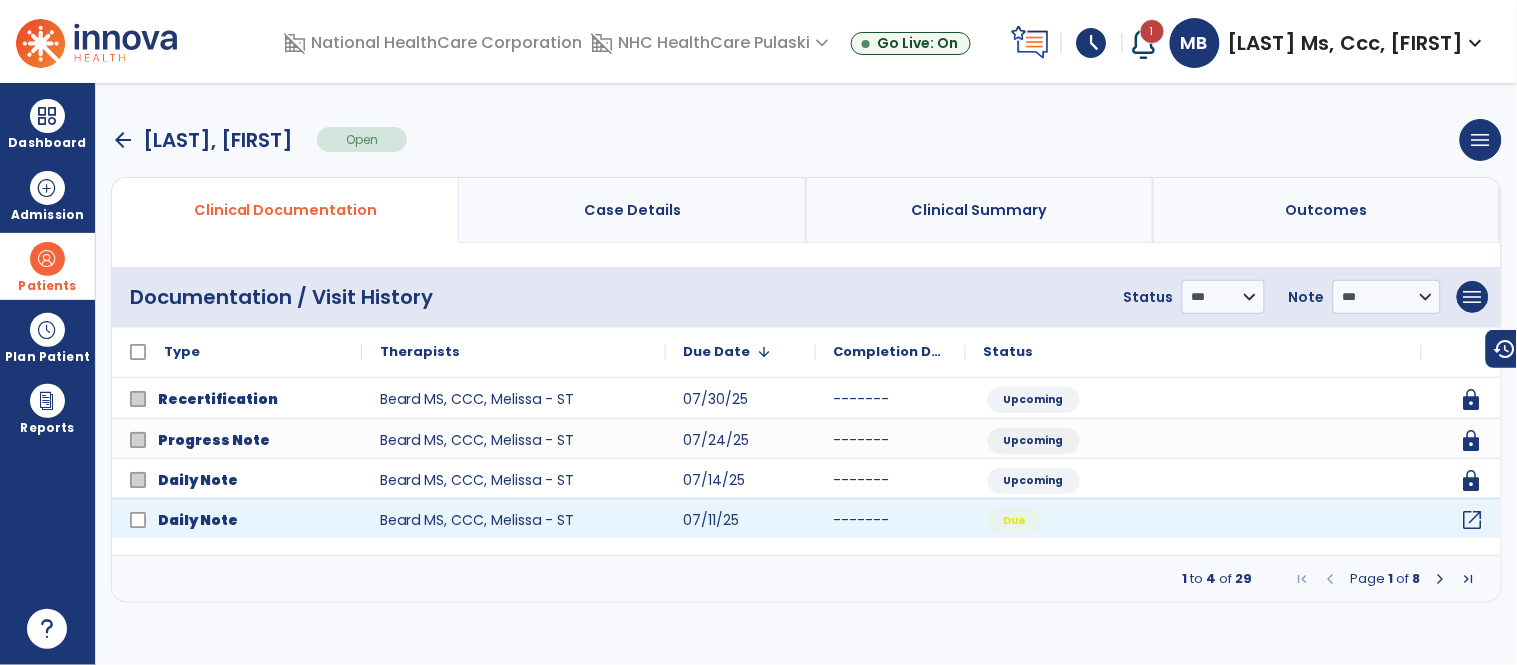 click on "open_in_new" 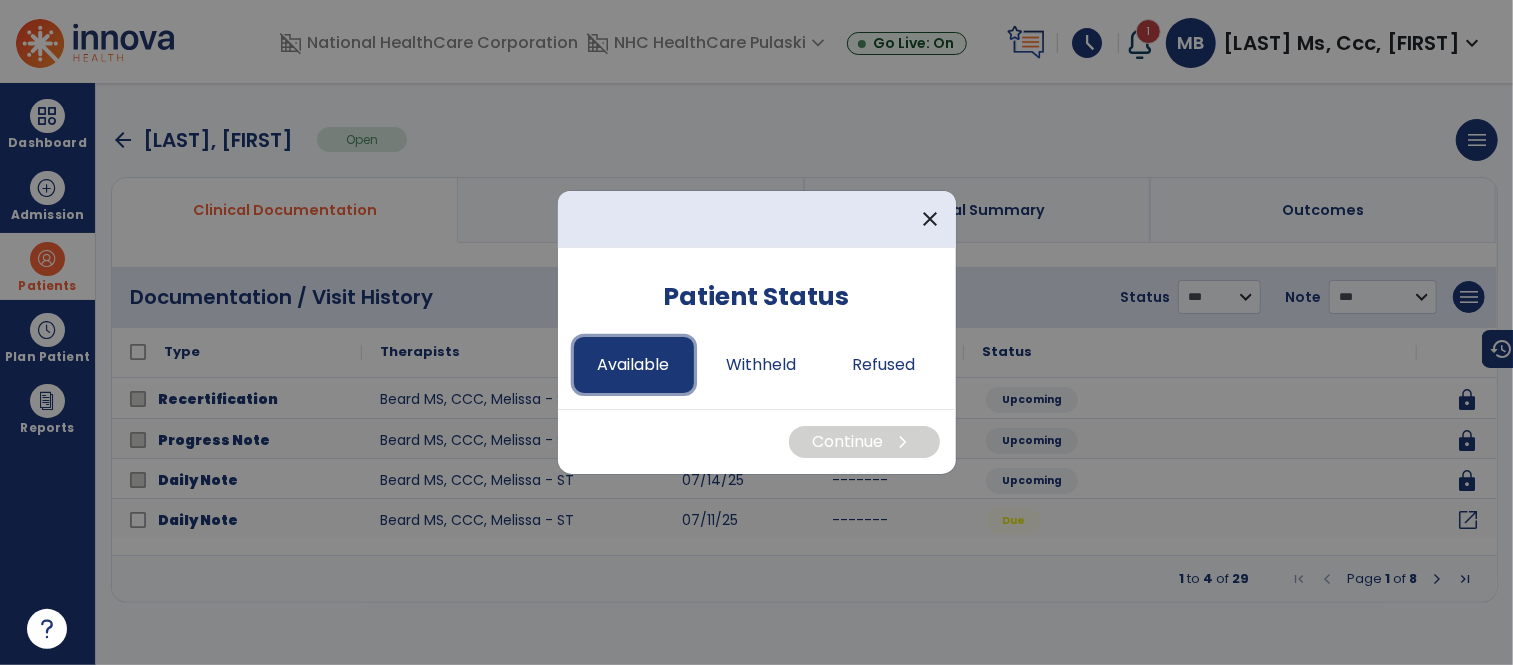 click on "Available" at bounding box center (634, 365) 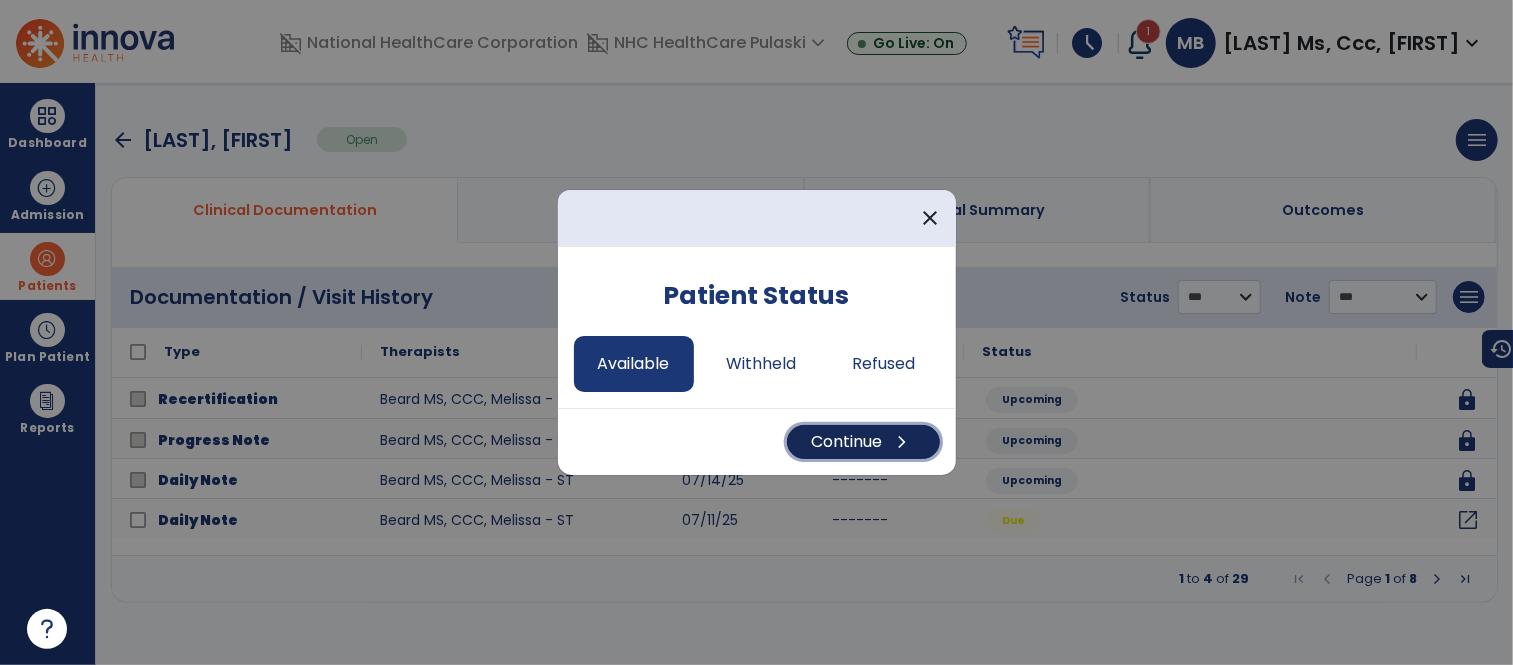 click on "Continue   chevron_right" at bounding box center (863, 442) 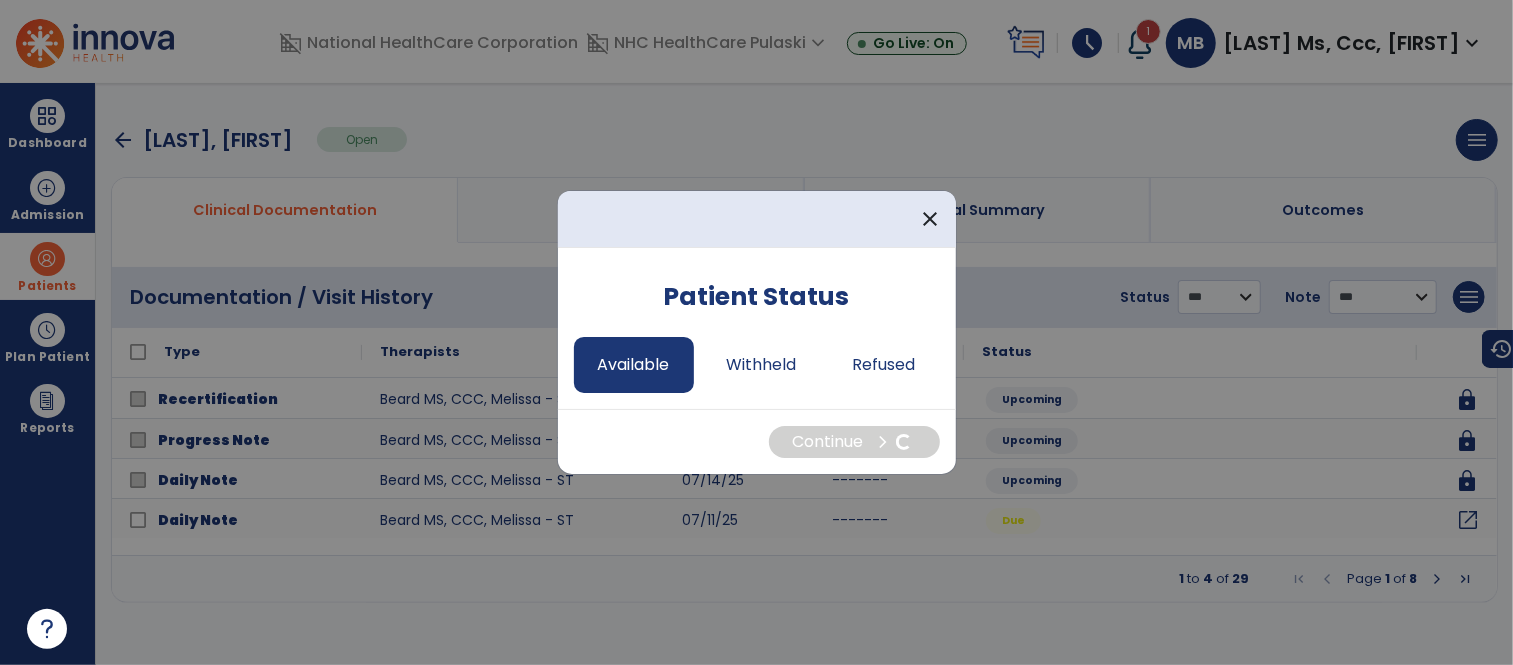 select on "*" 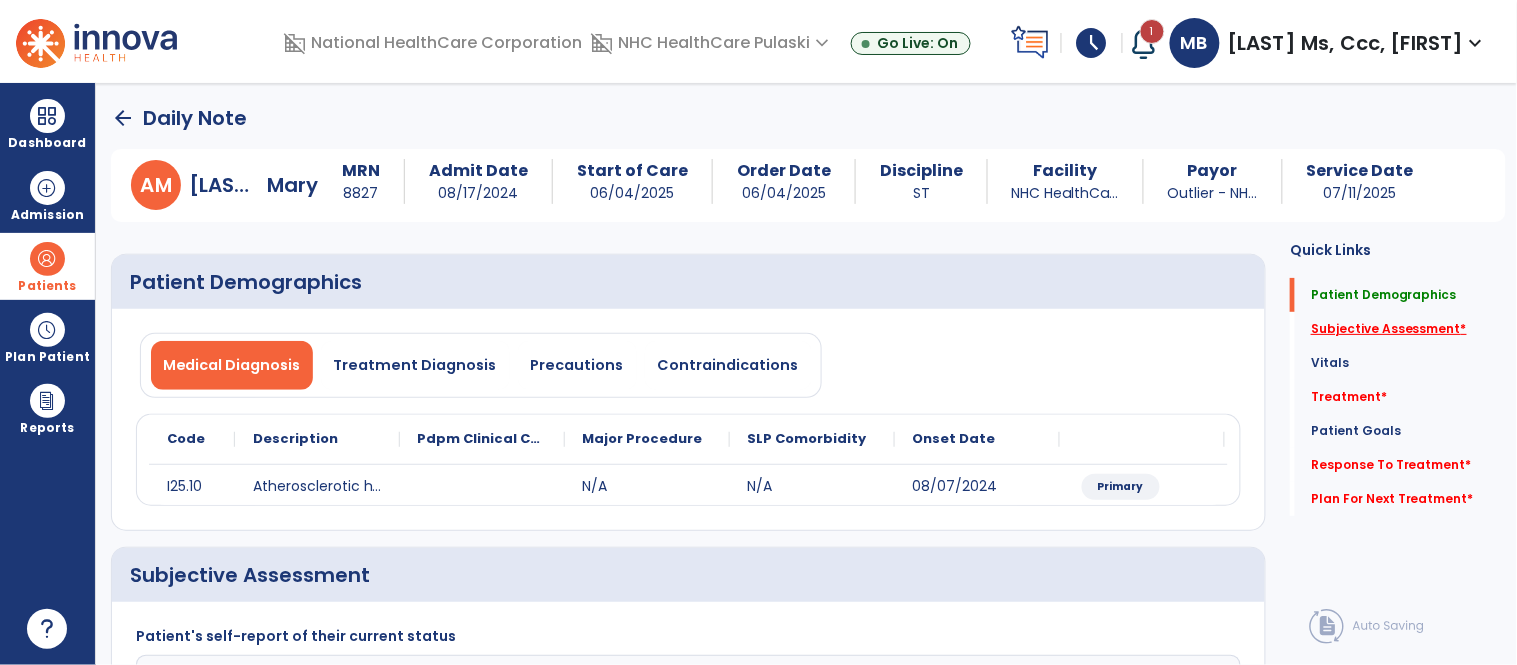 click on "Subjective Assessment   *" 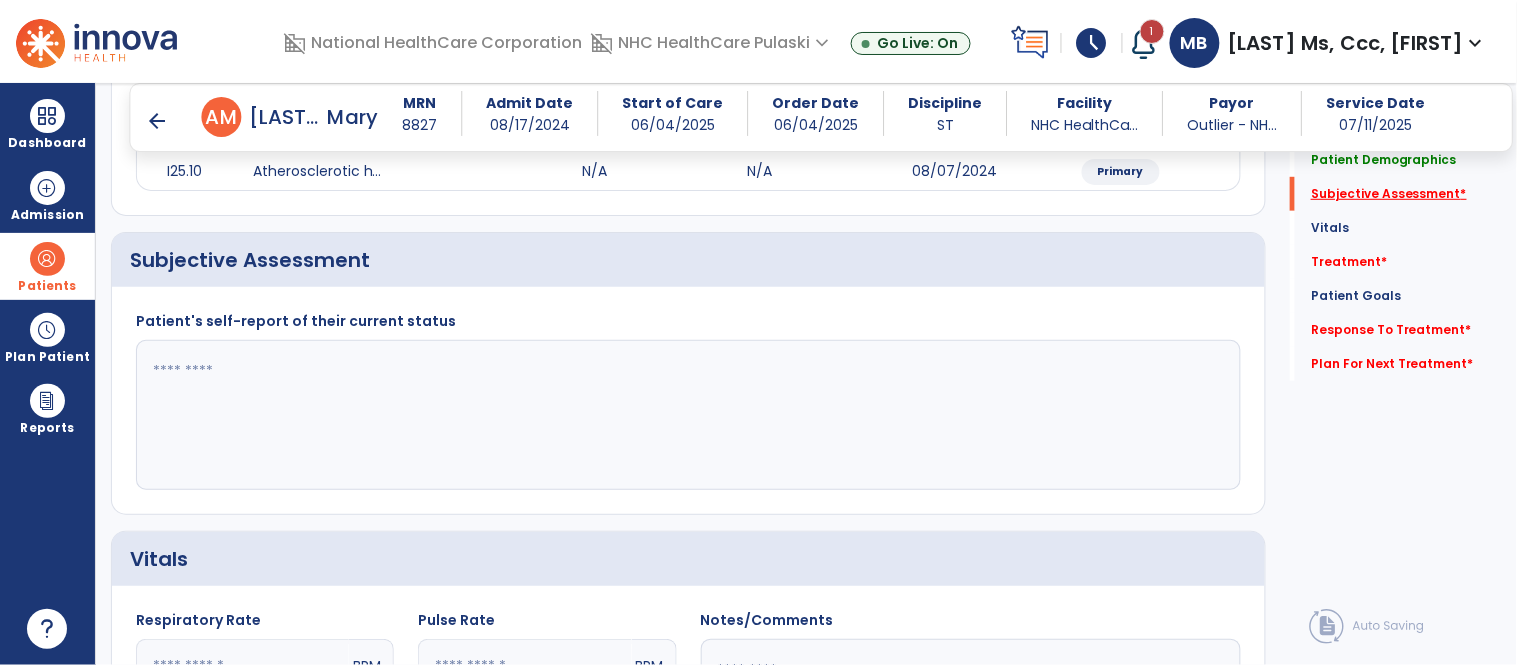 scroll, scrollTop: 314, scrollLeft: 0, axis: vertical 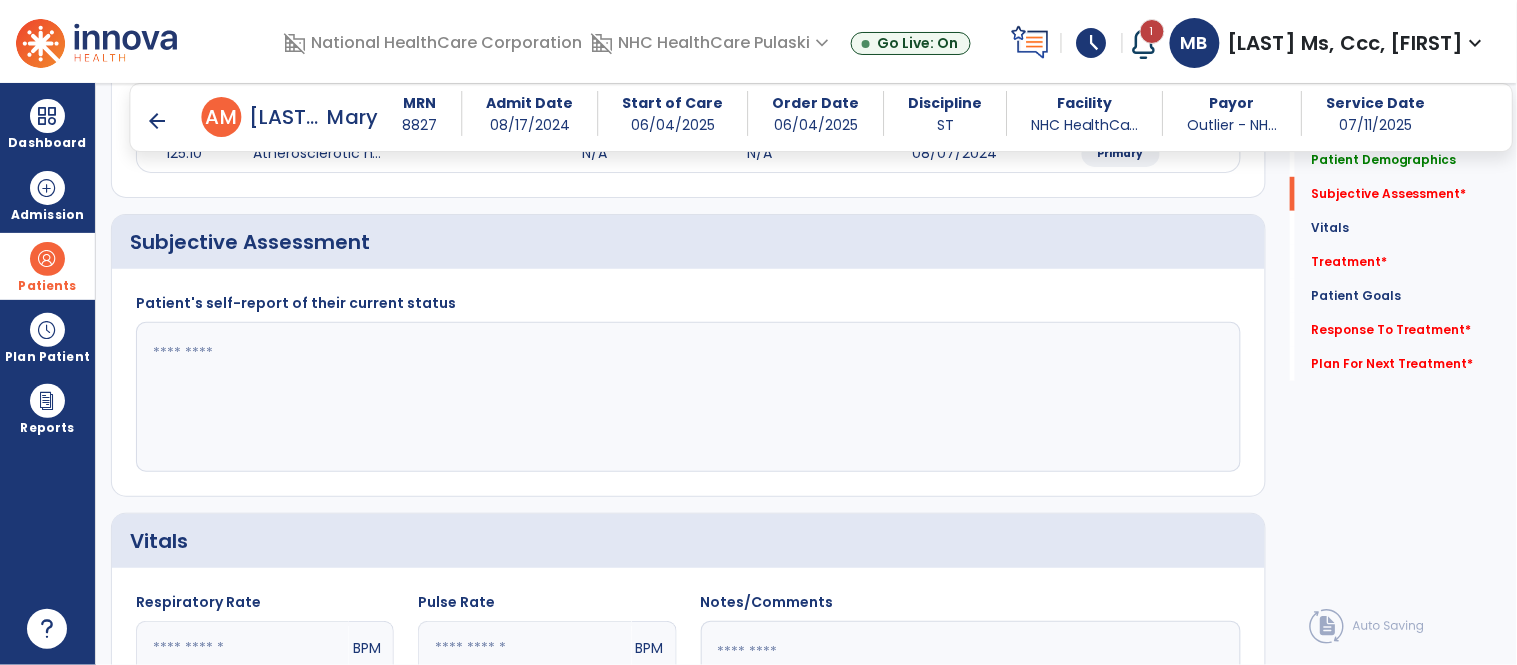 click 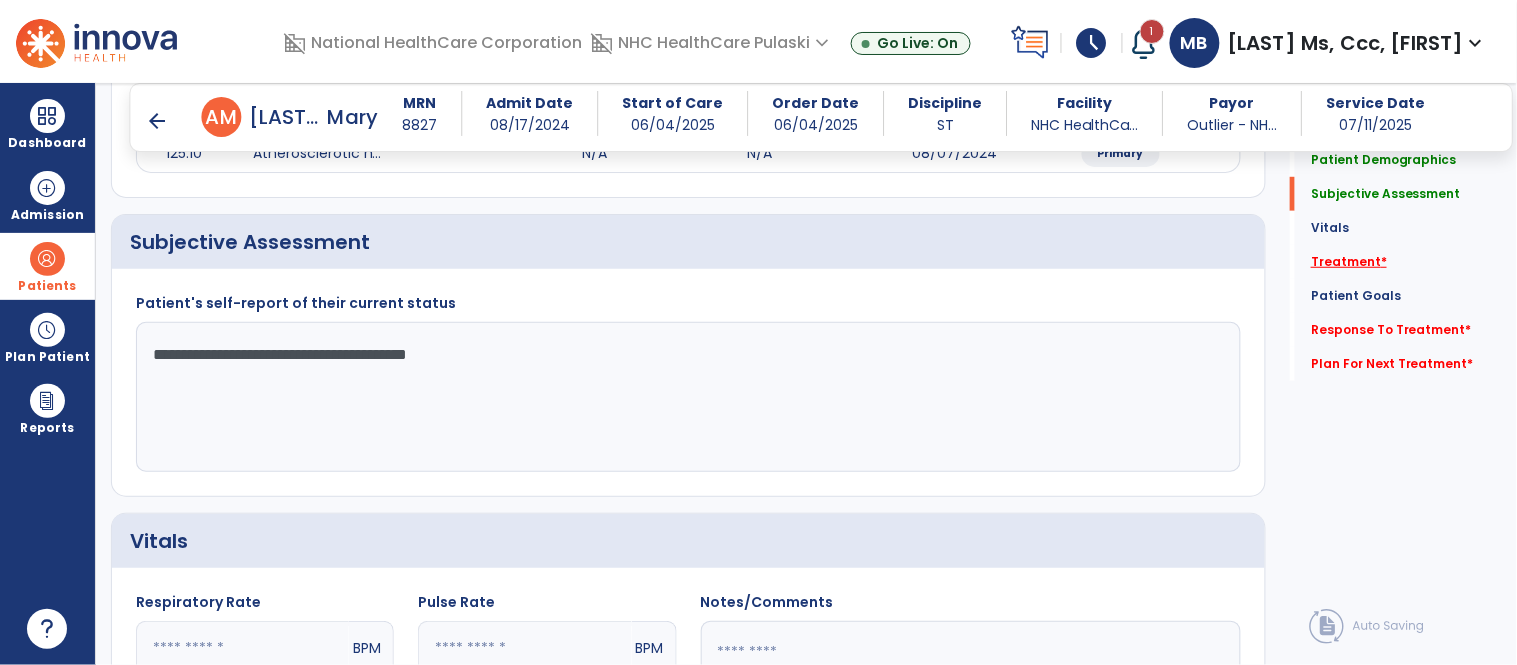 type on "**********" 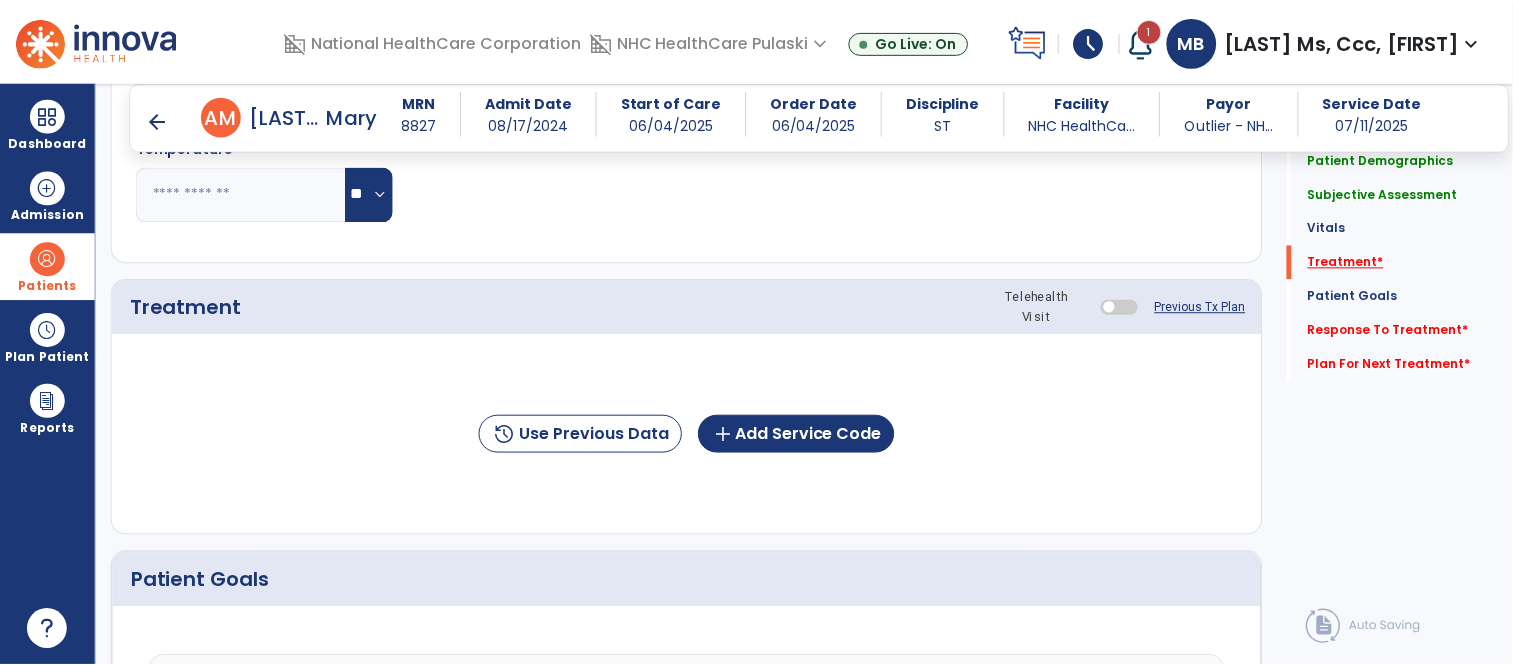 scroll, scrollTop: 1004, scrollLeft: 0, axis: vertical 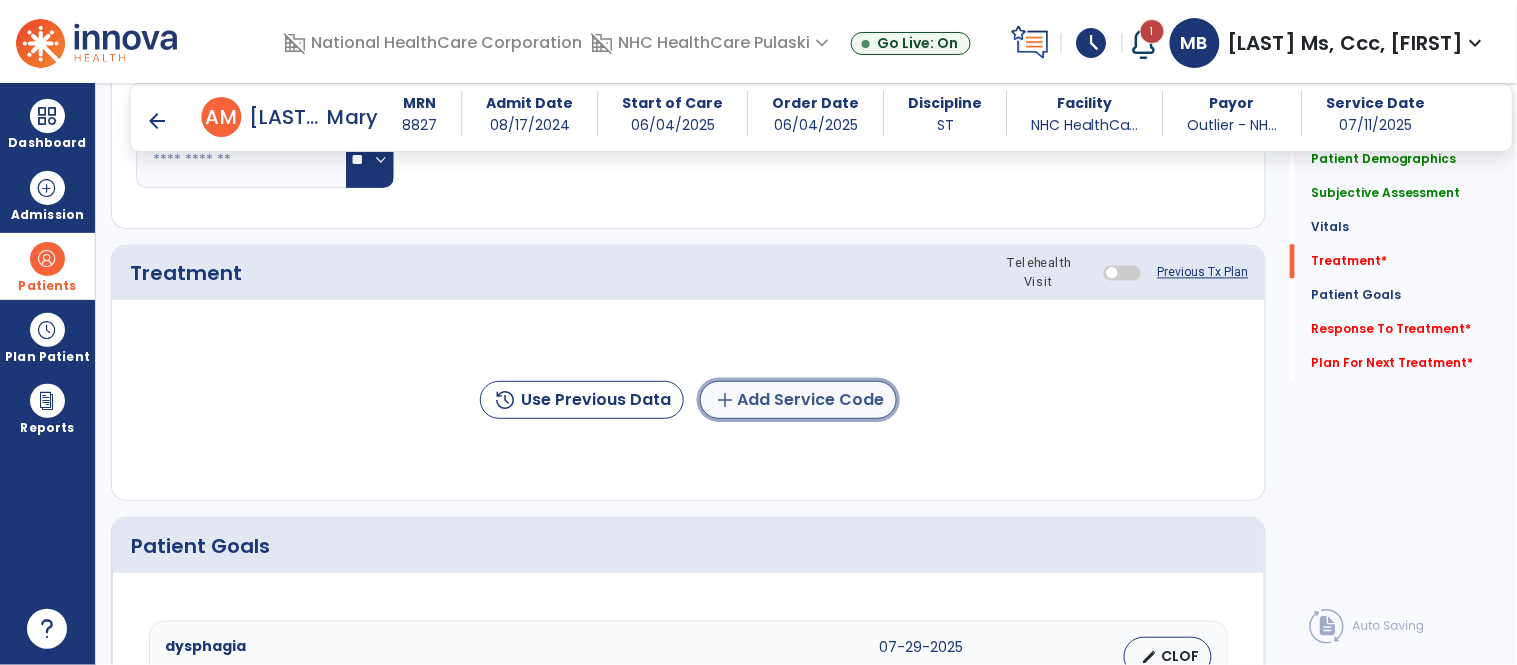 click on "add  Add Service Code" 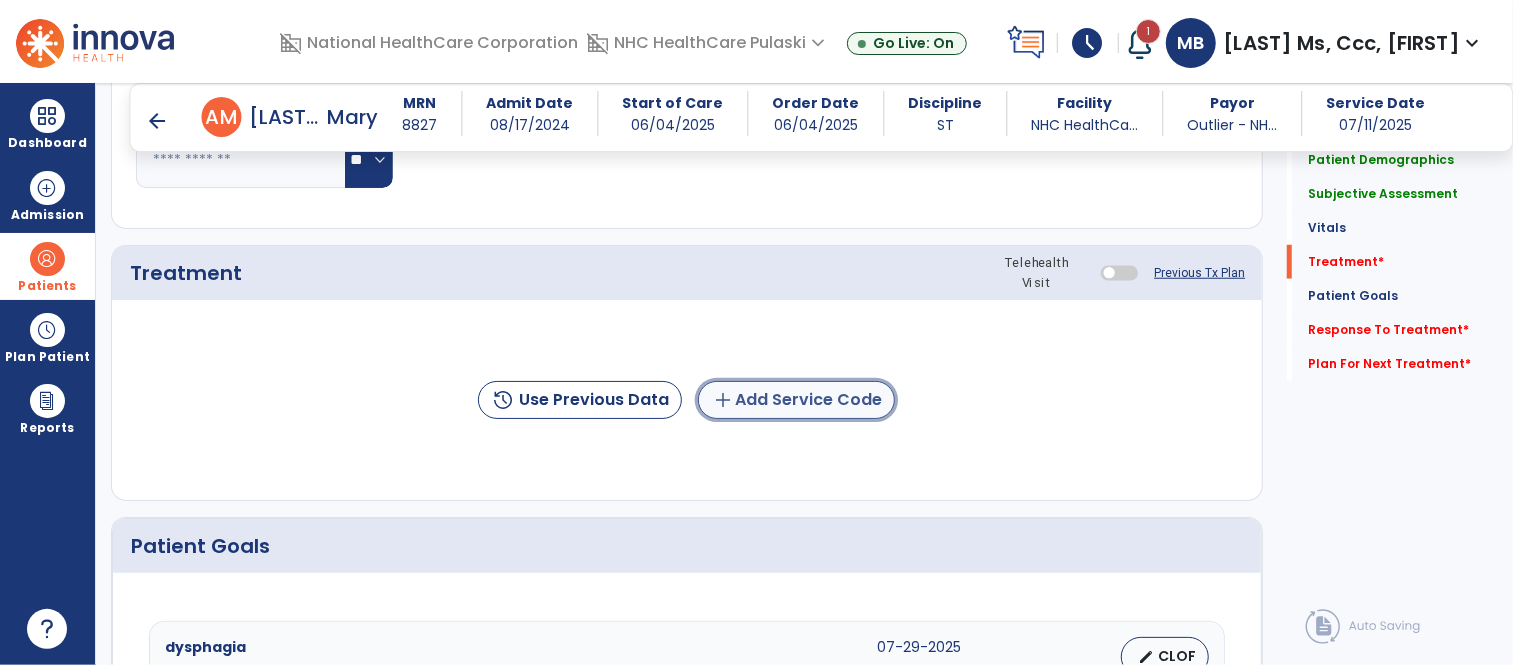 scroll, scrollTop: 1004, scrollLeft: 0, axis: vertical 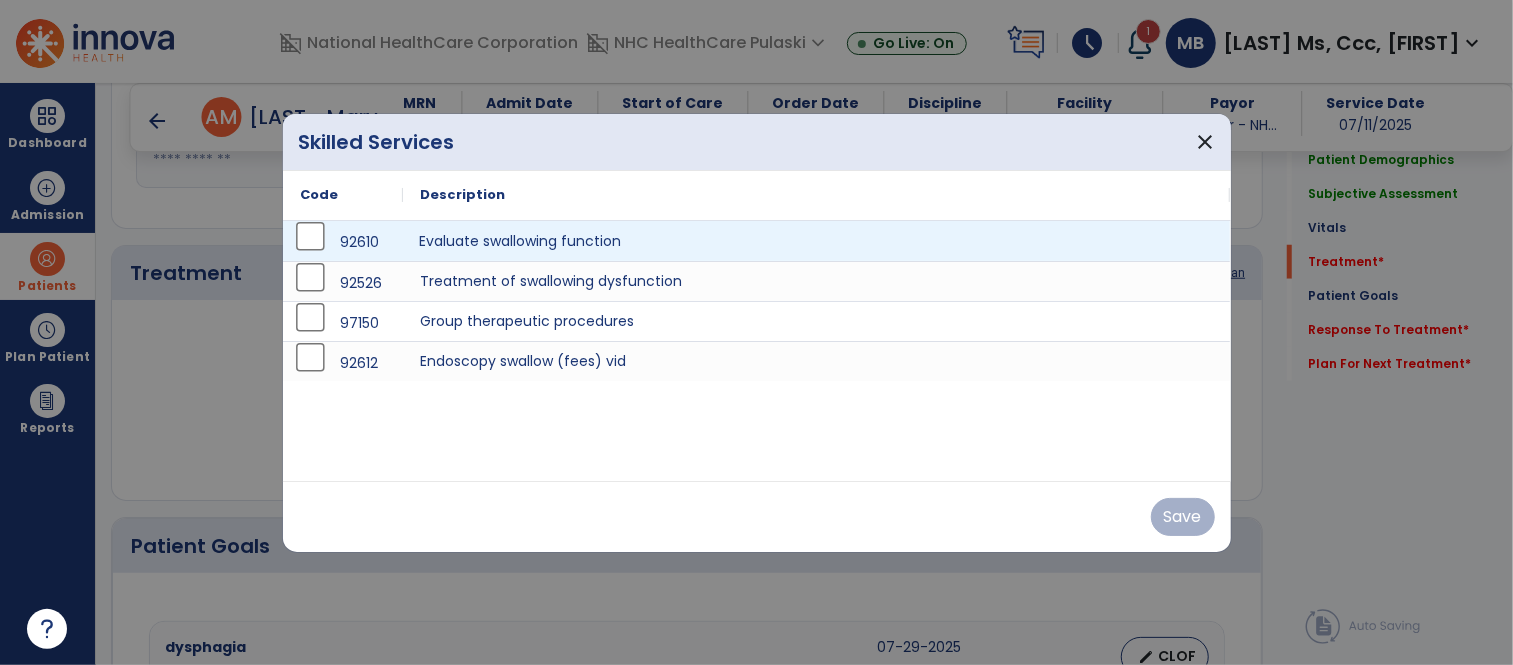 click on "Evaluate swallowing function" at bounding box center (817, 241) 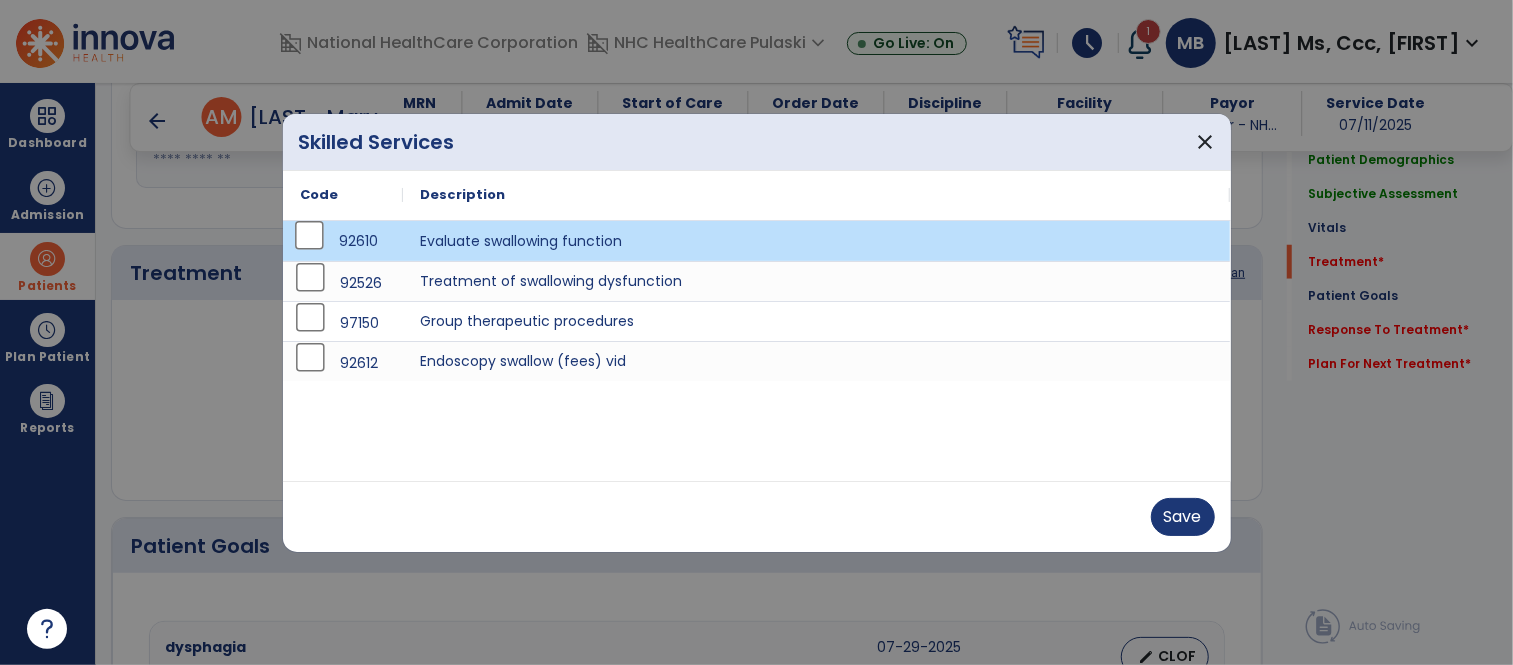 click on "92610" at bounding box center [343, 241] 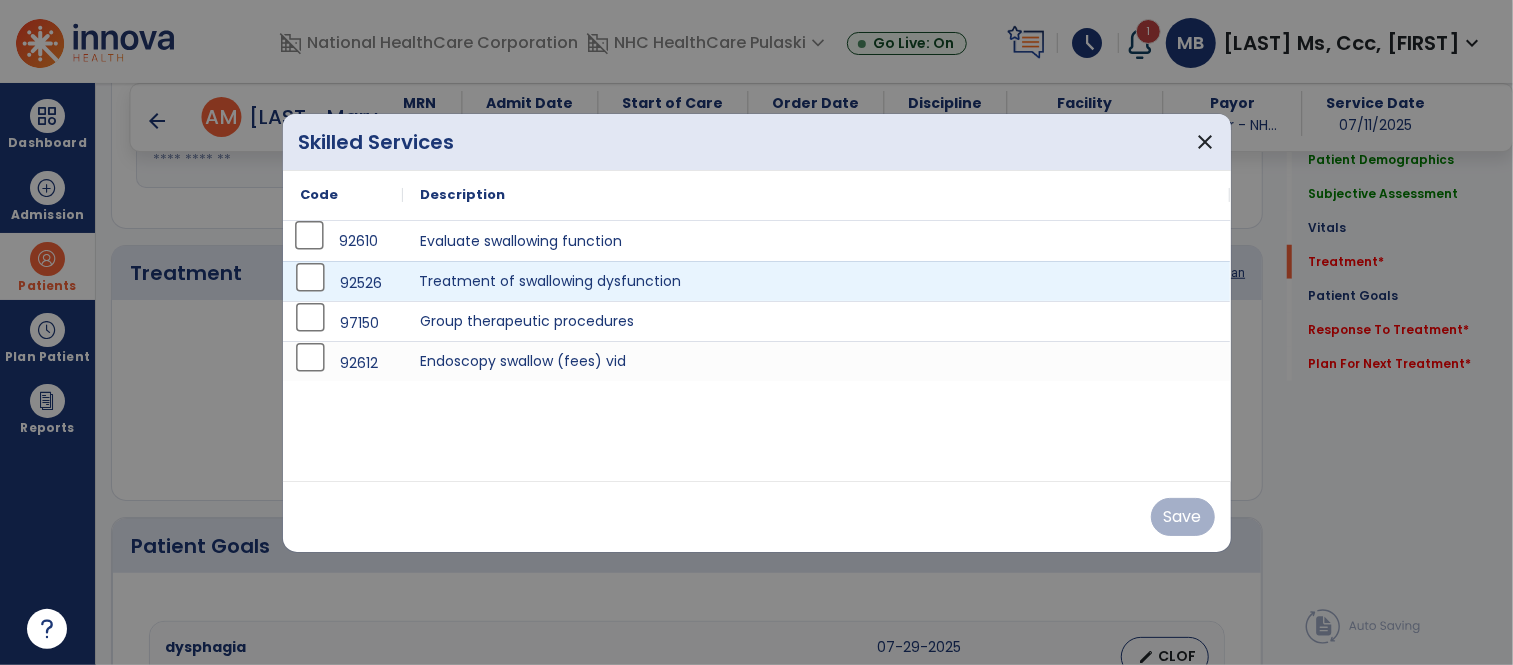 click on "Treatment of swallowing dysfunction" at bounding box center (817, 281) 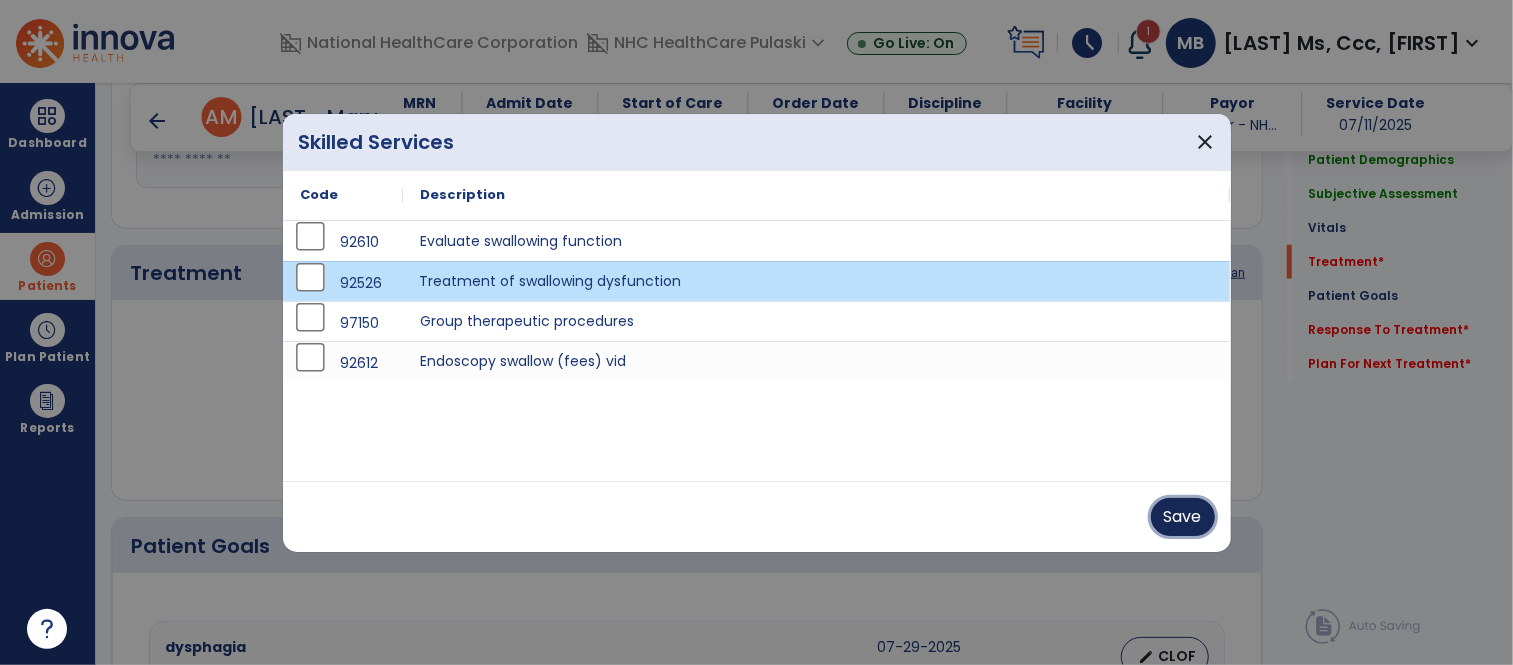 click on "Save" at bounding box center (1183, 517) 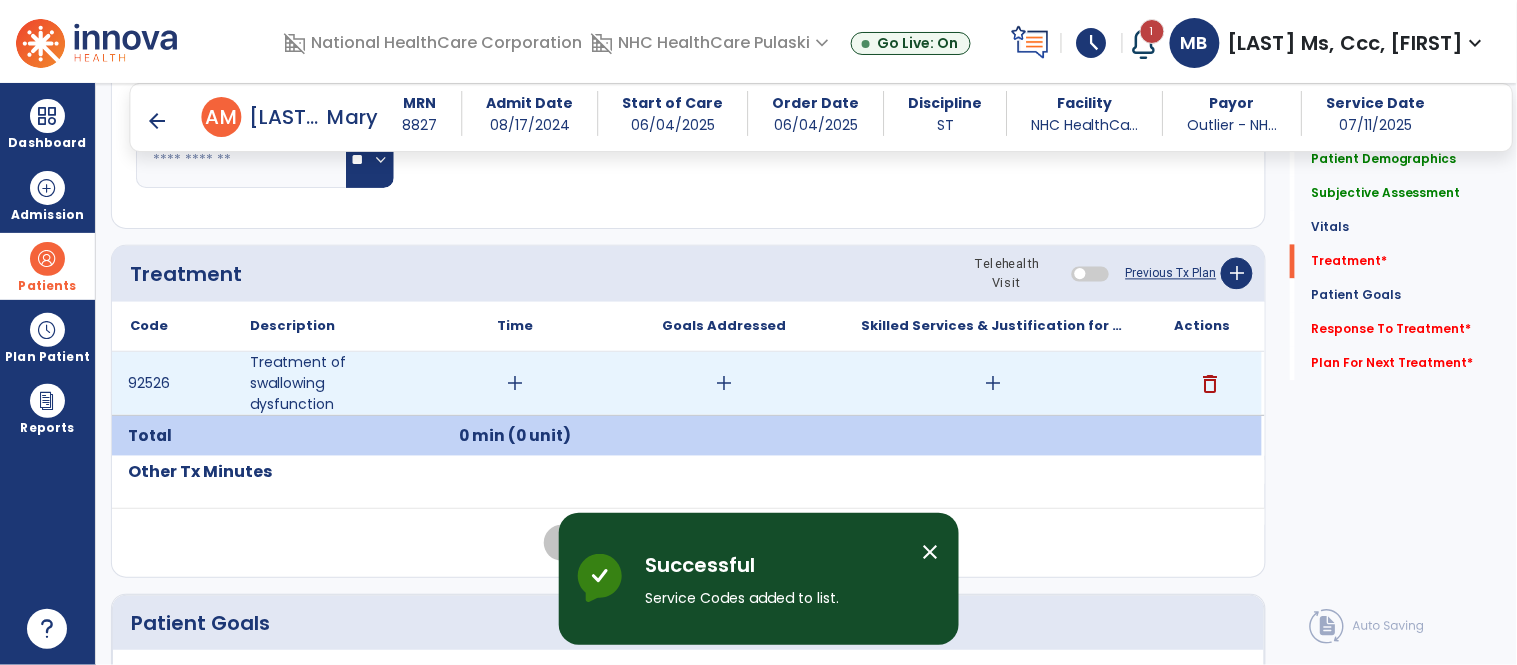 click on "add" at bounding box center [515, 383] 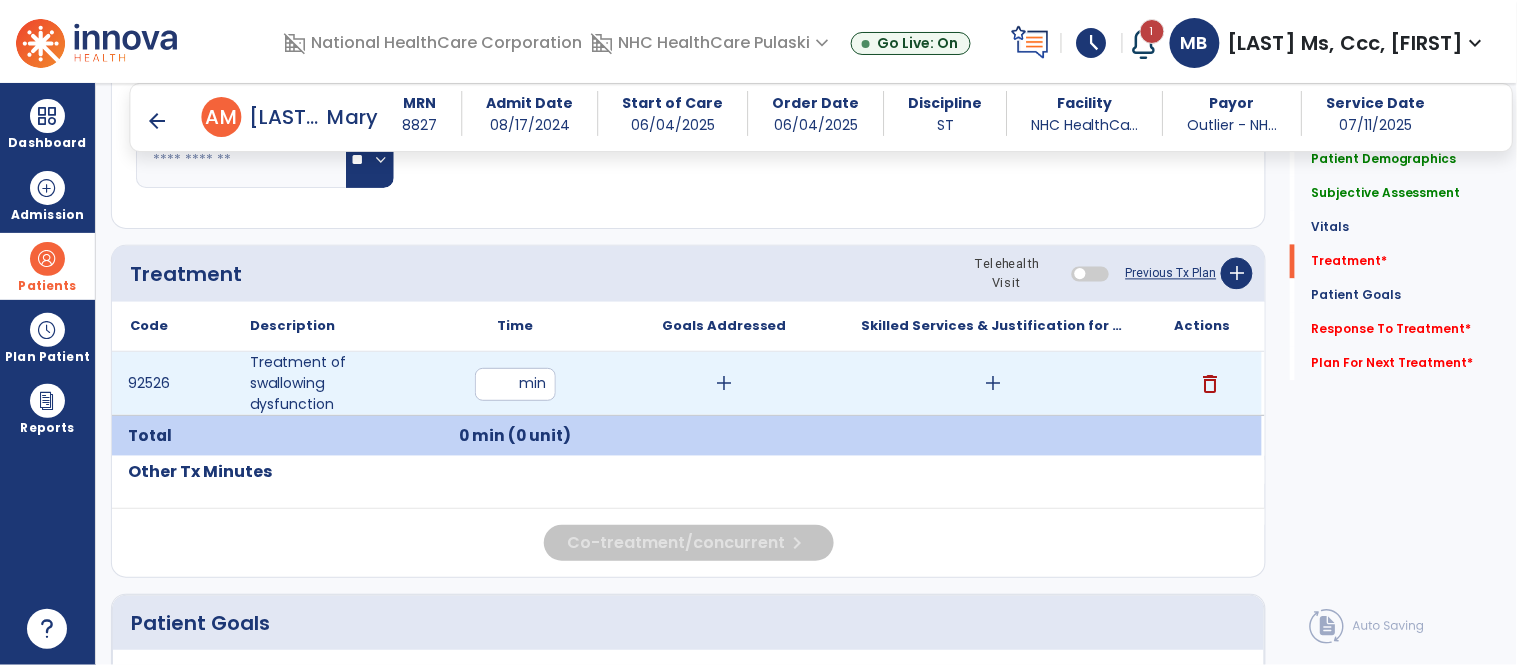 type on "**" 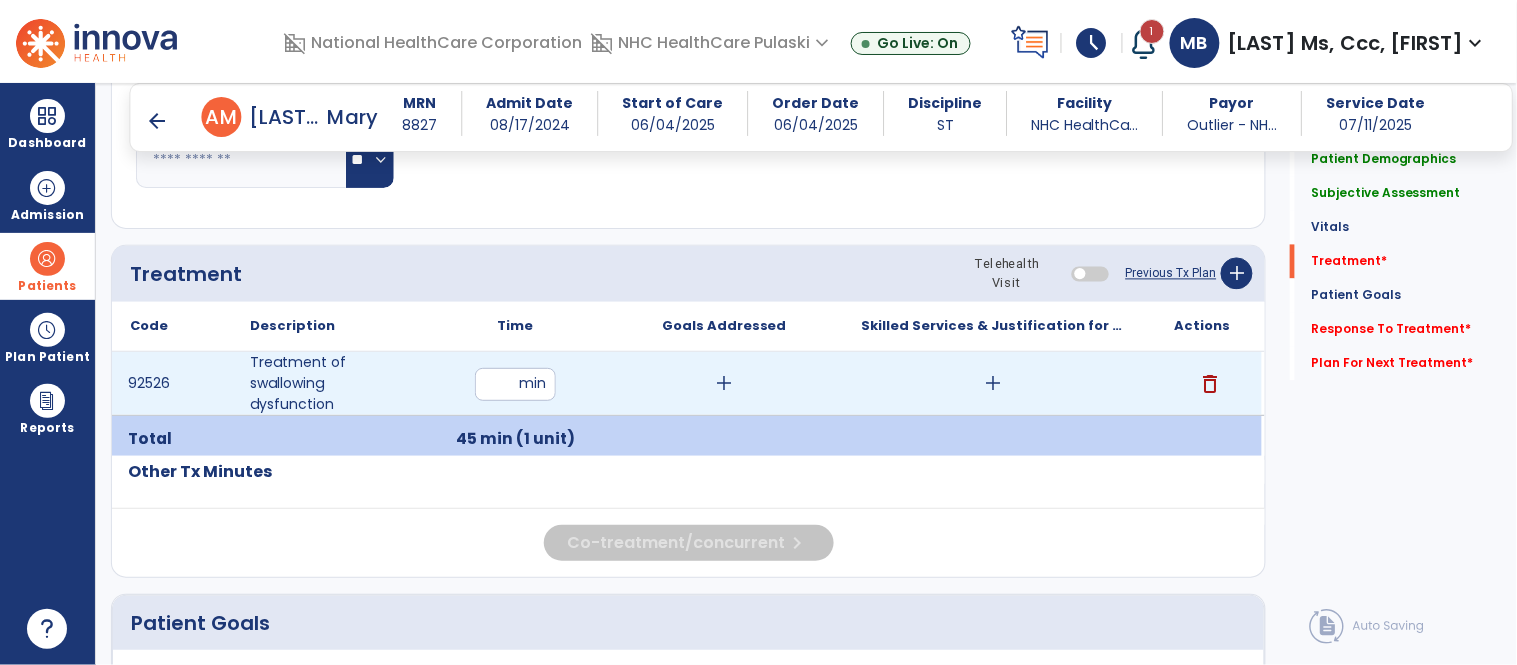 click on "add" at bounding box center (993, 383) 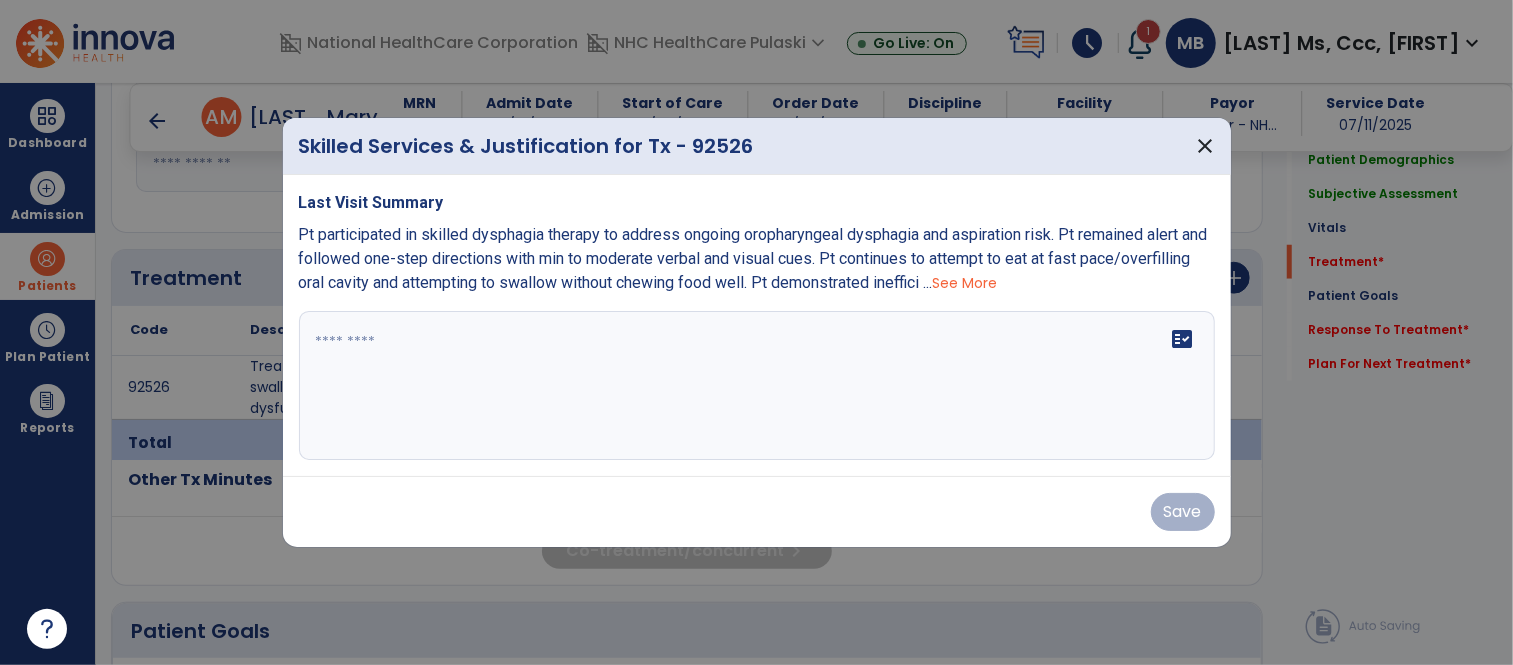 scroll, scrollTop: 1004, scrollLeft: 0, axis: vertical 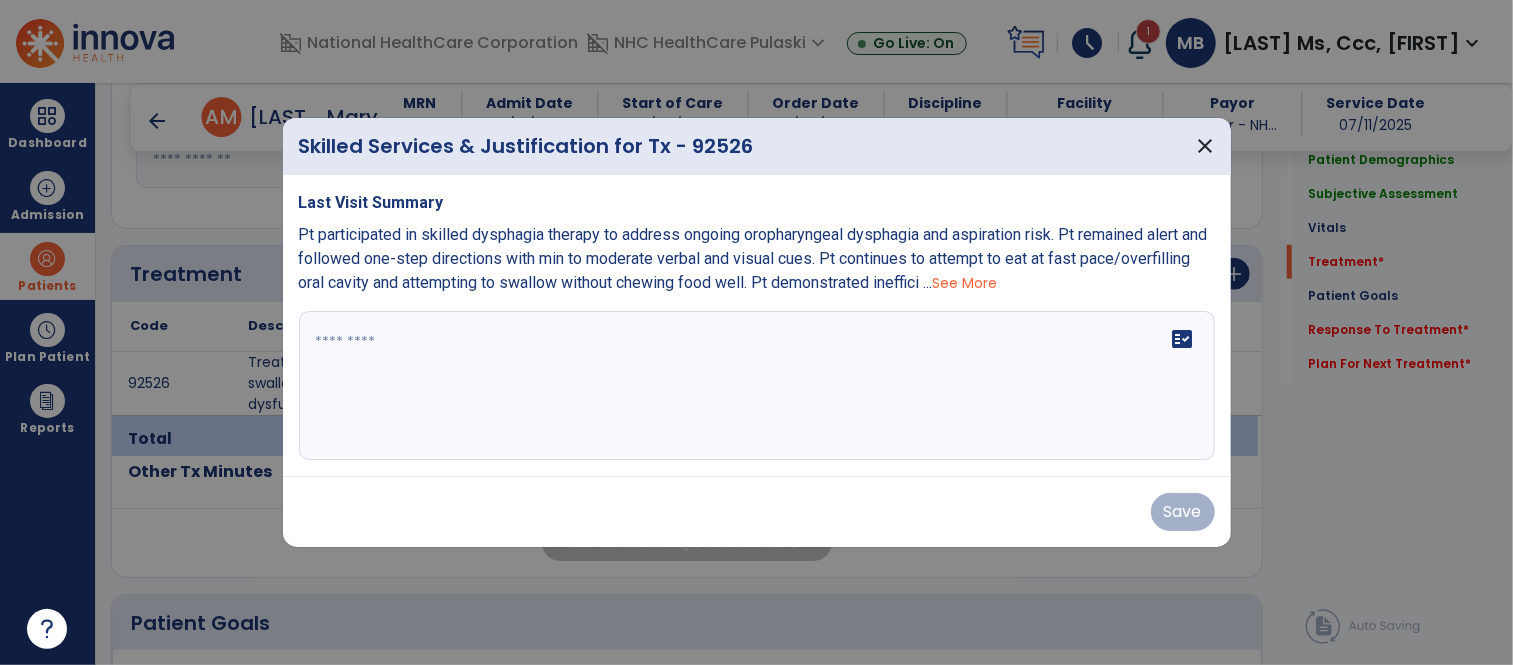 click on "See More" at bounding box center [965, 283] 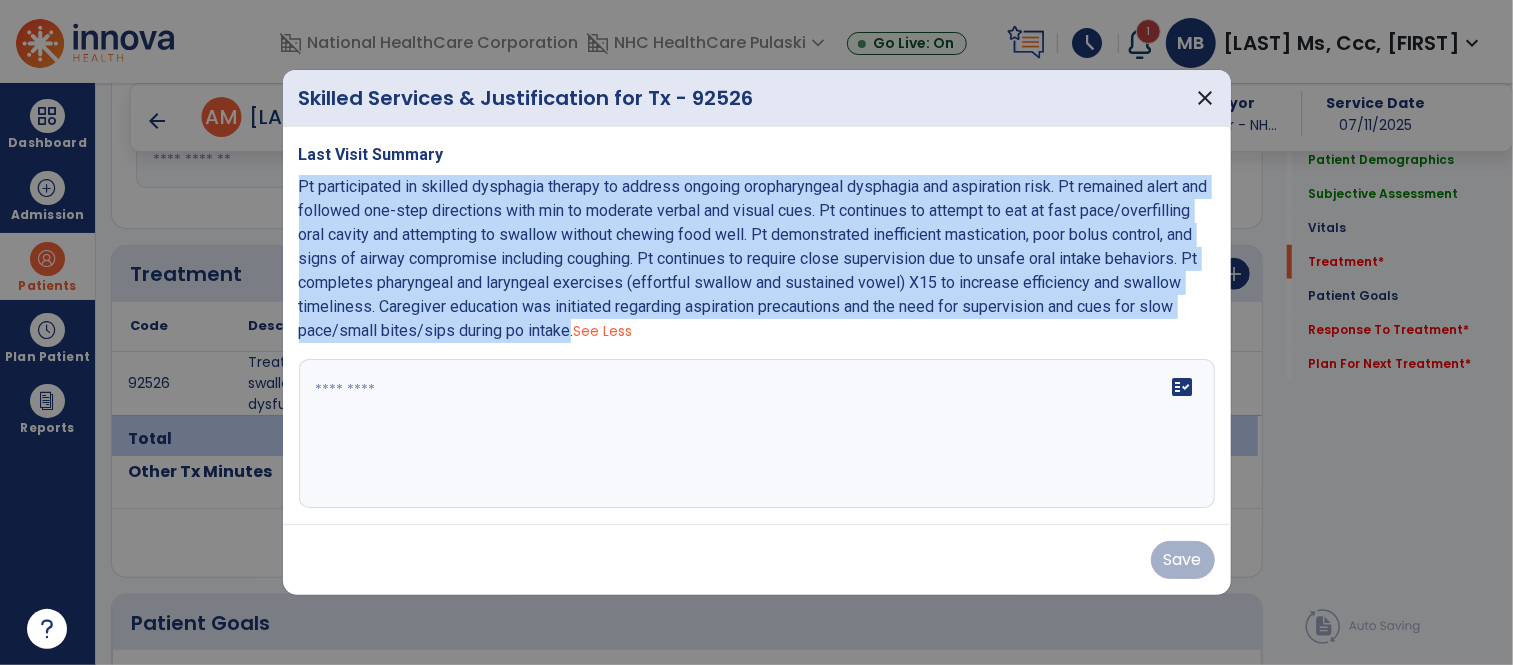drag, startPoint x: 297, startPoint y: 185, endPoint x: 695, endPoint y: 328, distance: 422.91016 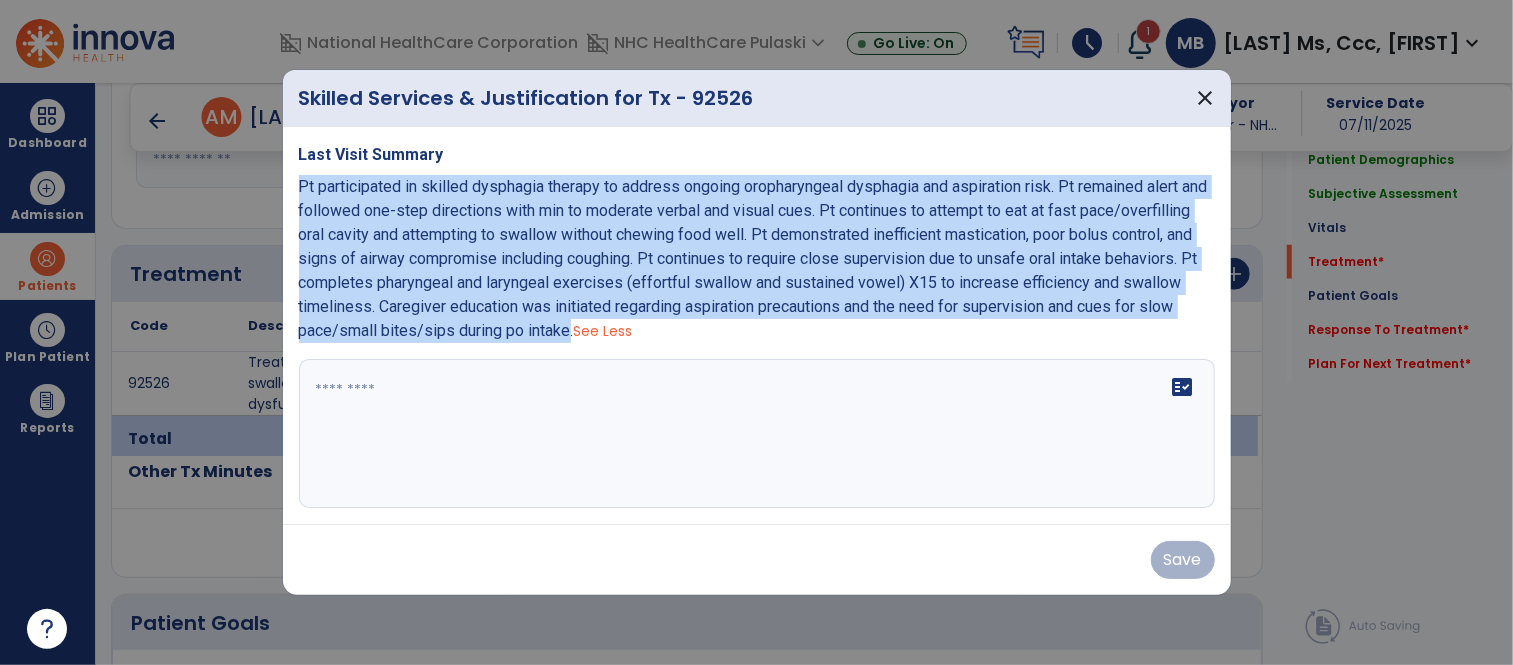 click on "Pt participated in skilled dysphagia therapy to address ongoing oropharyngeal dysphagia and aspiration risk. Pt remained alert and followed one-step directions with min to moderate verbal and visual cues. Pt continues to attempt to eat at fast pace/overfilling oral cavity and attempting to swallow without chewing food well. Pt demonstrated inefficient mastication, poor bolus control, and signs of airway compromise including coughing. Pt continues to require close supervision due to unsafe oral intake behaviors. Pt completes pharyngeal and laryngeal exercises (effortful swallow and sustained vowel) X15 to increase efficiency and swallow timeliness. Caregiver education was initiated regarding aspiration precautions and the need for supervision and cues for slow pace/small bites/sips during po intake." at bounding box center [753, 258] 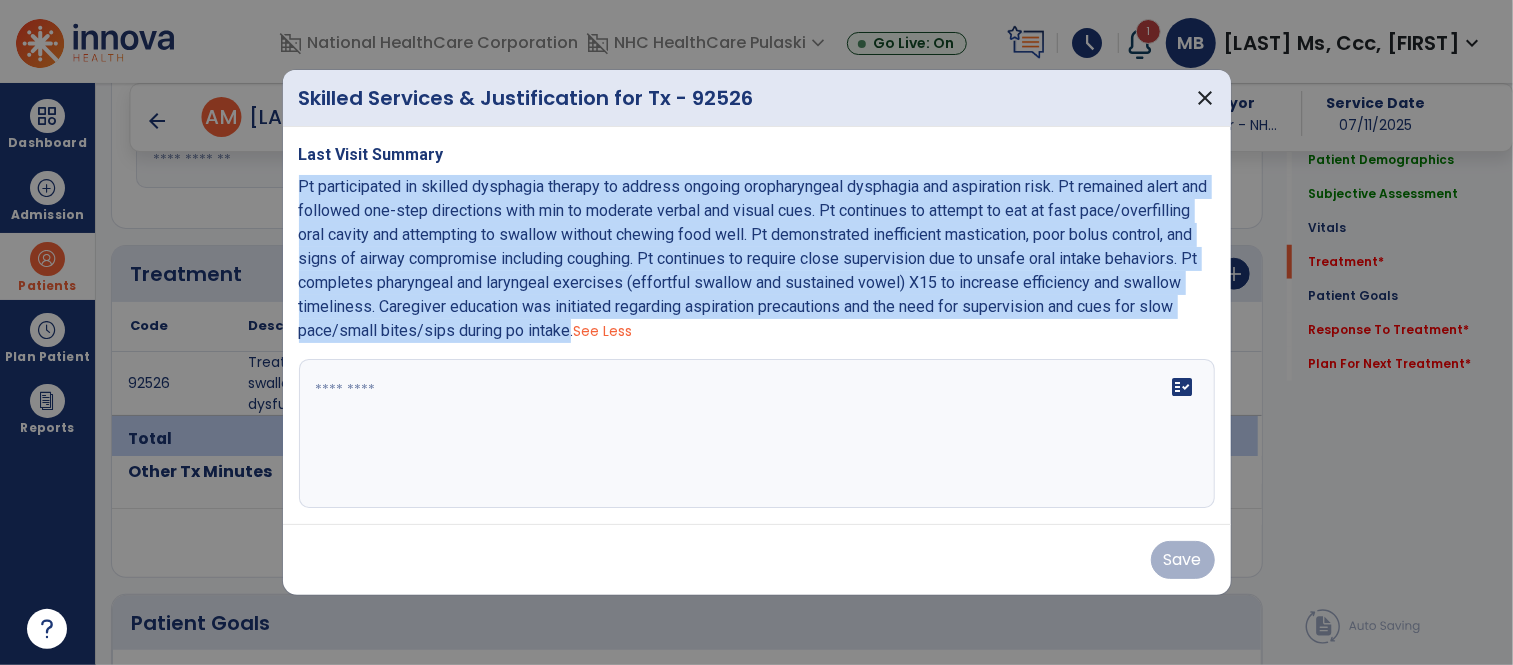 copy on "Pt participated in skilled dysphagia therapy to address ongoing oropharyngeal dysphagia and aspiration risk. Pt remained alert and followed one-step directions with min to moderate verbal and visual cues. Pt continues to attempt to eat at fast pace/overfilling oral cavity and attempting to swallow without chewing food well. Pt demonstrated inefficient mastication, poor bolus control, and signs of airway compromise including coughing. Pt continues to require close supervision due to unsafe oral intake behaviors. Pt completes pharyngeal and laryngeal exercises (effortful swallow and sustained vowel) X15 to increase efficiency and swallow timeliness. Caregiver education was initiated regarding aspiration precautions and the need for supervision and cues for slow pace/small bites/sips during po intake" 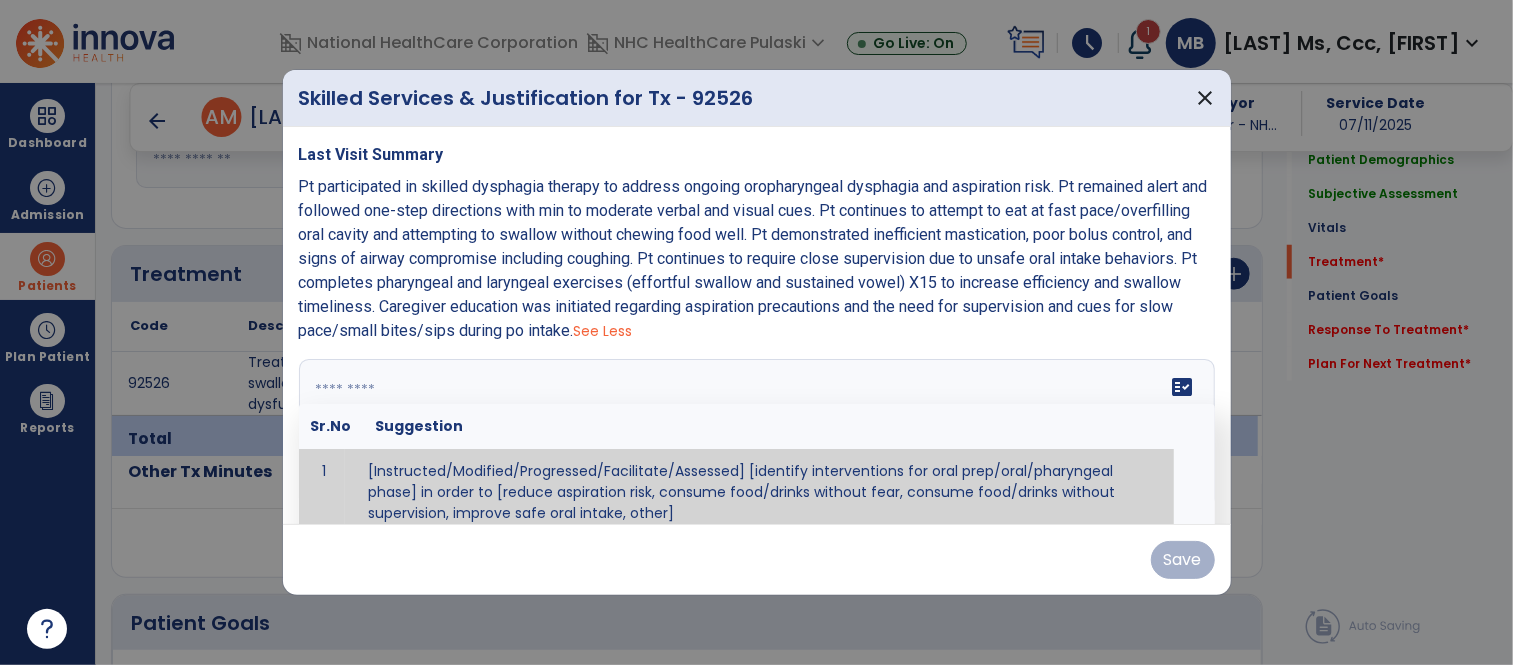 click at bounding box center (754, 434) 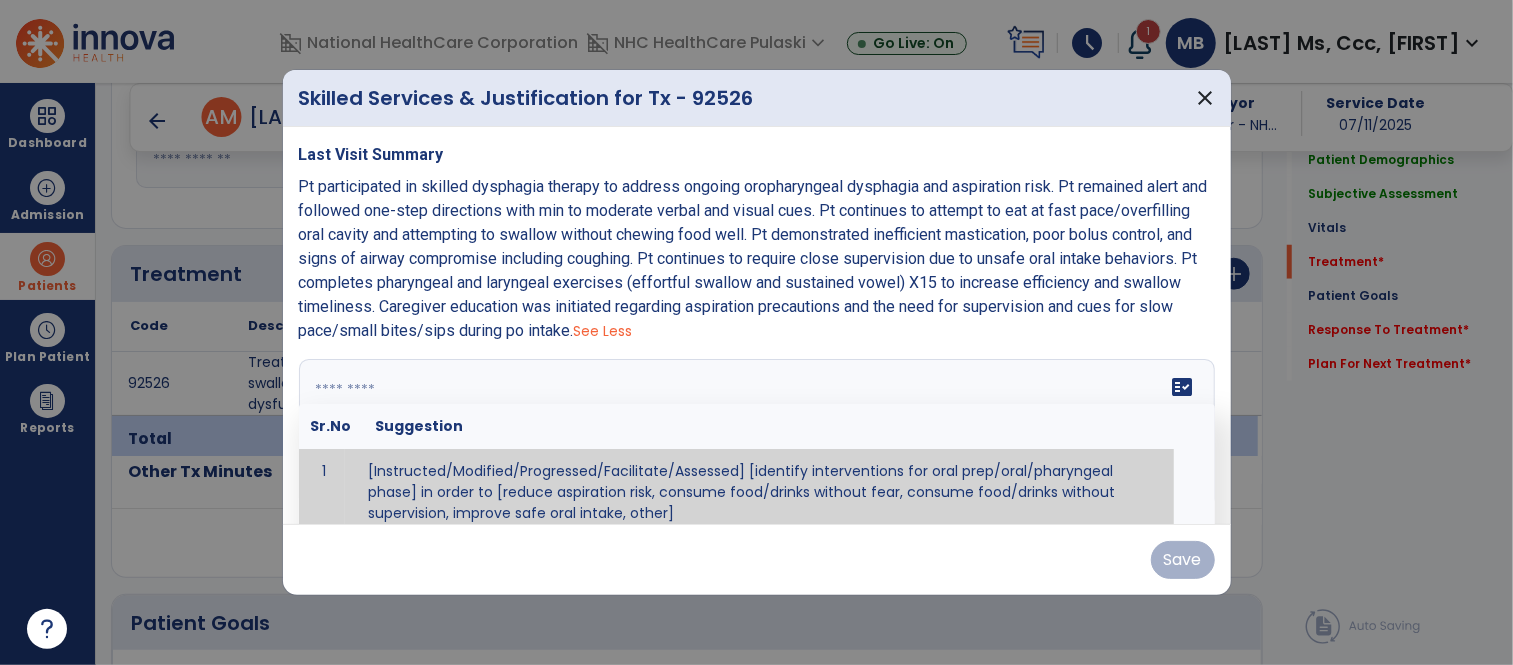 scroll, scrollTop: 11, scrollLeft: 0, axis: vertical 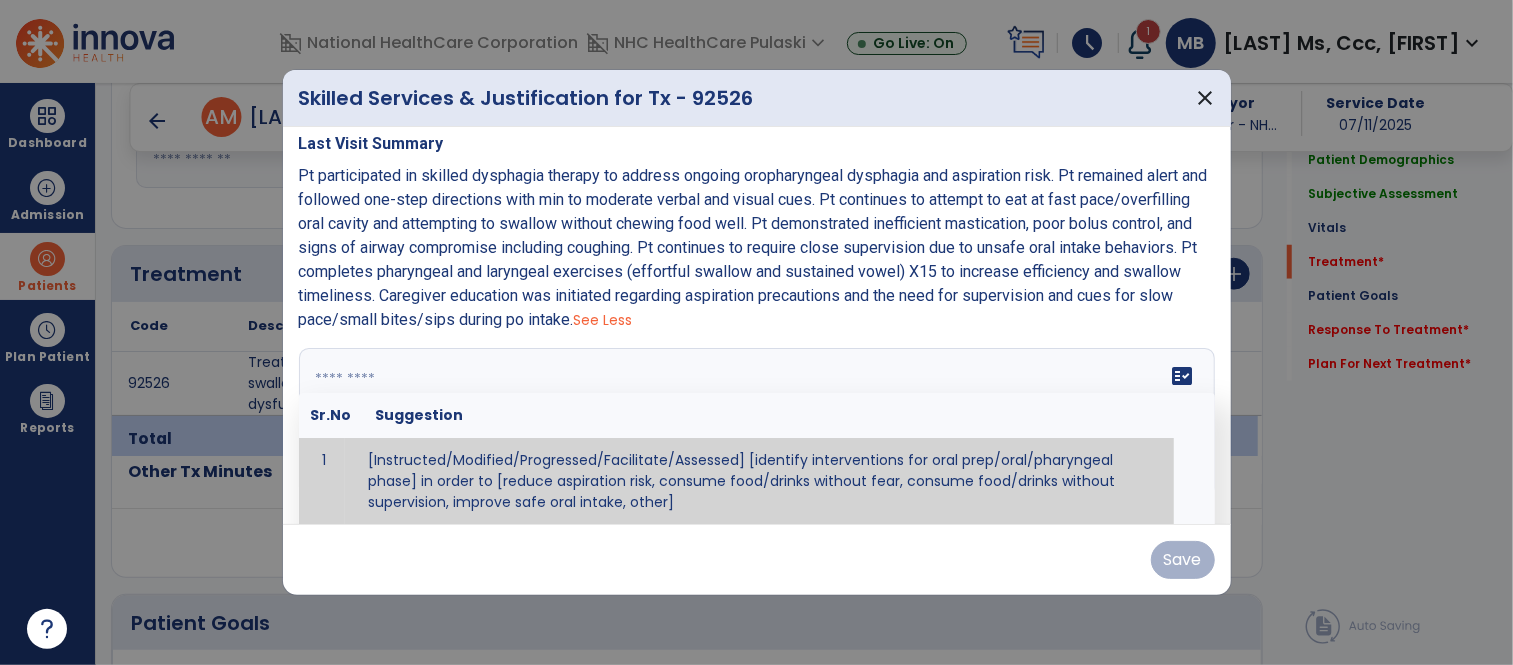 paste on "**********" 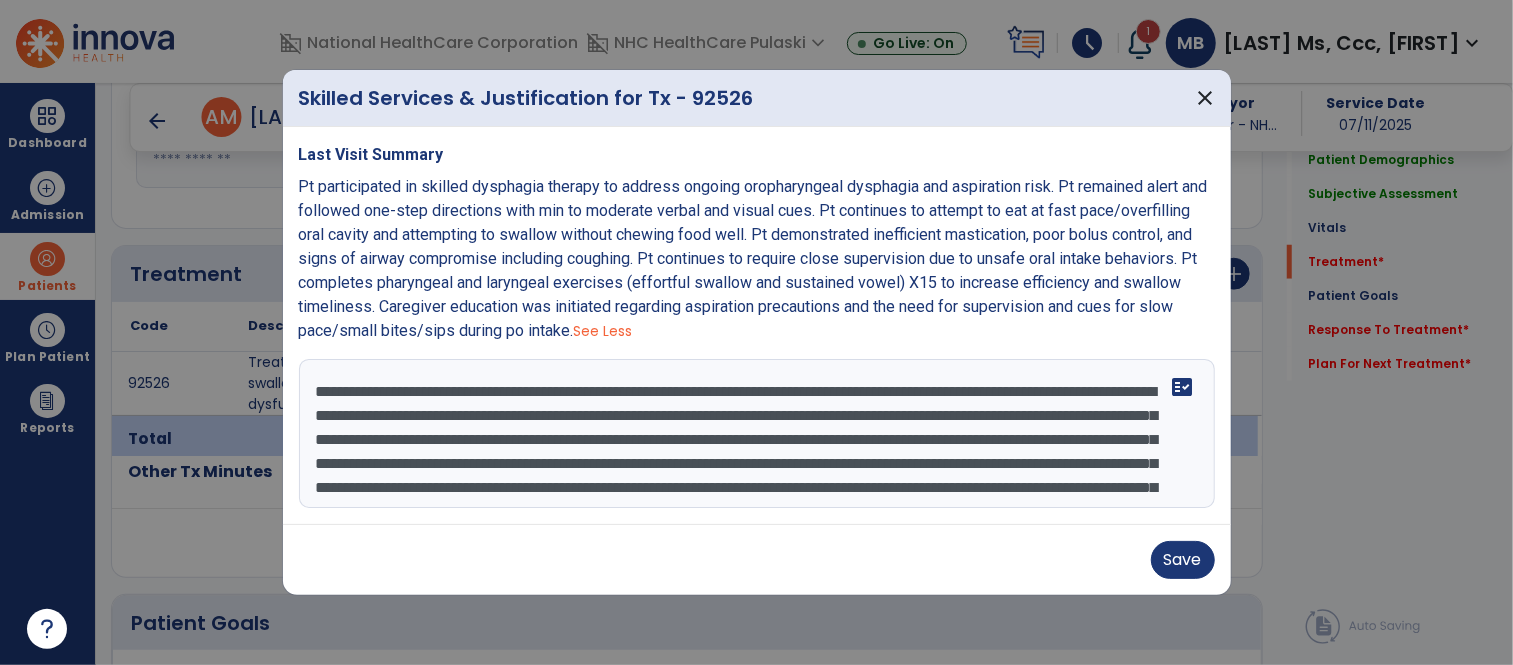 scroll, scrollTop: 72, scrollLeft: 0, axis: vertical 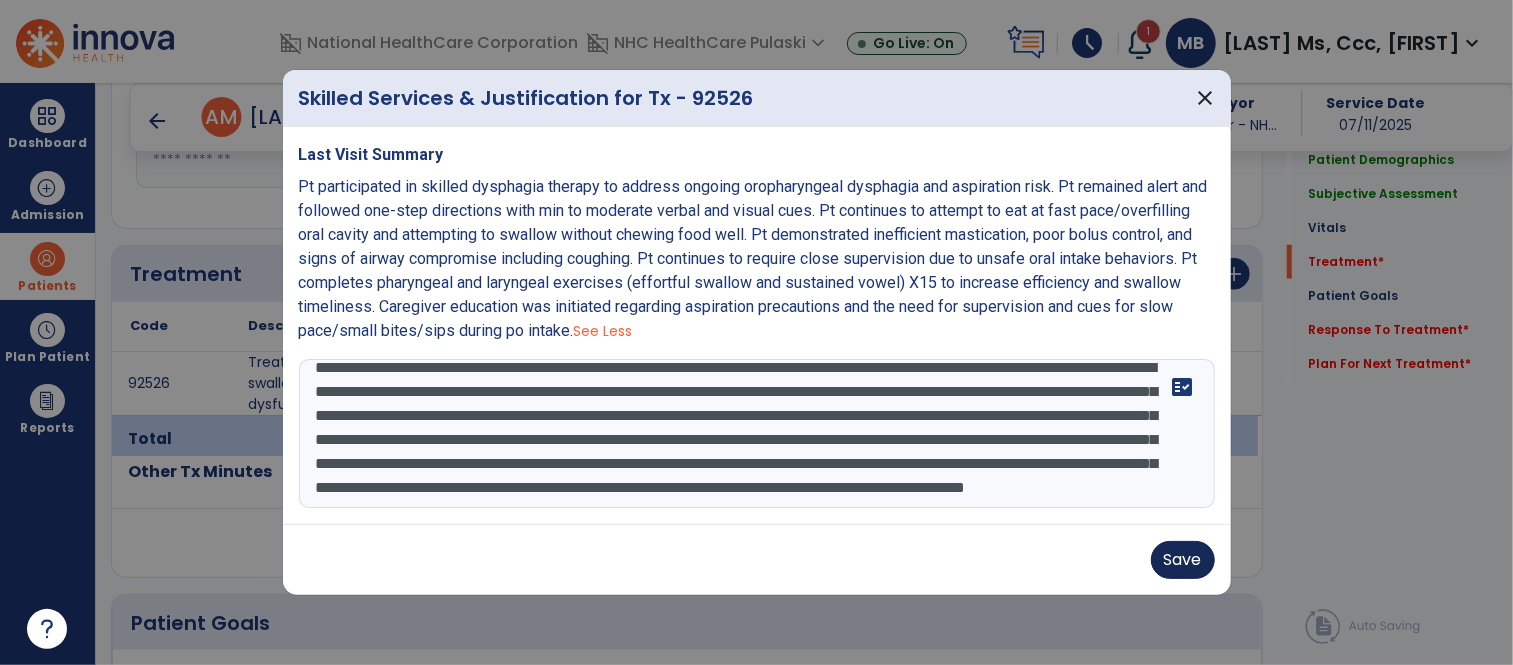 type on "**********" 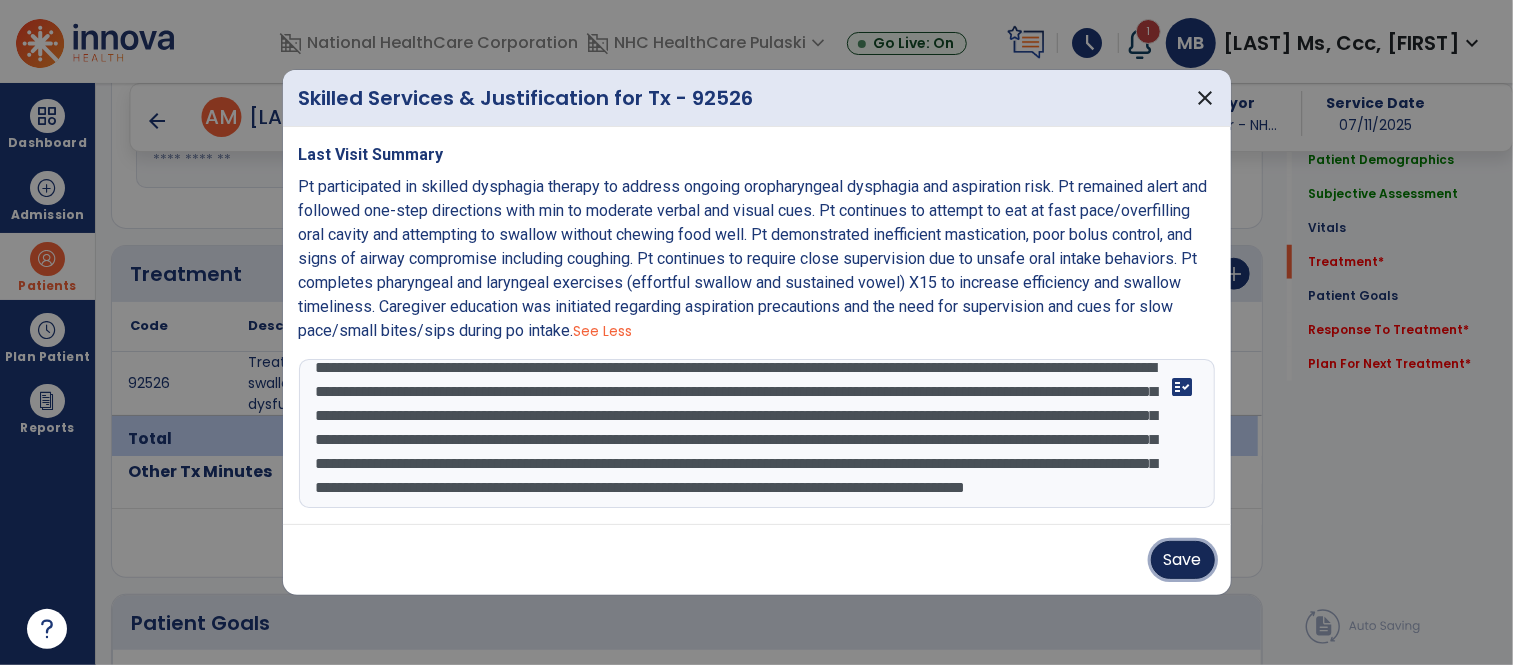 click on "Save" at bounding box center [1183, 560] 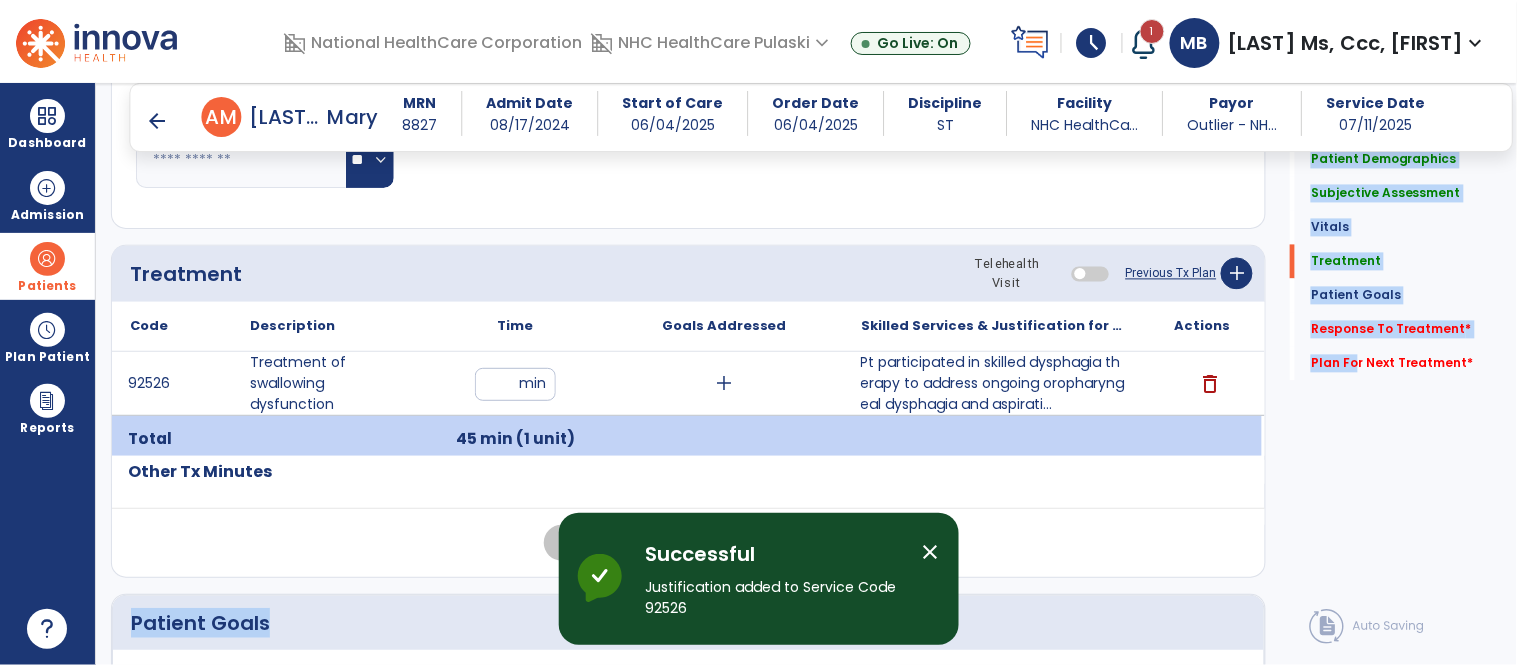 drag, startPoint x: 1187, startPoint y: 564, endPoint x: 1421, endPoint y: 305, distance: 349.05157 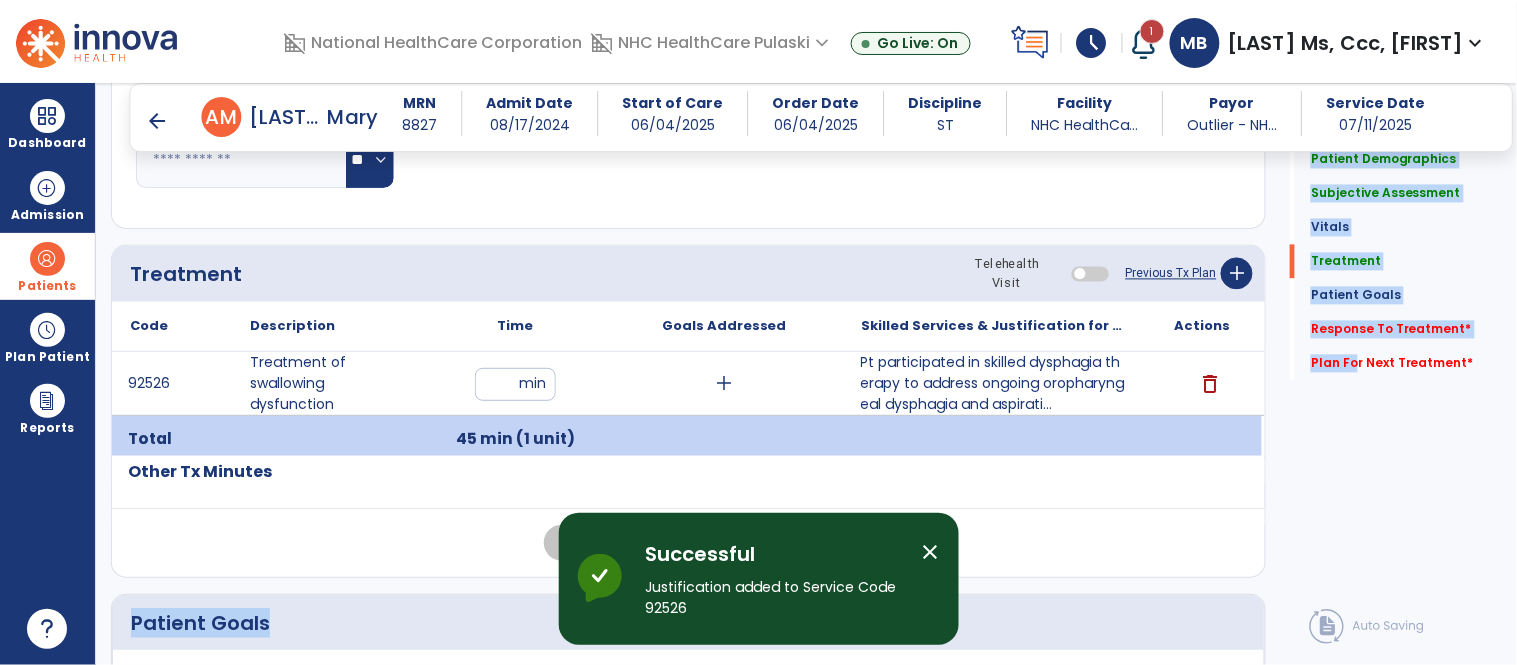 click on "Patient Demographics  Medical Diagnosis   Treatment Diagnosis   Precautions   Contraindications
Code
Description
Pdpm Clinical Category
I25.10" 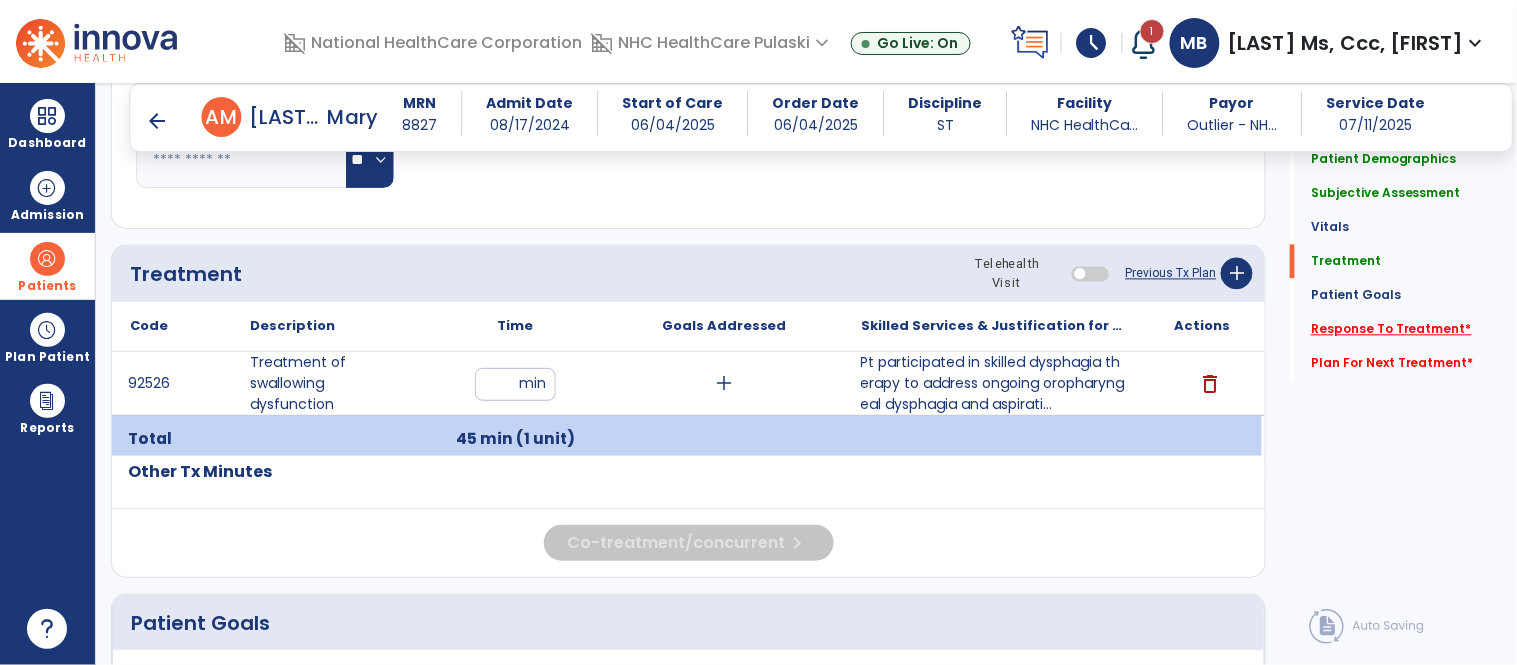 click on "Response To Treatment   *" 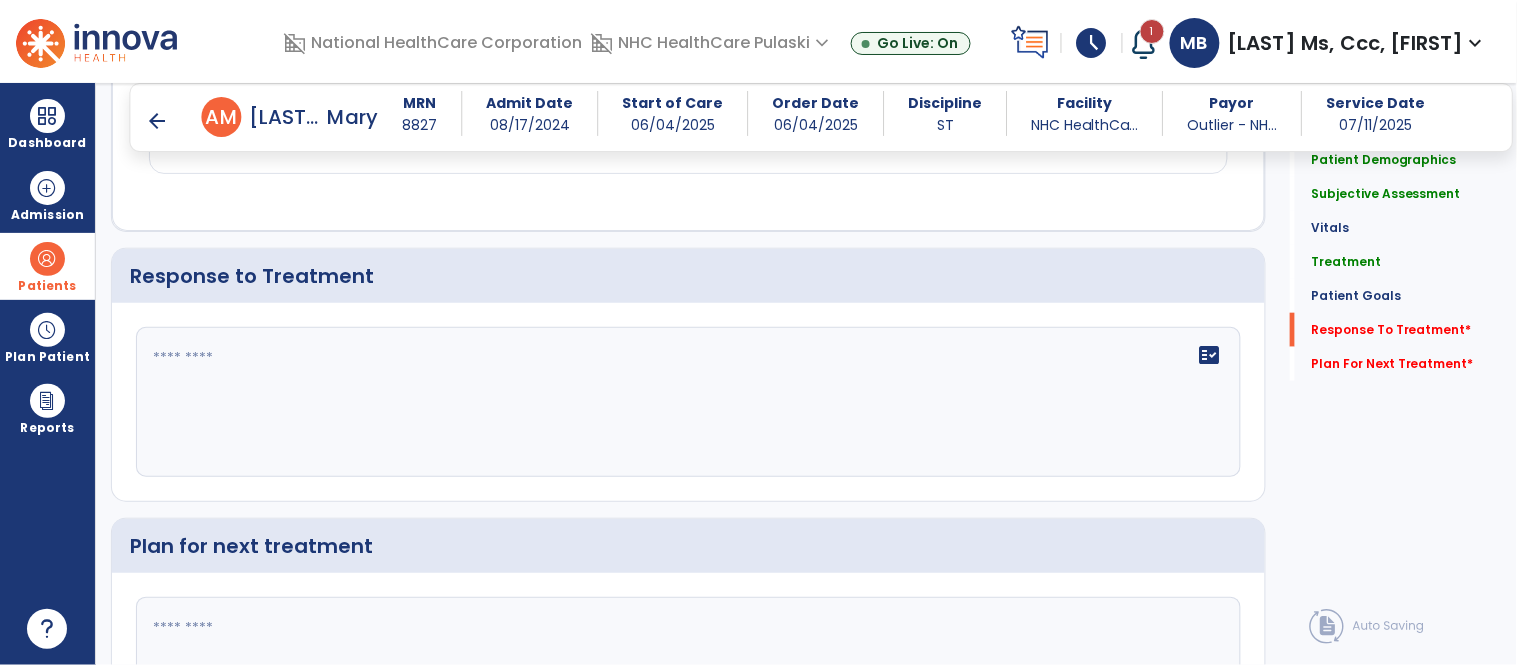 scroll, scrollTop: 2380, scrollLeft: 0, axis: vertical 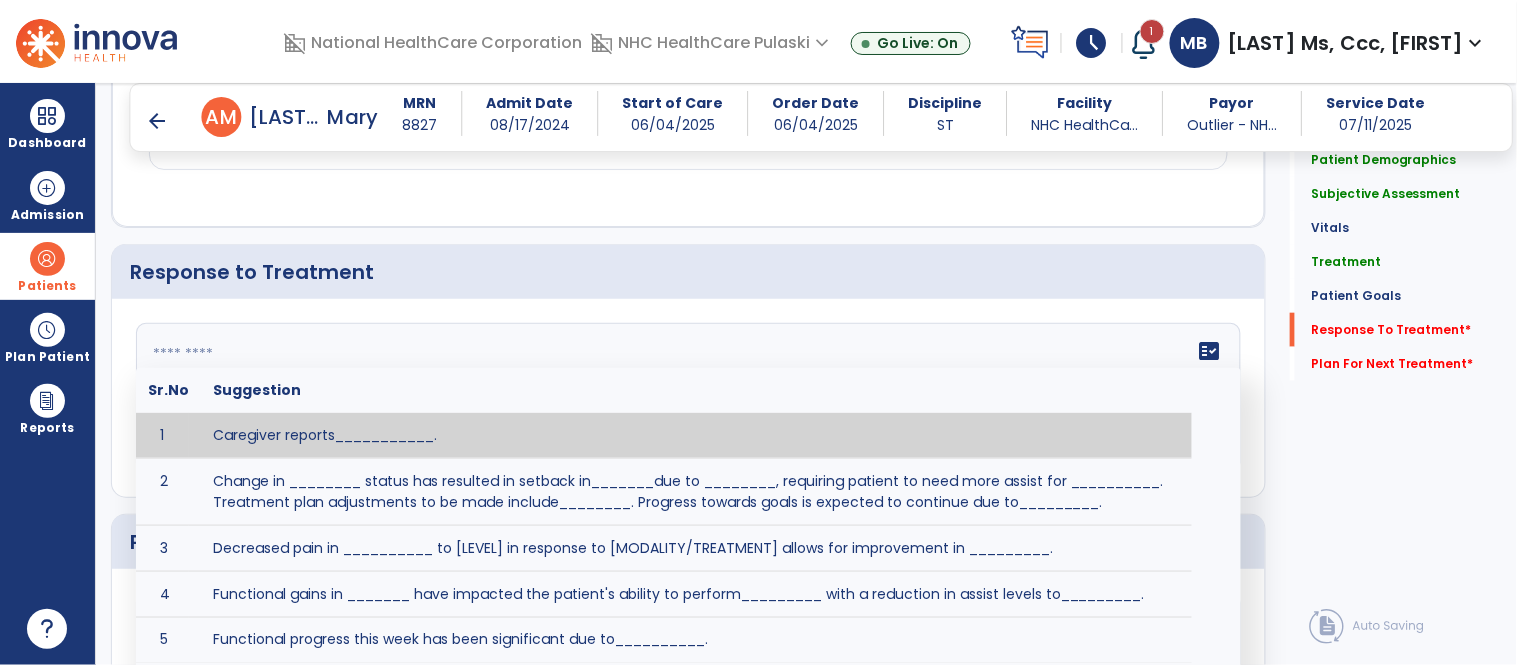 click on "fact_check  Sr.No Suggestion 1 Caregiver reports___________. 2 Change in ________ status has resulted in setback in_______due to ________, requiring patient to need more assist for __________.   Treatment plan adjustments to be made include________.  Progress towards goals is expected to continue due to_________. 3 Decreased pain in __________ to [LEVEL] in response to [MODALITY/TREATMENT] allows for improvement in _________. 4 Functional gains in _______ have impacted the patient's ability to perform_________ with a reduction in assist levels to_________. 5 Functional progress this week has been significant due to__________. 6 Gains in ________ have improved the patient's ability to perform ______with decreased levels of assist to___________. 7 Improvement in ________allows patient to tolerate higher levels of challenges in_________. 8 Pain in [AREA] has decreased to [LEVEL] in response to [TREATMENT/MODALITY], allowing fore ease in completing__________. 9 10 11 12 13 14 15 16 17 18 19 20 21" 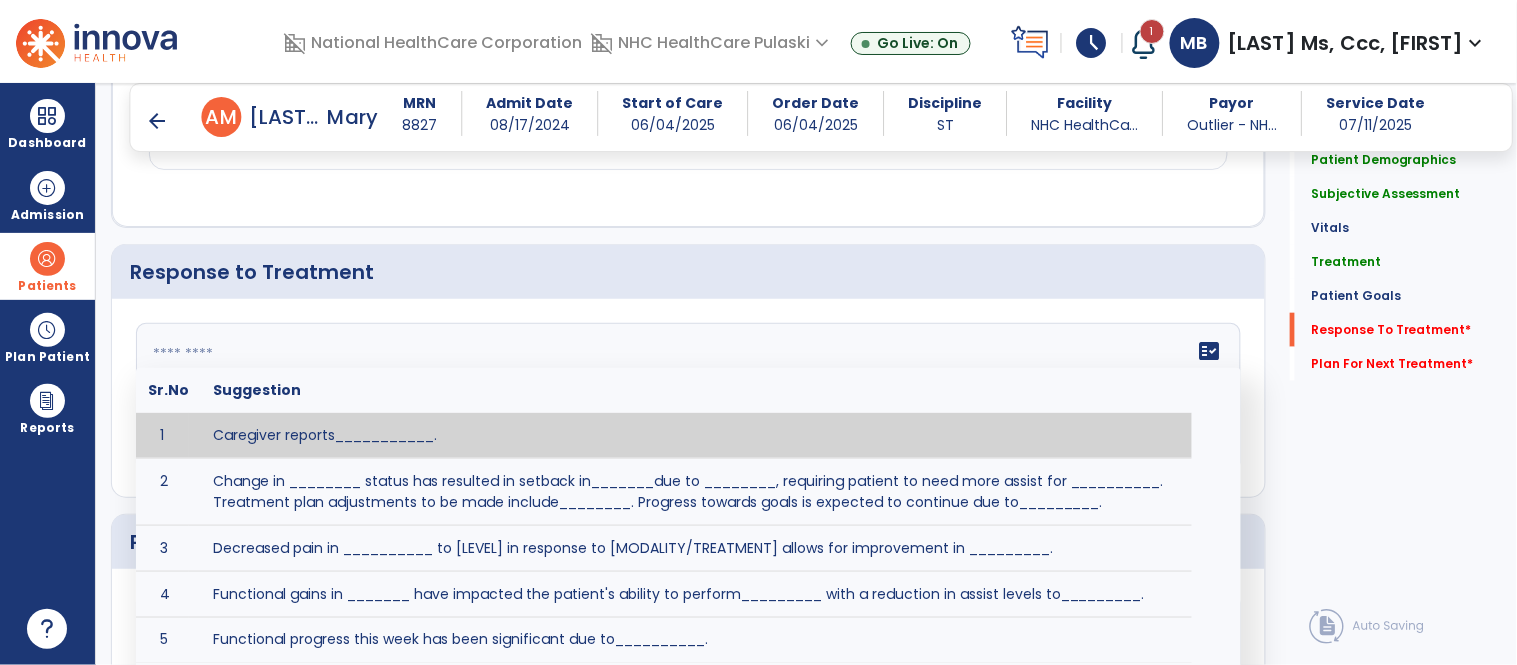 drag, startPoint x: 1507, startPoint y: 571, endPoint x: 1516, endPoint y: 551, distance: 21.931713 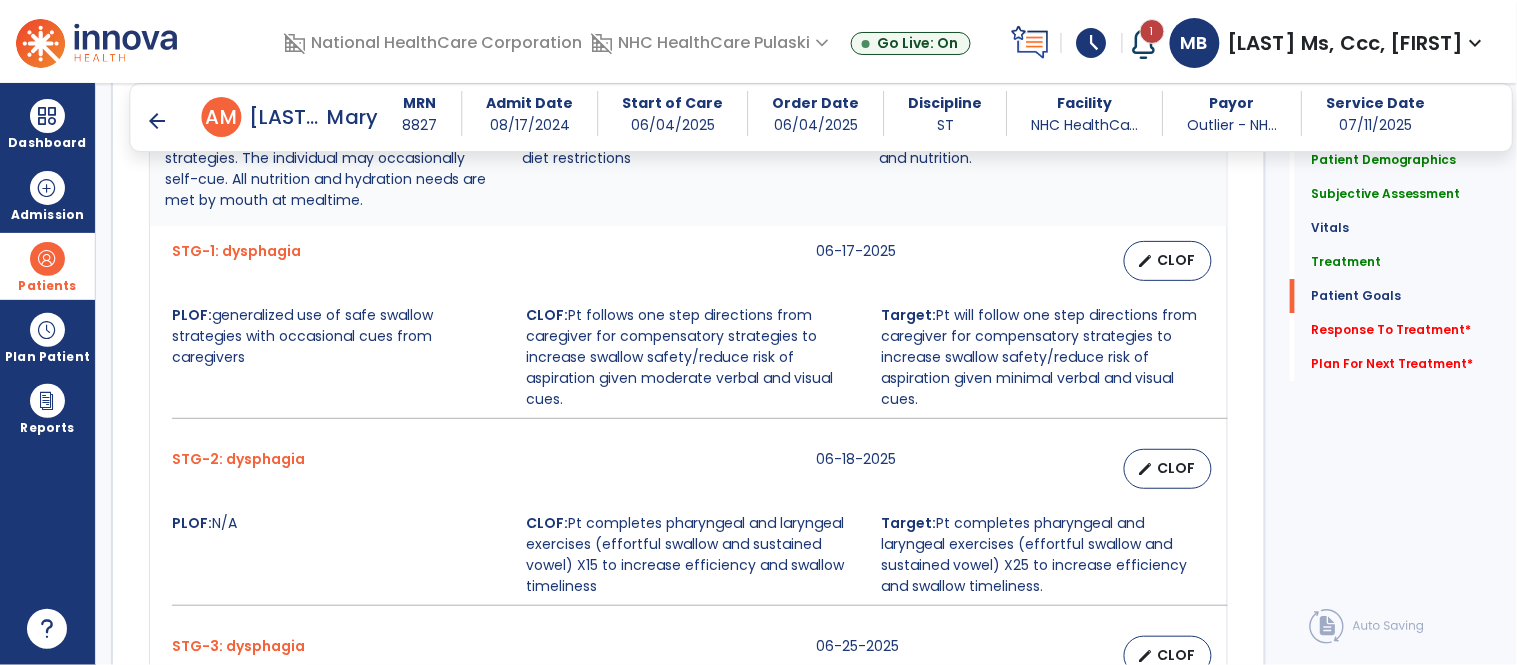 scroll, scrollTop: 1698, scrollLeft: 0, axis: vertical 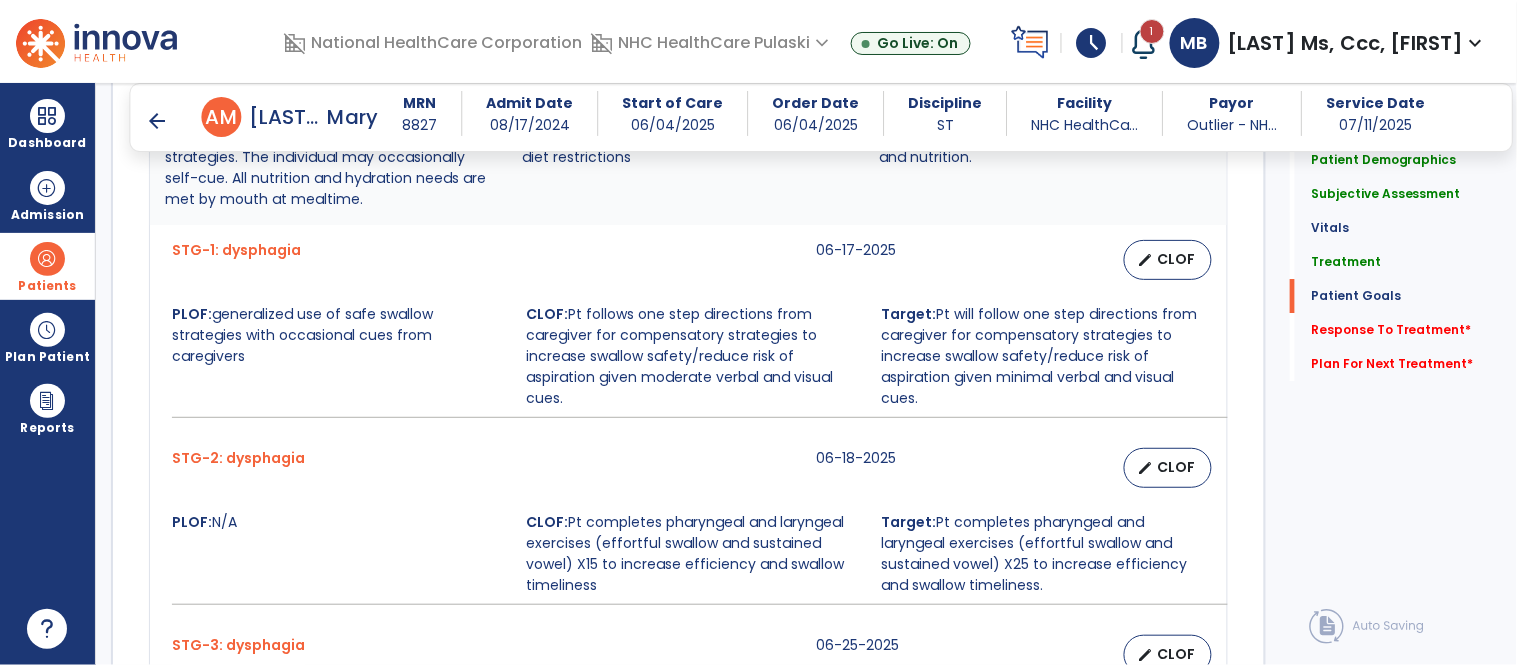 drag, startPoint x: 570, startPoint y: 313, endPoint x: 574, endPoint y: 404, distance: 91.08787 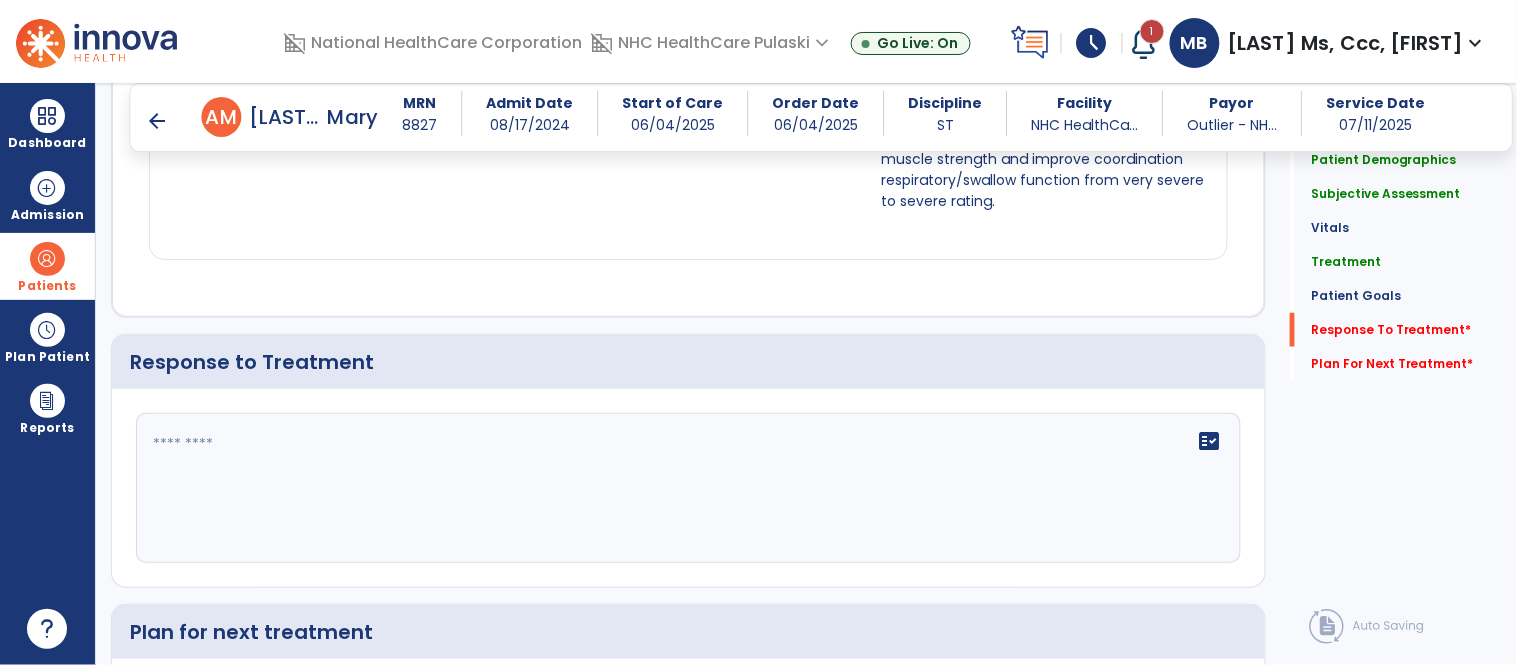 scroll, scrollTop: 2368, scrollLeft: 0, axis: vertical 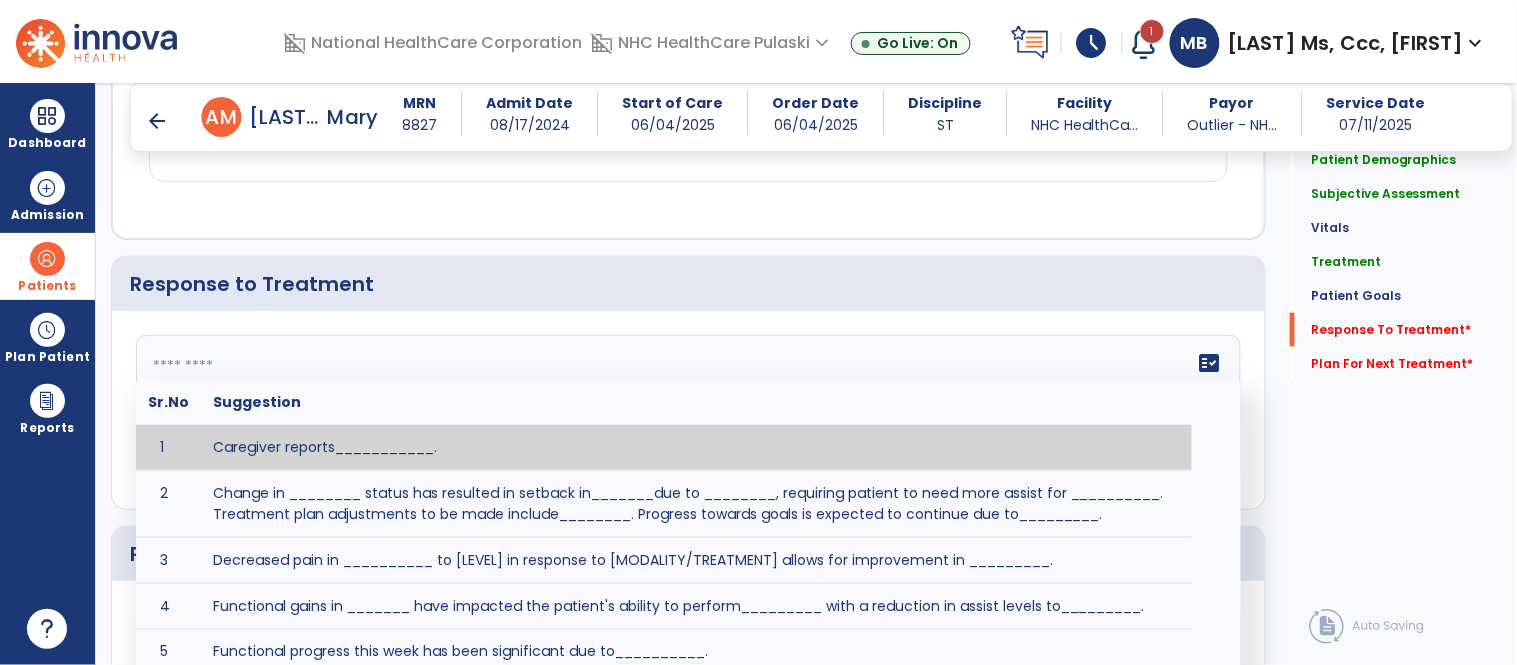 click on "fact_check  Sr.No Suggestion 1 Caregiver reports___________. 2 Change in ________ status has resulted in setback in_______due to ________, requiring patient to need more assist for __________.   Treatment plan adjustments to be made include________.  Progress towards goals is expected to continue due to_________. 3 Decreased pain in __________ to [LEVEL] in response to [MODALITY/TREATMENT] allows for improvement in _________. 4 Functional gains in _______ have impacted the patient's ability to perform_________ with a reduction in assist levels to_________. 5 Functional progress this week has been significant due to__________. 6 Gains in ________ have improved the patient's ability to perform ______with decreased levels of assist to___________. 7 Improvement in ________allows patient to tolerate higher levels of challenges in_________. 8 Pain in [AREA] has decreased to [LEVEL] in response to [TREATMENT/MODALITY], allowing fore ease in completing__________. 9 10 11 12 13 14 15 16 17 18 19 20 21" 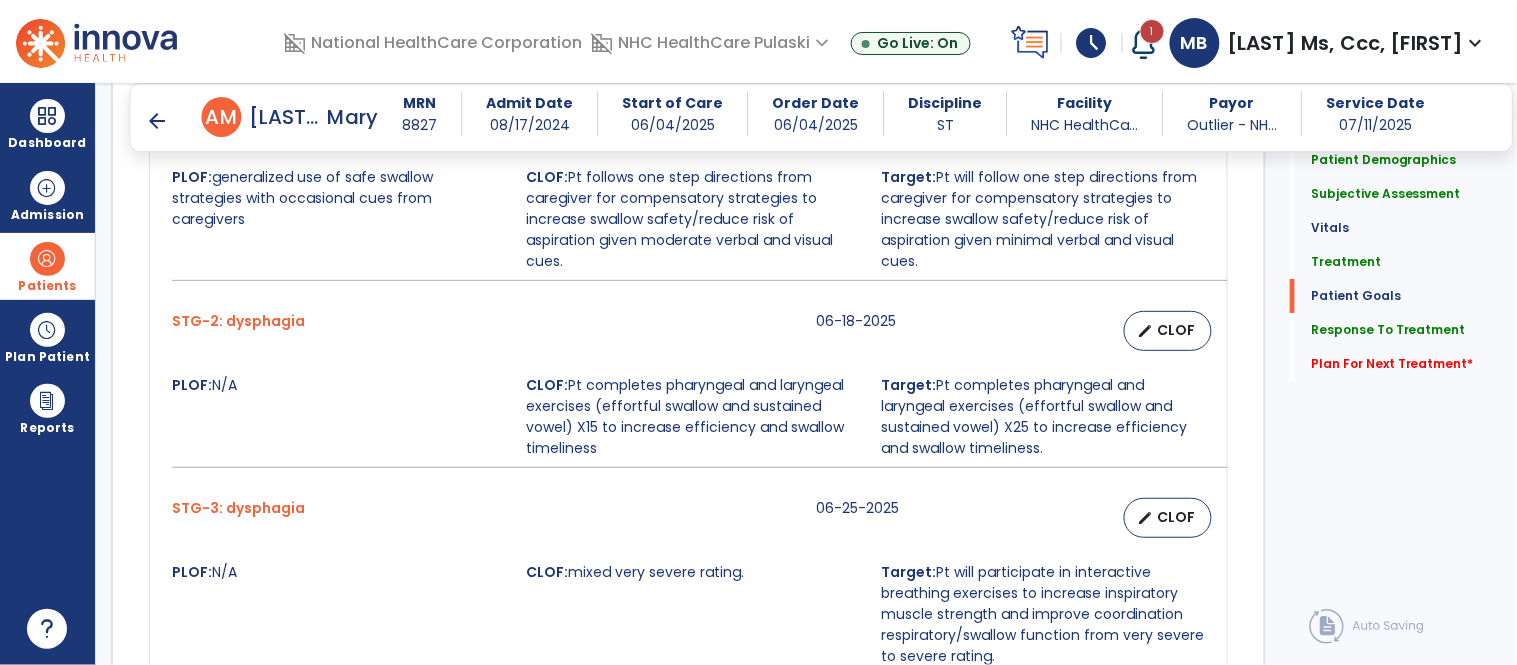 scroll, scrollTop: 1824, scrollLeft: 0, axis: vertical 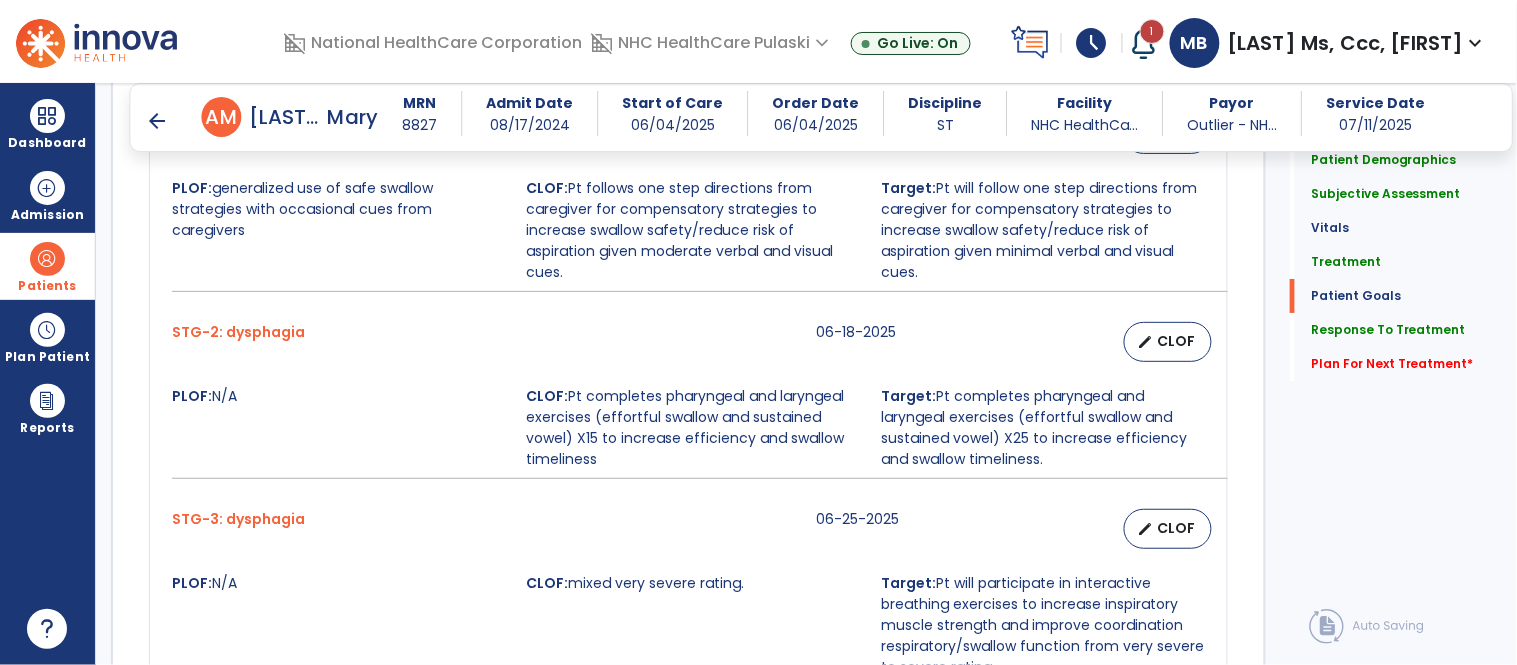 drag, startPoint x: 573, startPoint y: 394, endPoint x: 602, endPoint y: 468, distance: 79.47956 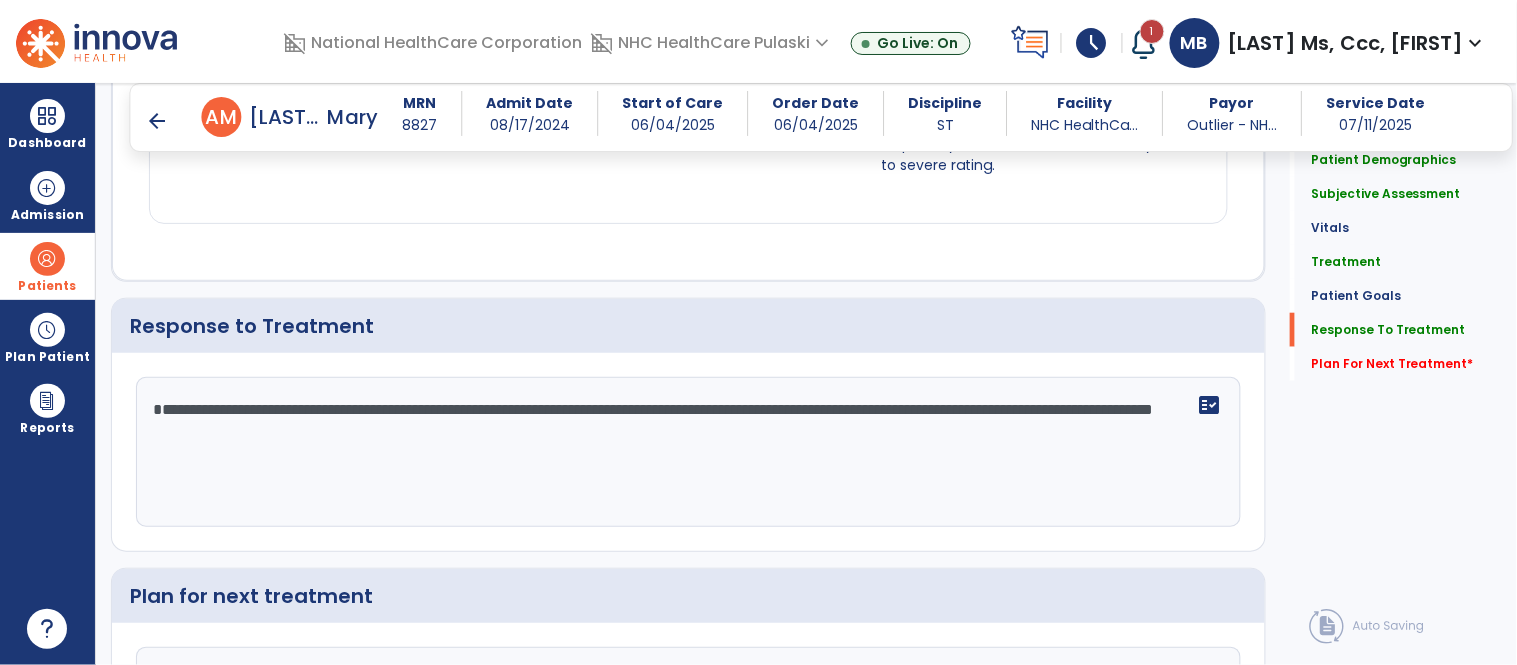scroll, scrollTop: 2403, scrollLeft: 0, axis: vertical 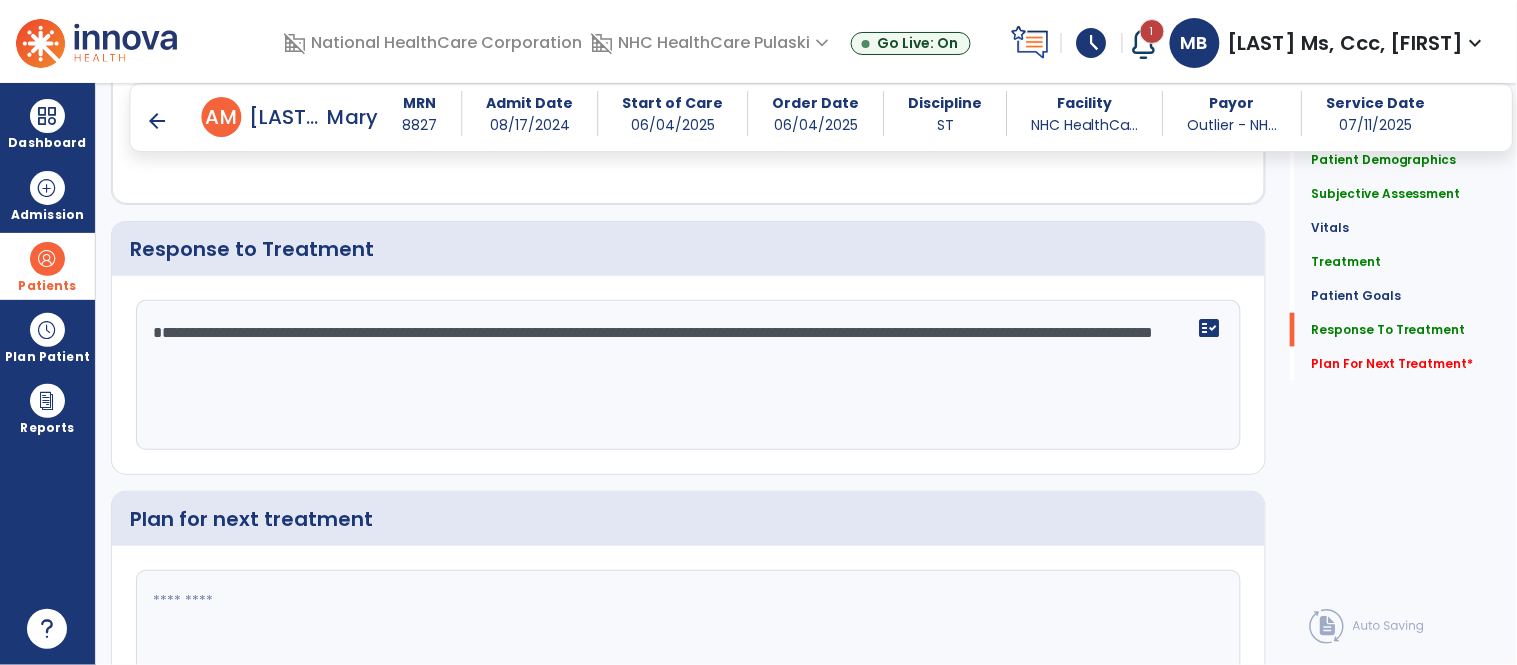click on "**********" 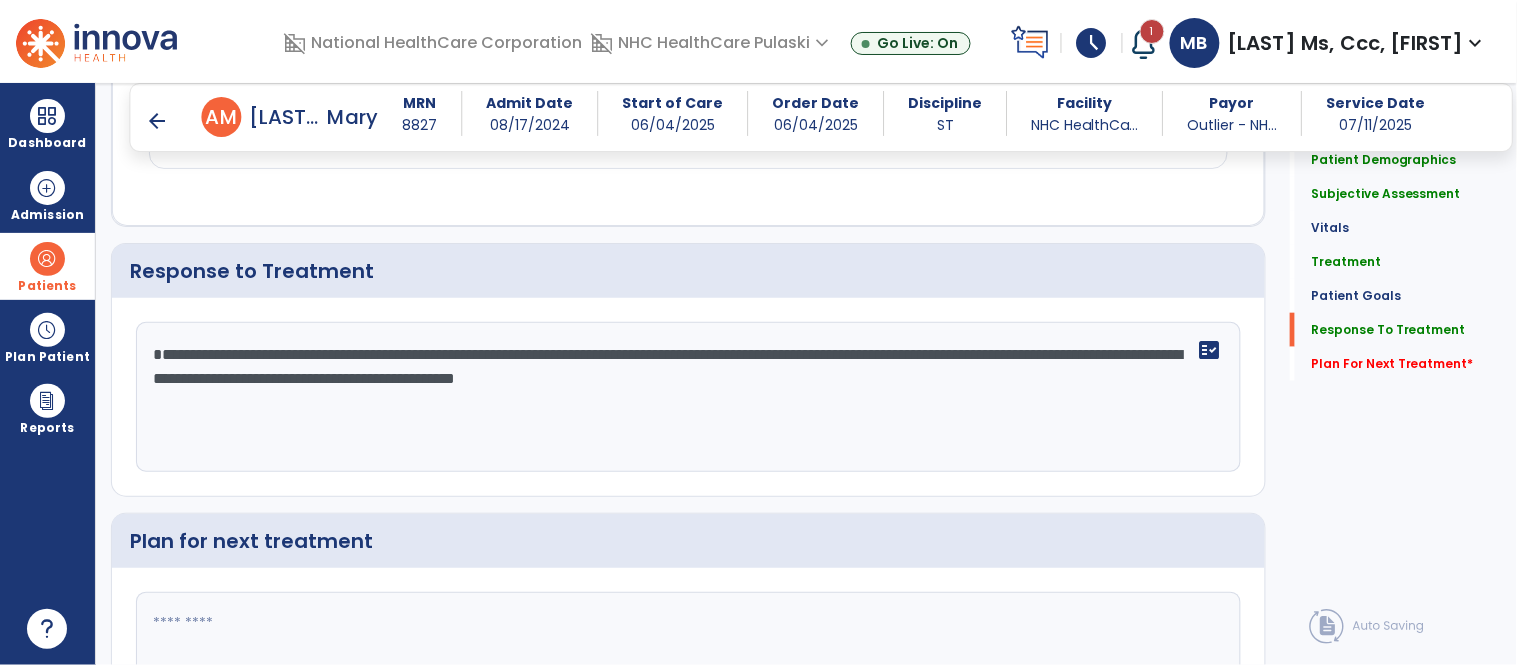 scroll, scrollTop: 2404, scrollLeft: 0, axis: vertical 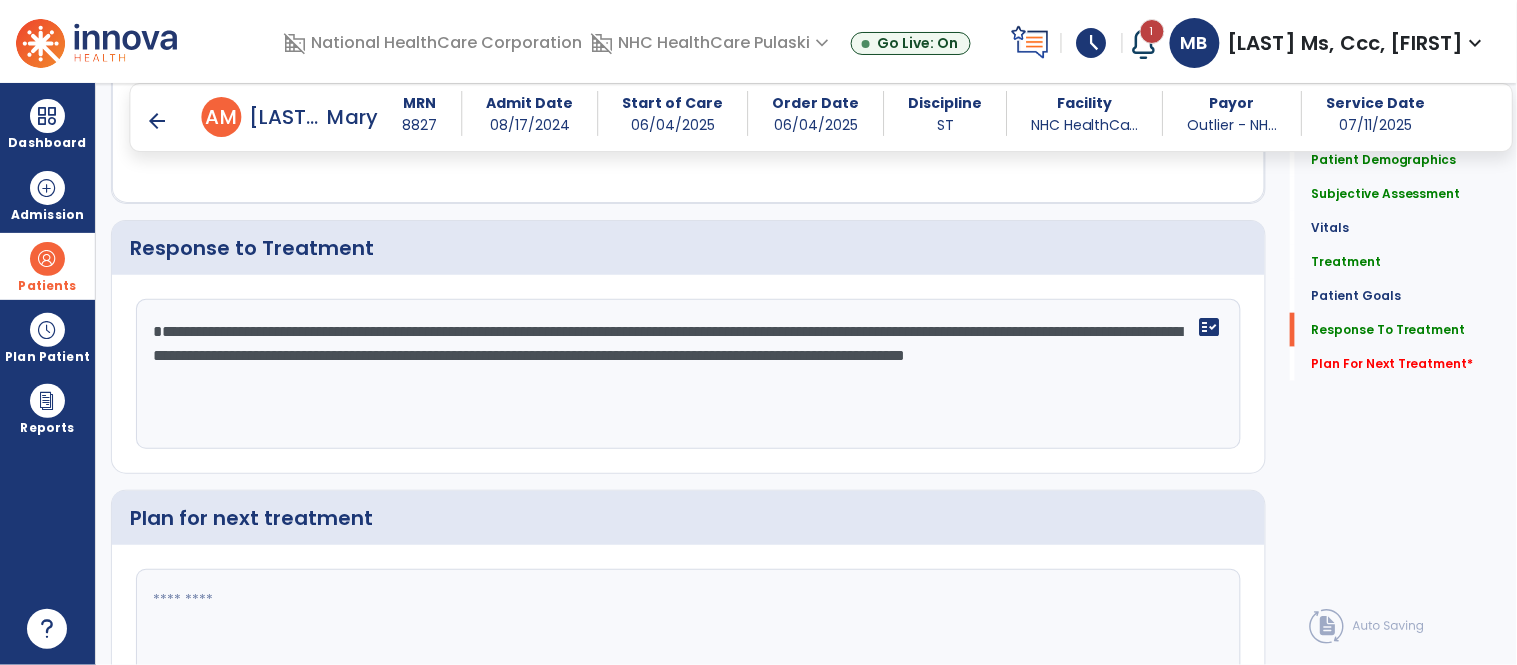paste on "**********" 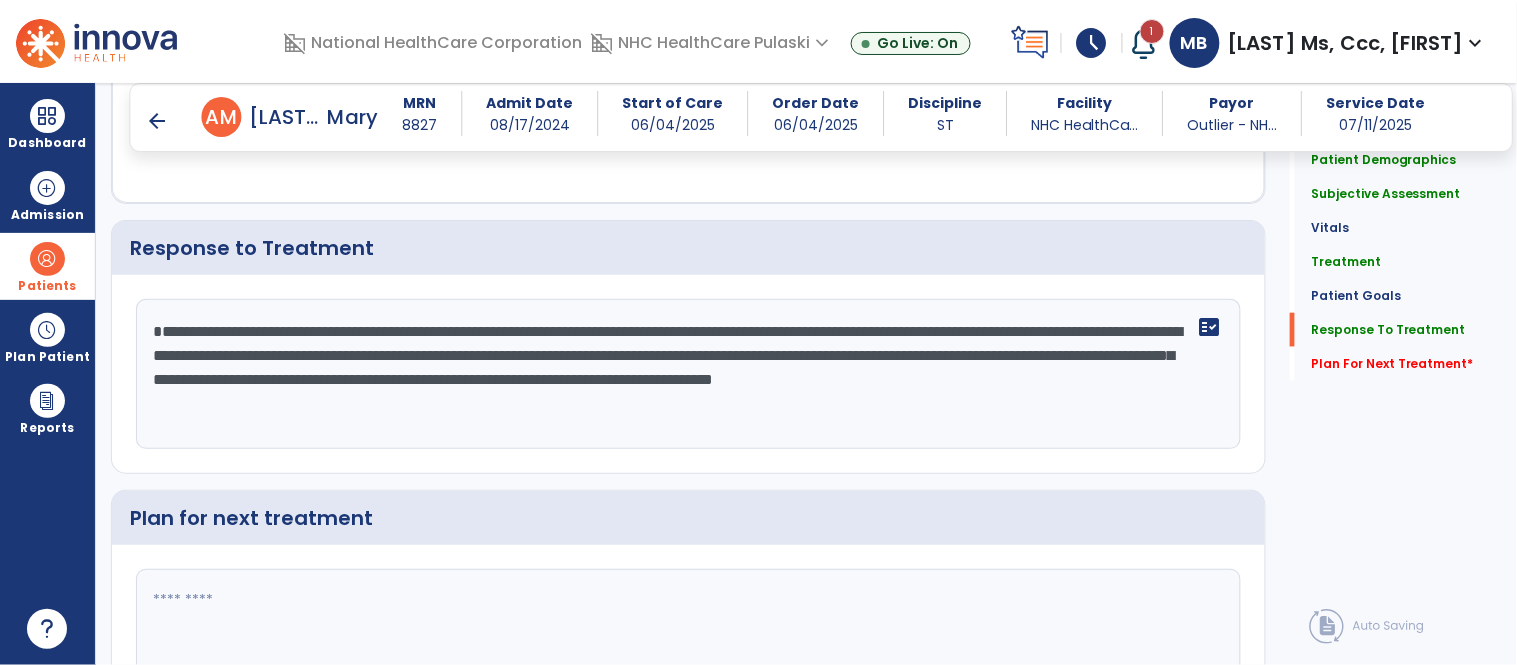click on "**********" 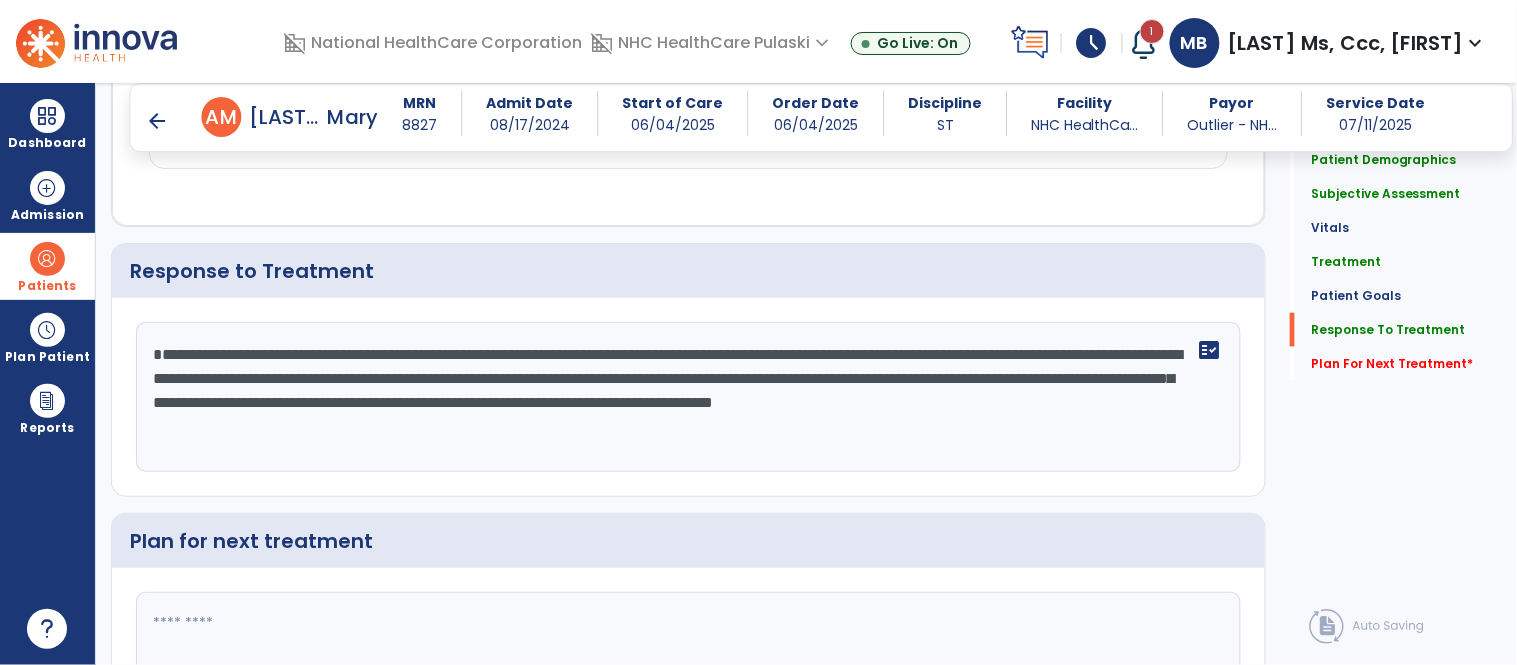 scroll, scrollTop: 2552, scrollLeft: 0, axis: vertical 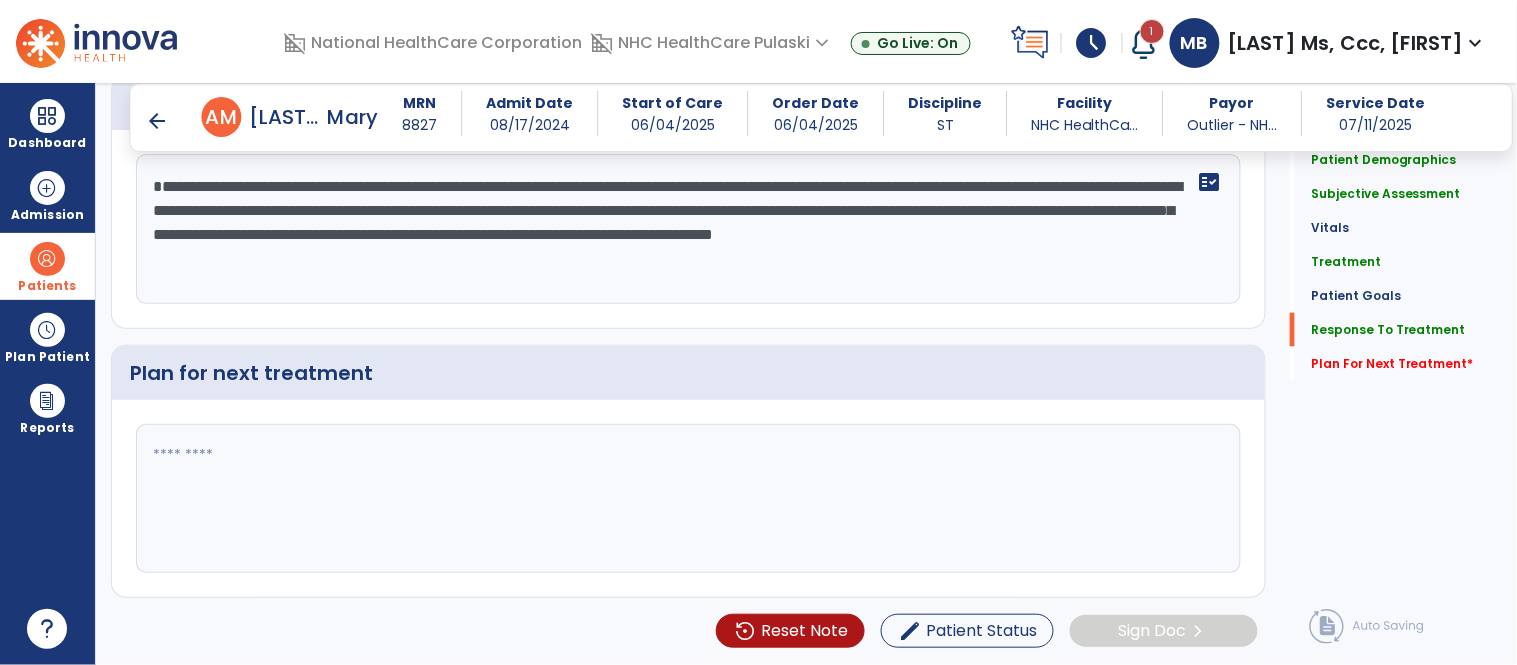 type on "**********" 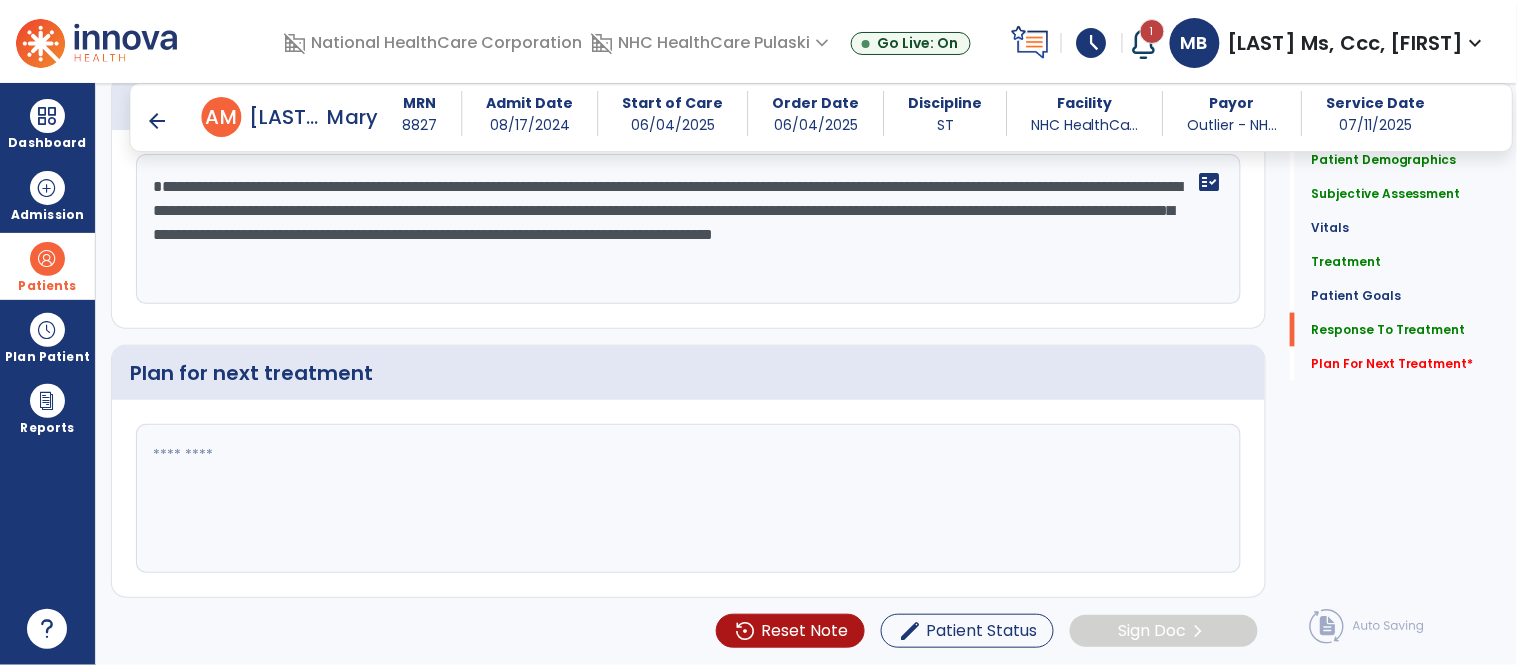 click 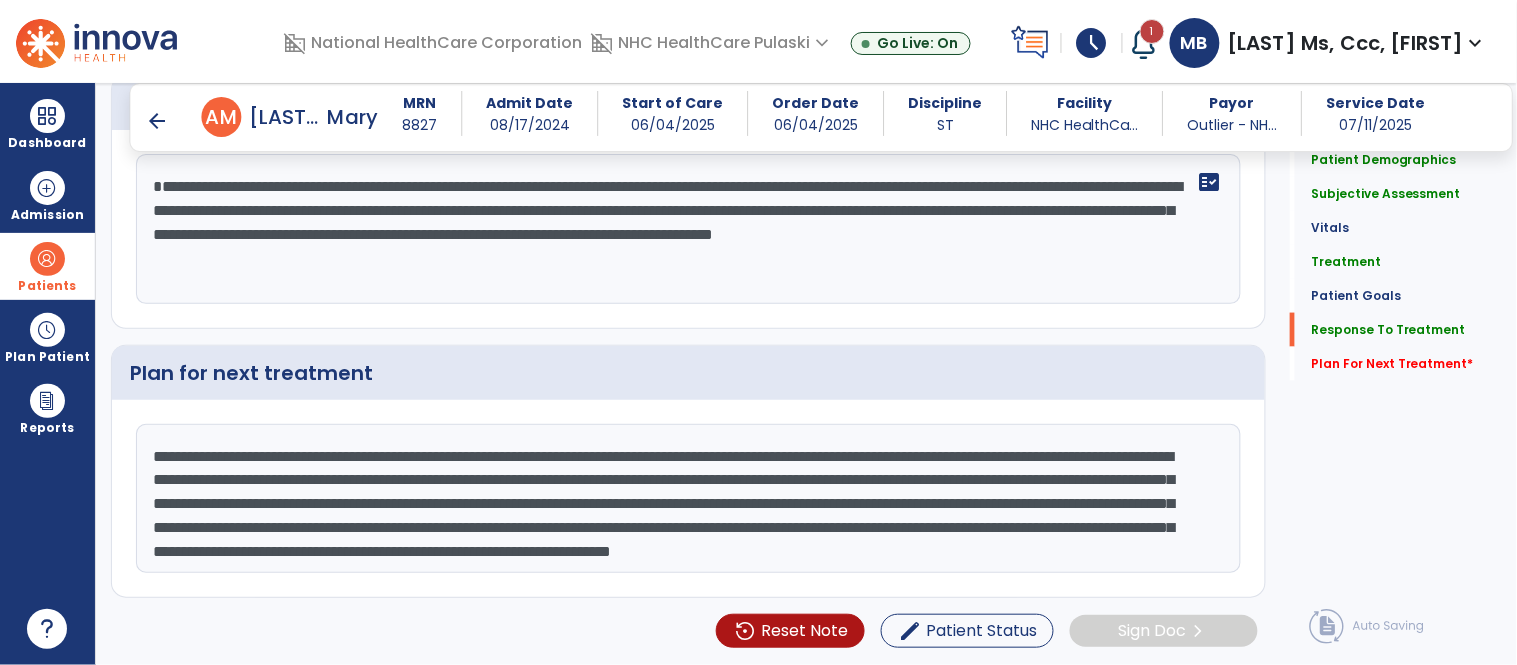 scroll, scrollTop: 86, scrollLeft: 0, axis: vertical 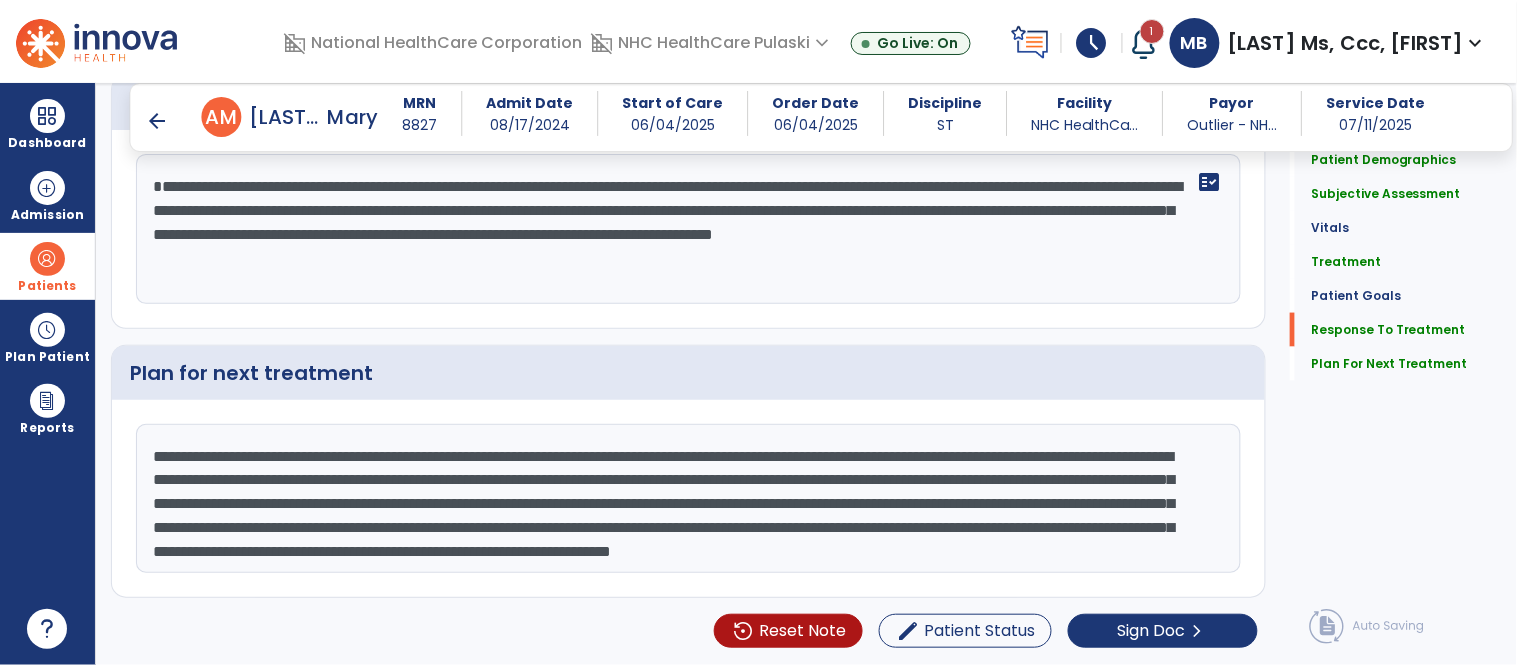 drag, startPoint x: 638, startPoint y: 440, endPoint x: 1181, endPoint y: 486, distance: 544.94495 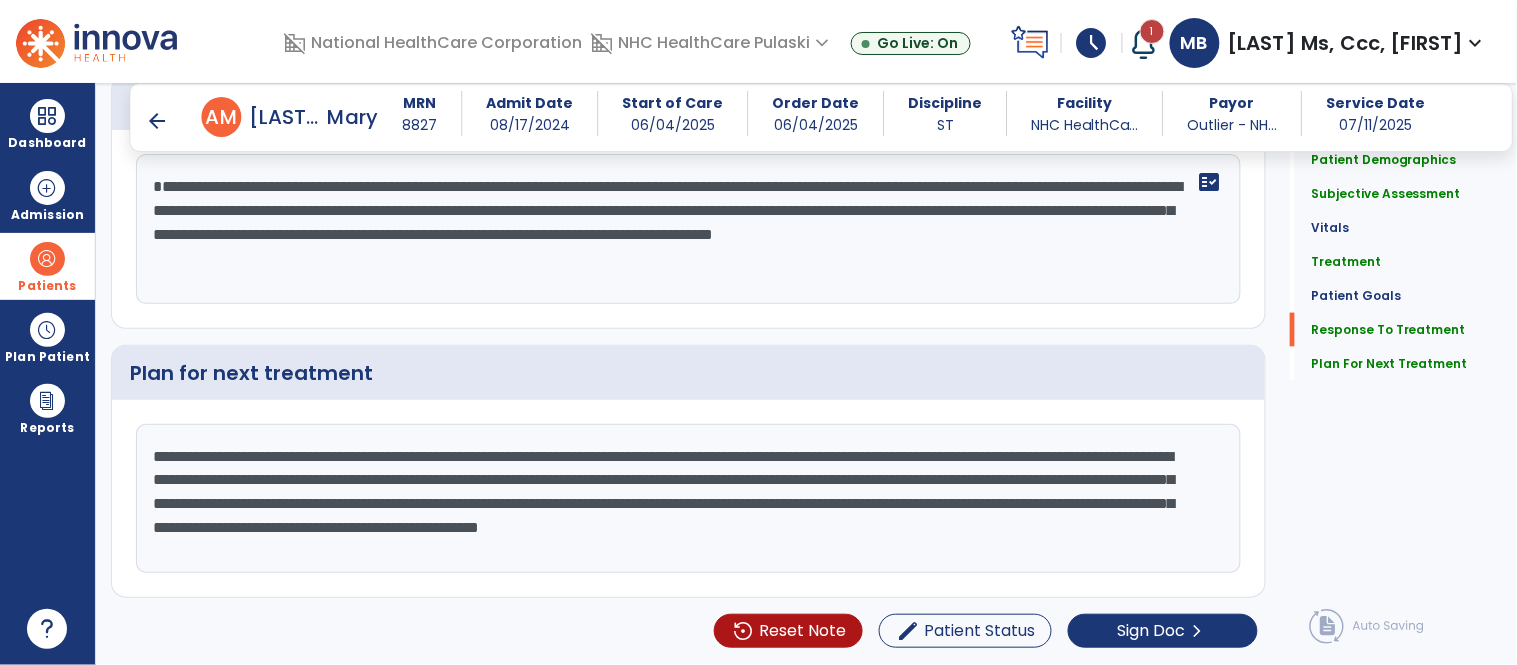 scroll, scrollTop: 47, scrollLeft: 0, axis: vertical 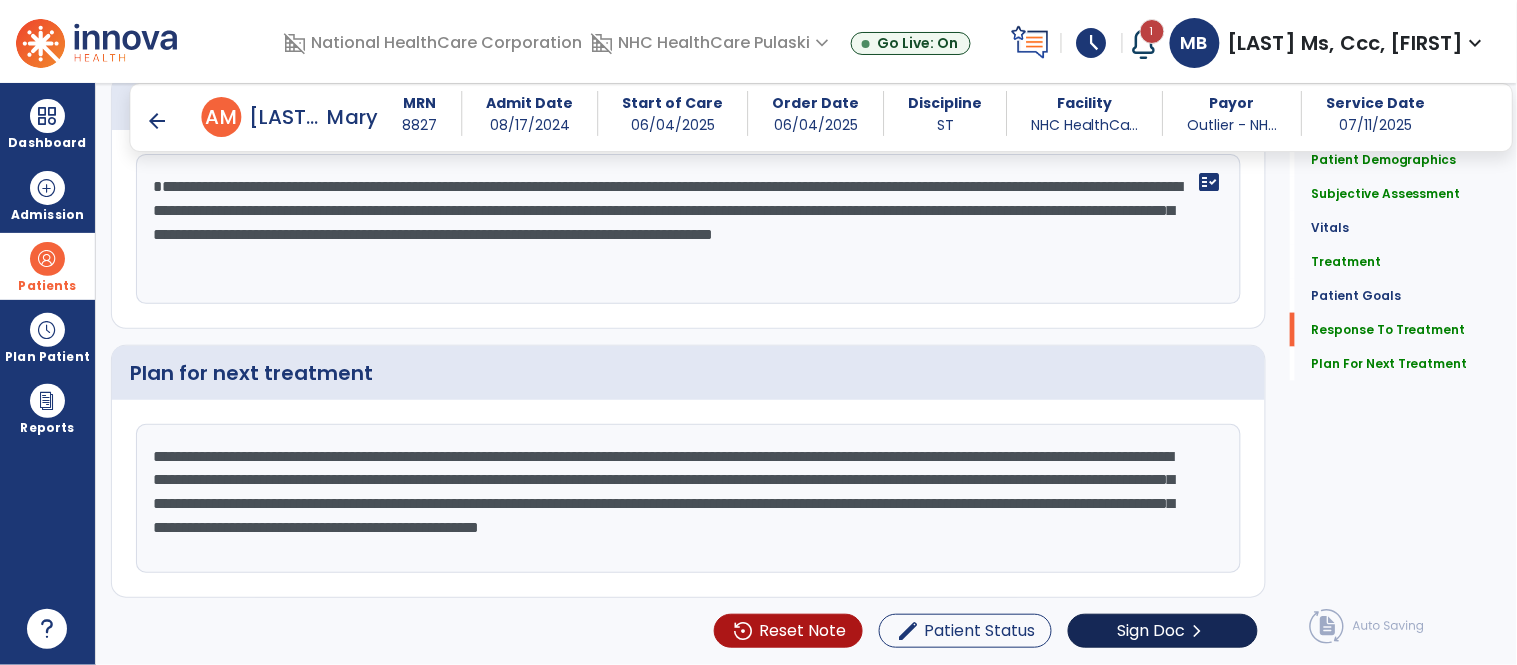 type on "**********" 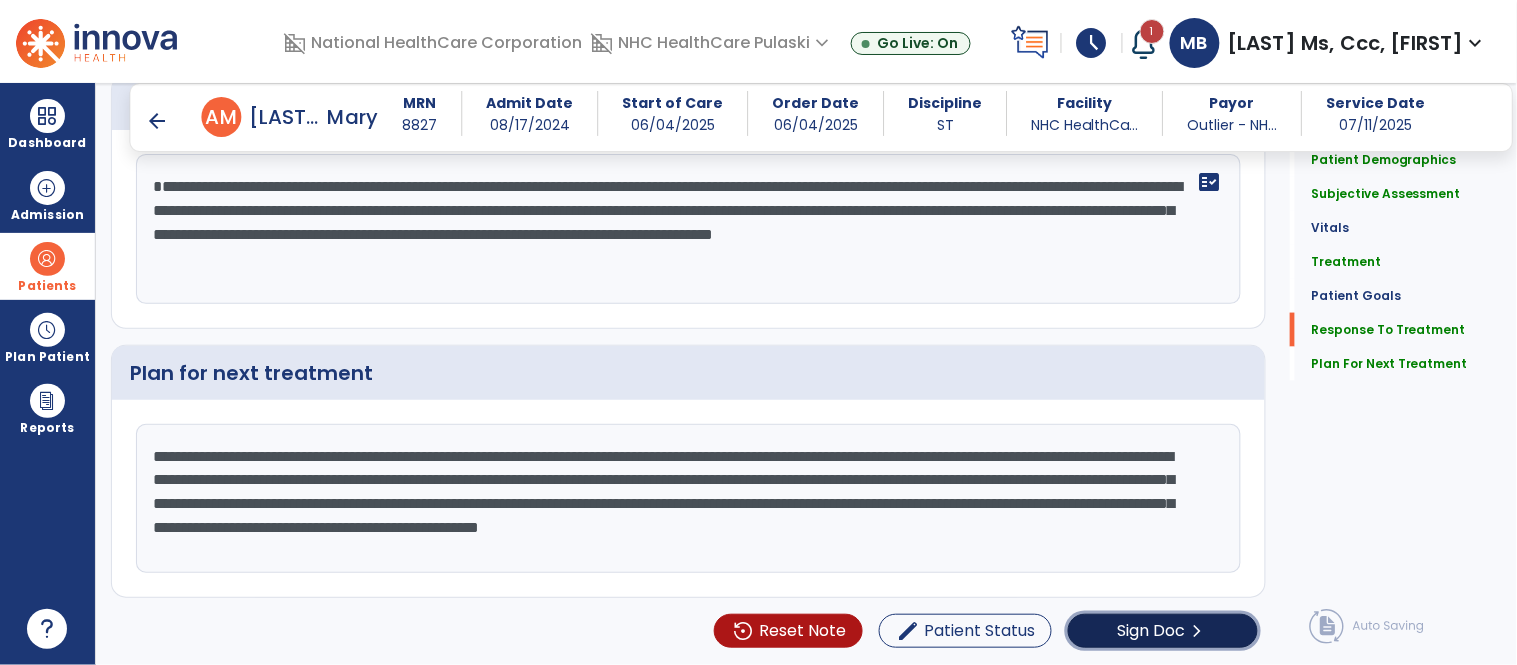 click on "Sign Doc" 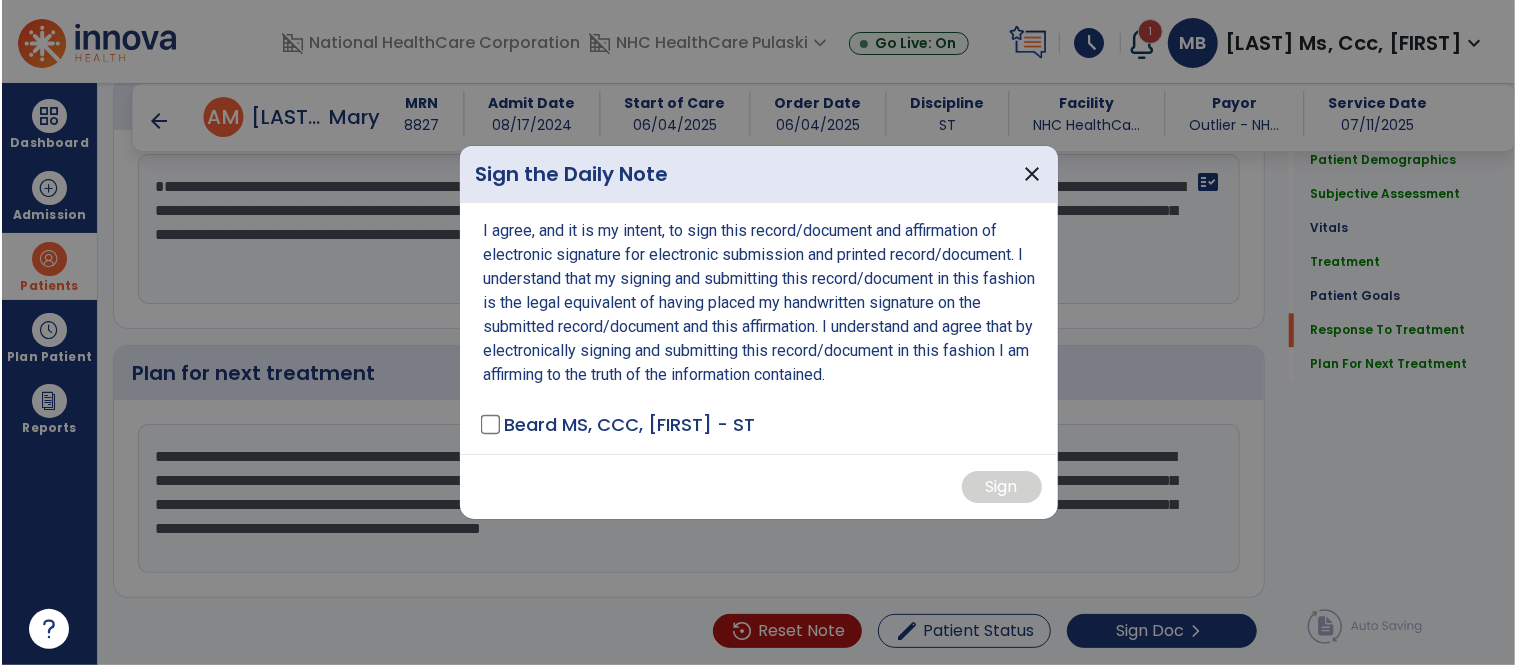 scroll, scrollTop: 2552, scrollLeft: 0, axis: vertical 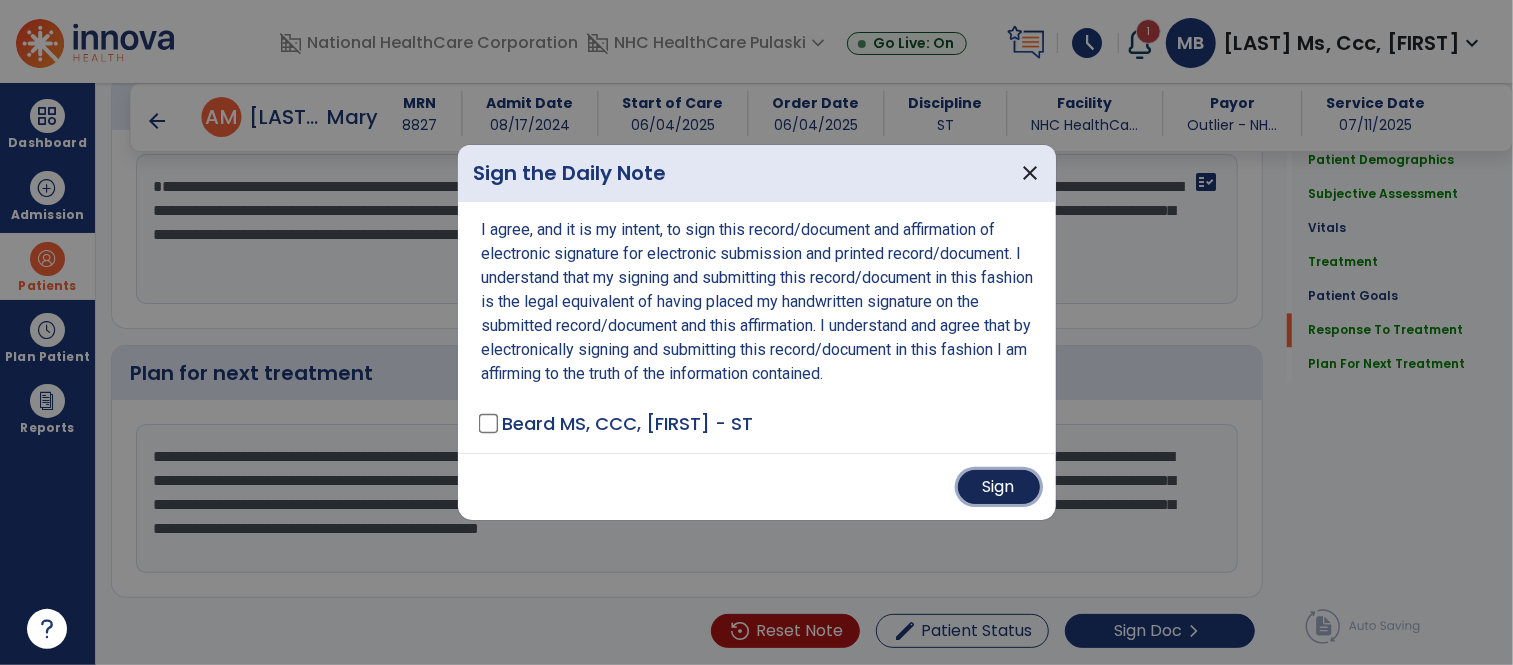 click on "Sign" at bounding box center [999, 487] 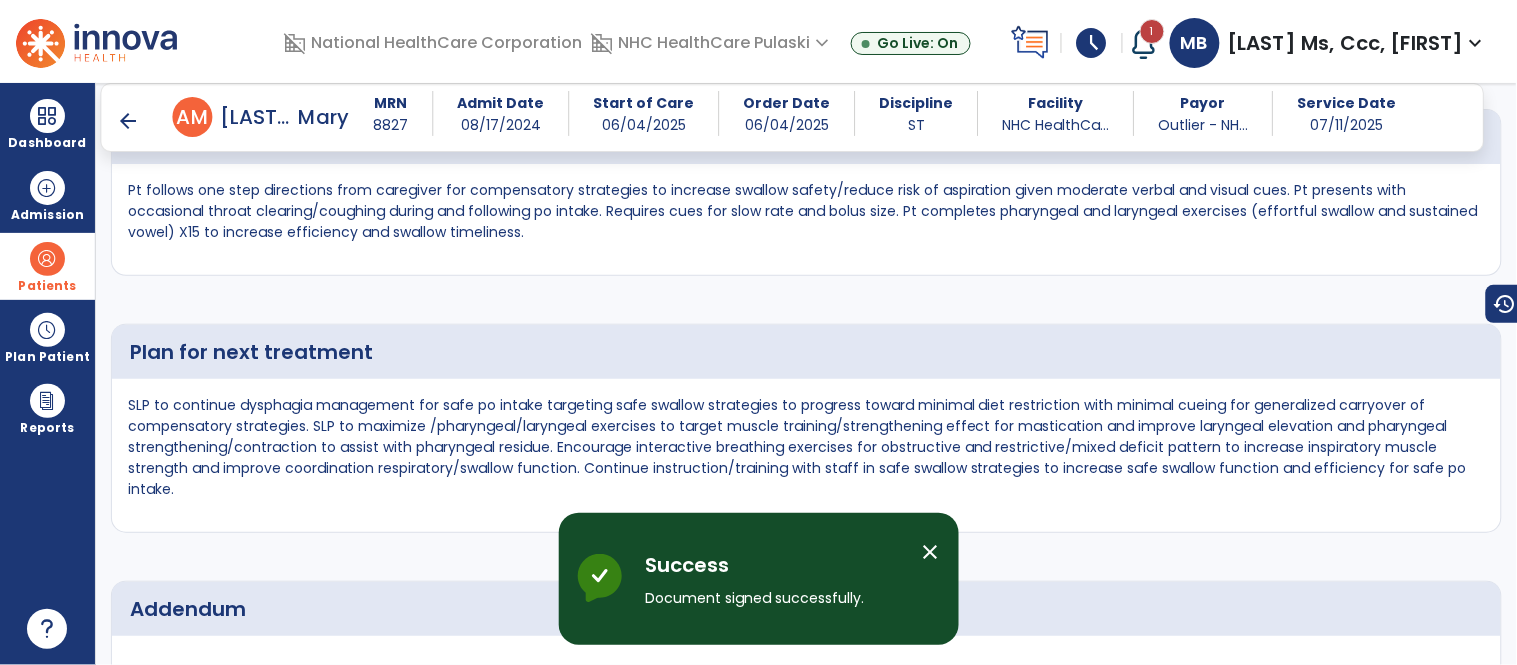scroll, scrollTop: 3980, scrollLeft: 0, axis: vertical 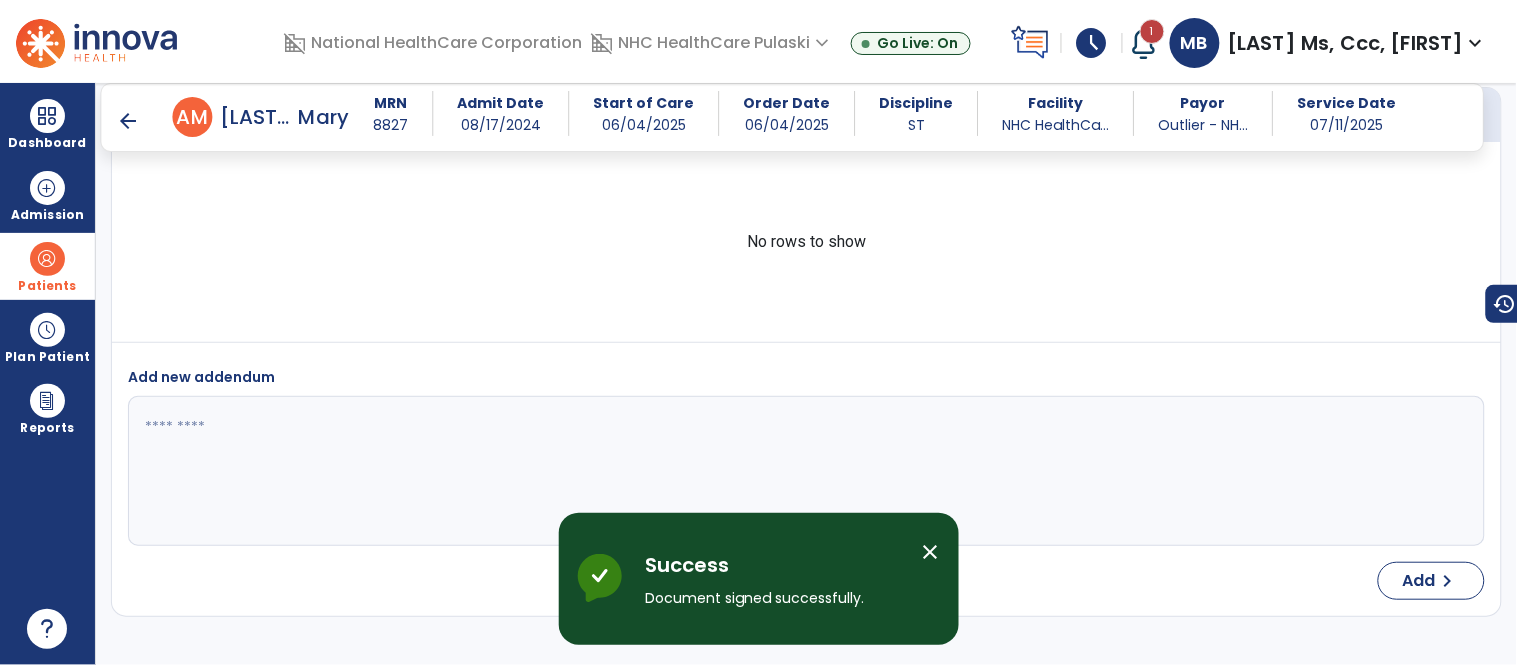 click on "arrow_back" at bounding box center (129, 121) 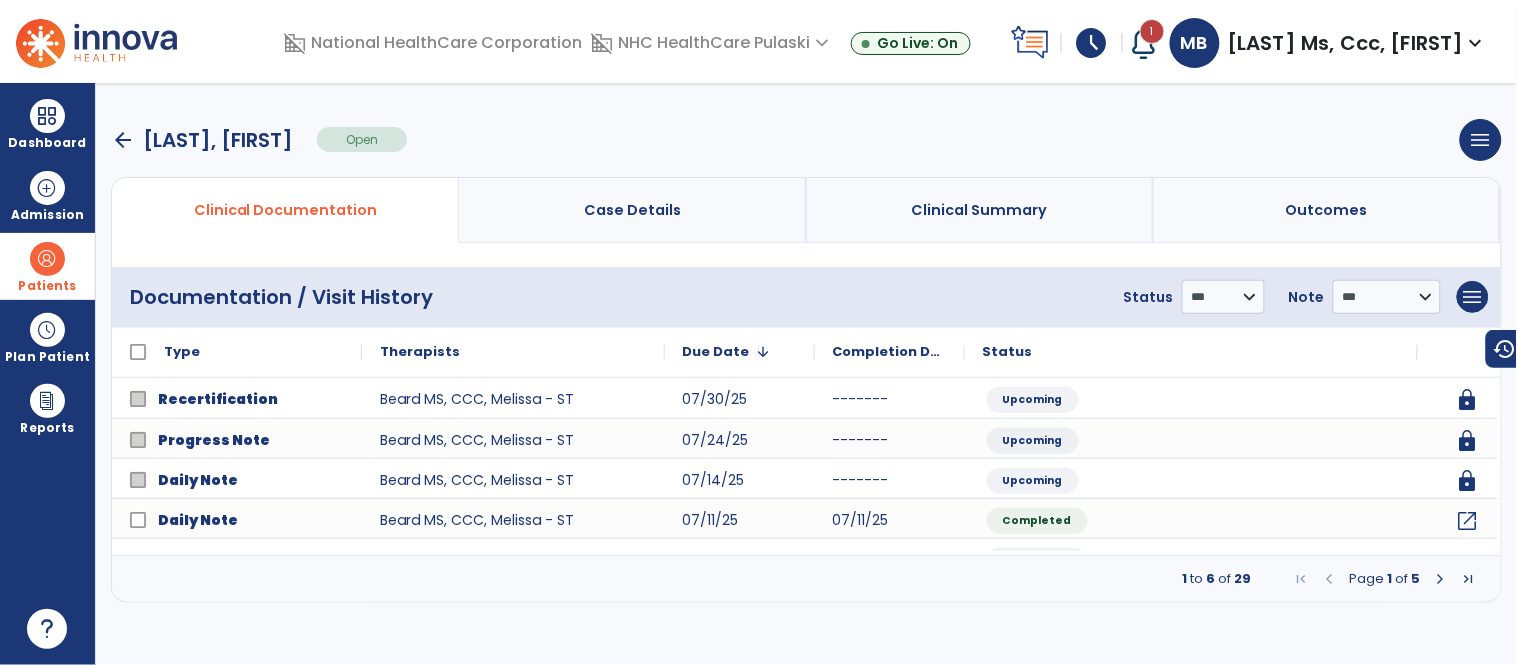 scroll, scrollTop: 0, scrollLeft: 0, axis: both 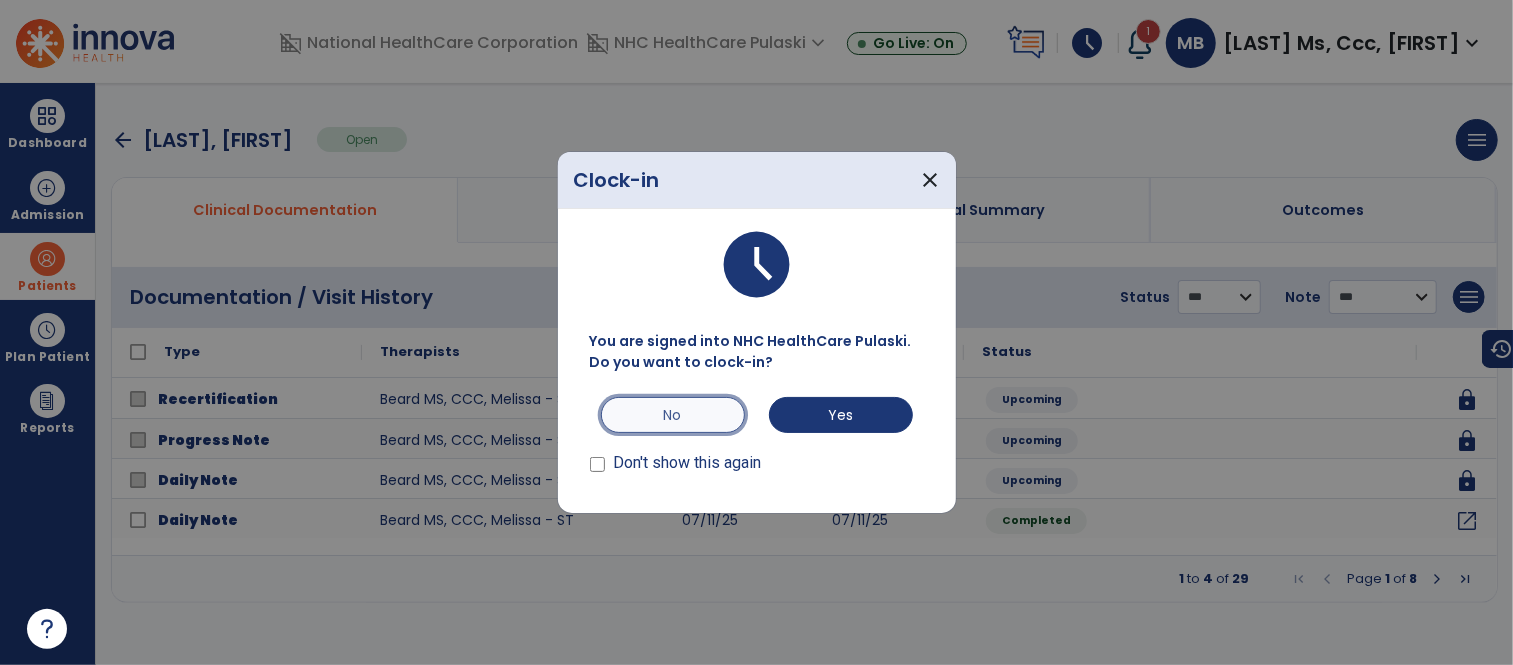 click on "No" at bounding box center (673, 415) 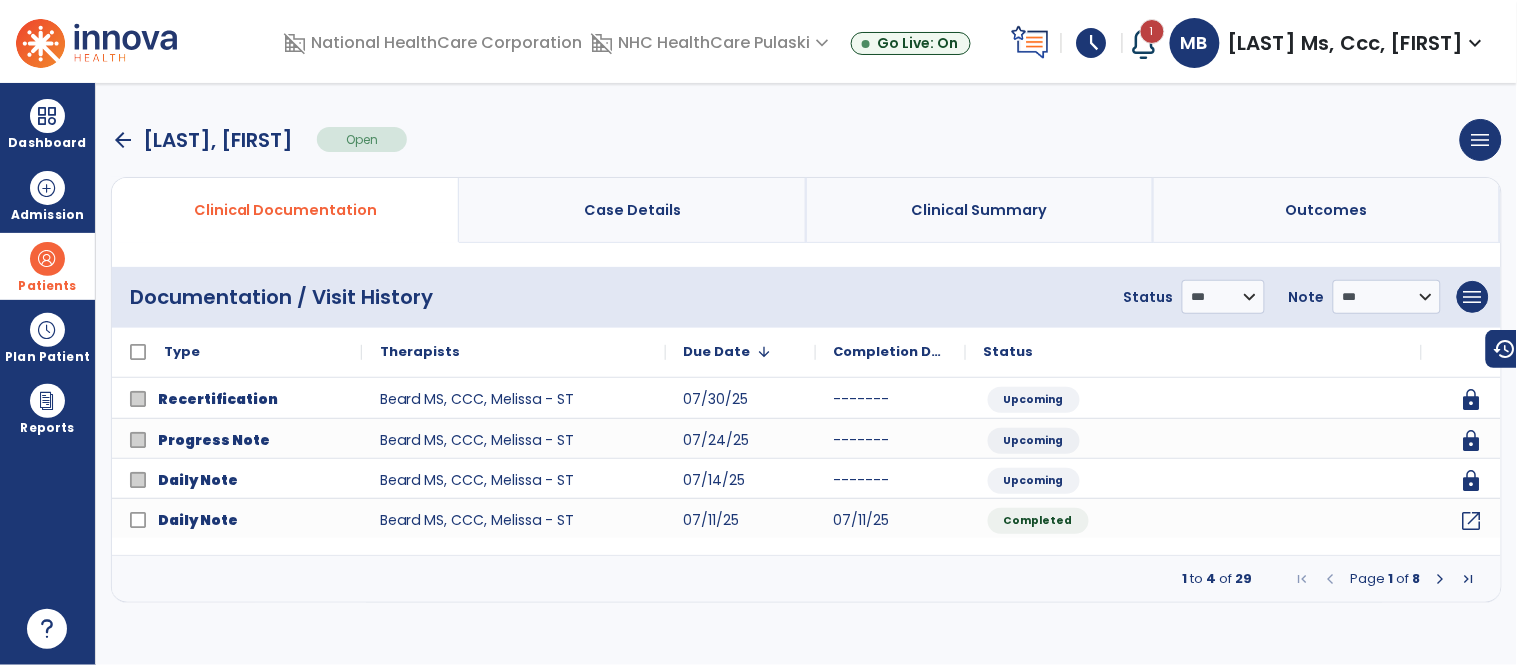 click at bounding box center [1331, 579] 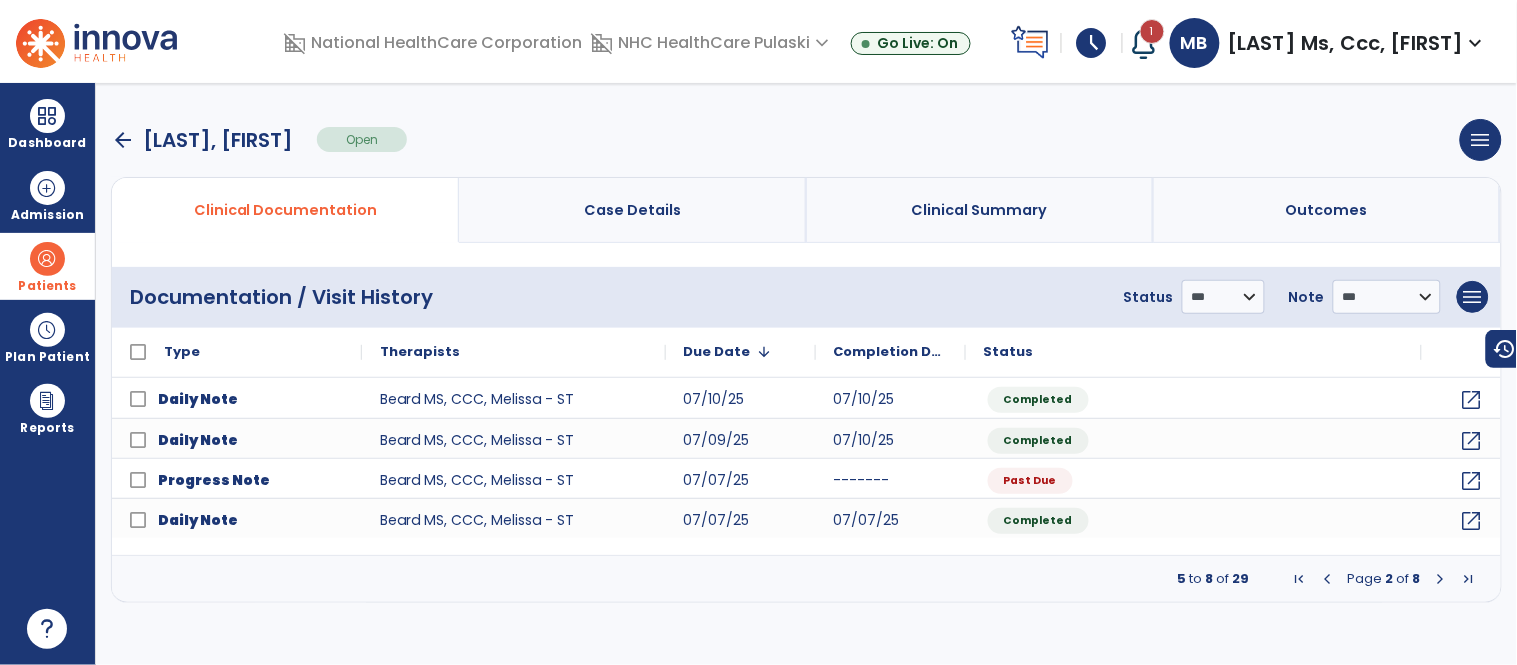 click at bounding box center [1328, 579] 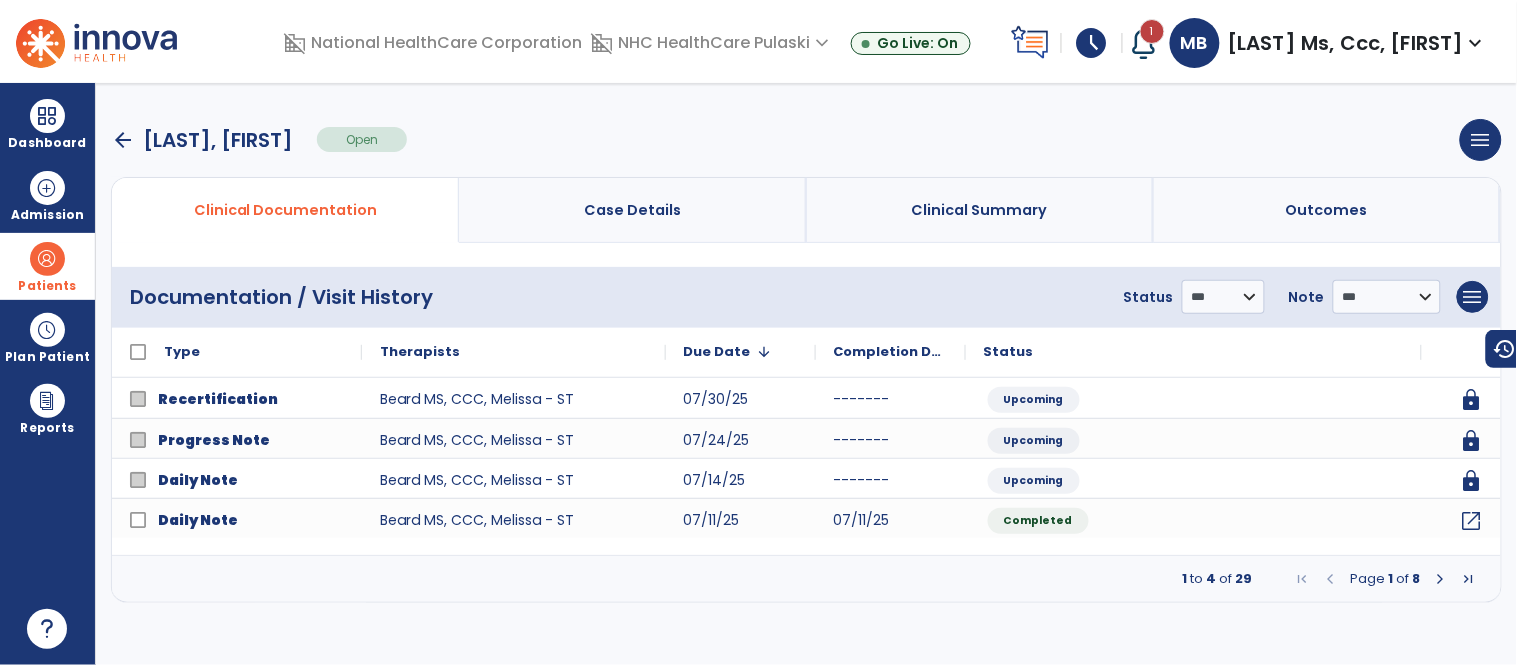 click at bounding box center (1441, 579) 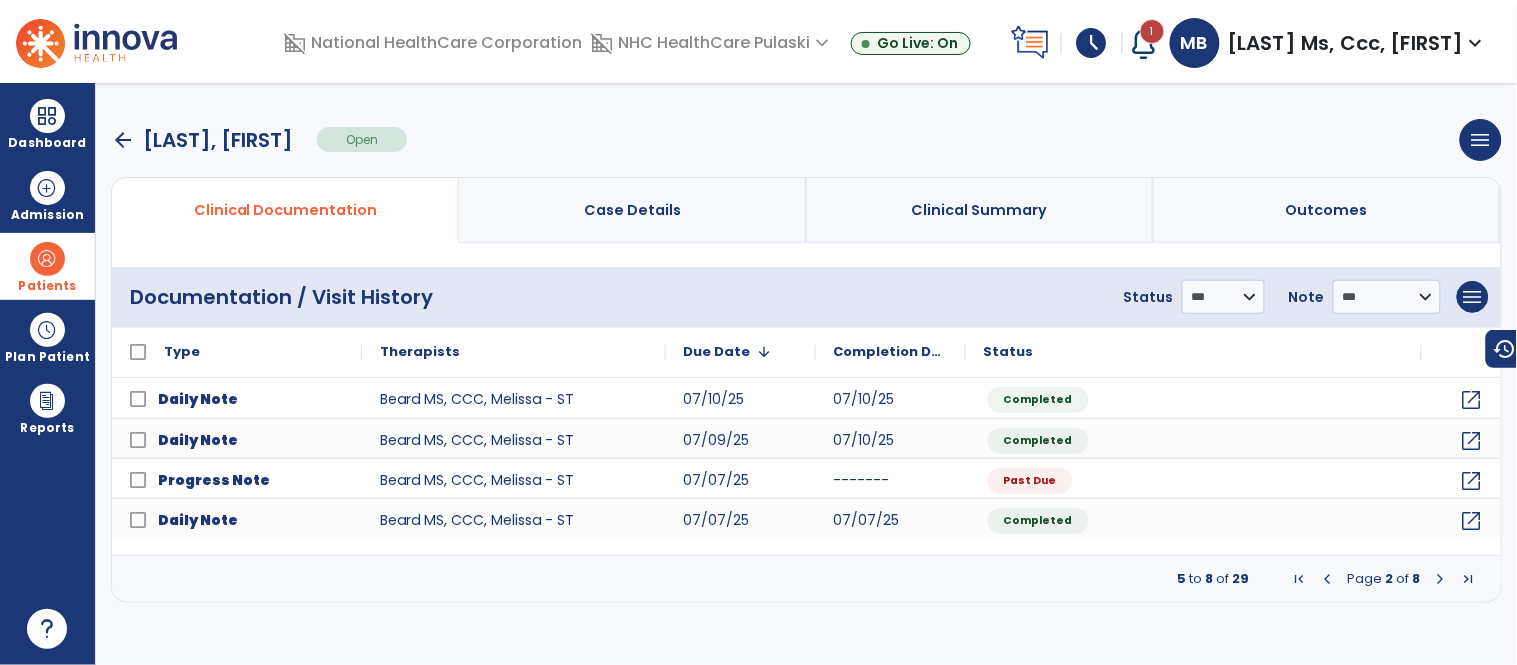 click at bounding box center (1441, 579) 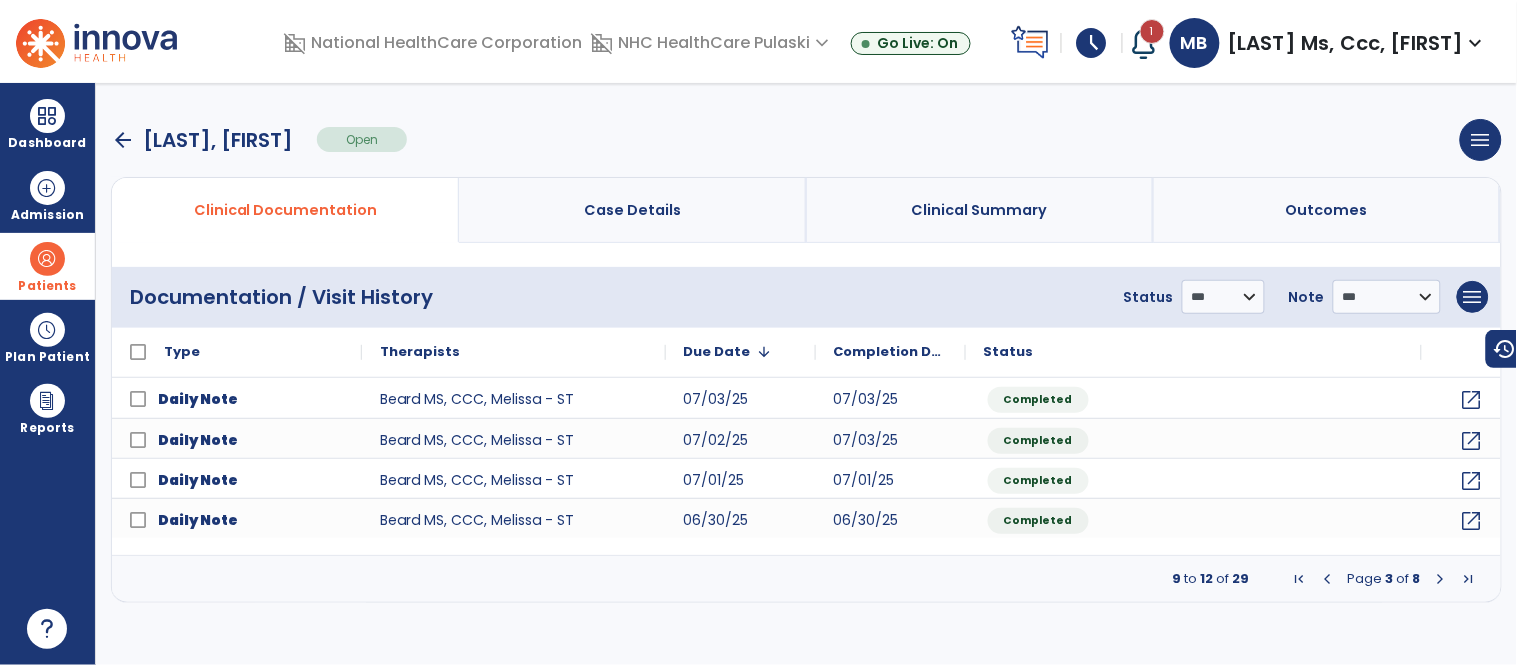 click at bounding box center [1328, 579] 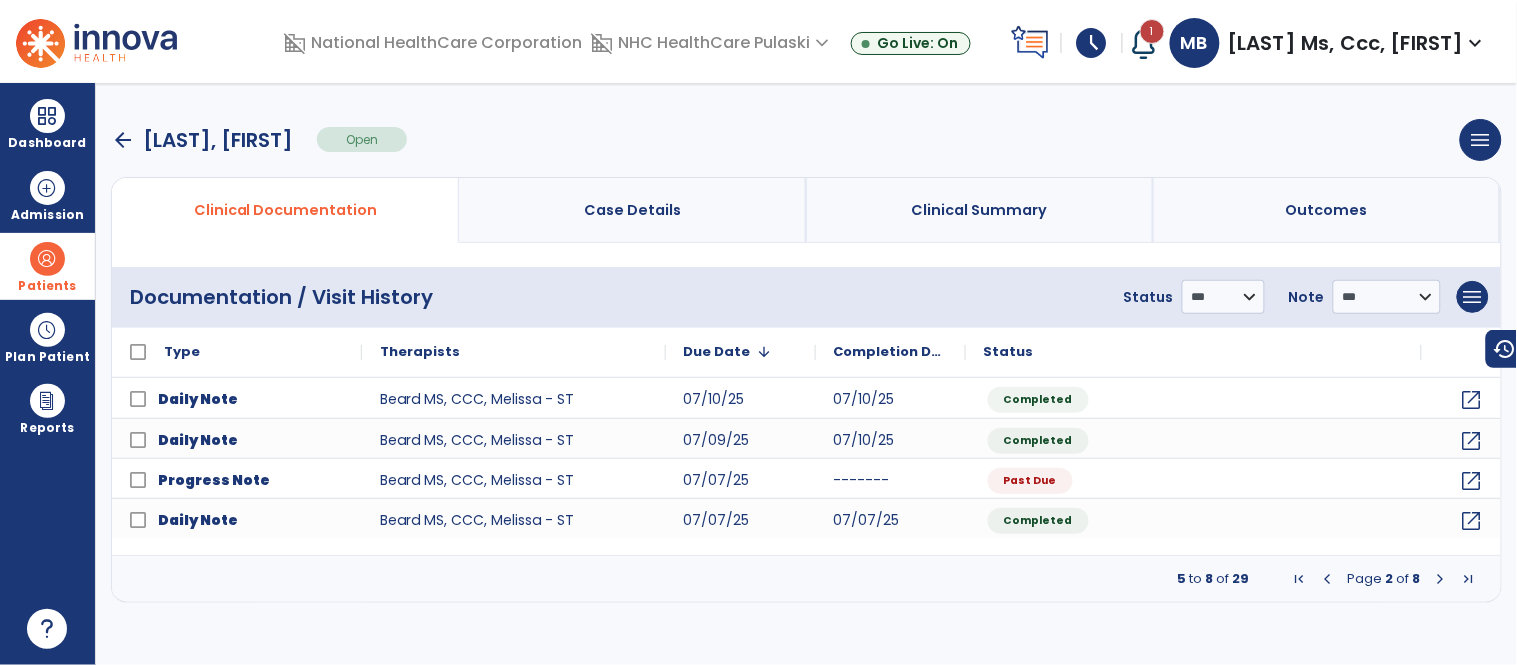 drag, startPoint x: 1328, startPoint y: 578, endPoint x: 1177, endPoint y: 532, distance: 157.8512 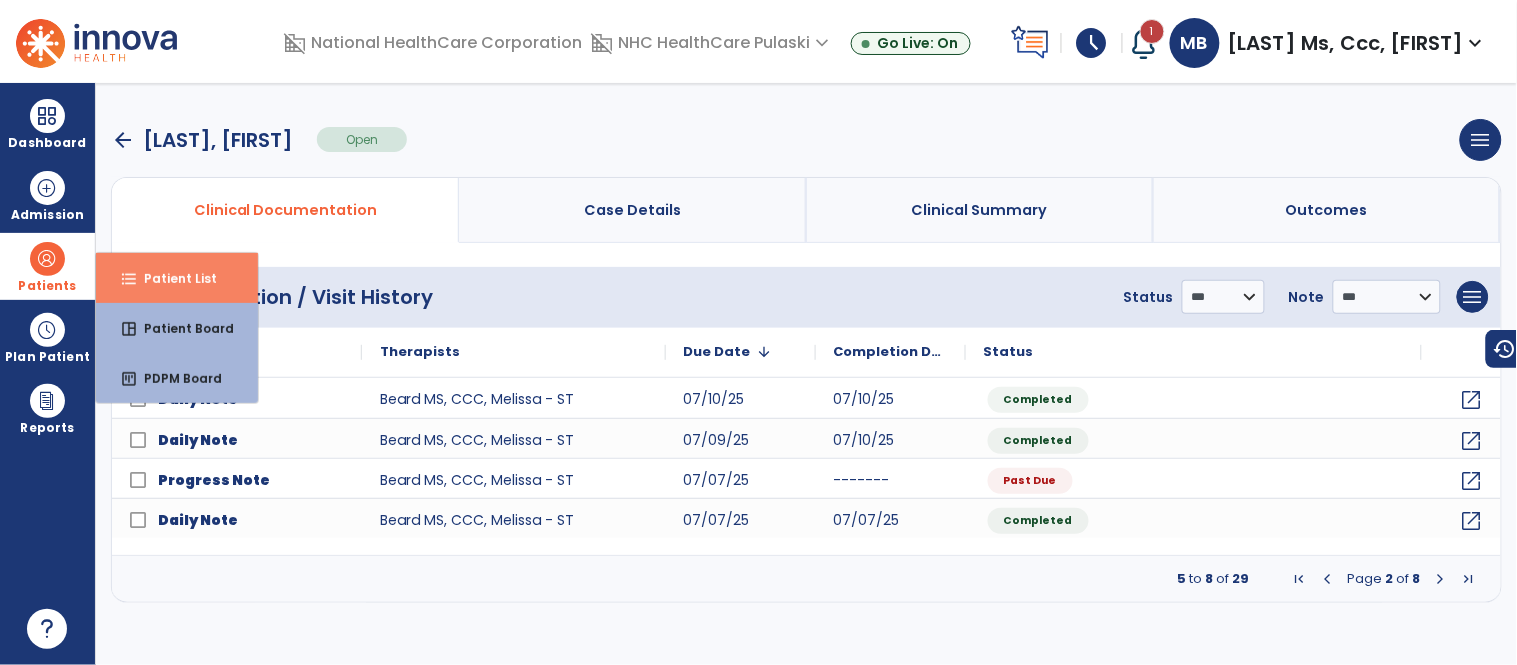 click on "Patient List" at bounding box center (172, 278) 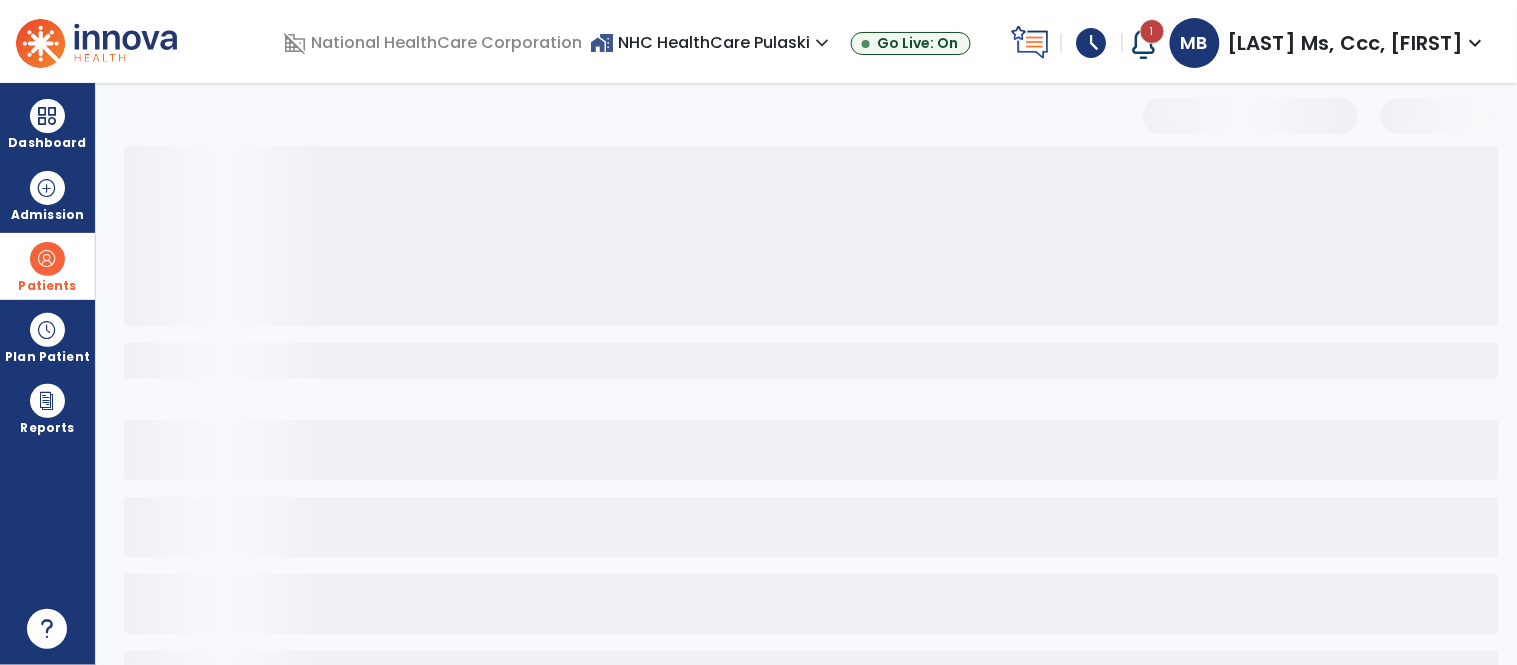 select on "***" 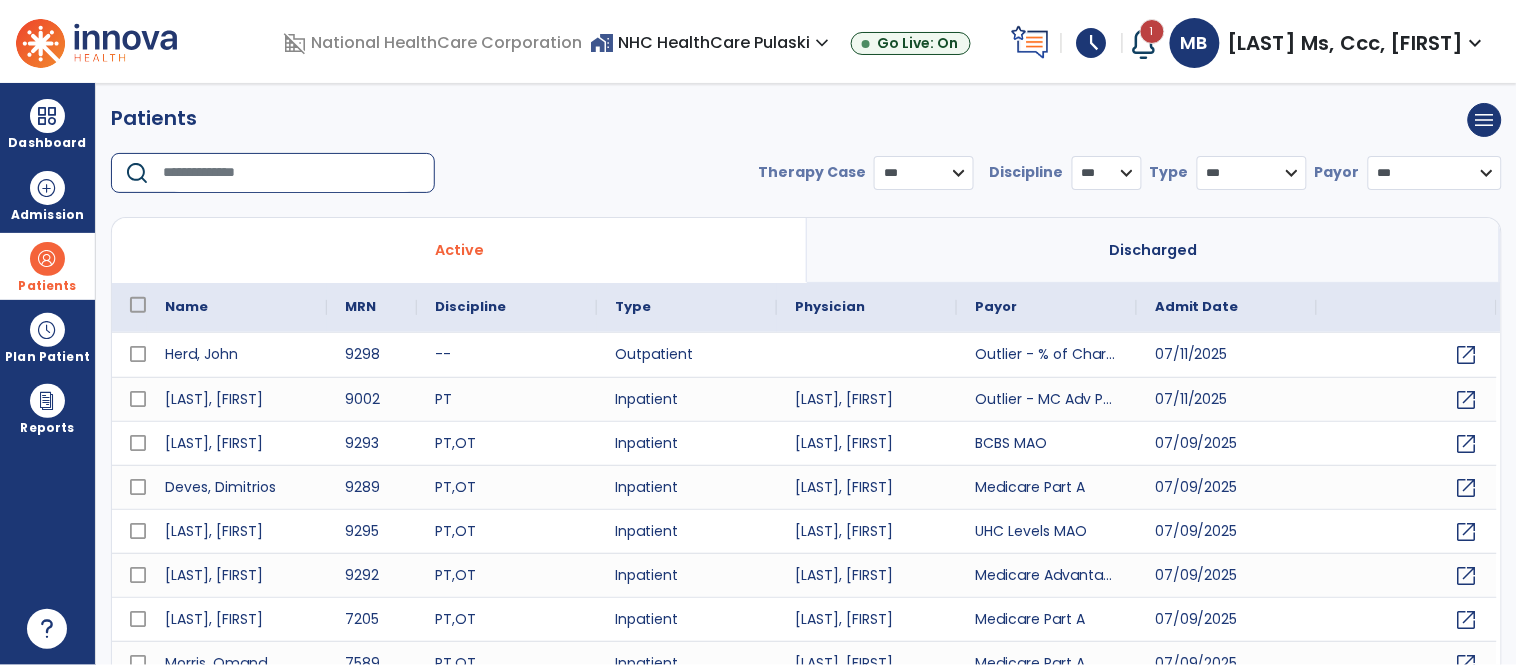 click at bounding box center (292, 173) 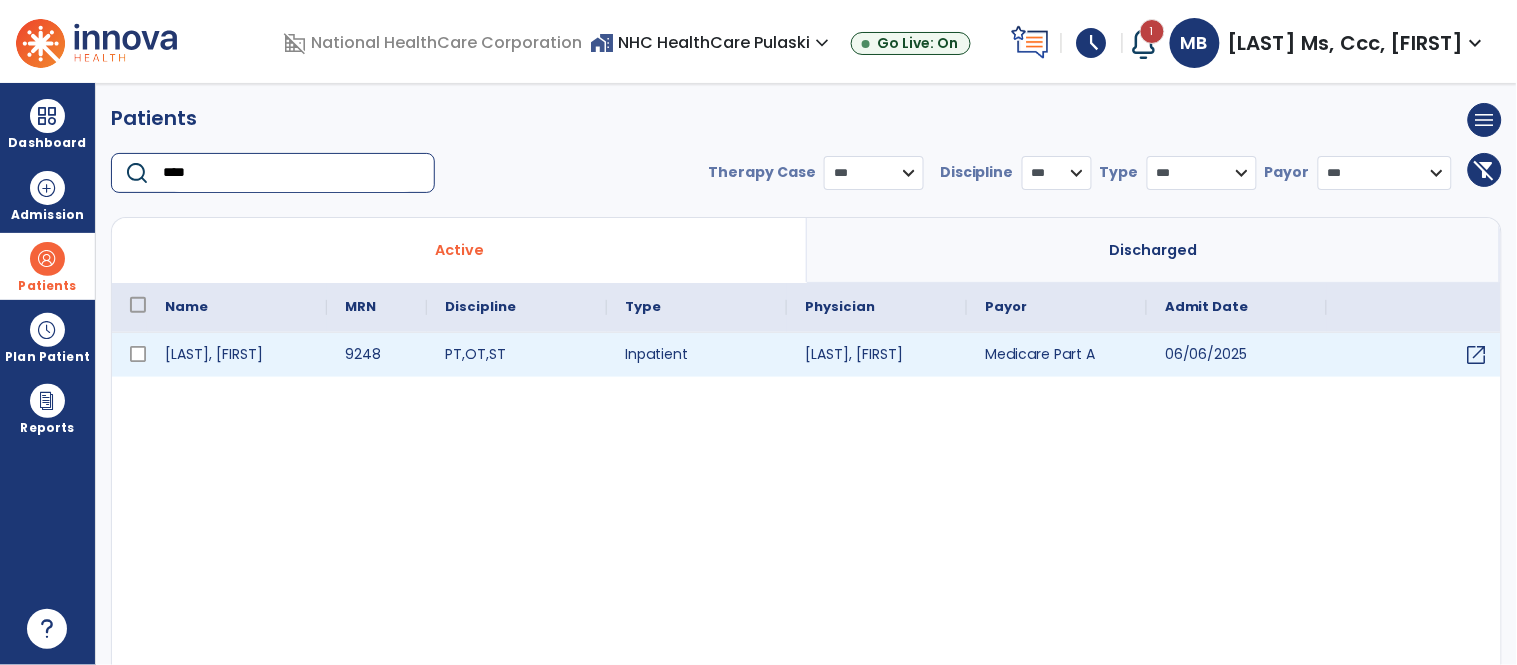 type on "****" 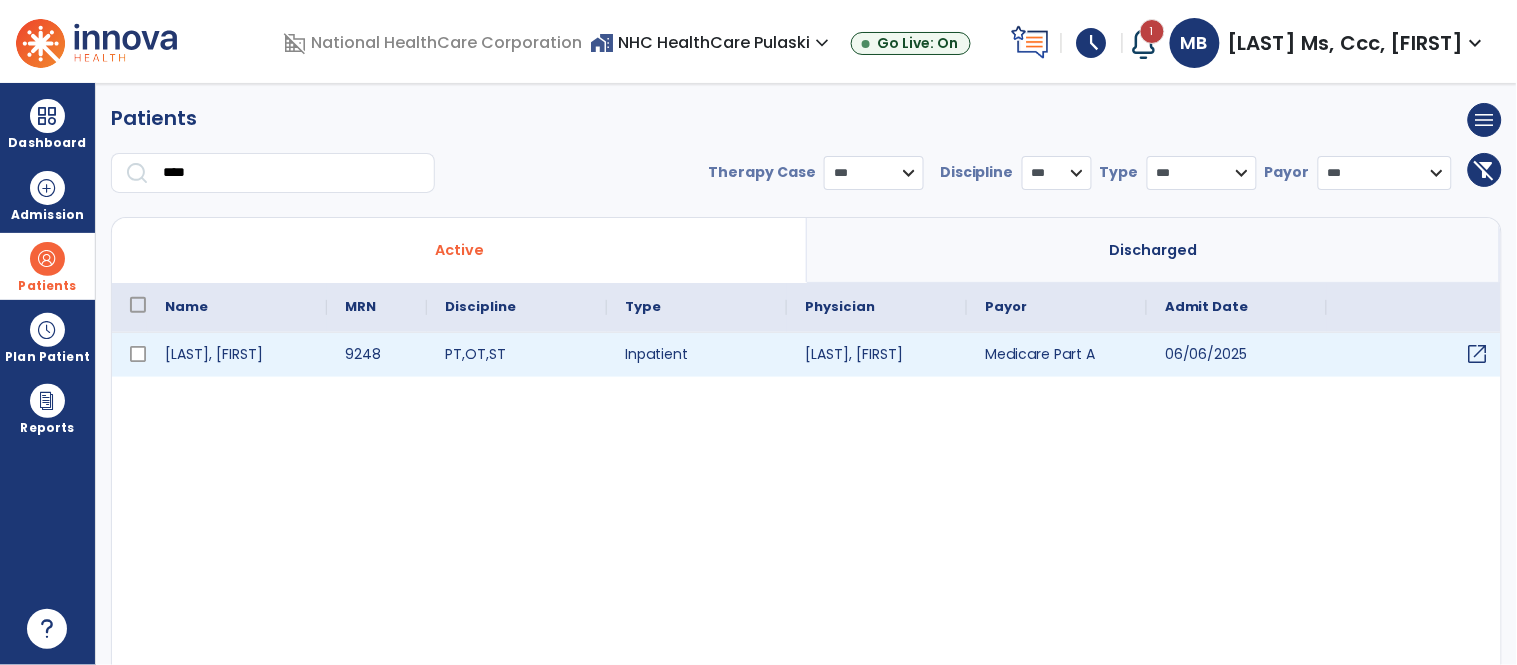 click on "open_in_new" at bounding box center (1478, 354) 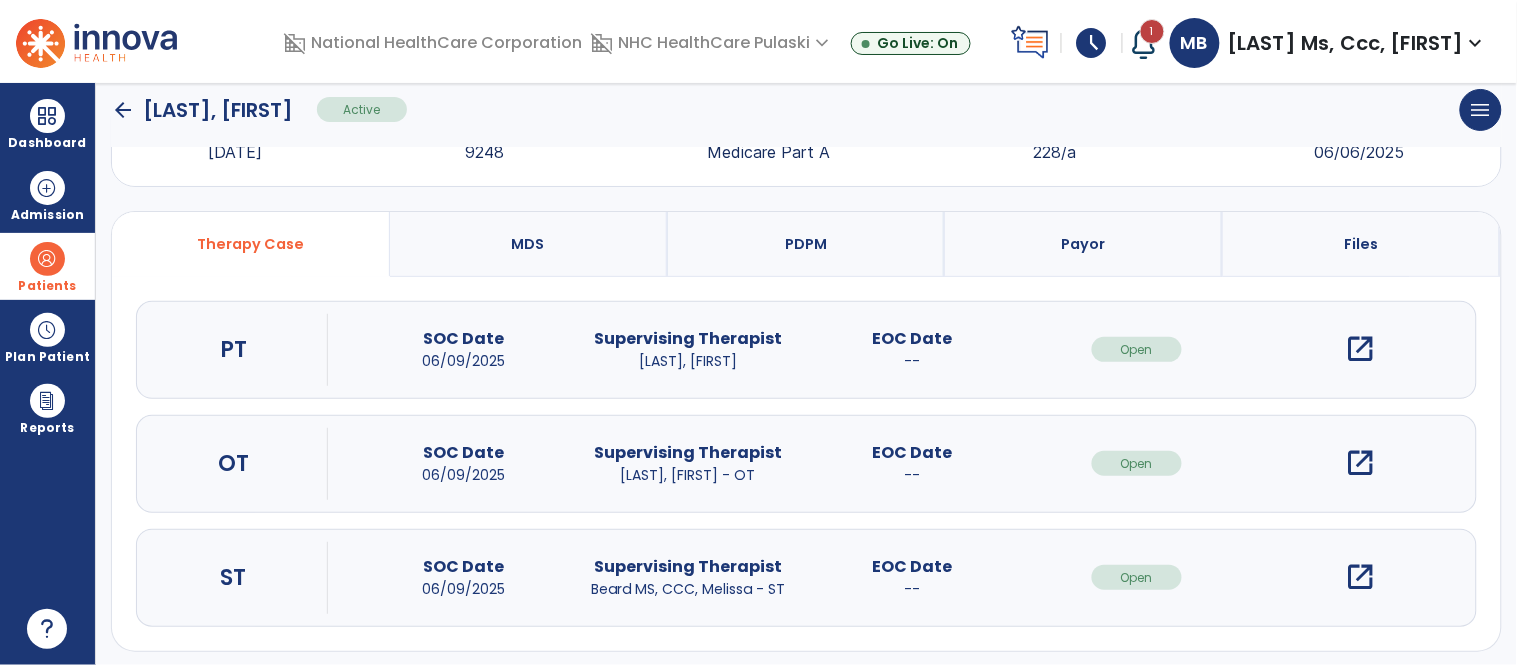 scroll, scrollTop: 96, scrollLeft: 0, axis: vertical 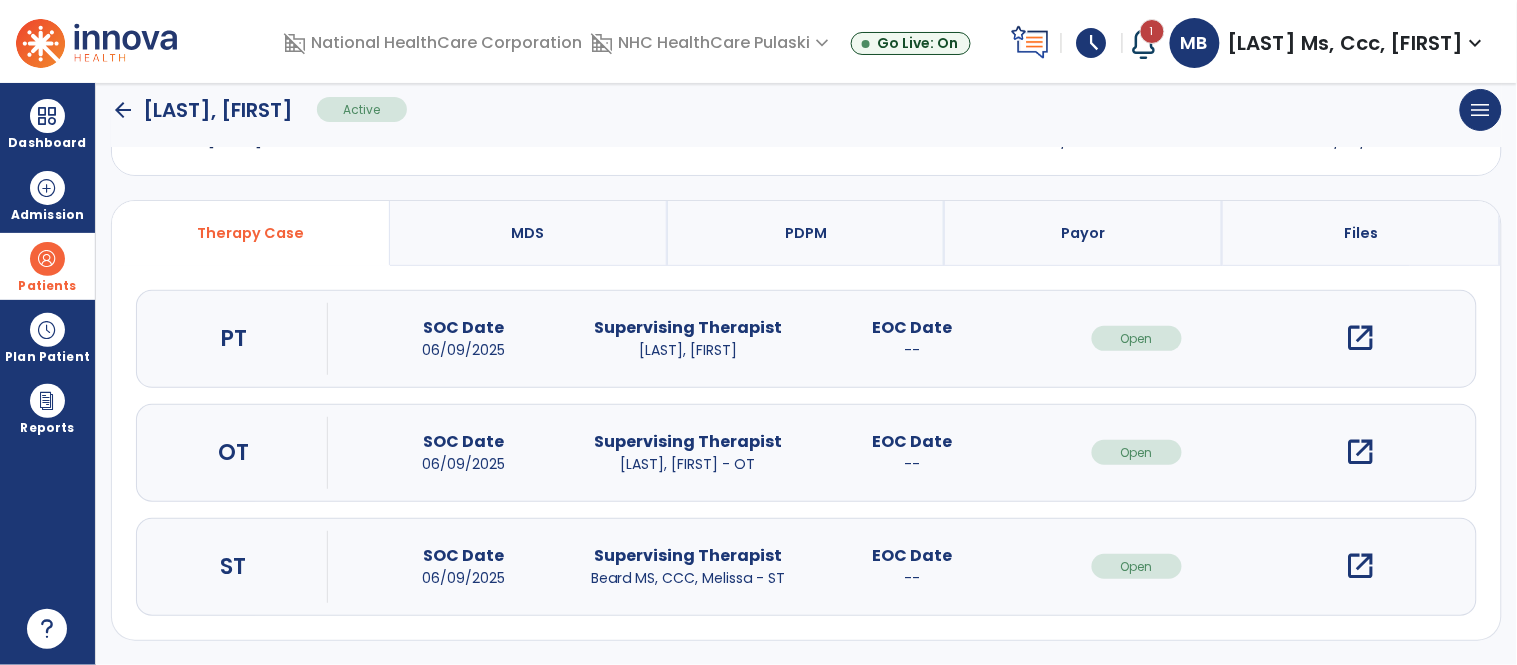 click on "open_in_new" at bounding box center [1361, 566] 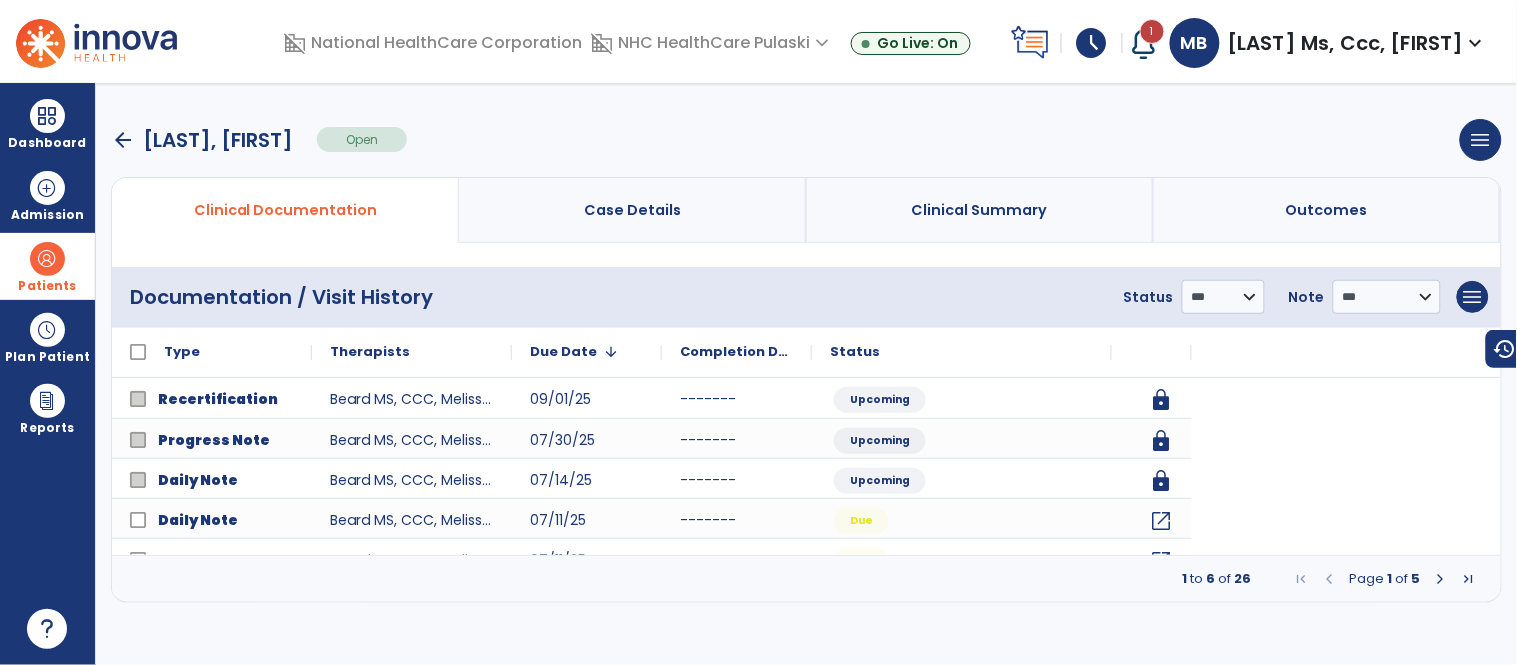 scroll, scrollTop: 0, scrollLeft: 0, axis: both 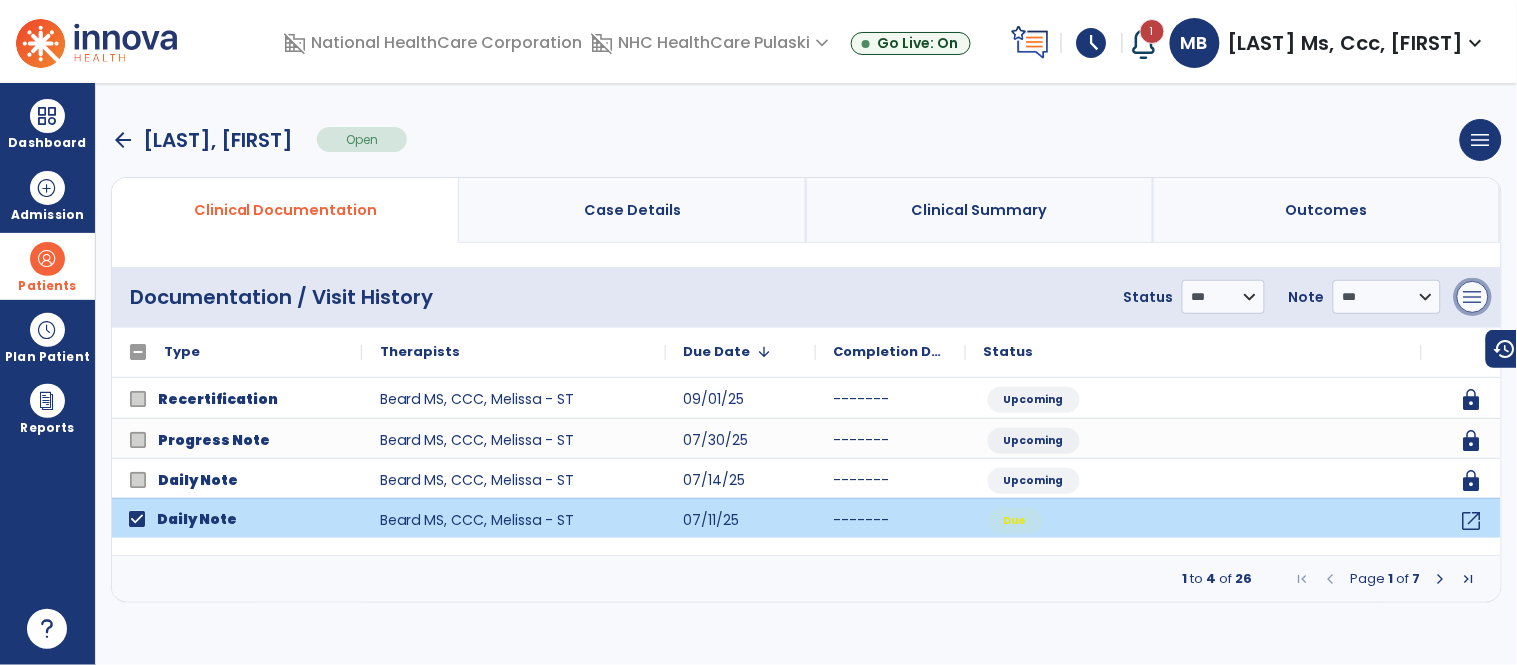 click on "menu" at bounding box center (1473, 297) 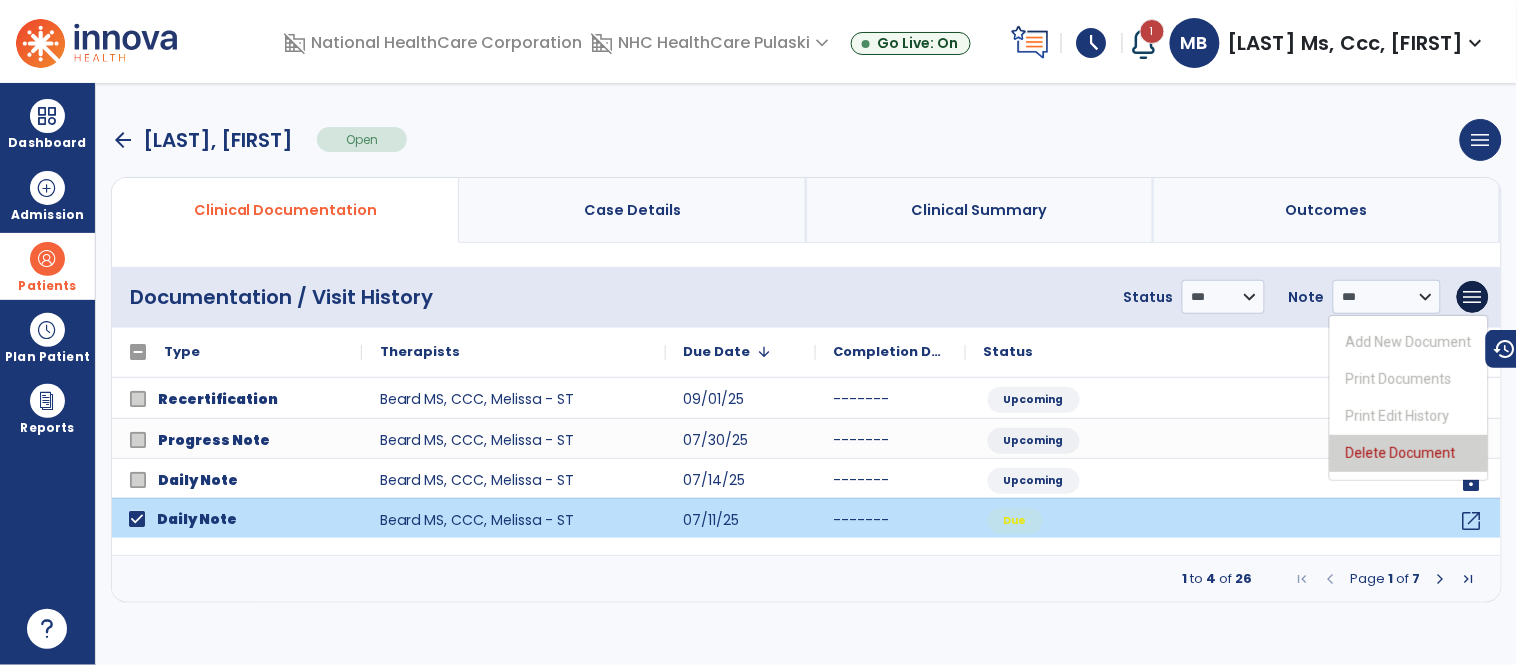 click on "Delete Document" at bounding box center [1409, 453] 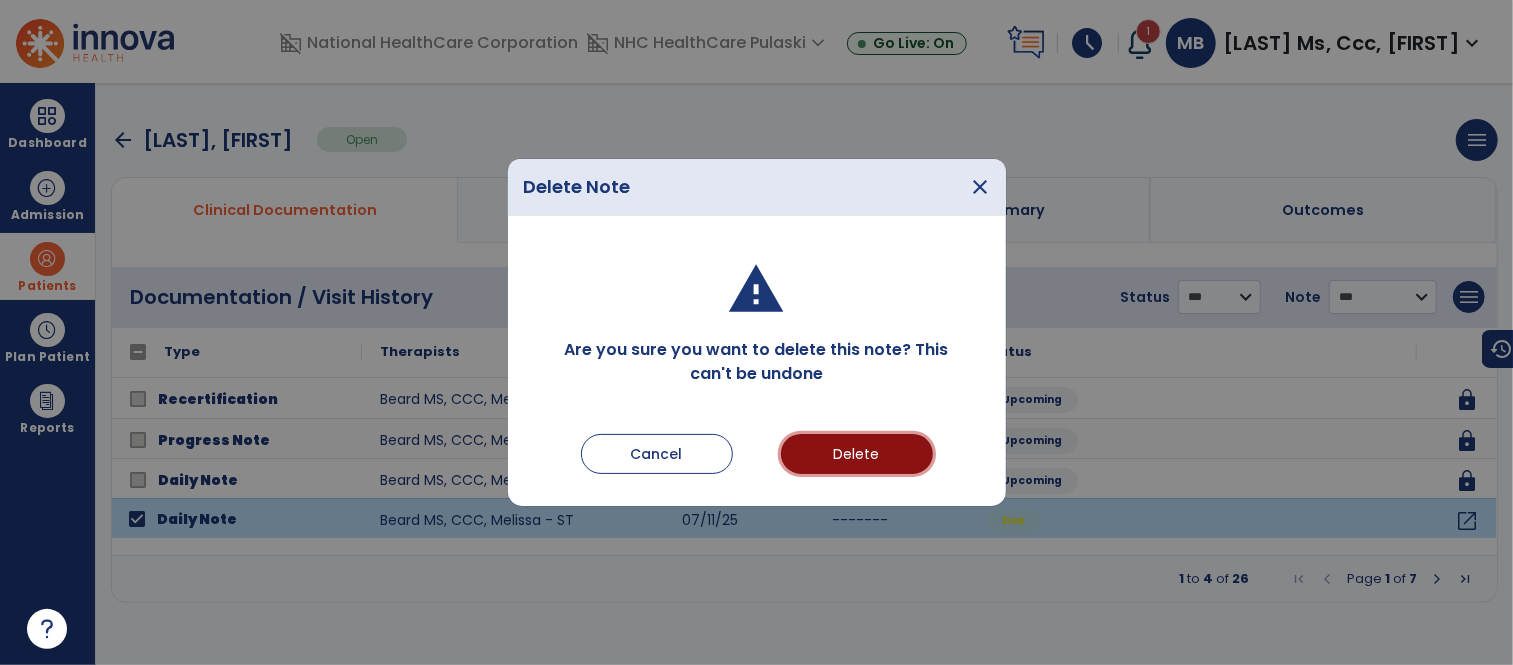 click on "Delete" at bounding box center [857, 454] 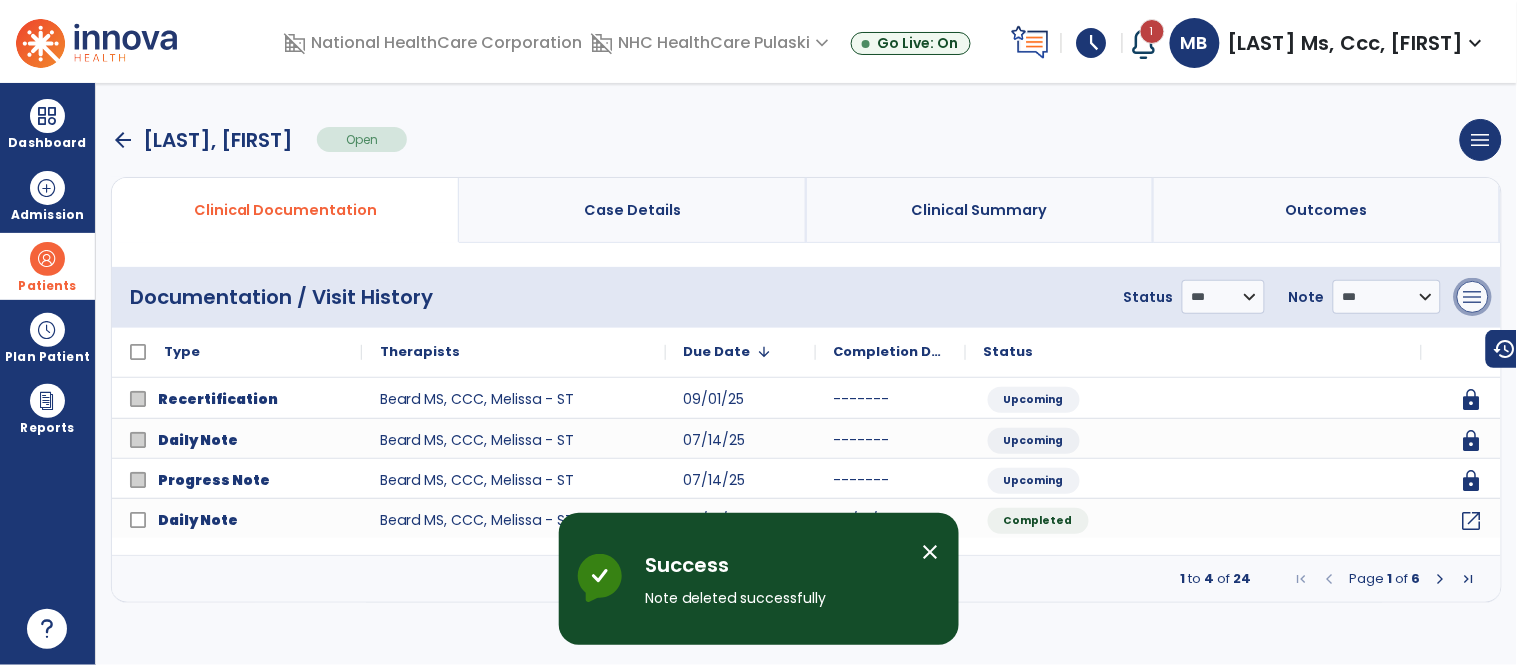 click on "menu" at bounding box center (1473, 297) 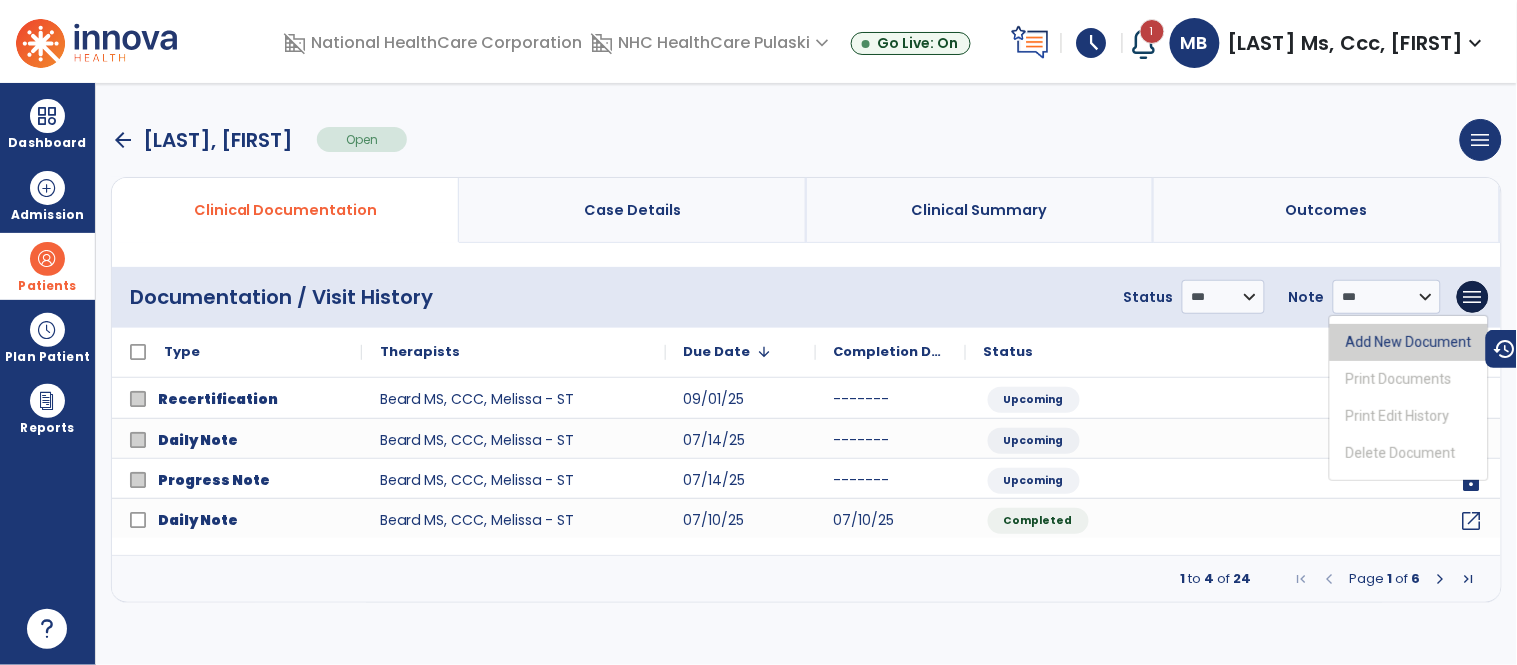 click on "Add New Document" at bounding box center [1409, 342] 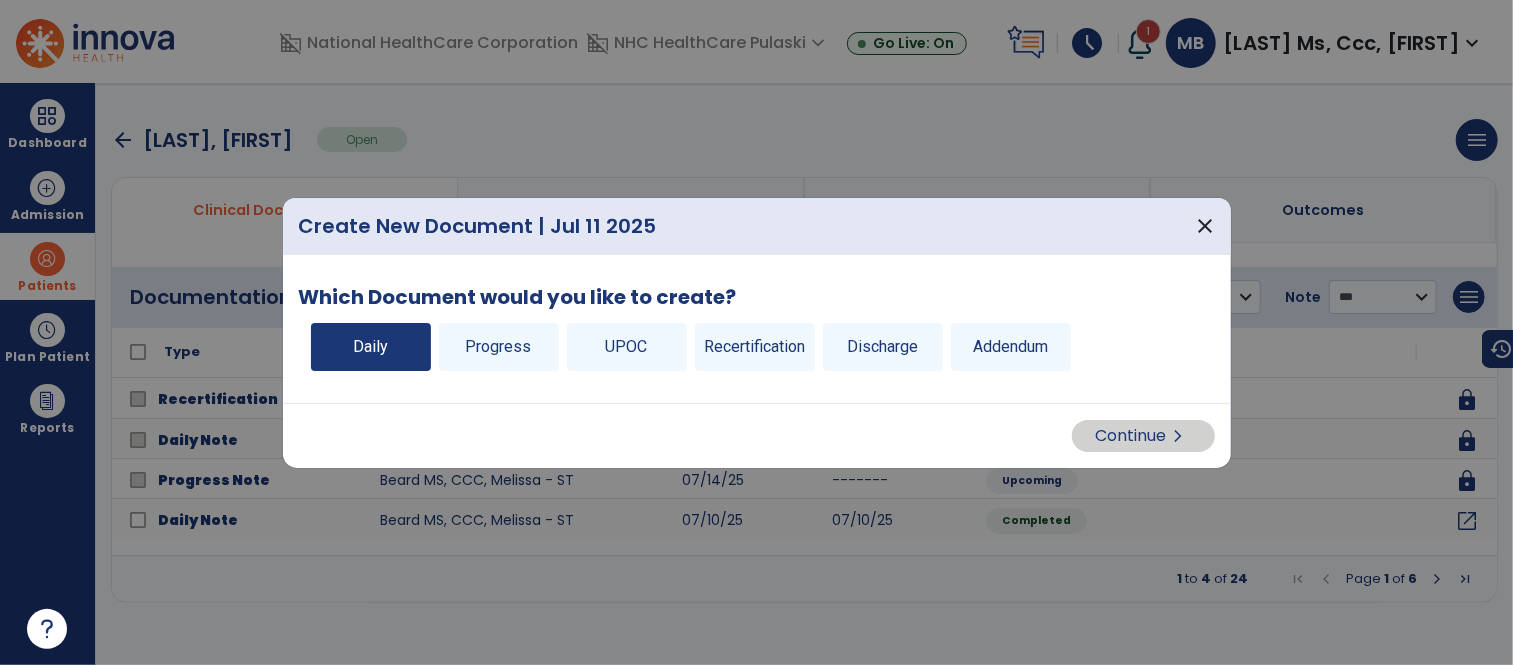 click on "Daily" at bounding box center [371, 347] 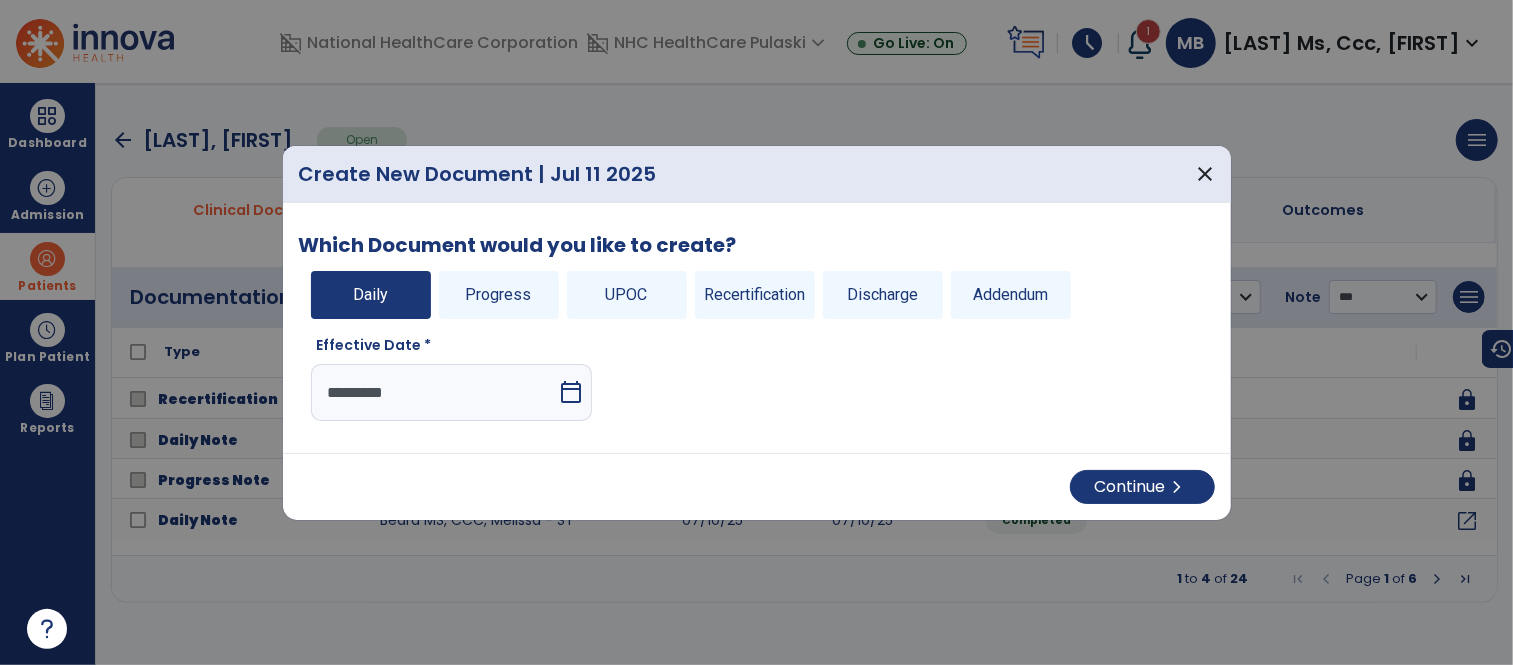 click on "calendar_today" at bounding box center [571, 392] 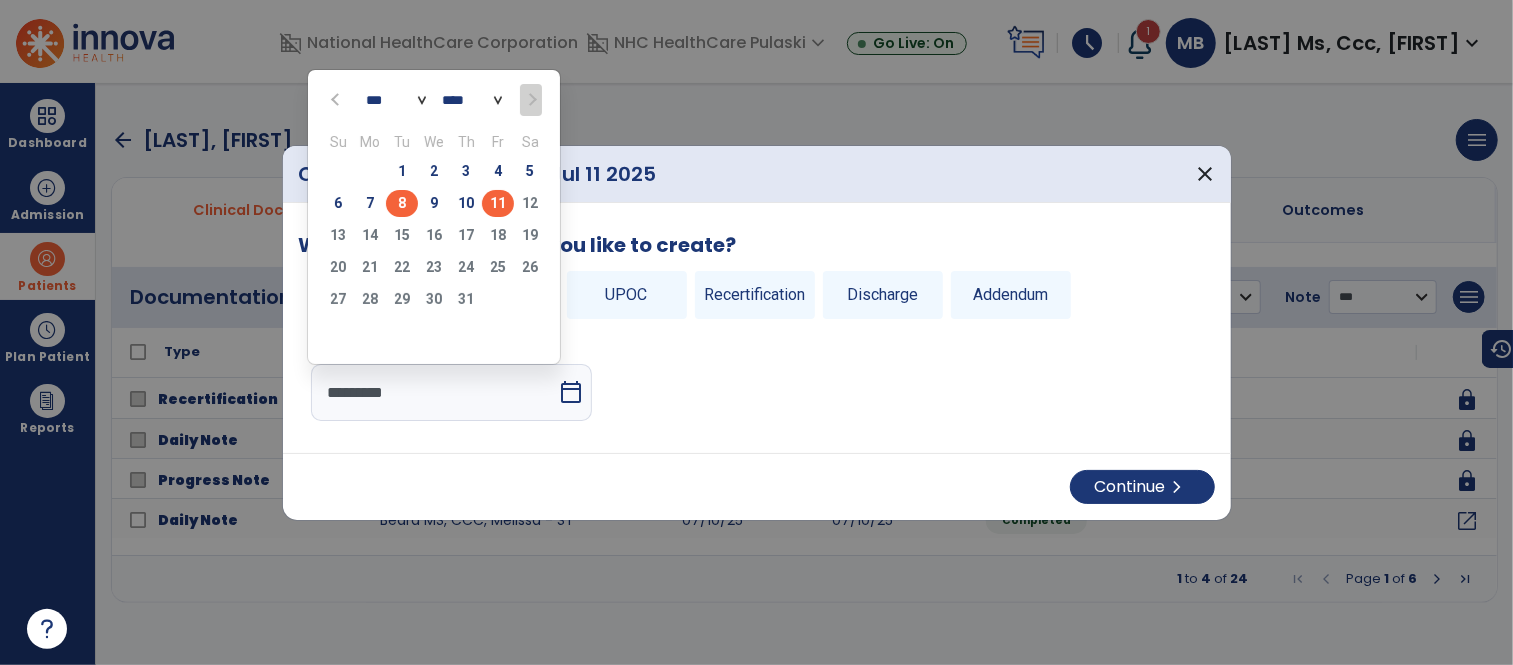 click on "8" 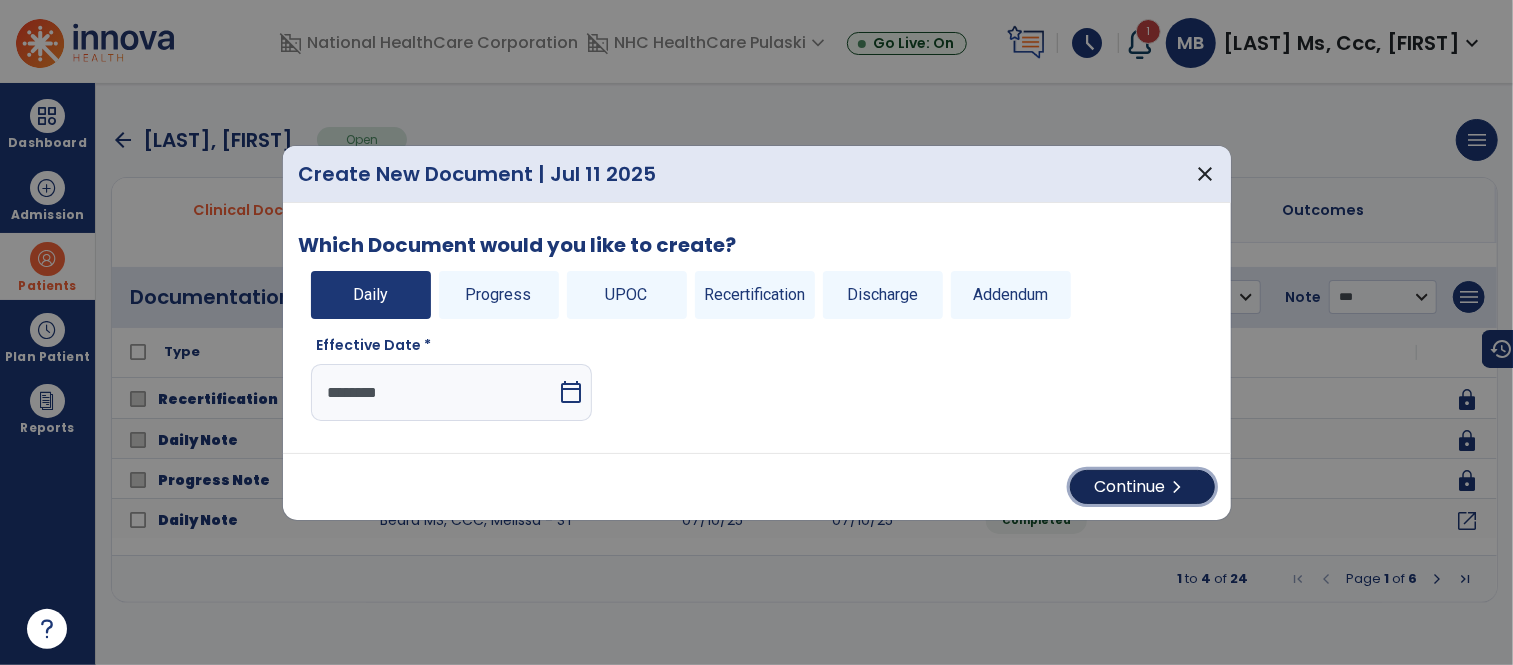 click on "Continue   chevron_right" at bounding box center [1142, 487] 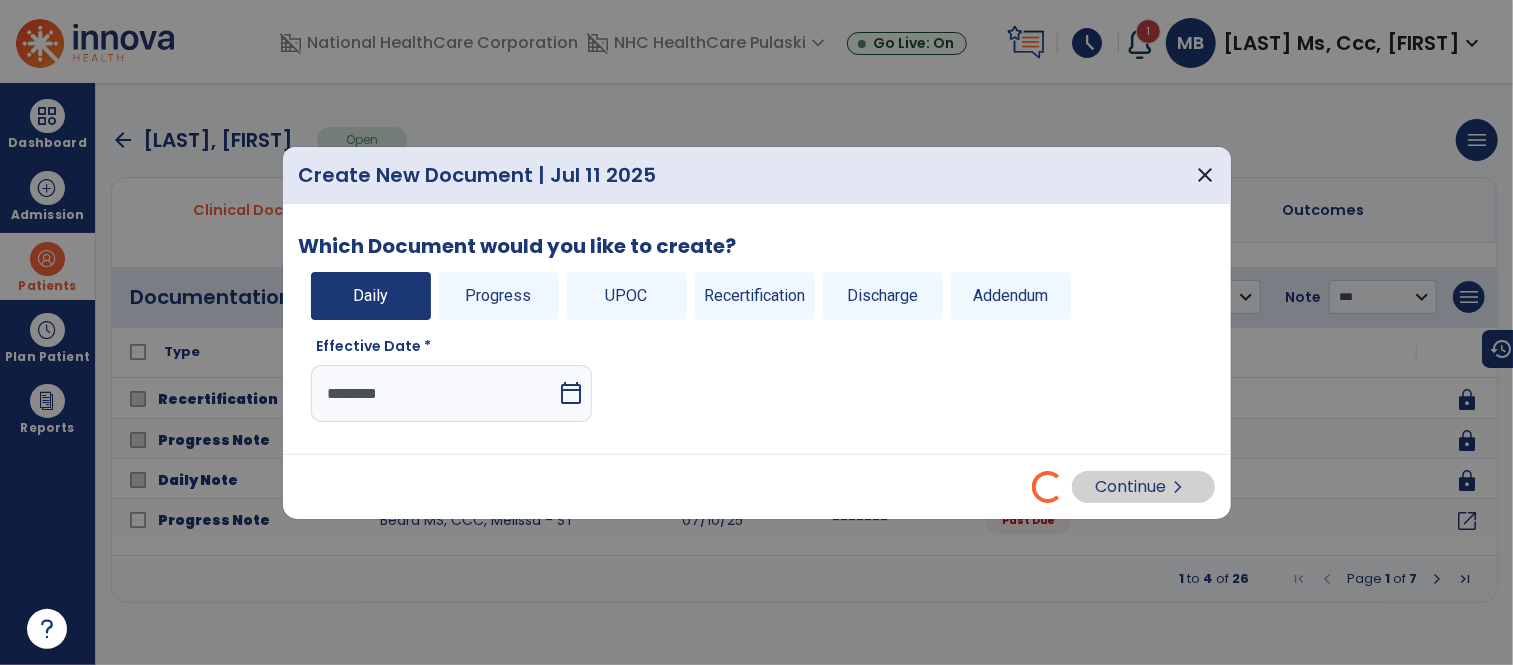 select on "*" 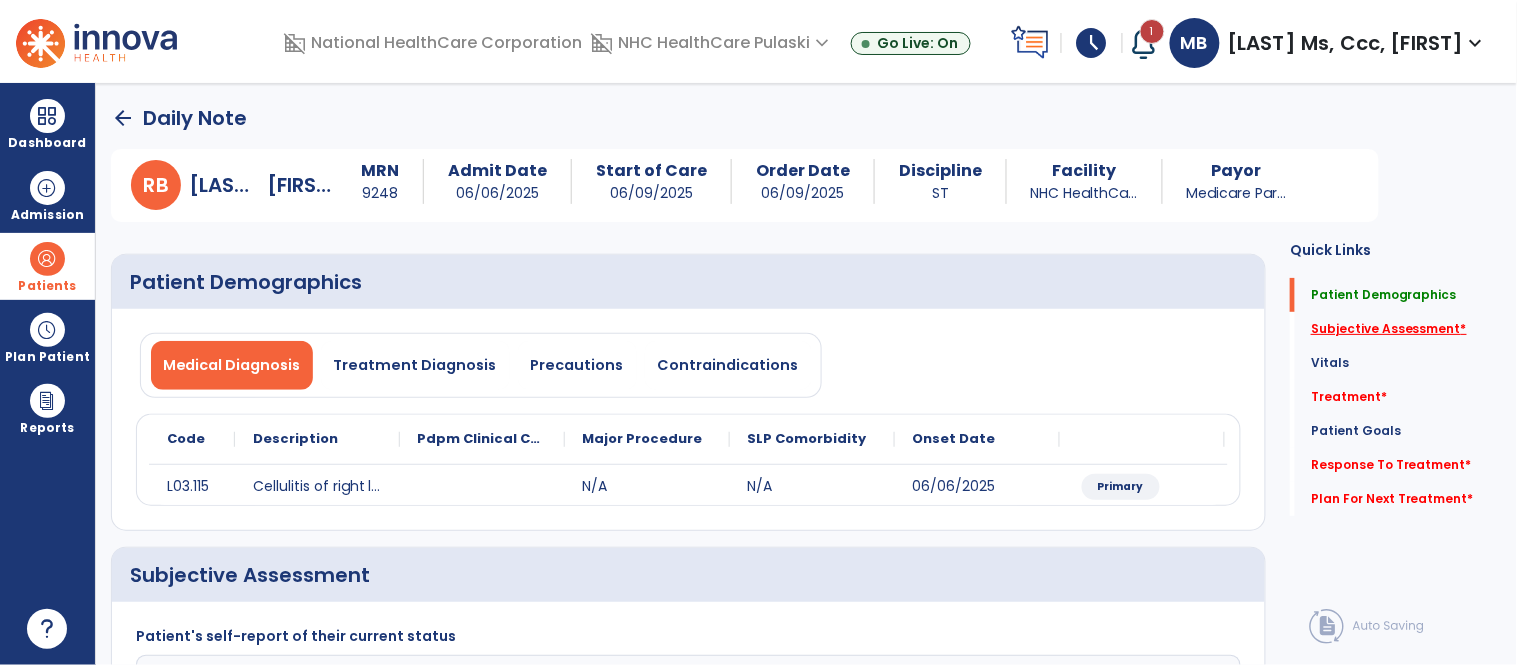 click on "Subjective Assessment   *" 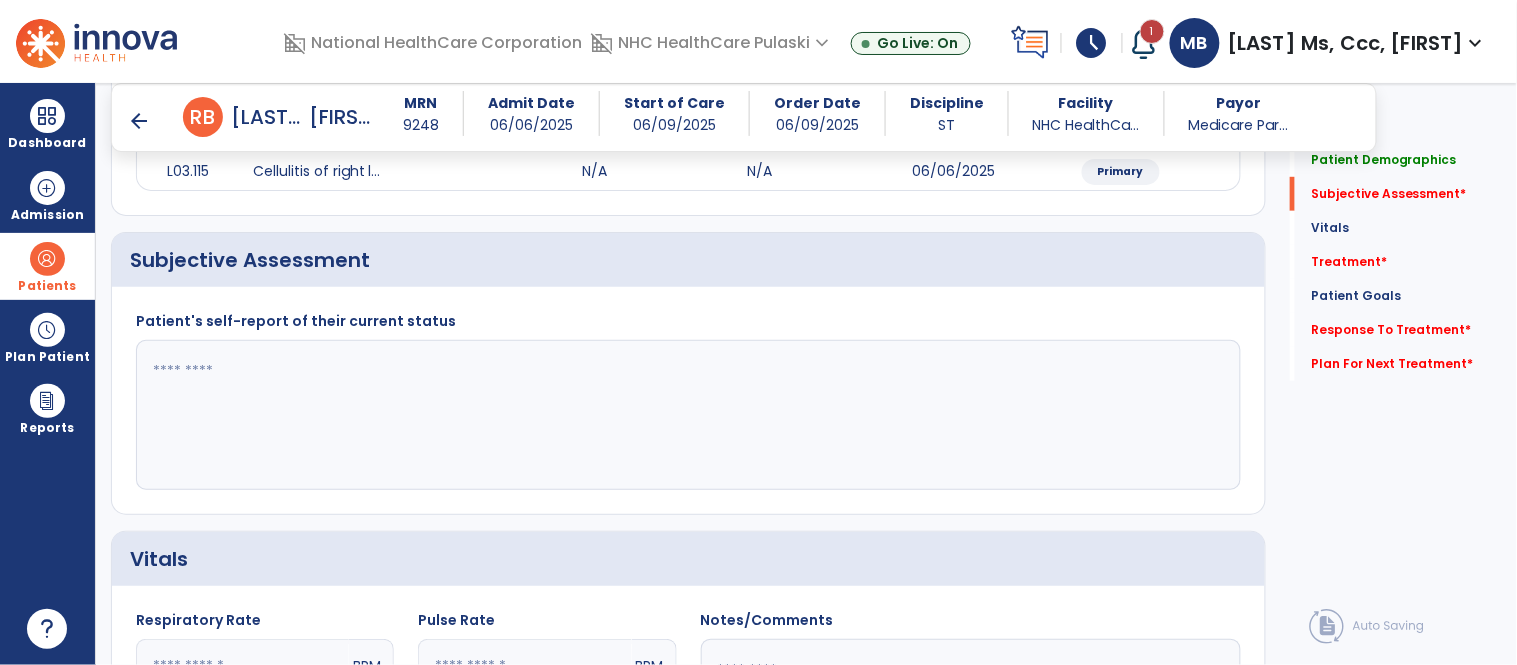 scroll, scrollTop: 314, scrollLeft: 0, axis: vertical 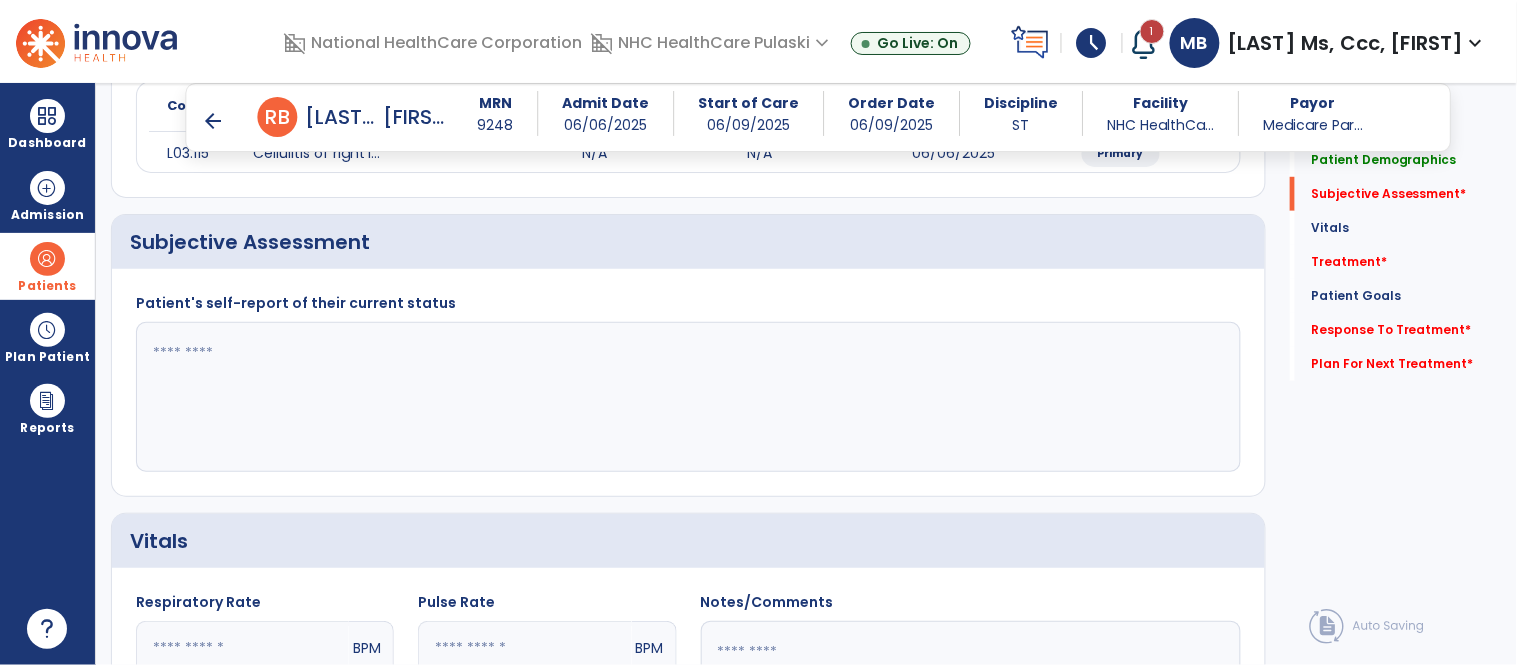 click 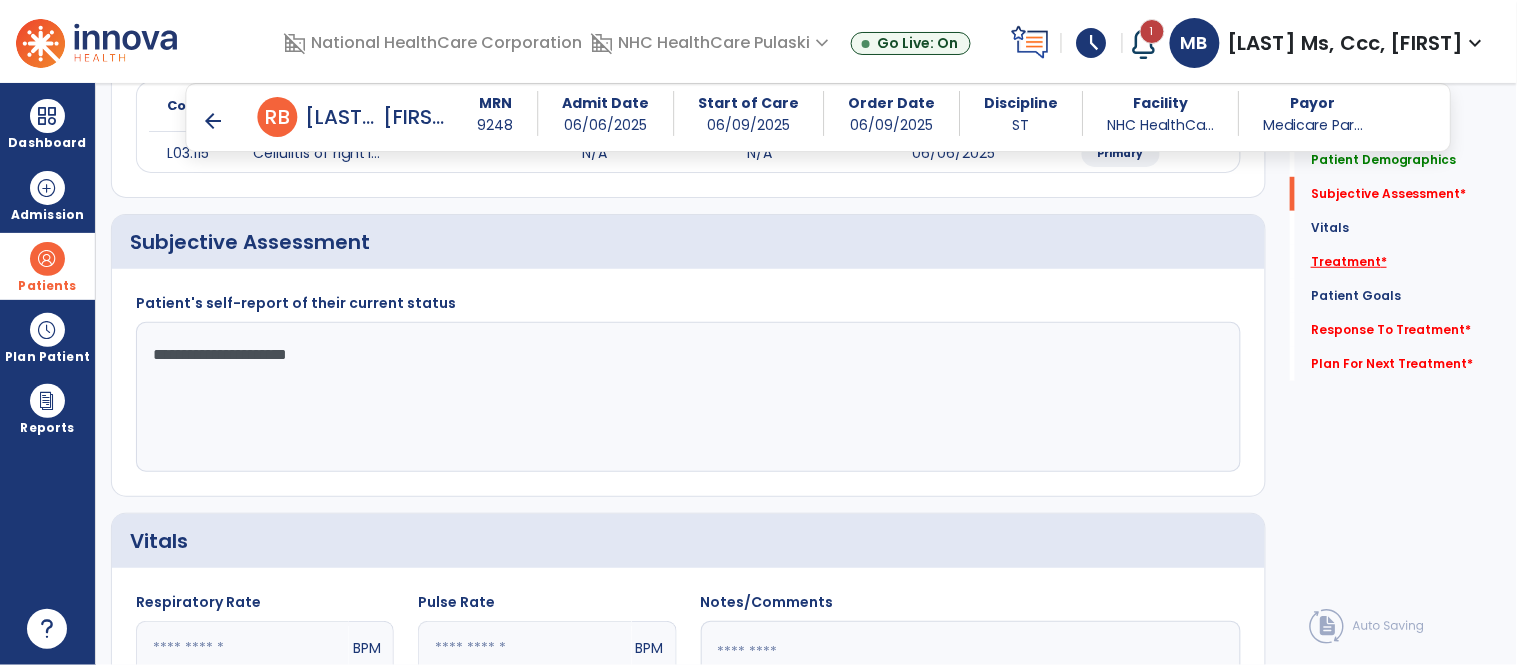 type on "**********" 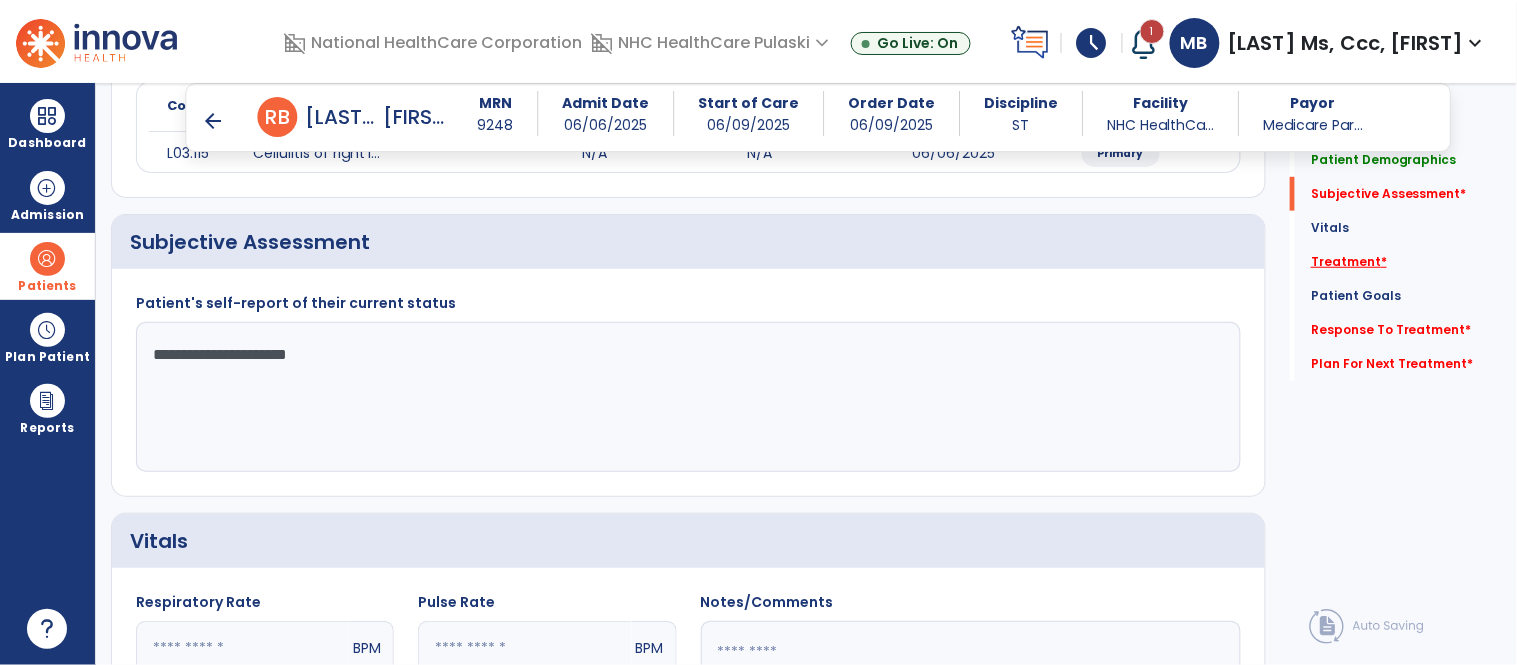 click on "Treatment   *" 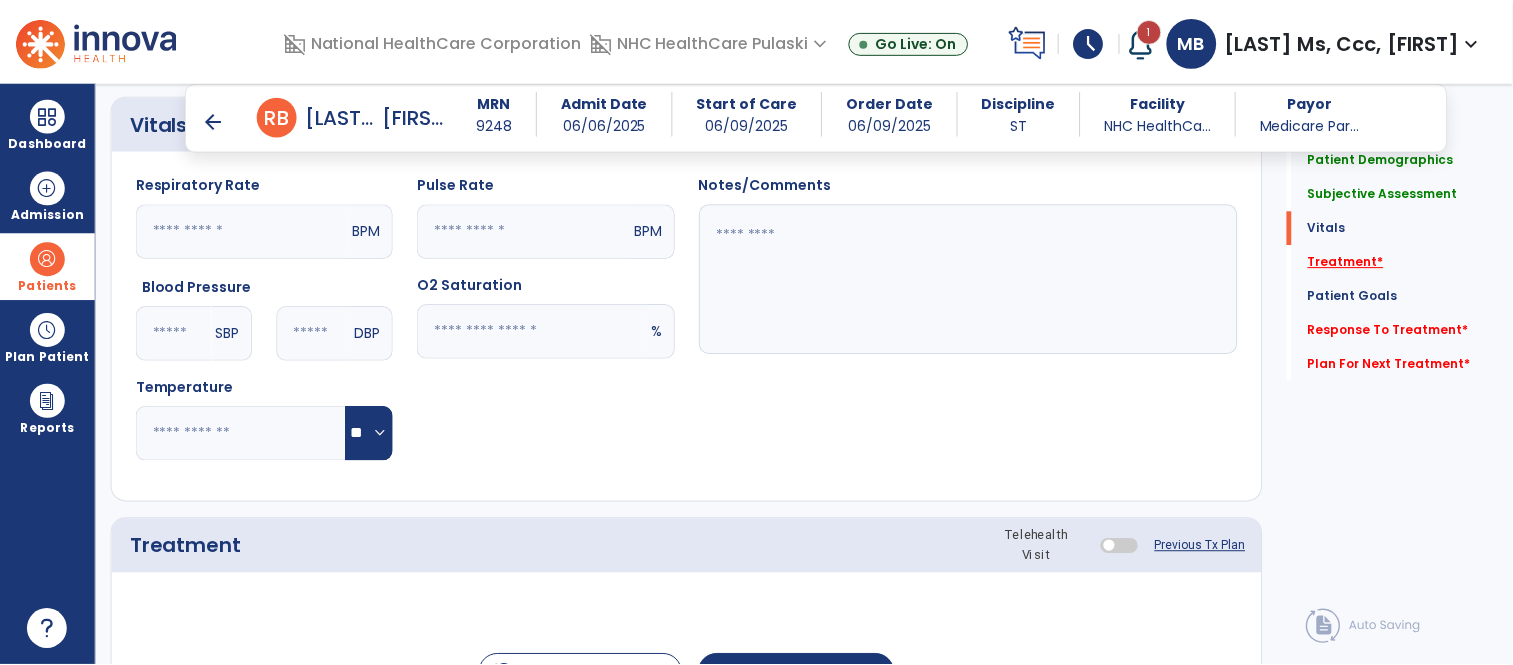 scroll, scrollTop: 1004, scrollLeft: 0, axis: vertical 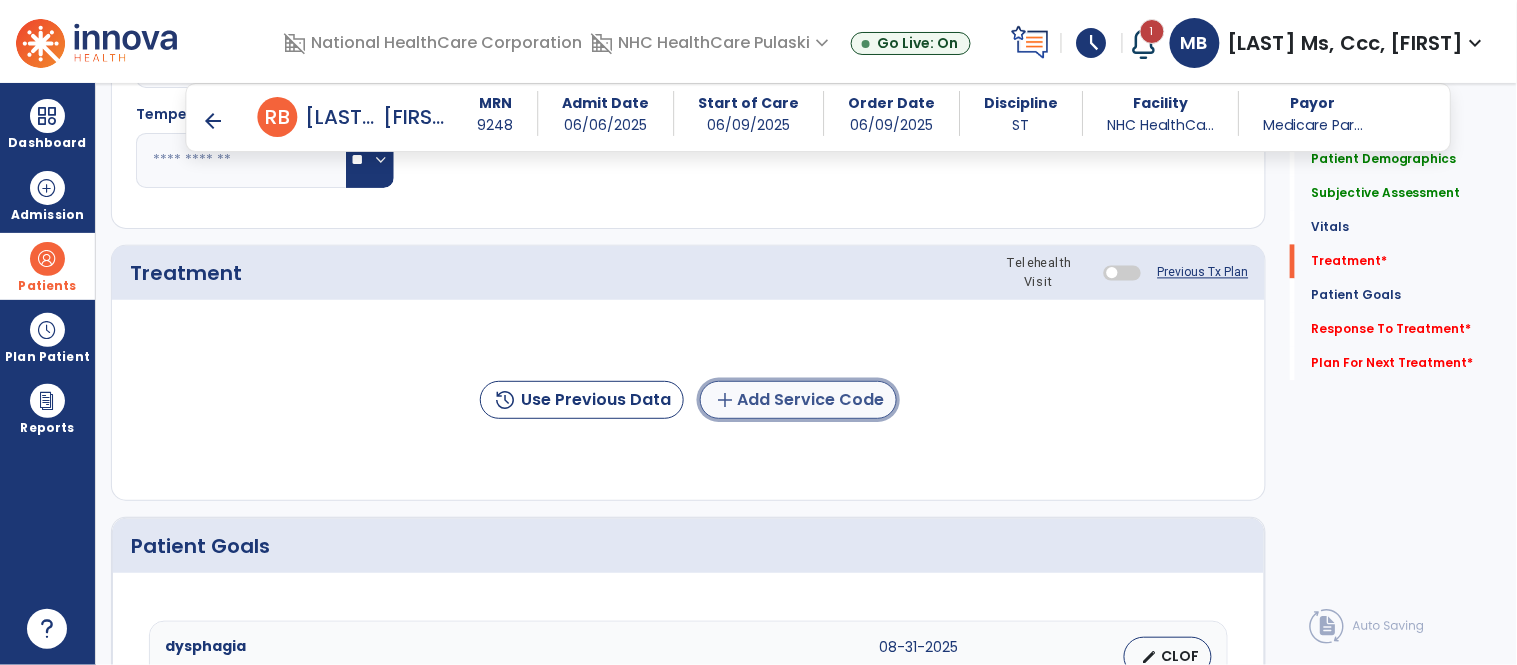 click on "add  Add Service Code" 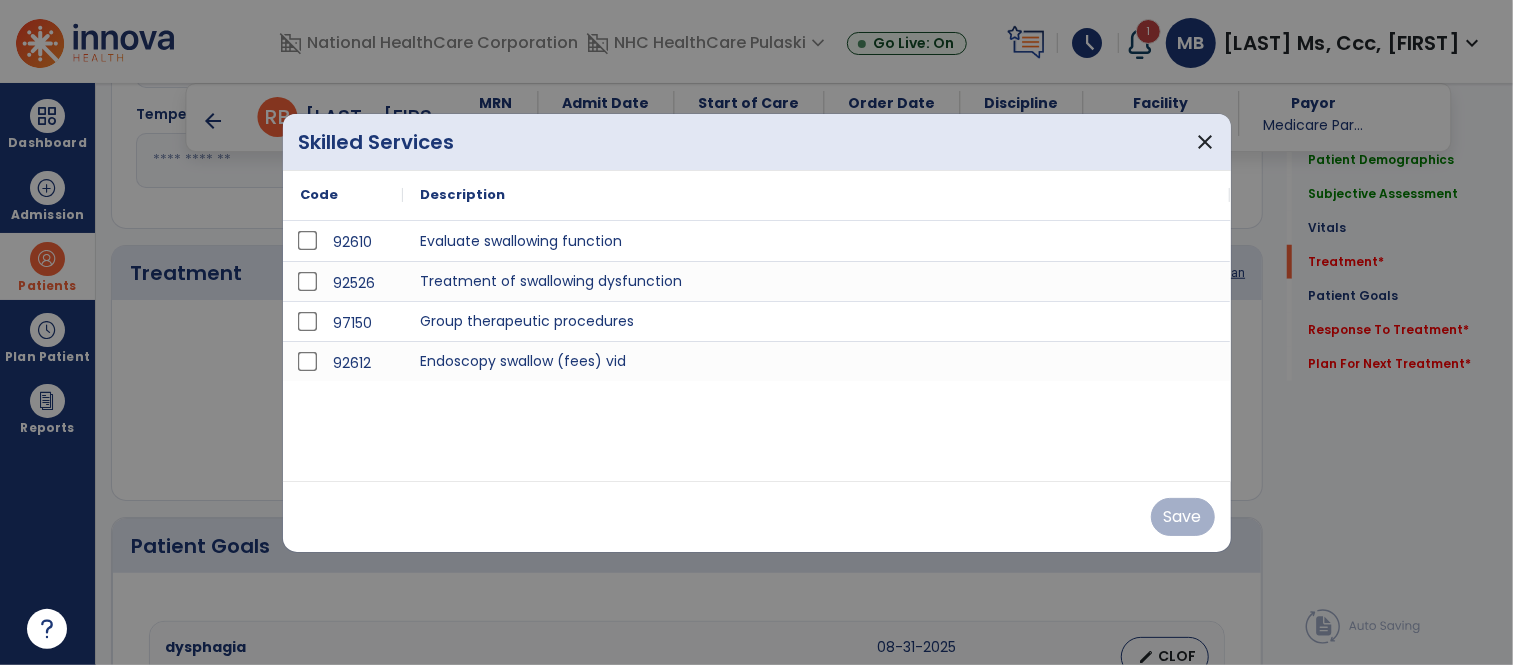 scroll, scrollTop: 1004, scrollLeft: 0, axis: vertical 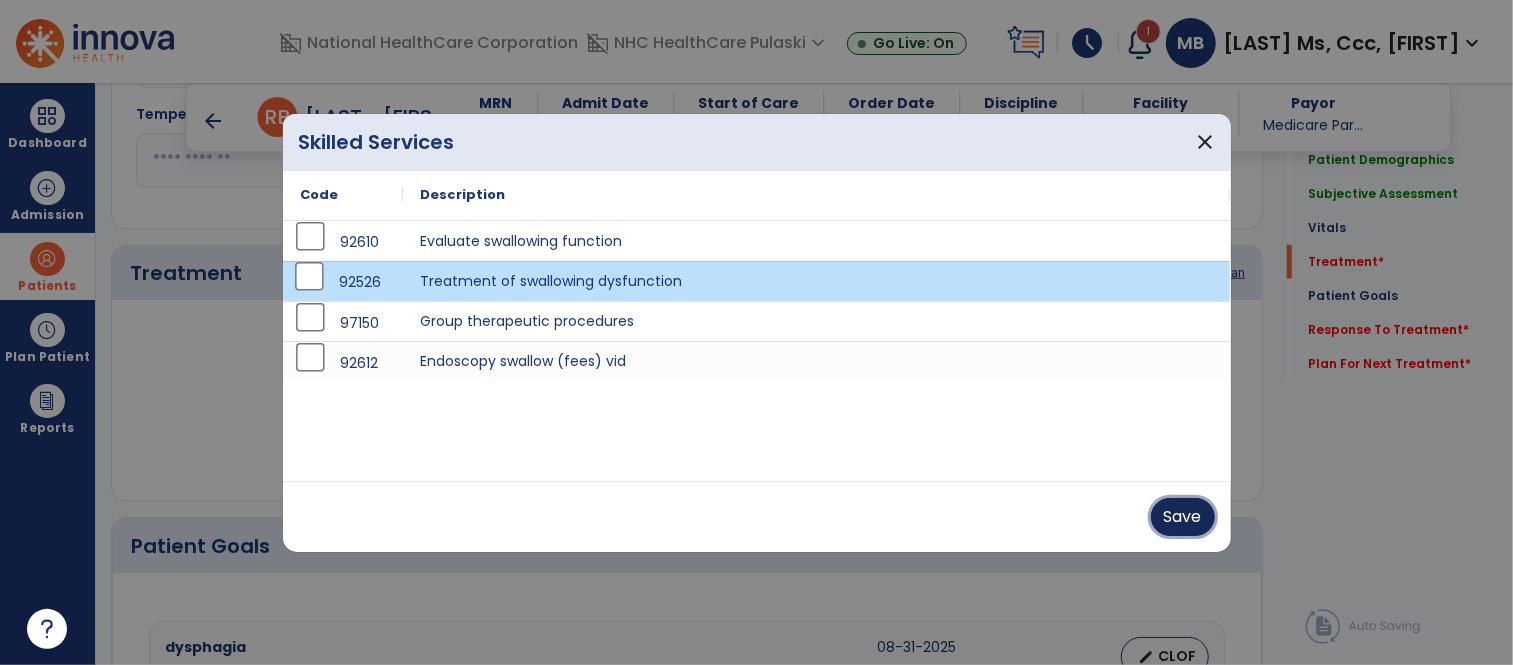 click on "Save" at bounding box center (1183, 517) 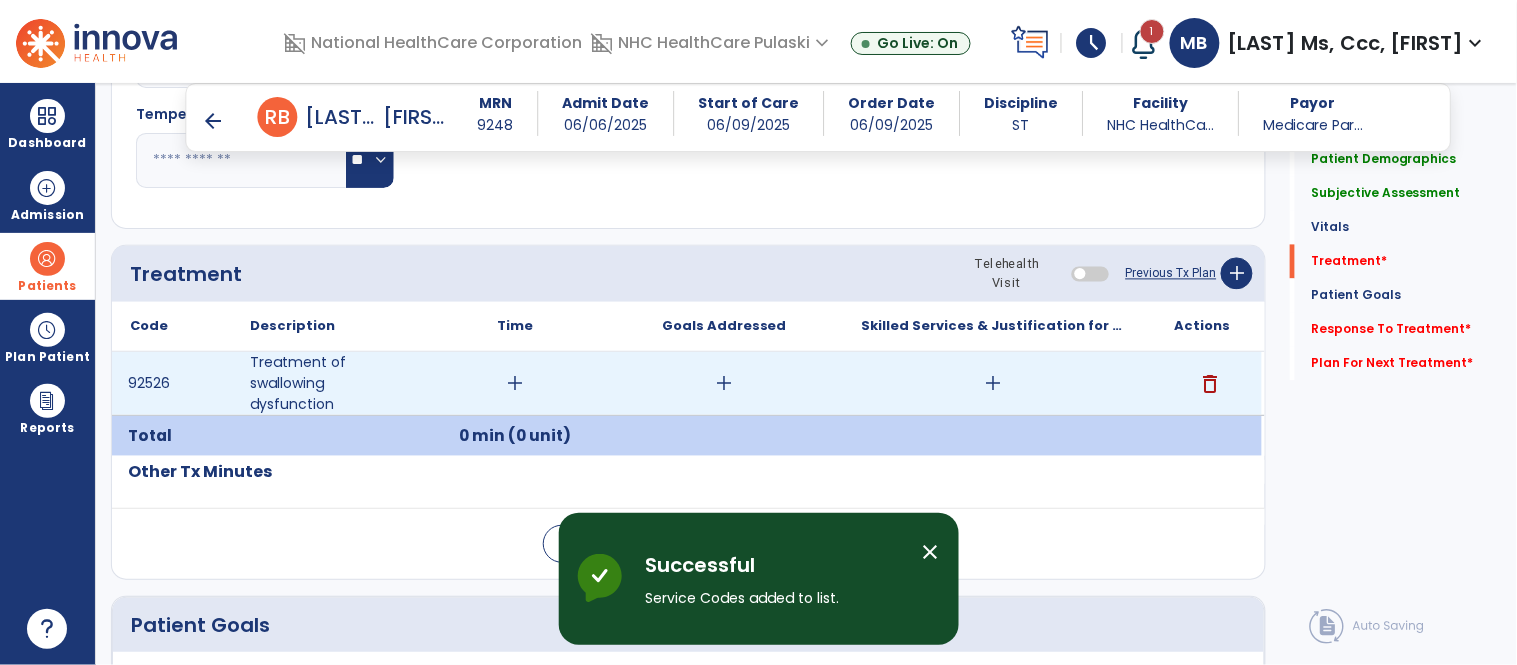 click on "add" at bounding box center [515, 383] 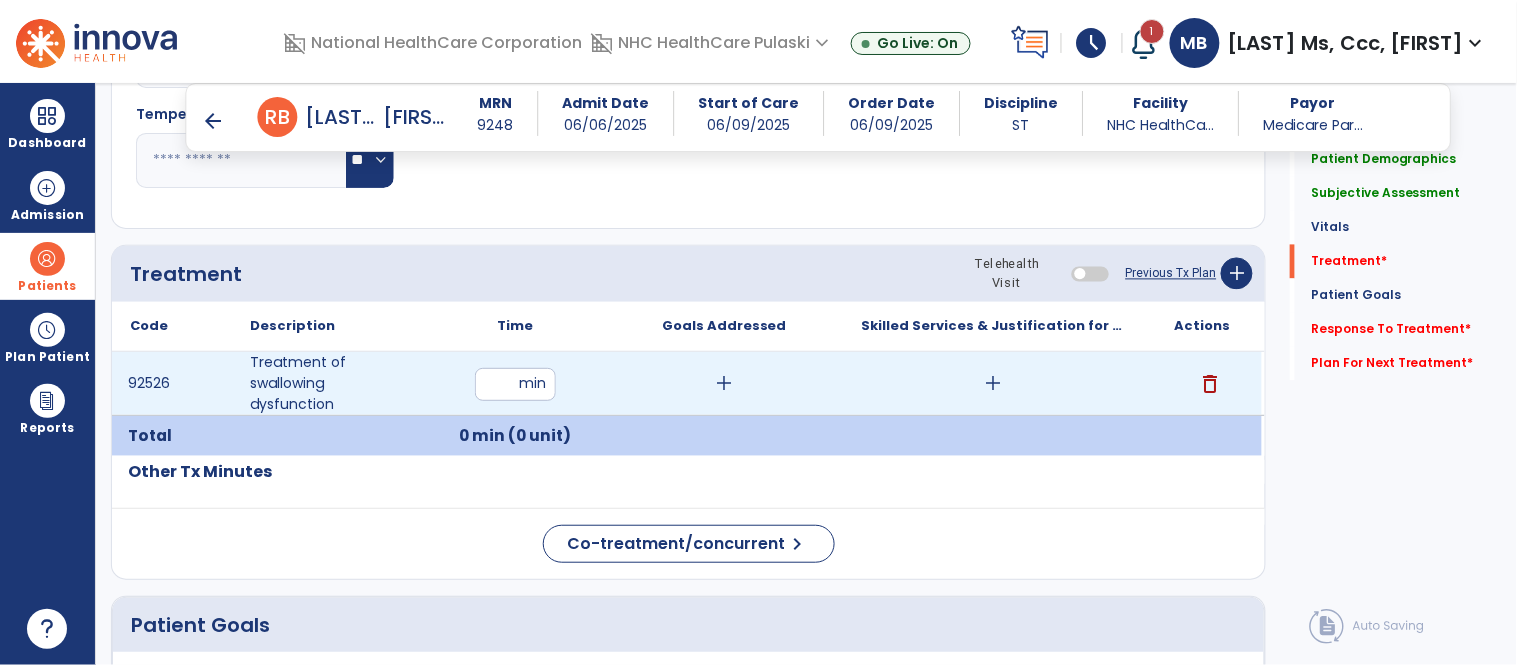 type on "**" 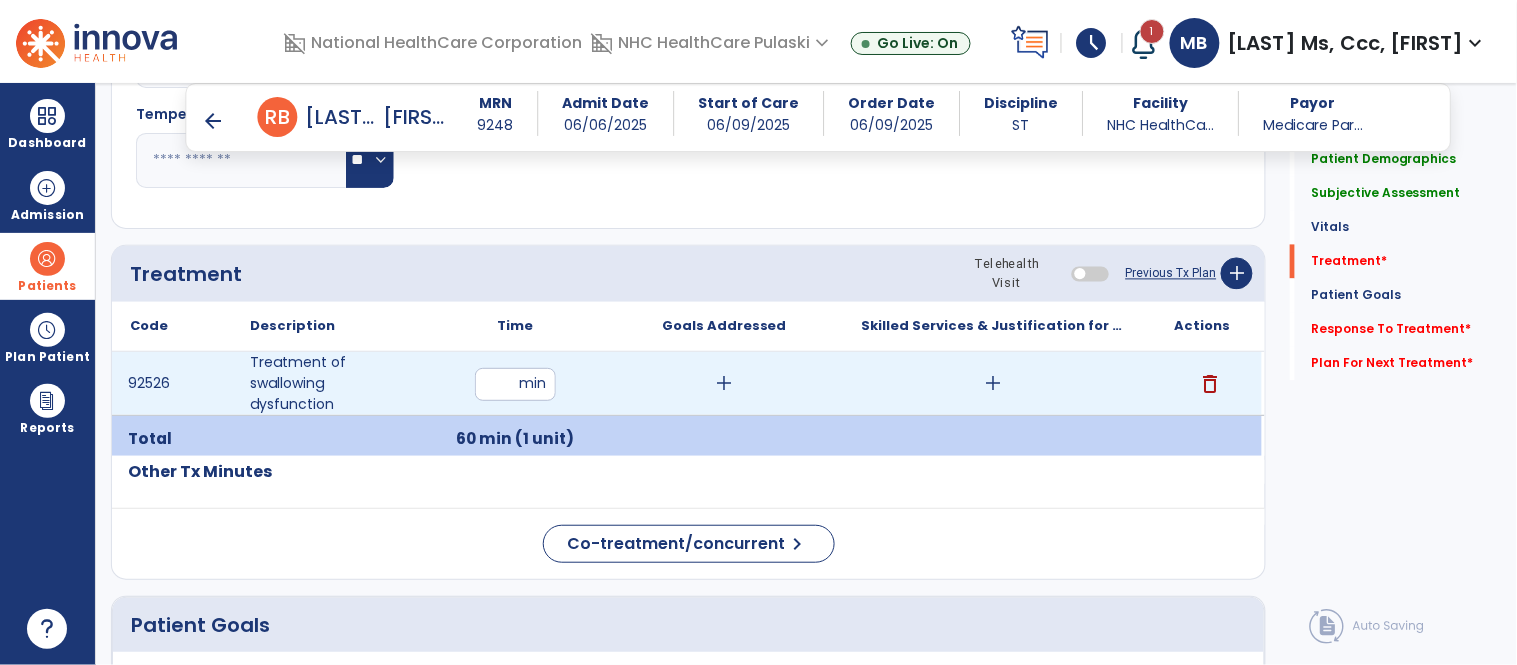 click on "add" at bounding box center [993, 383] 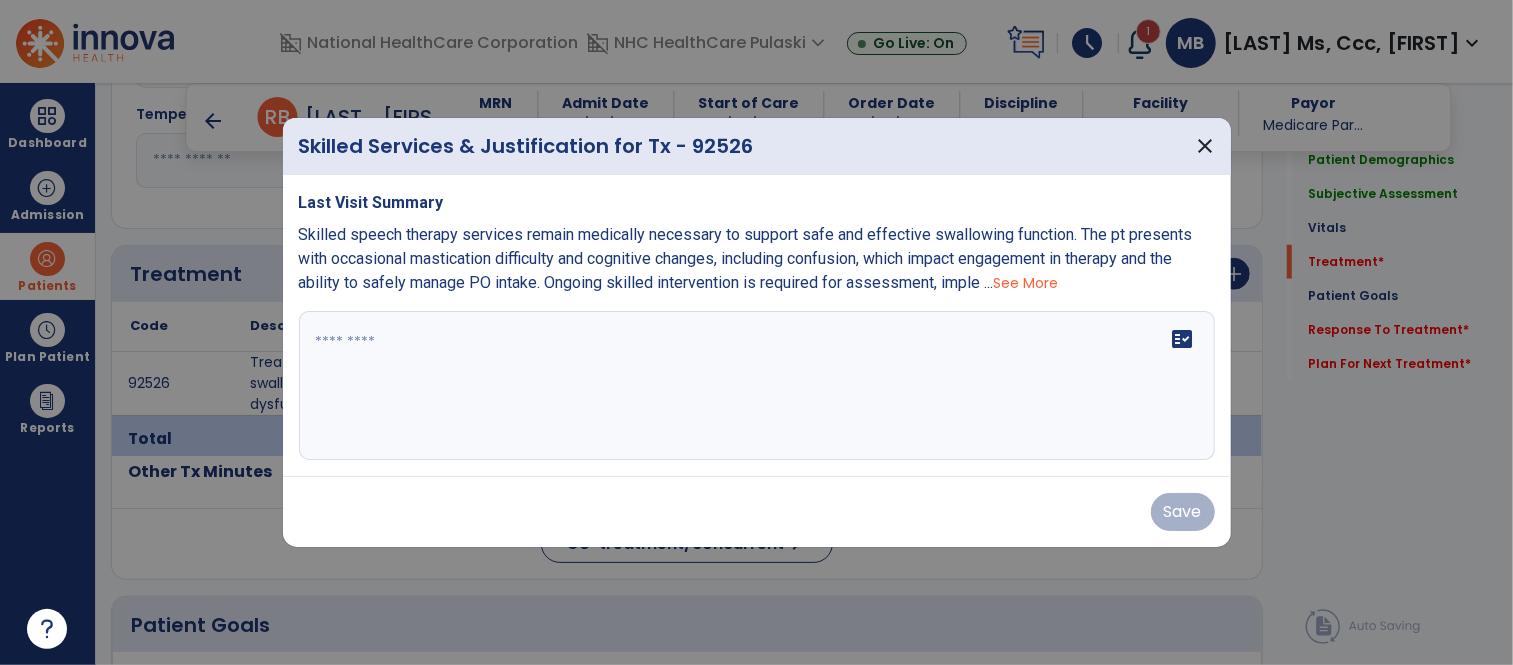 scroll, scrollTop: 1004, scrollLeft: 0, axis: vertical 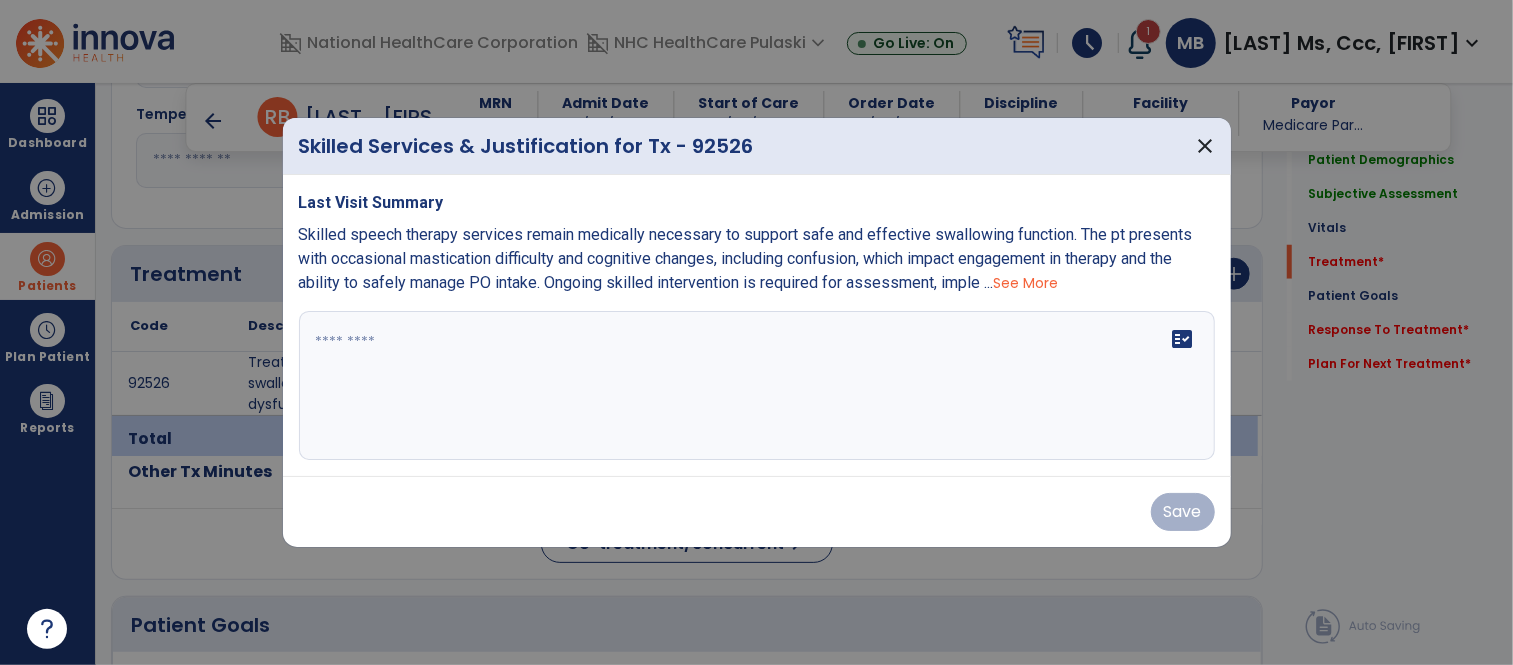click on "See More" at bounding box center (1026, 283) 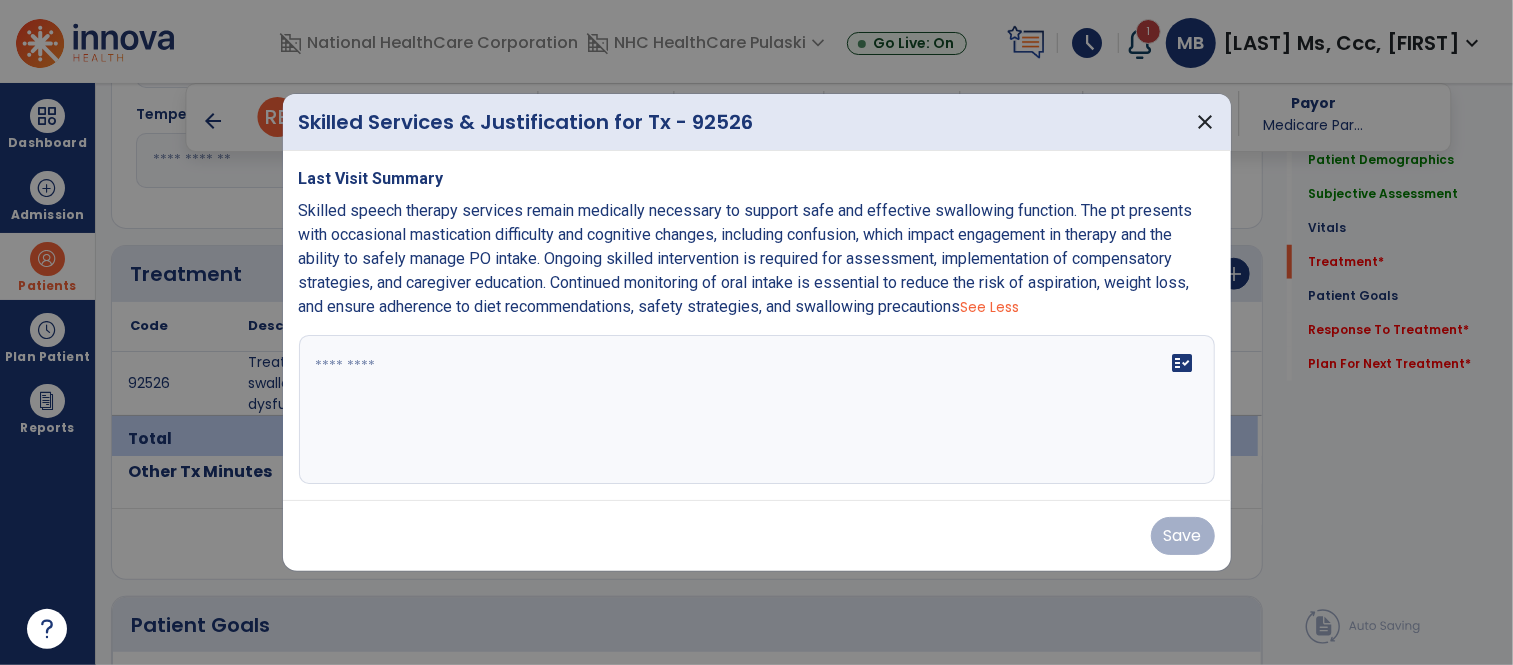 drag, startPoint x: 293, startPoint y: 210, endPoint x: 887, endPoint y: 300, distance: 600.7795 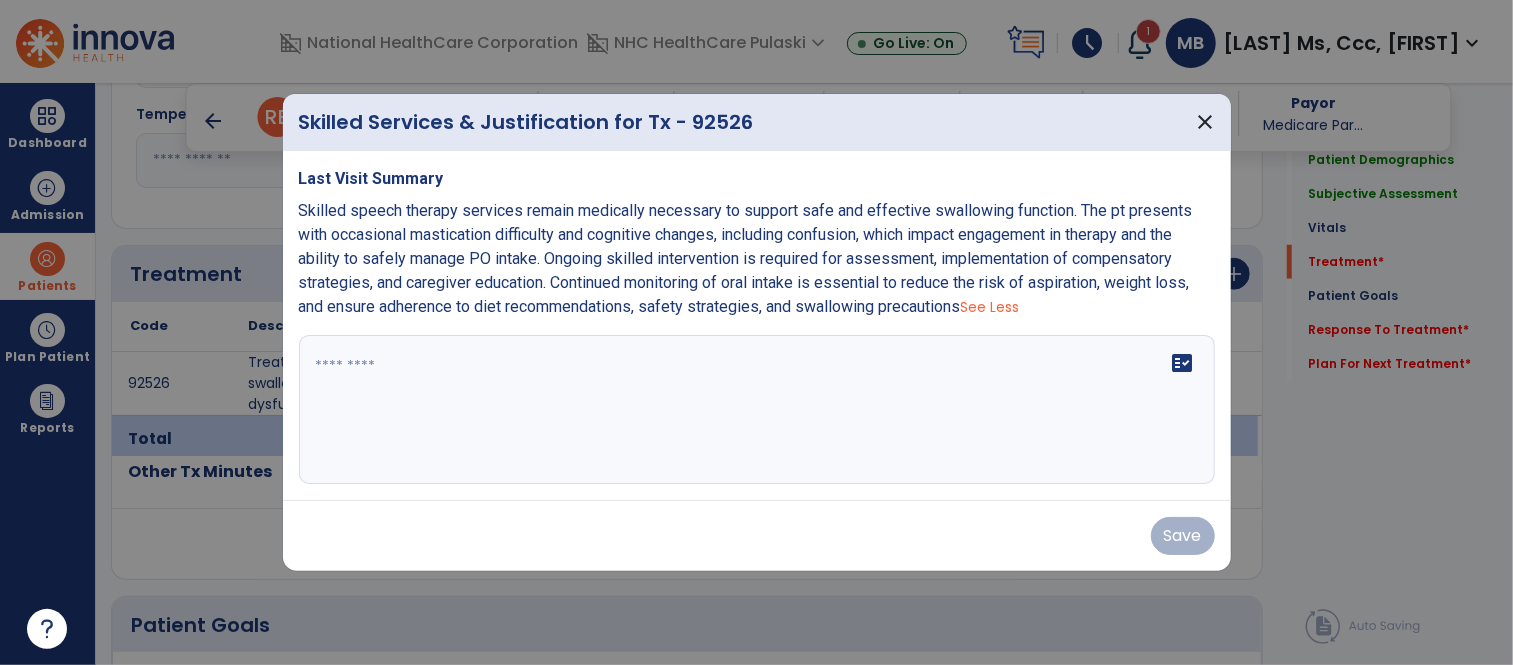 click on "Last Visit Summary Skilled speech therapy services remain medically necessary to support safe and effective swallowing function. The pt presents with occasional mastication difficulty and cognitive changes, including confusion, which impact engagement in therapy and the ability to safely manage PO intake. Ongoing skilled intervention is required for assessment, implementation of compensatory strategies, and caregiver education. Continued monitoring of oral intake is essential to reduce the risk of aspiration, weight loss, and ensure adherence to diet recommendations, safety strategies, and swallowing precautions   See Less   fact_check" at bounding box center [757, 326] 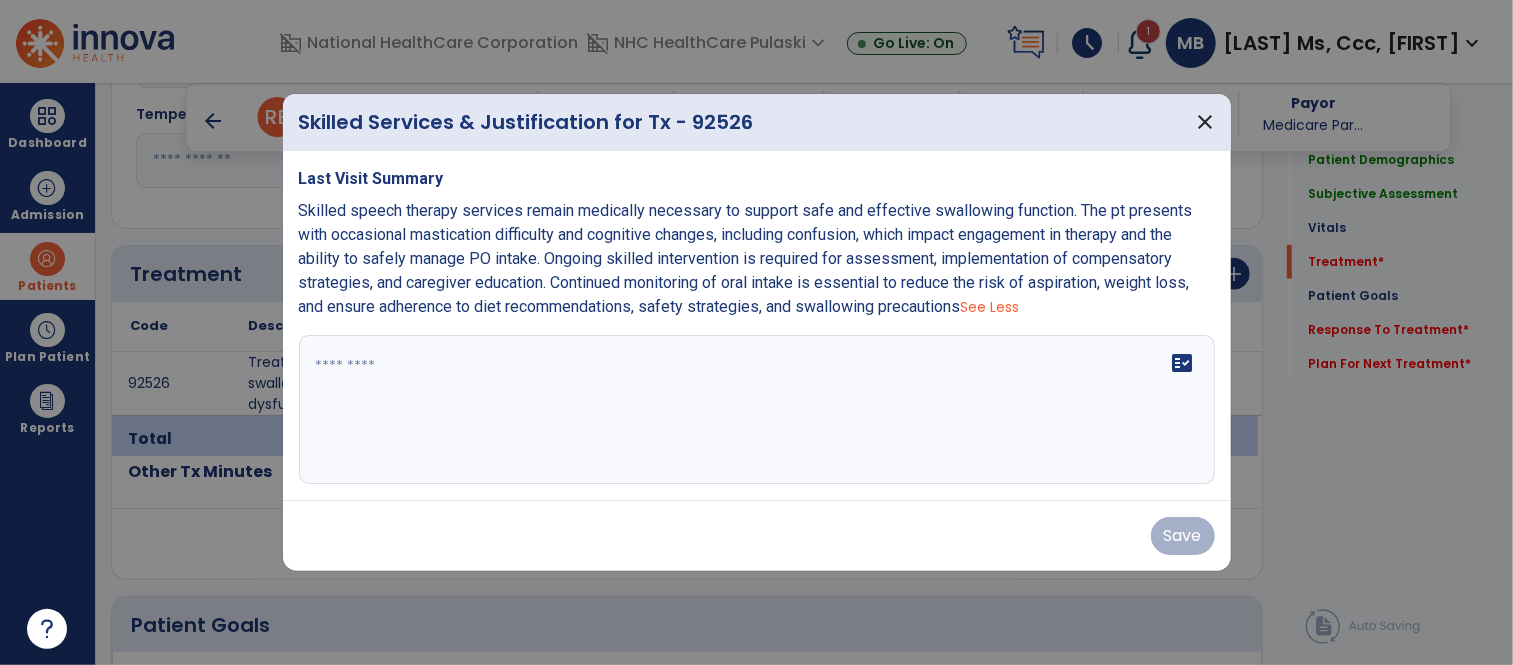 click on "See Less" at bounding box center (990, 307) 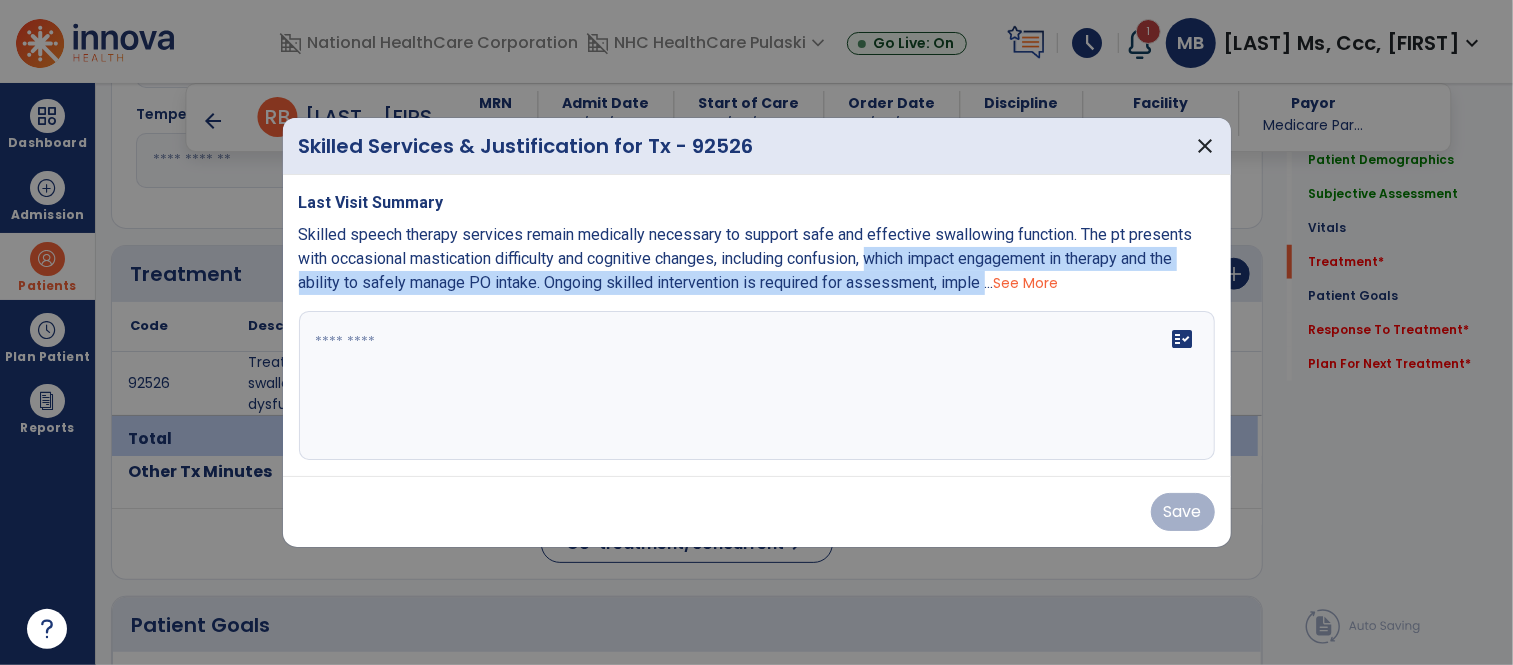 drag, startPoint x: 938, startPoint y: 278, endPoint x: 922, endPoint y: 273, distance: 16.763054 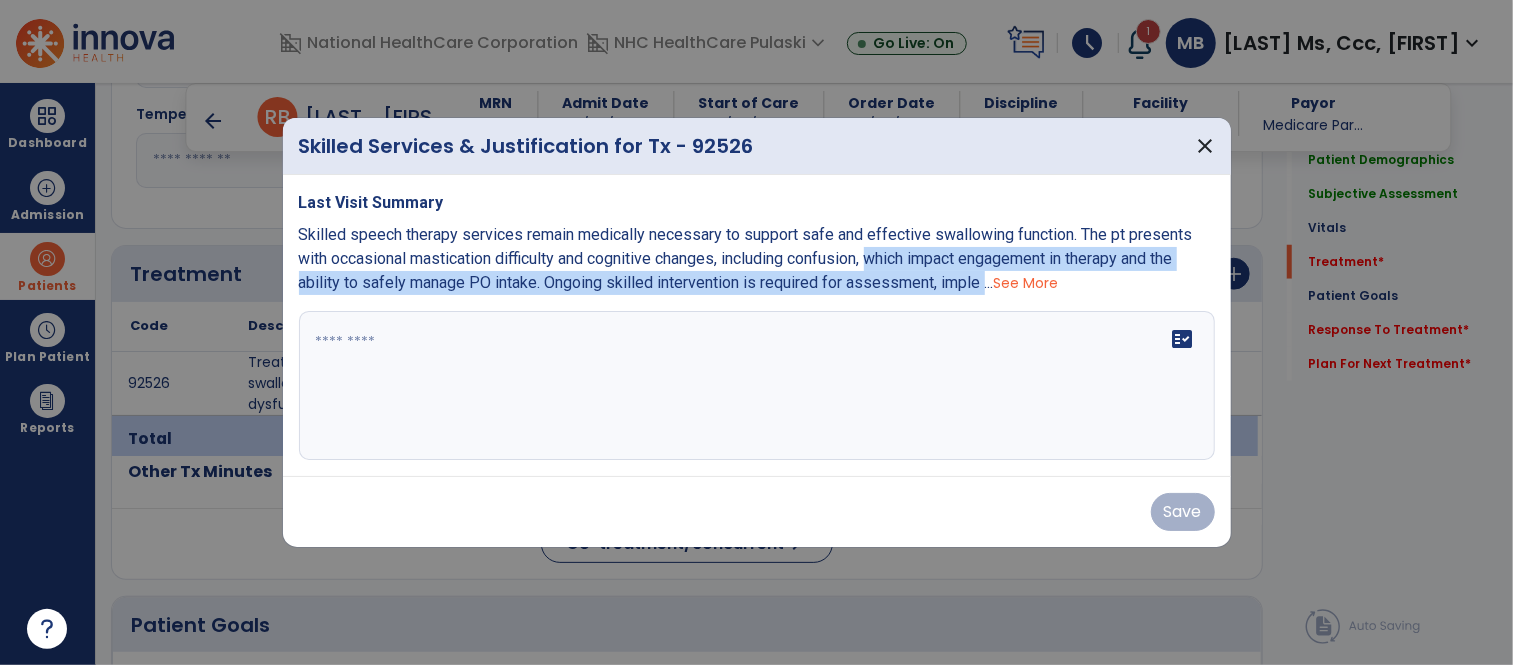 click on "Skilled speech therapy services remain medically necessary to support safe and effective swallowing function. The pt presents with occasional mastication difficulty and cognitive changes, including confusion, which impact engagement in therapy and the ability to safely manage PO intake. Ongoing skilled intervention is required for assessment, imple ..." at bounding box center [746, 258] 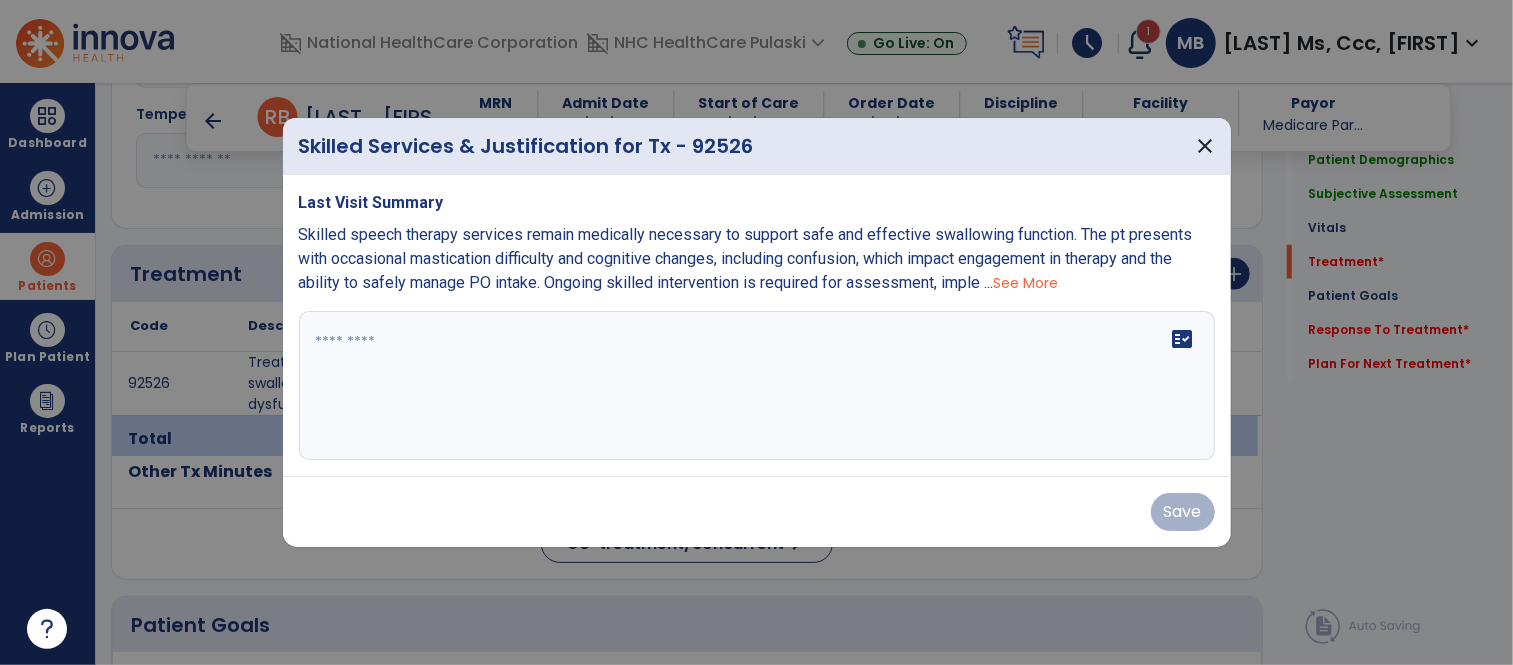 click on "See More" at bounding box center [1026, 283] 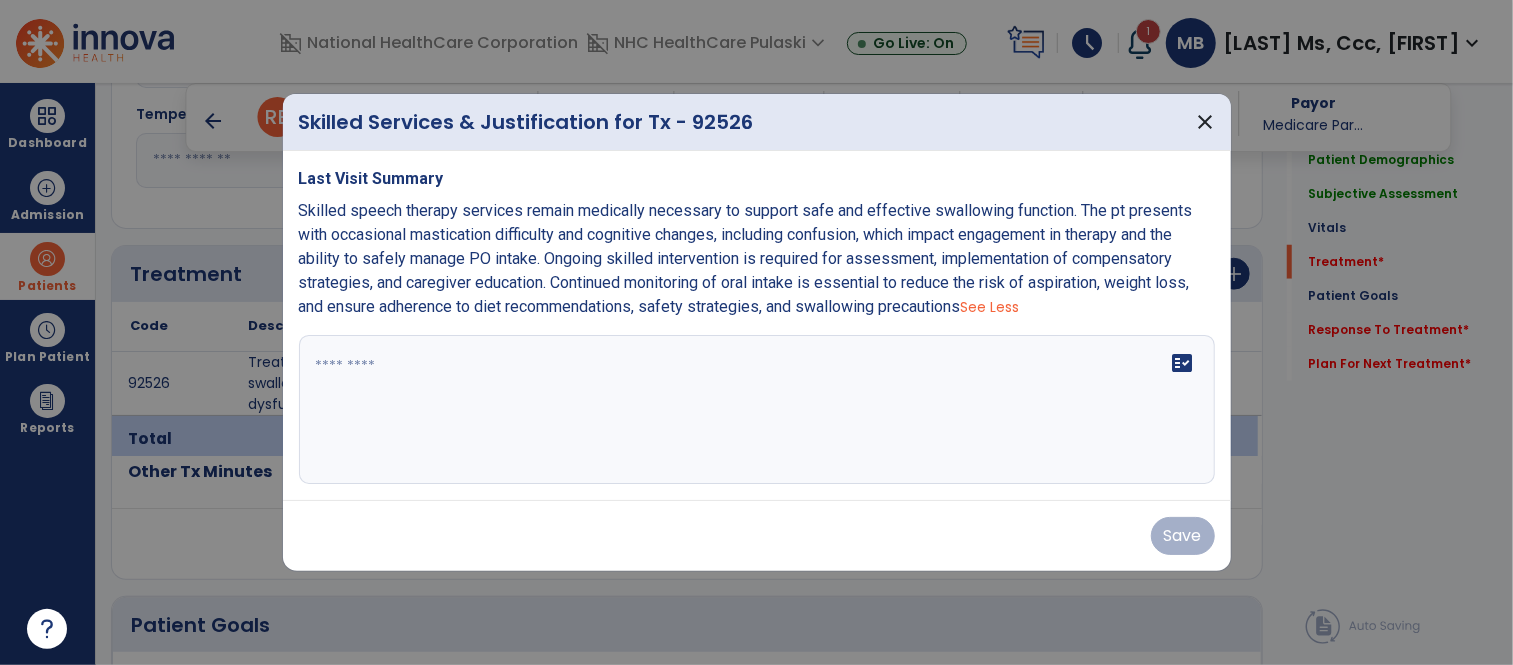 drag, startPoint x: 883, startPoint y: 305, endPoint x: 293, endPoint y: 208, distance: 597.9206 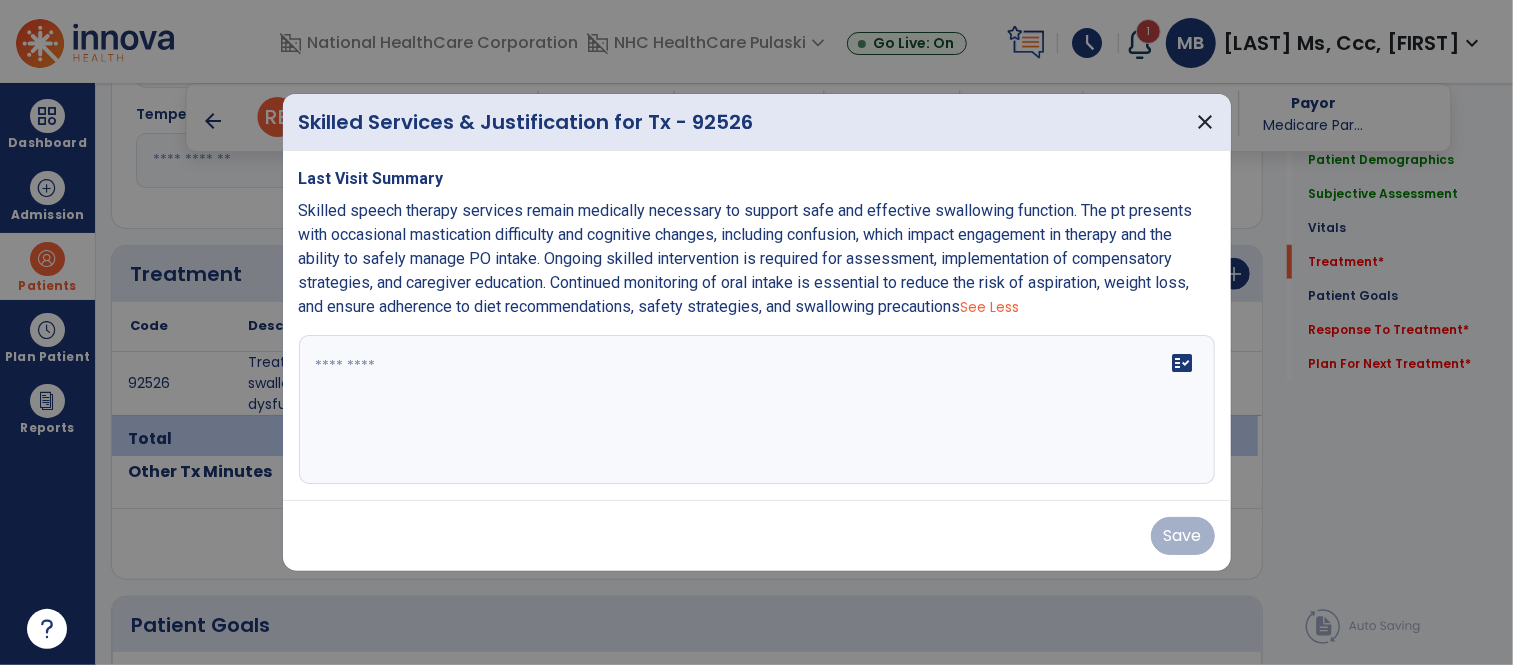 click on "Last Visit Summary Skilled speech therapy services remain medically necessary to support safe and effective swallowing function. The pt presents with occasional mastication difficulty and cognitive changes, including confusion, which impact engagement in therapy and the ability to safely manage PO intake. Ongoing skilled intervention is required for assessment, implementation of compensatory strategies, and caregiver education. Continued monitoring of oral intake is essential to reduce the risk of aspiration, weight loss, and ensure adherence to diet recommendations, safety strategies, and swallowing precautions   See Less   fact_check" at bounding box center (757, 326) 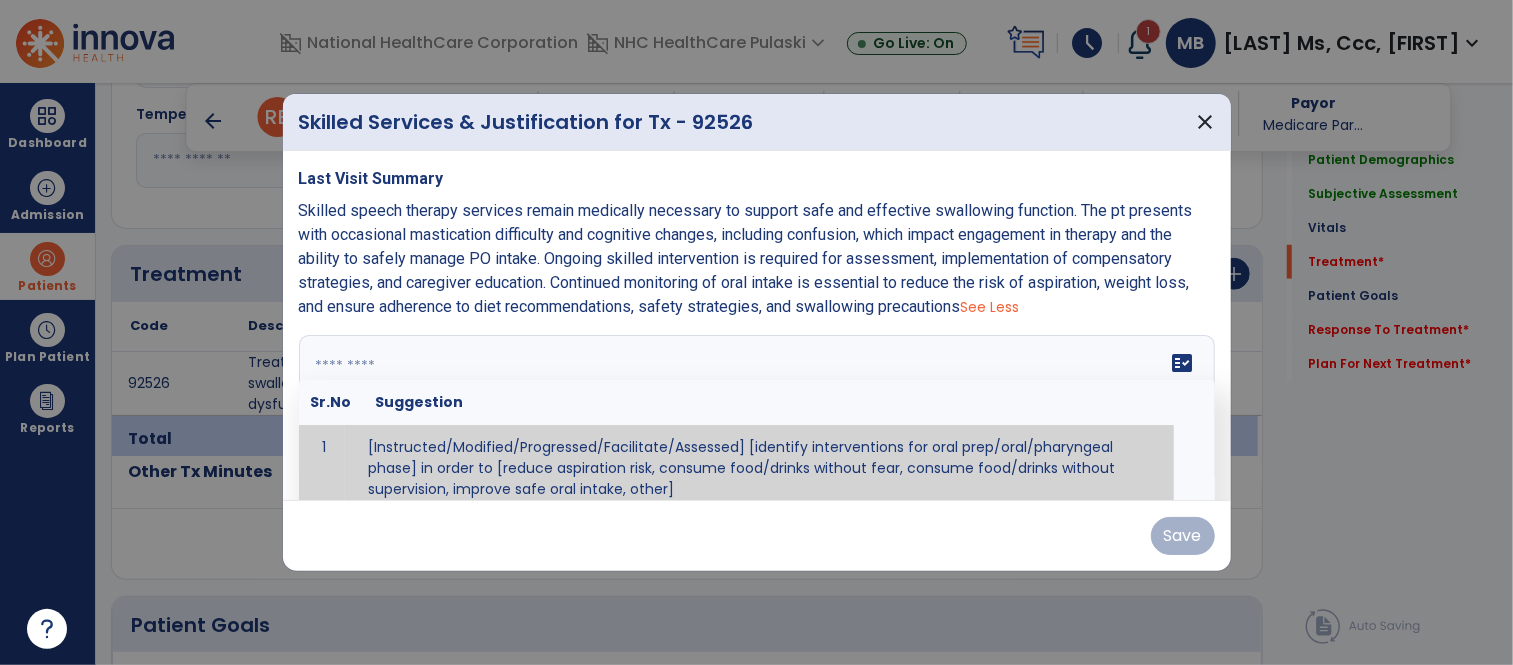 click on "fact_check  Sr.No Suggestion 1 [Instructed/Modified/Progressed/Facilitate/Assessed] [identify interventions for oral prep/oral/pharyngeal phase] in order to [reduce aspiration risk, consume food/drinks without fear, consume food/drinks without supervision, improve safe oral intake, other] 2 [Instructed/Modified/Progressed/Facilitate/Assessed] [identify compensatory methods such as alternating bites/sips, effortful swallow, other] in order to [reduce aspiration risk, consume food/drinks without fear, consume food/drinks without supervision, improve safe oral intake, other] 3 [Instructed/Modified/Progressed/Assessed] trials of [identify IDDSI Food/Drink Level or NDD Solid/Liquid Level] in order to [reduce aspiration risk, consume food/drinks without fear, consume food/drinks without supervision, improve safe oral intake, other] 4 5 Assessed swallow with administration of [identify test]" at bounding box center (757, 410) 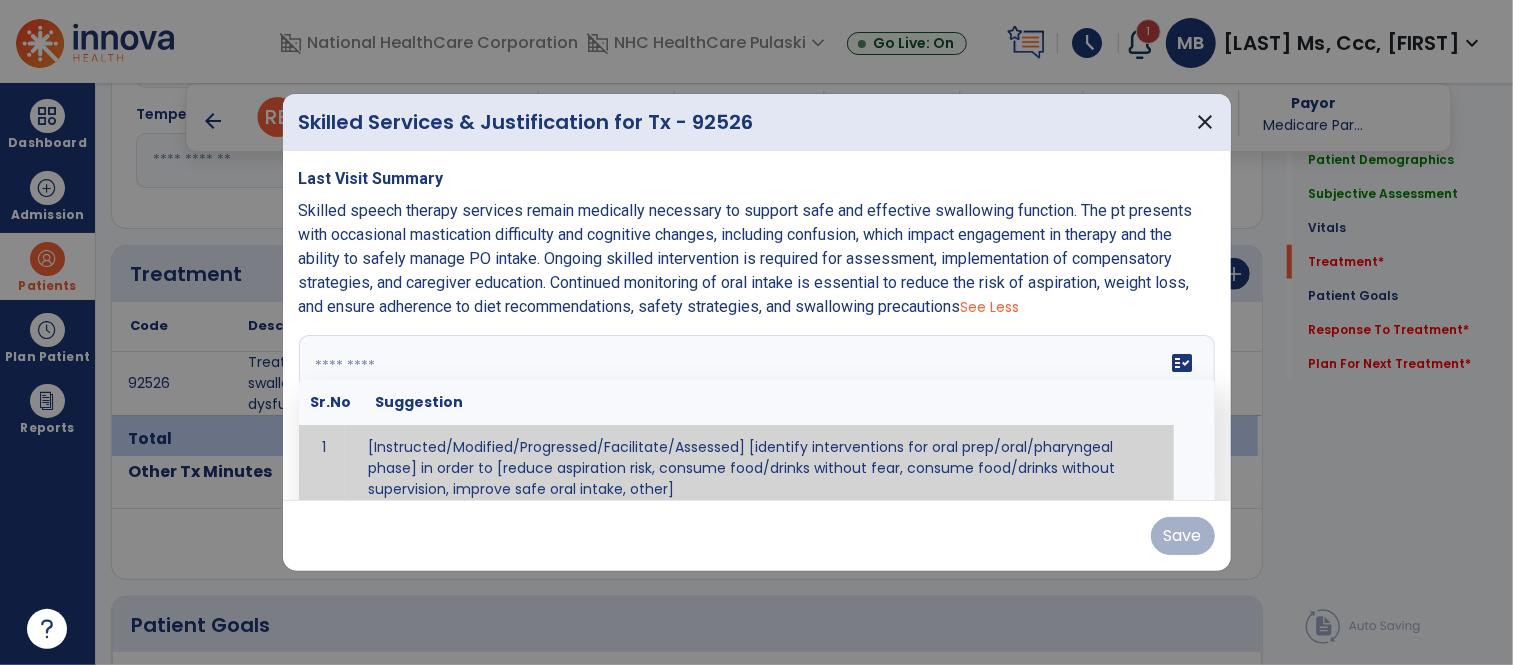 scroll, scrollTop: 11, scrollLeft: 0, axis: vertical 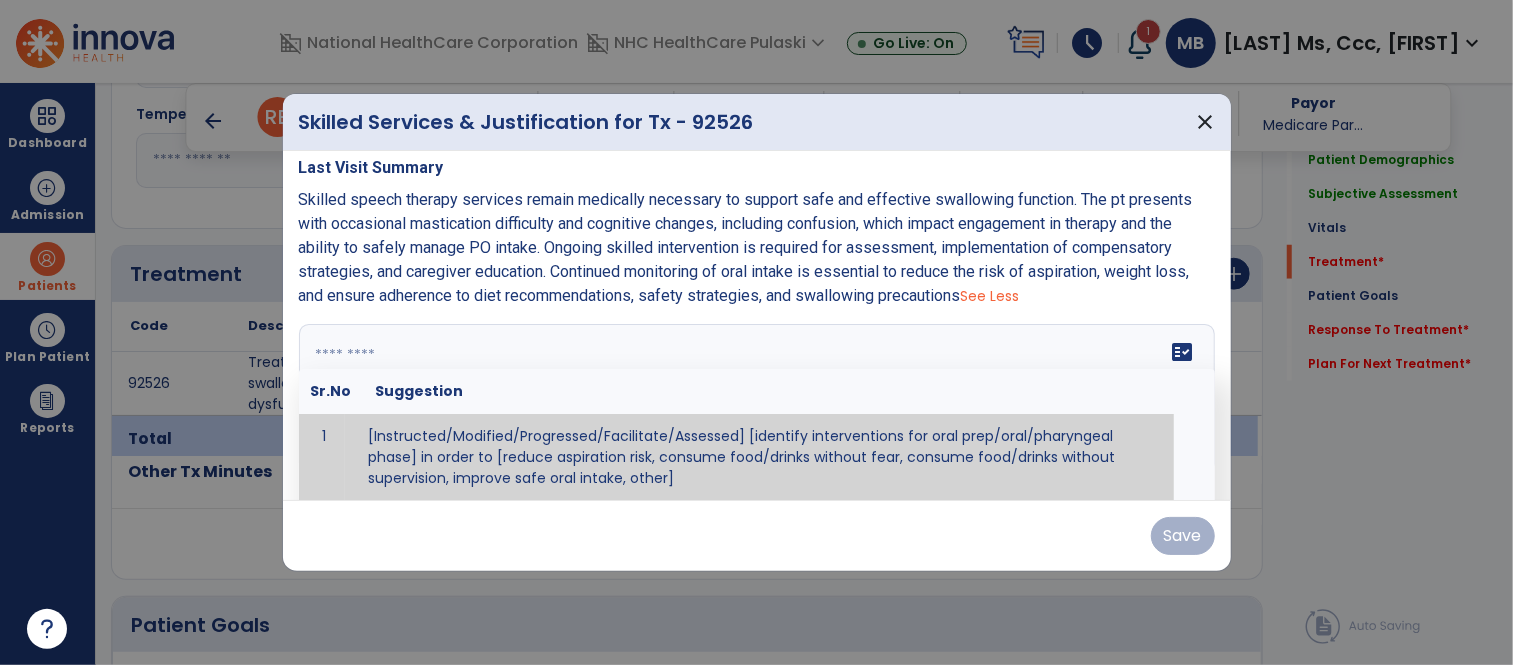 paste on "**********" 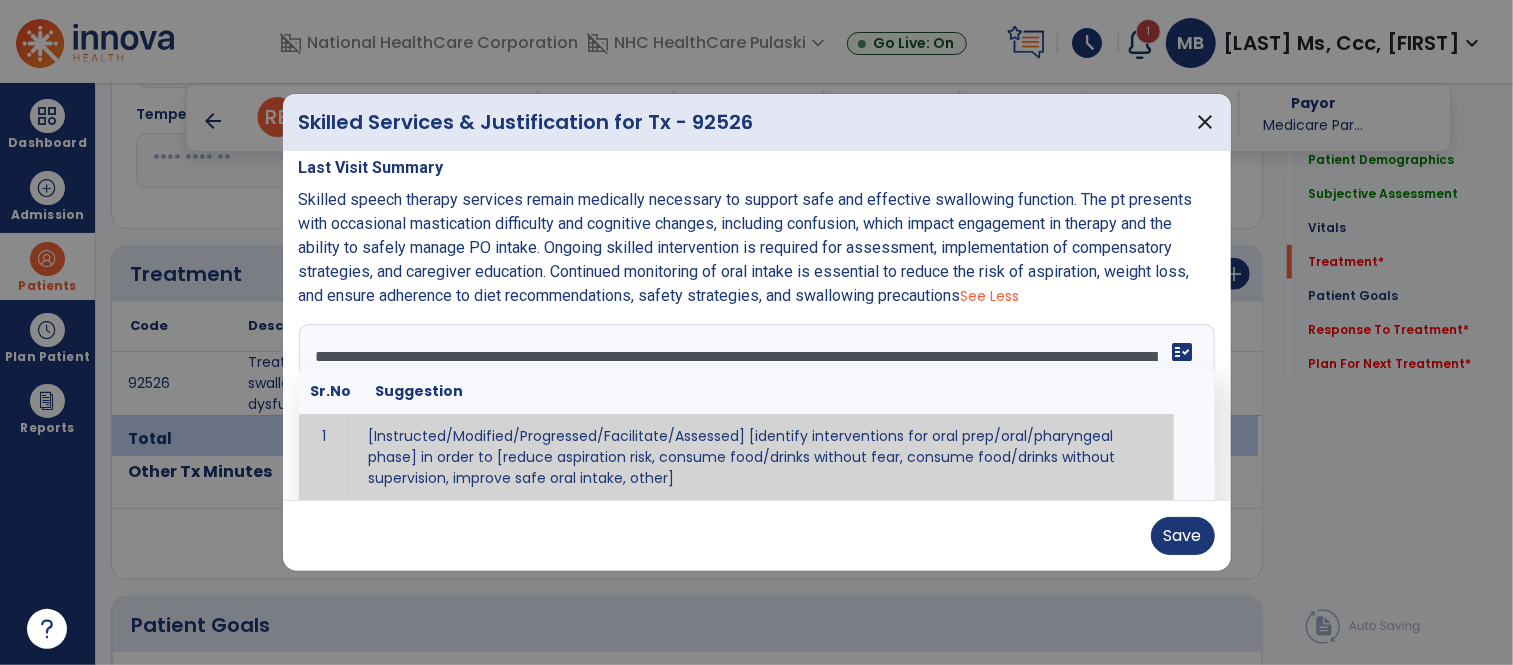 scroll, scrollTop: 38, scrollLeft: 0, axis: vertical 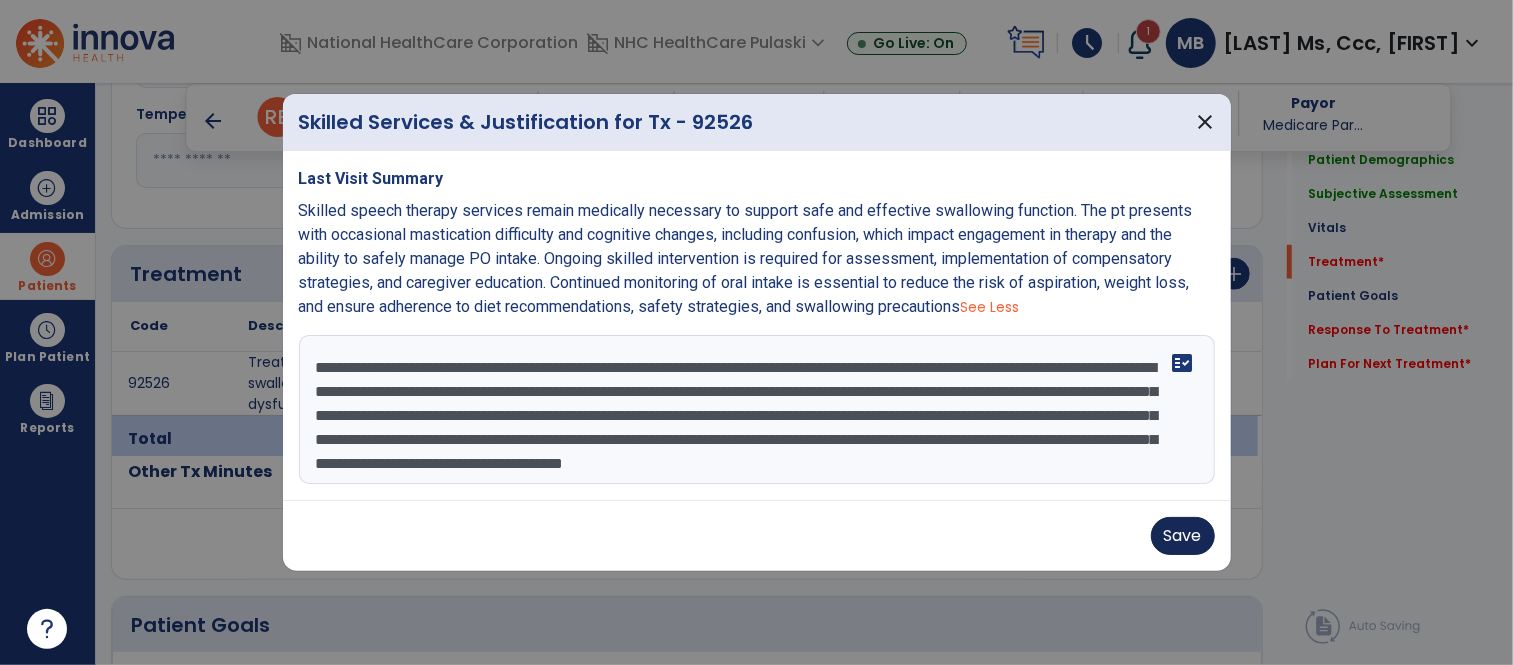 type on "**********" 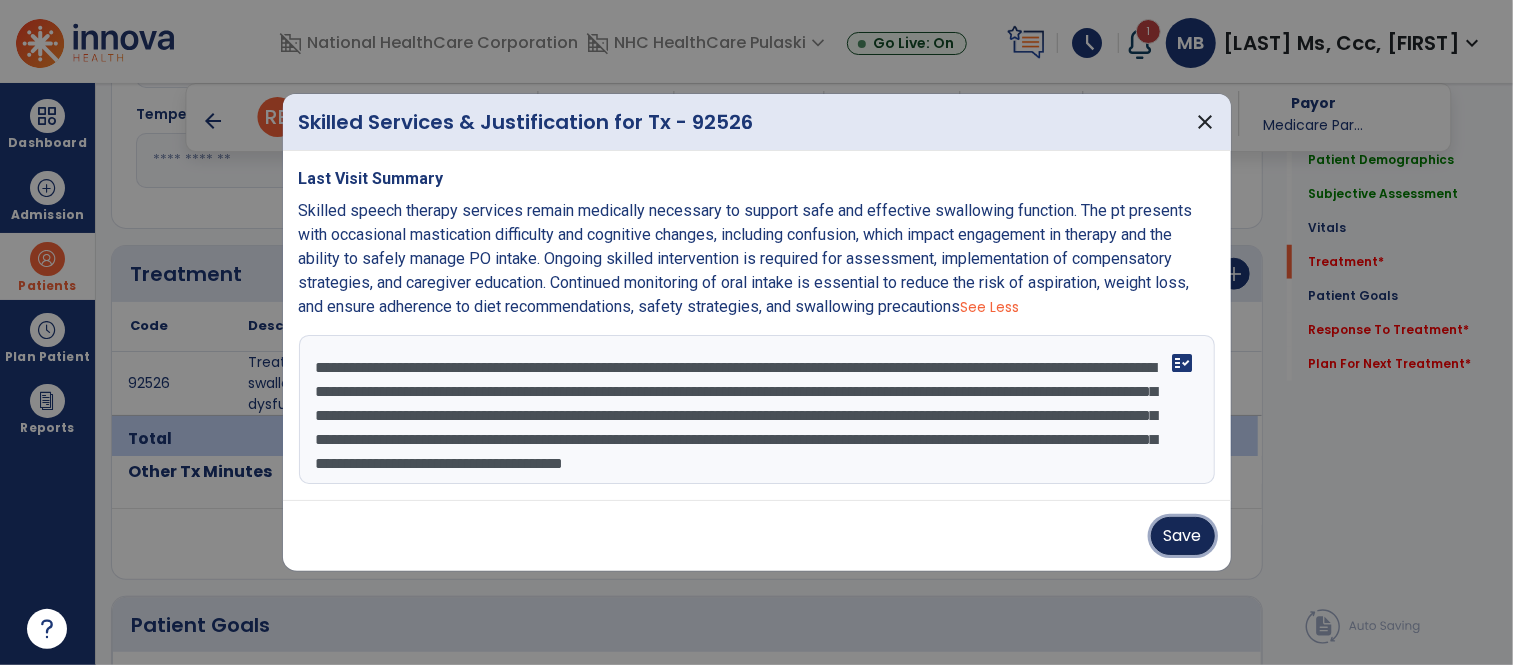click on "Save" at bounding box center (1183, 536) 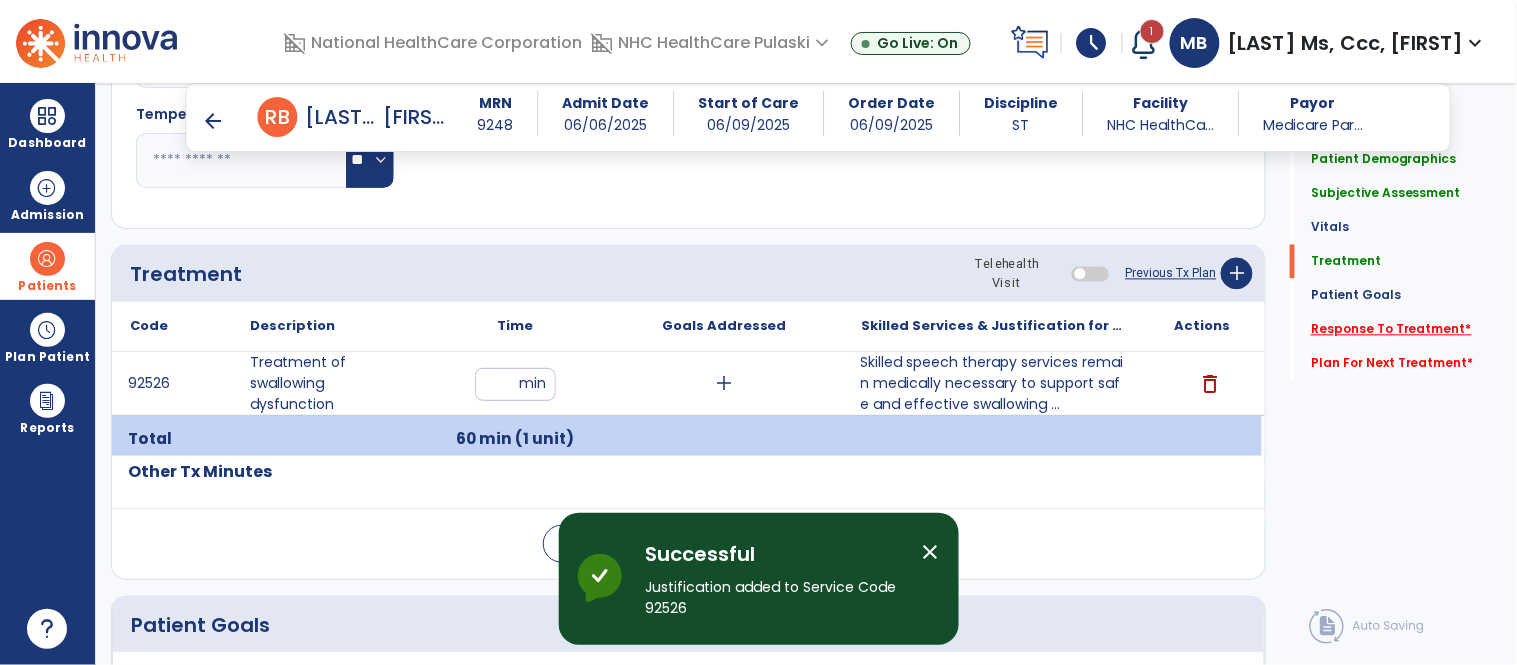 click on "Response To Treatment   *" 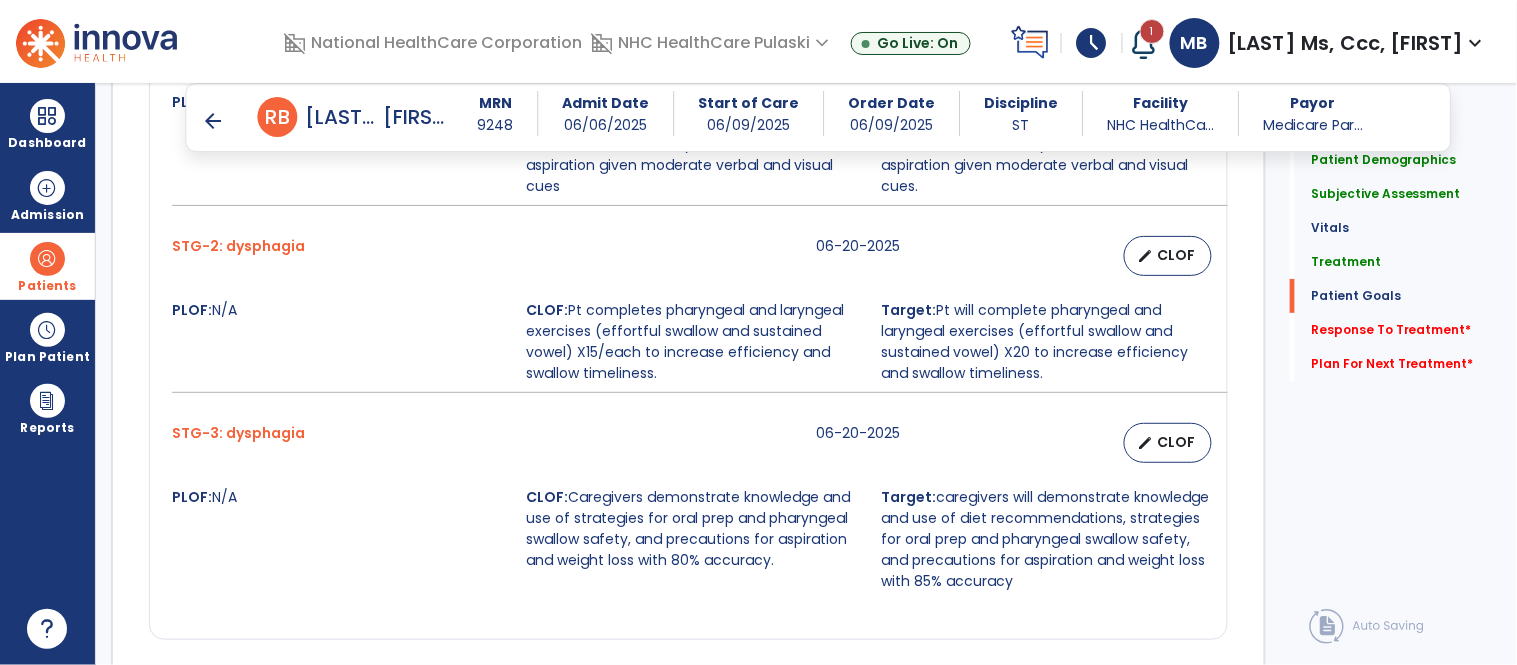 scroll, scrollTop: 2382, scrollLeft: 0, axis: vertical 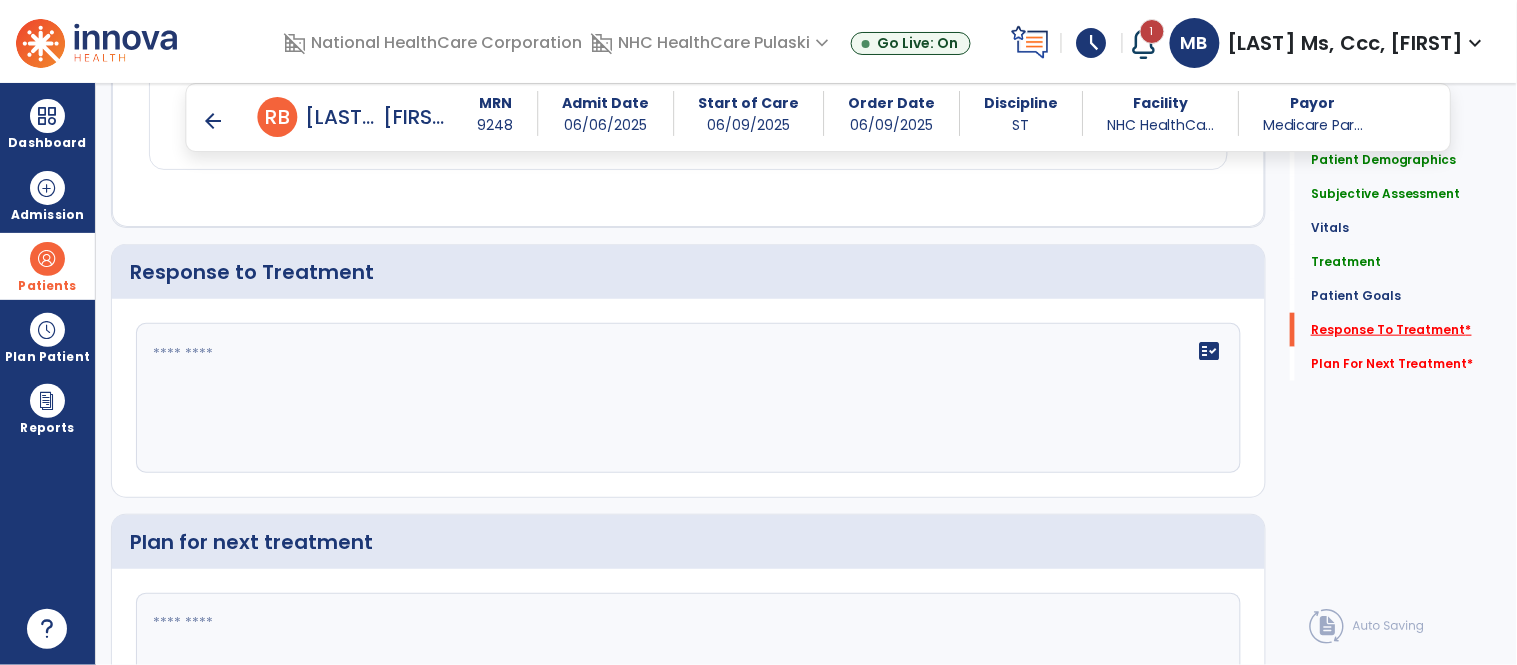 click on "Response To Treatment   *" 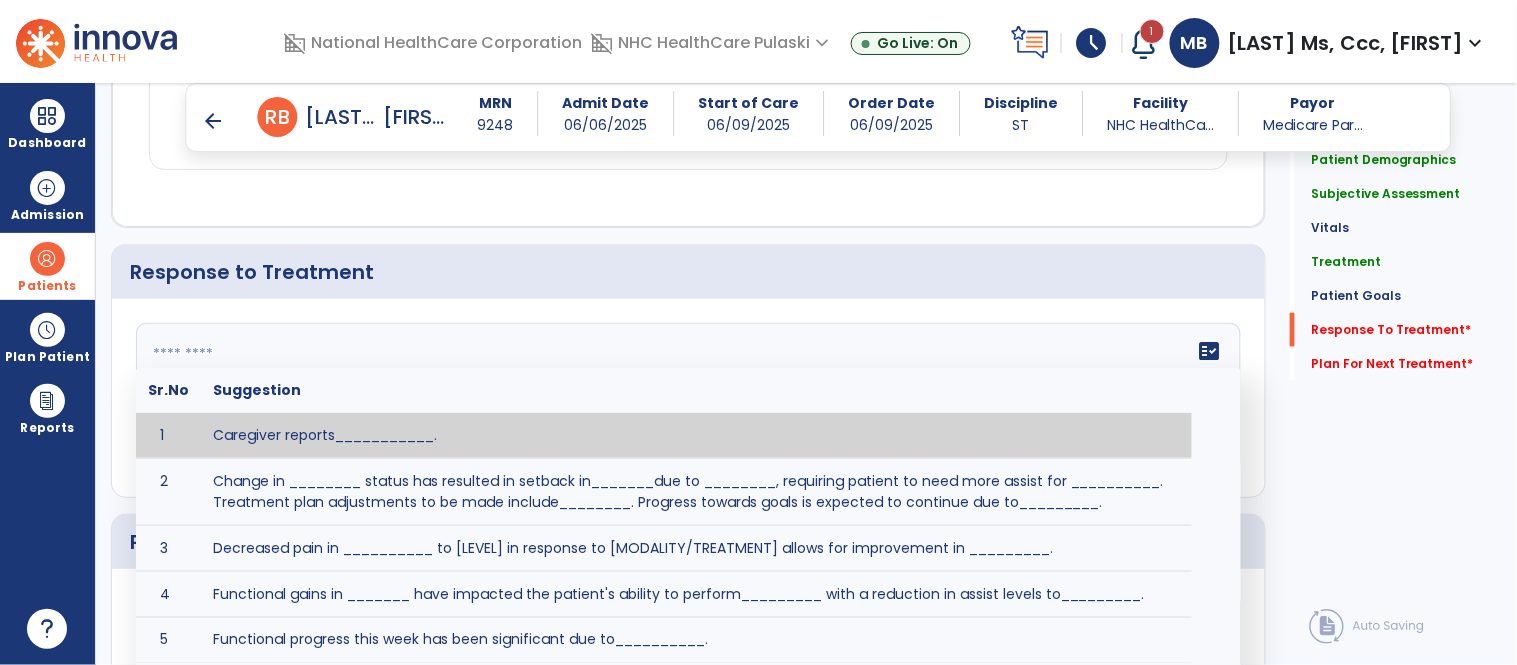 click on "fact_check  Sr.No Suggestion 1 Caregiver reports___________. 2 Change in ________ status has resulted in setback in_______due to ________, requiring patient to need more assist for __________.   Treatment plan adjustments to be made include________.  Progress towards goals is expected to continue due to_________. 3 Decreased pain in __________ to [LEVEL] in response to [MODALITY/TREATMENT] allows for improvement in _________. 4 Functional gains in _______ have impacted the patient's ability to perform_________ with a reduction in assist levels to_________. 5 Functional progress this week has been significant due to__________. 6 Gains in ________ have improved the patient's ability to perform ______with decreased levels of assist to___________. 7 Improvement in ________allows patient to tolerate higher levels of challenges in_________. 8 Pain in [AREA] has decreased to [LEVEL] in response to [TREATMENT/MODALITY], allowing fore ease in completing__________. 9 10 11 12 13 14 15 16 17 18 19 20 21" 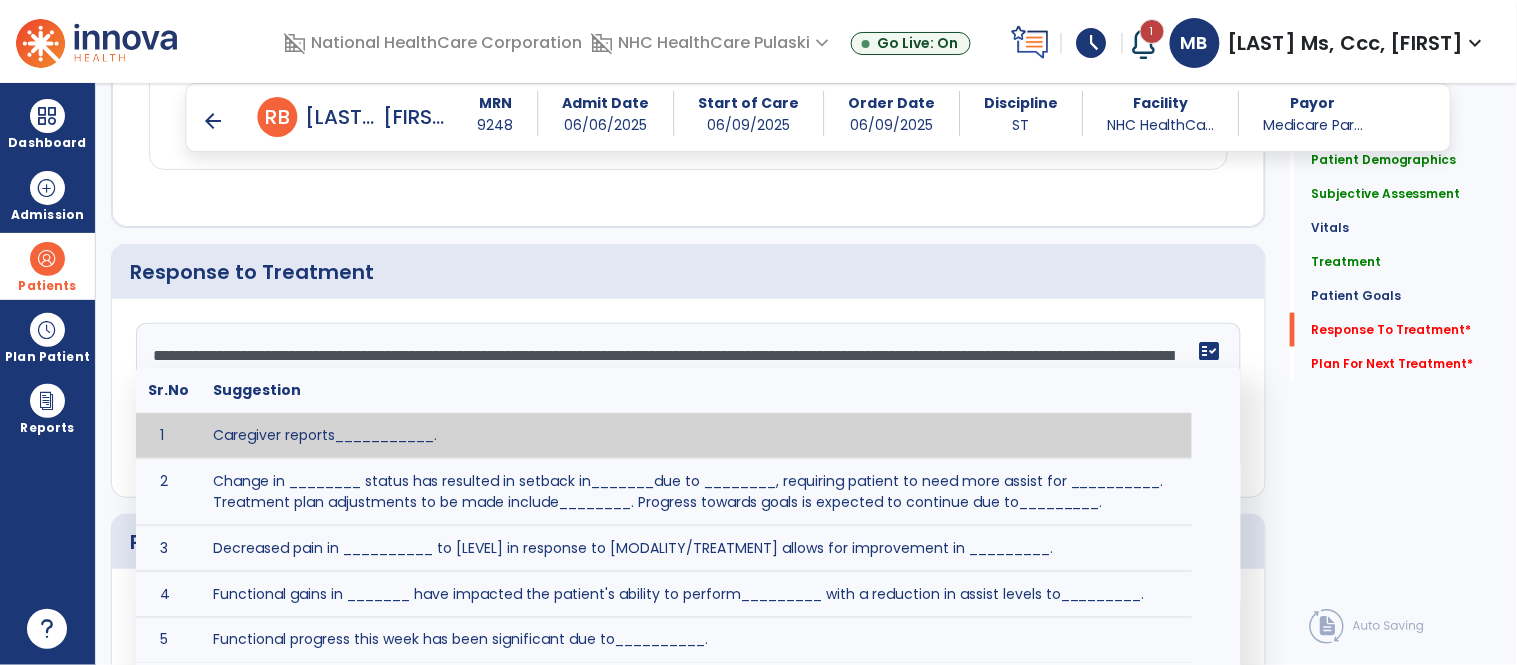 scroll, scrollTop: 14, scrollLeft: 0, axis: vertical 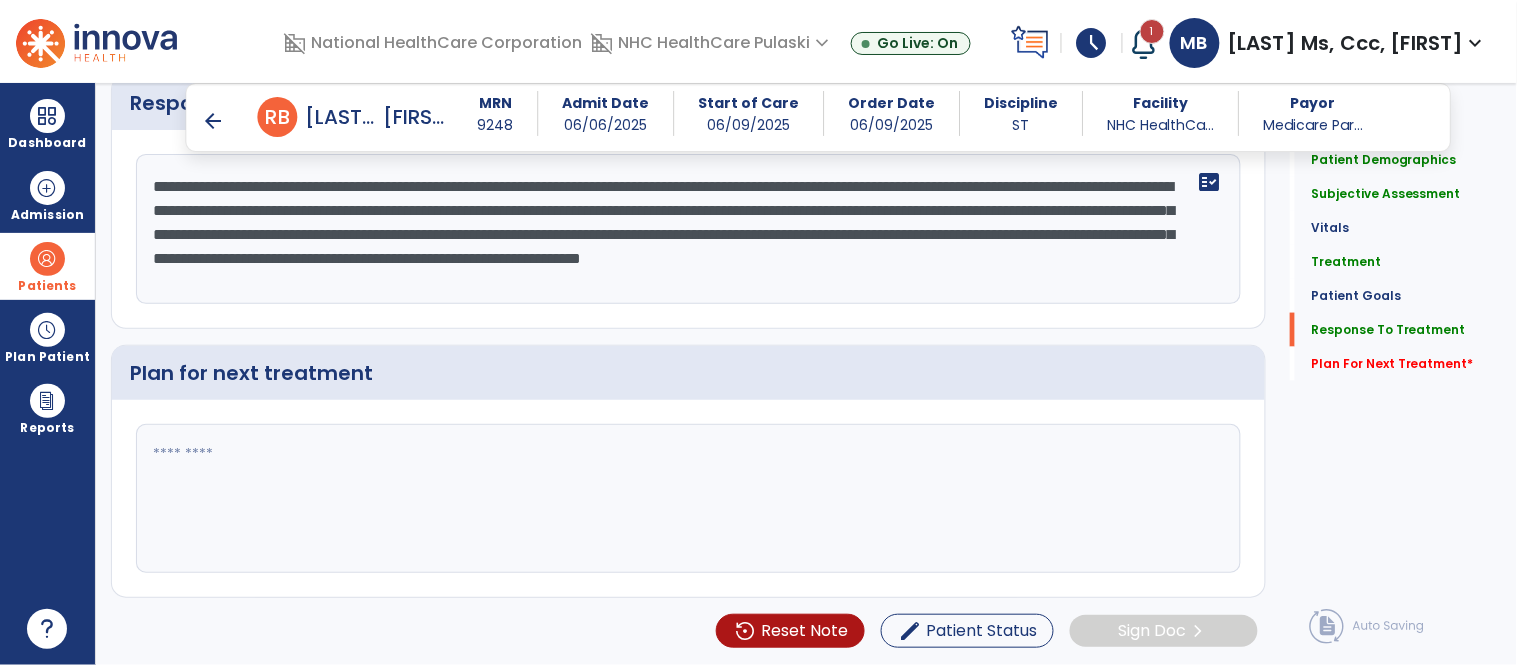 type on "**********" 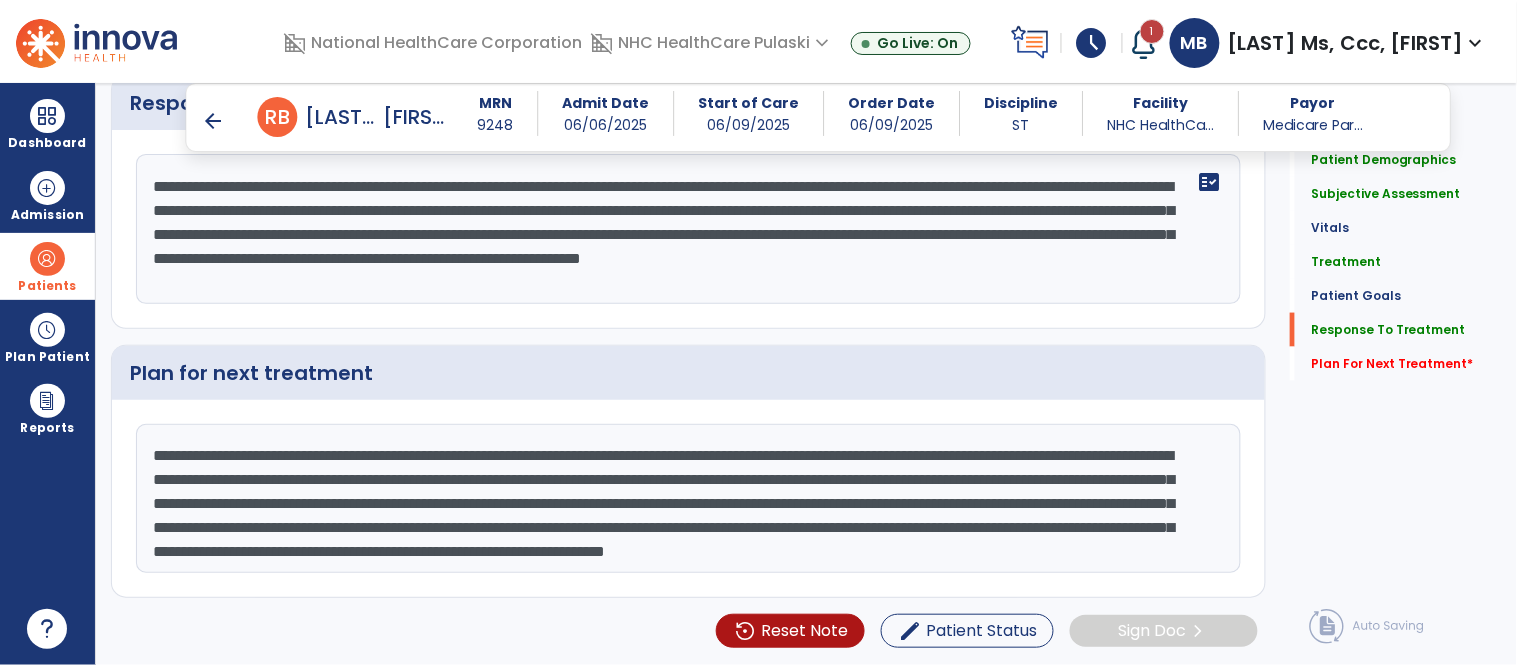 scroll, scrollTop: 63, scrollLeft: 0, axis: vertical 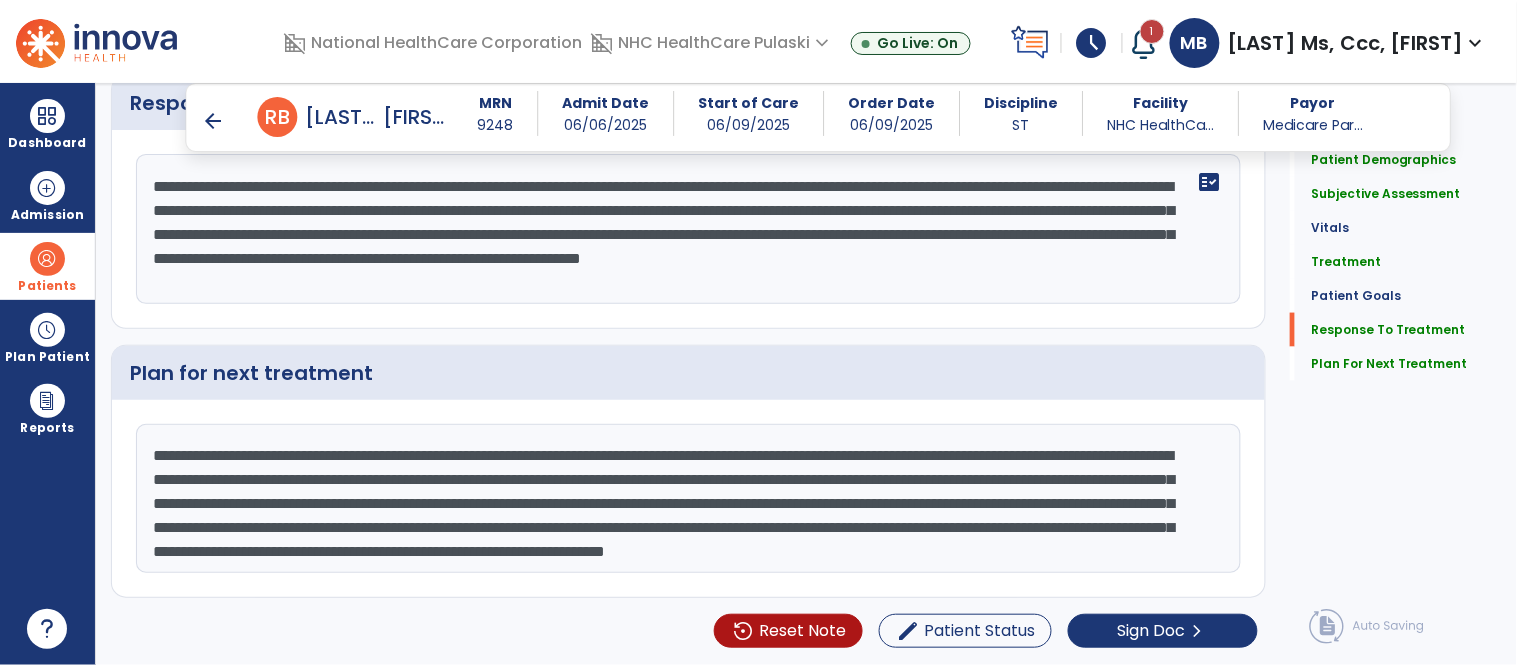 drag, startPoint x: 643, startPoint y: 468, endPoint x: 495, endPoint y: 494, distance: 150.26643 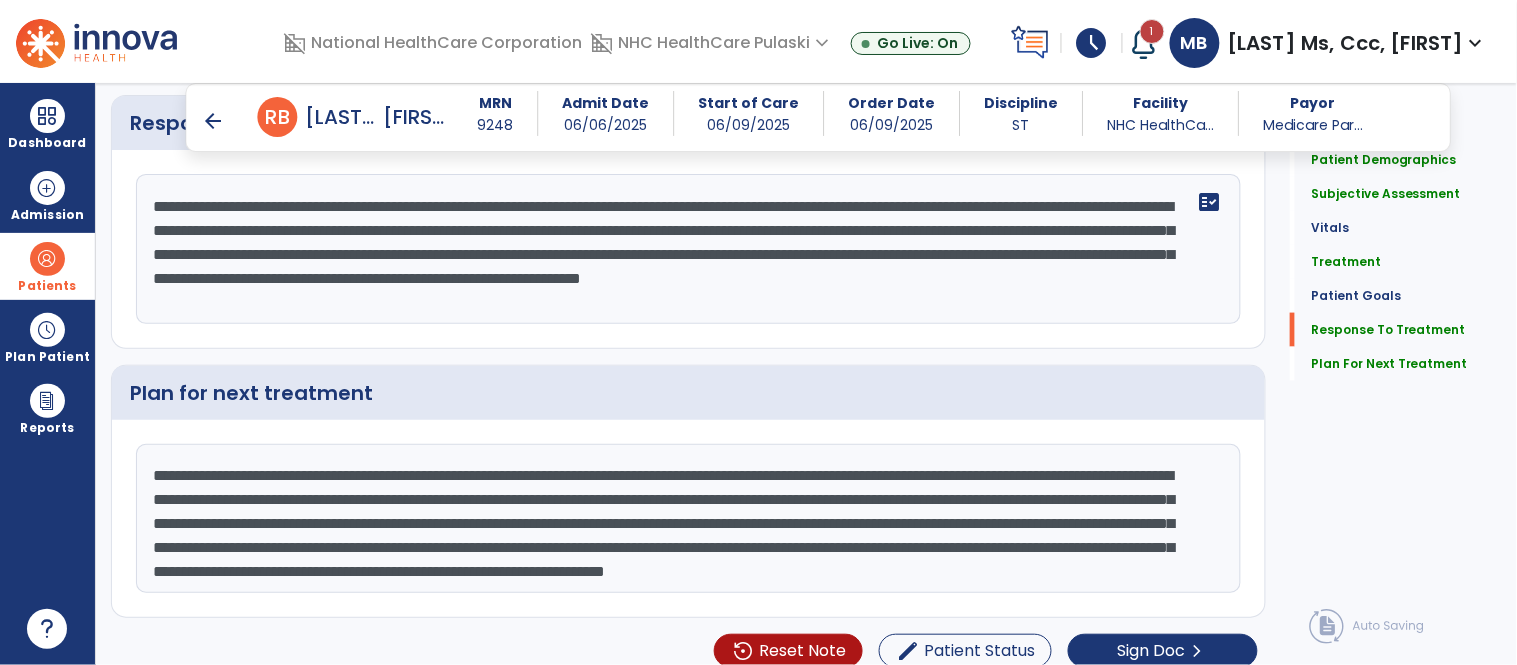 scroll, scrollTop: 2554, scrollLeft: 0, axis: vertical 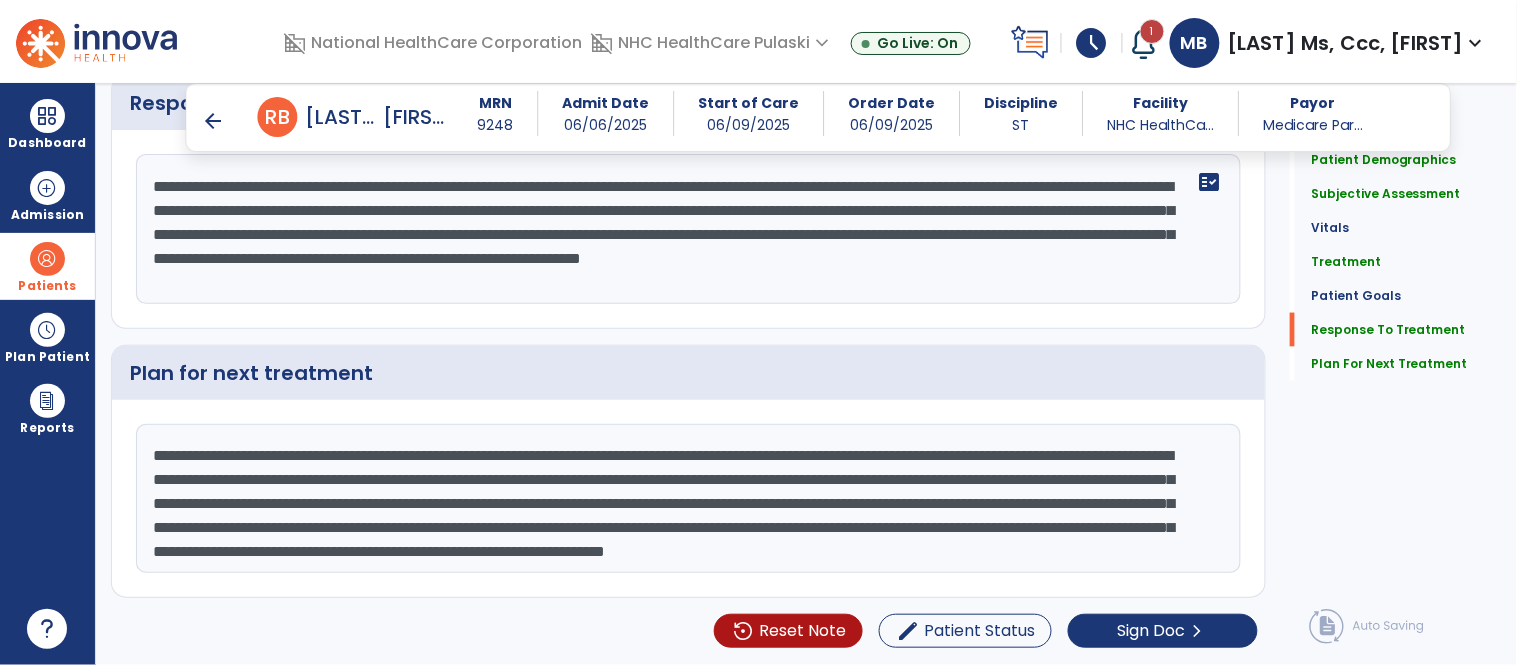drag, startPoint x: 841, startPoint y: 463, endPoint x: 1178, endPoint y: 547, distance: 347.3111 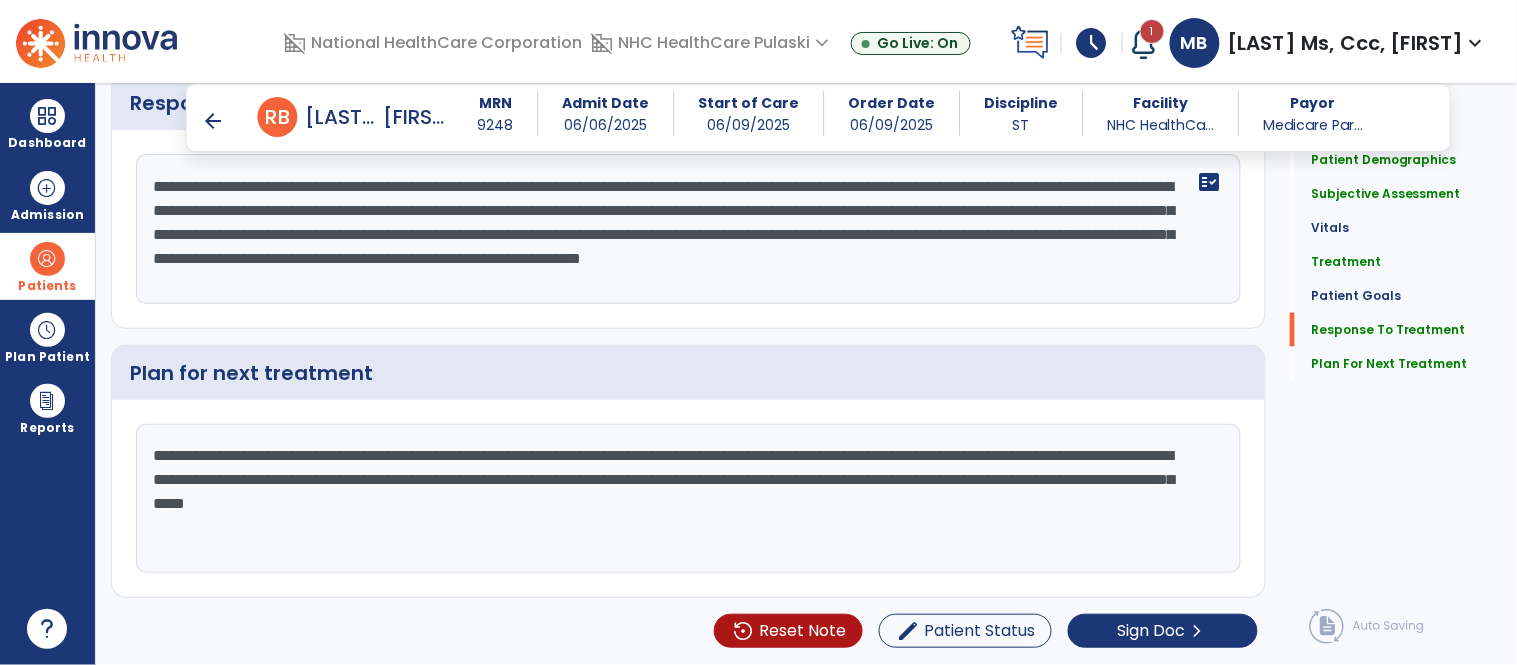 scroll, scrollTop: 0, scrollLeft: 0, axis: both 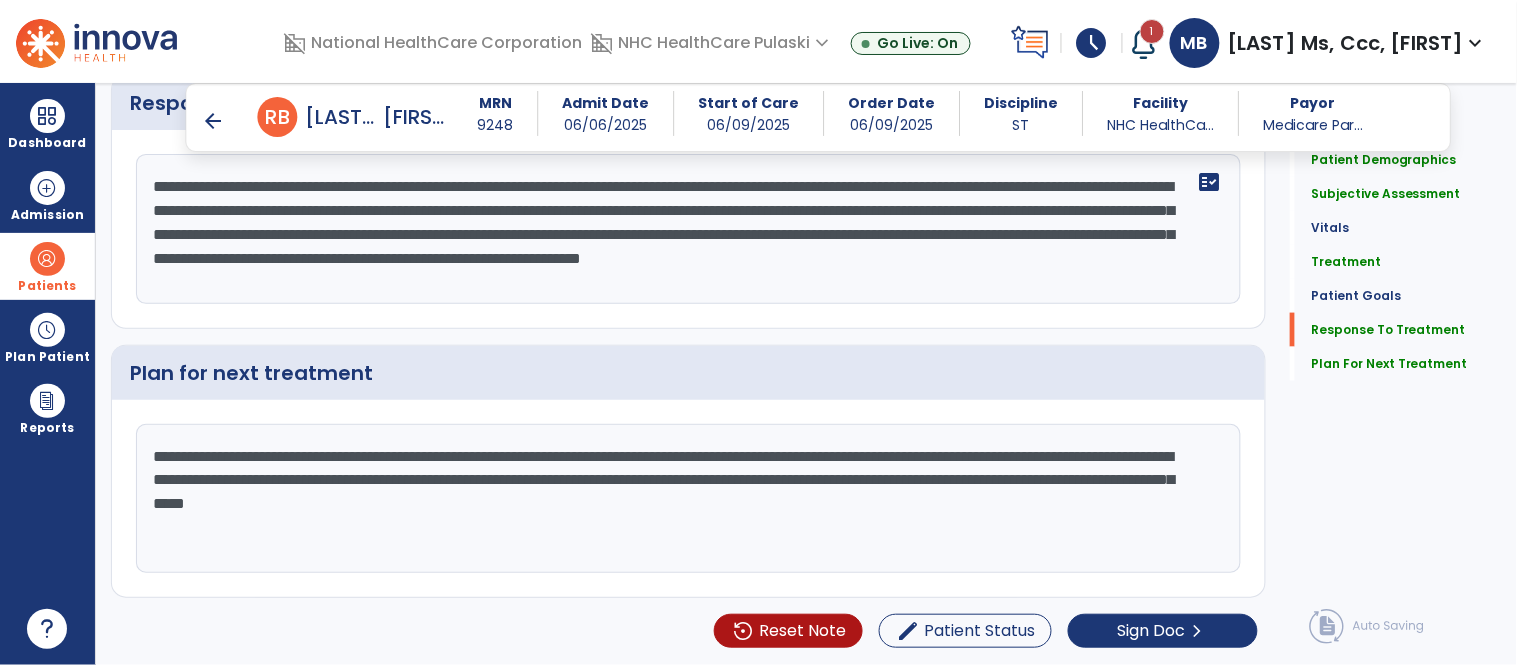 click on "**********" 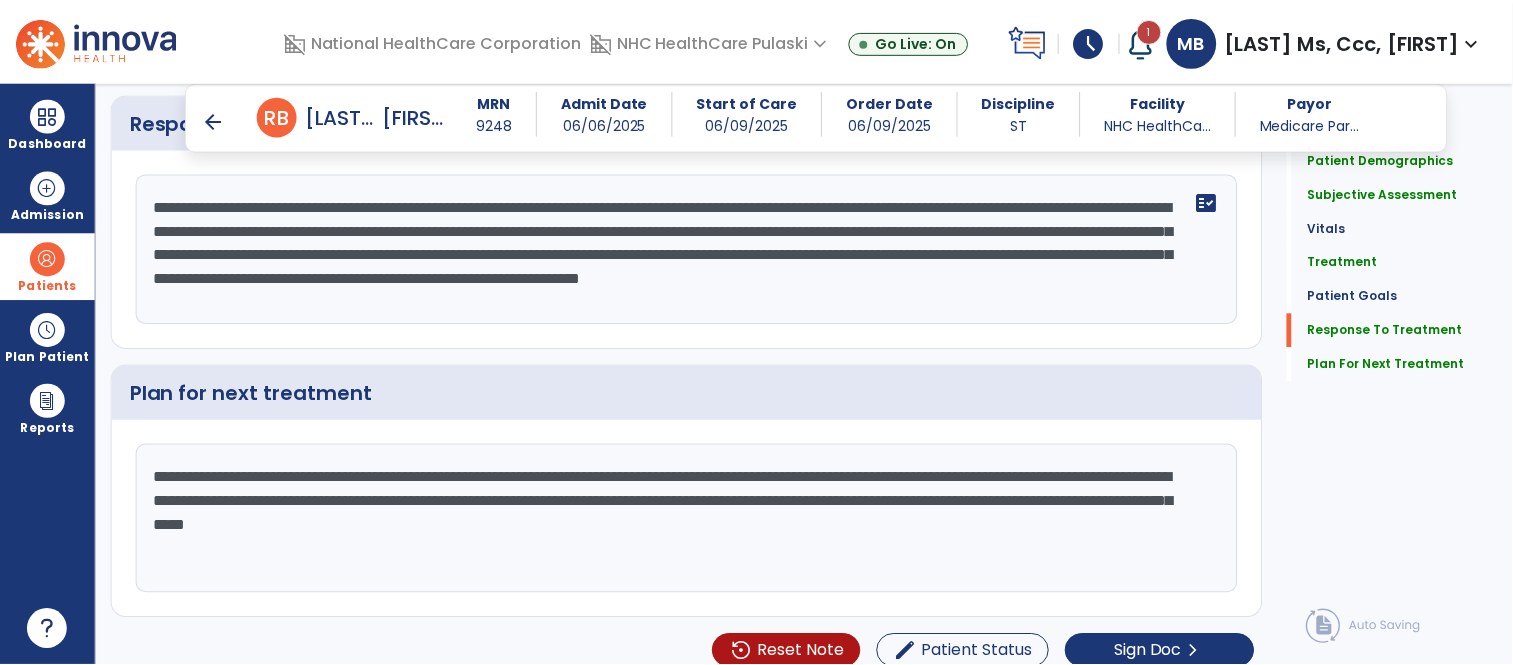 scroll, scrollTop: 2554, scrollLeft: 0, axis: vertical 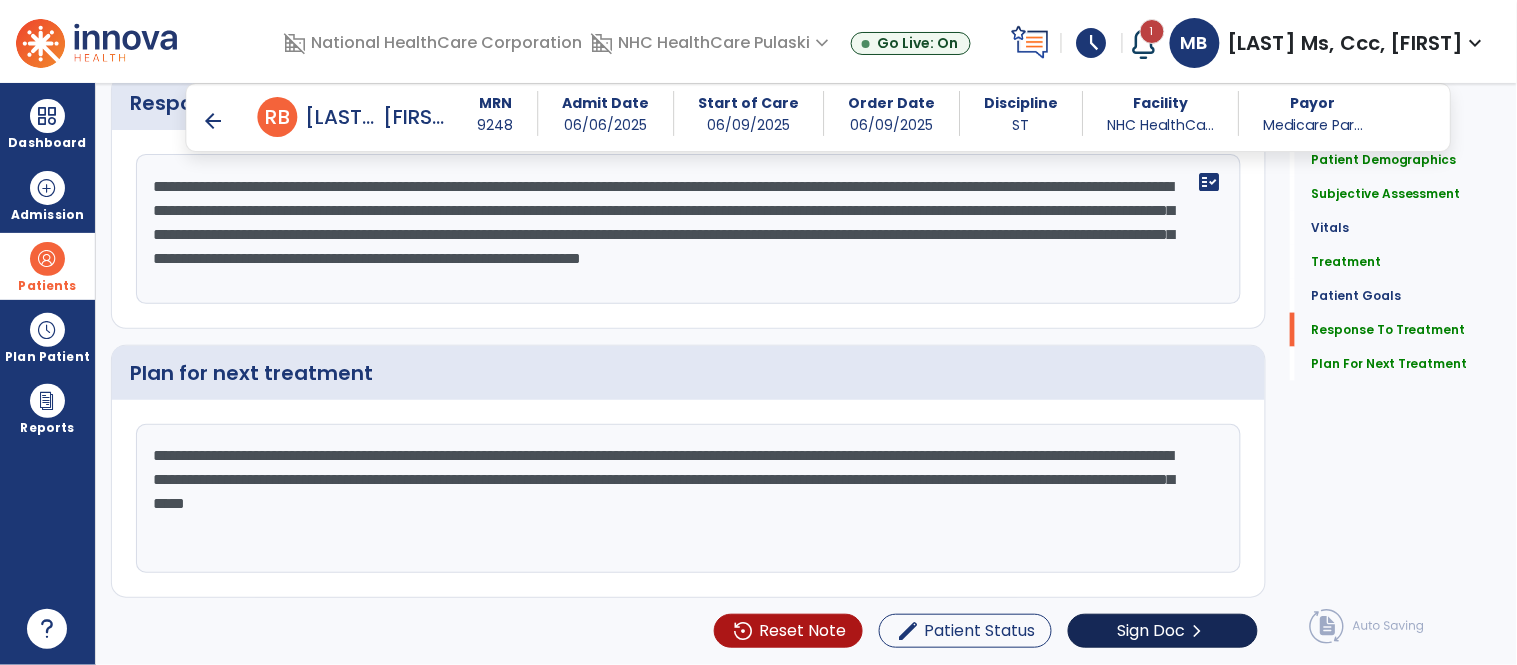 type on "**********" 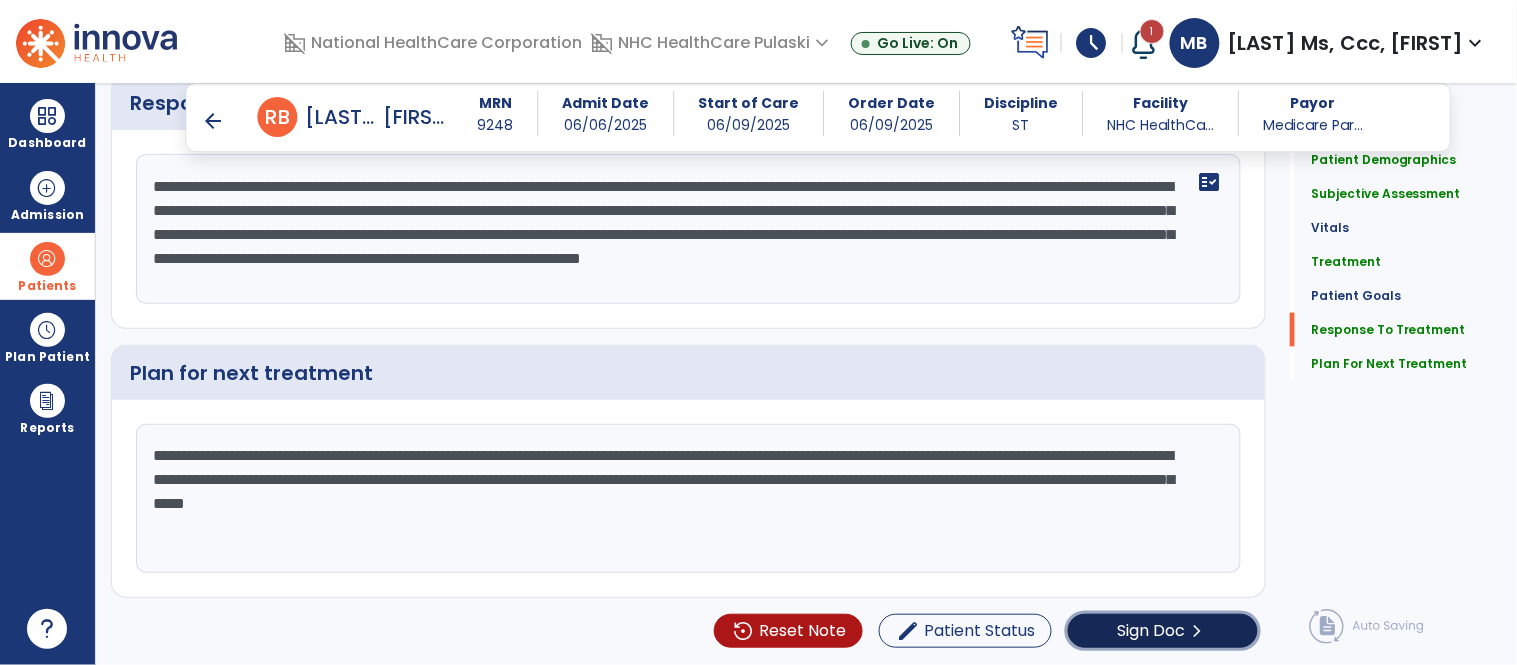 click on "Sign Doc" 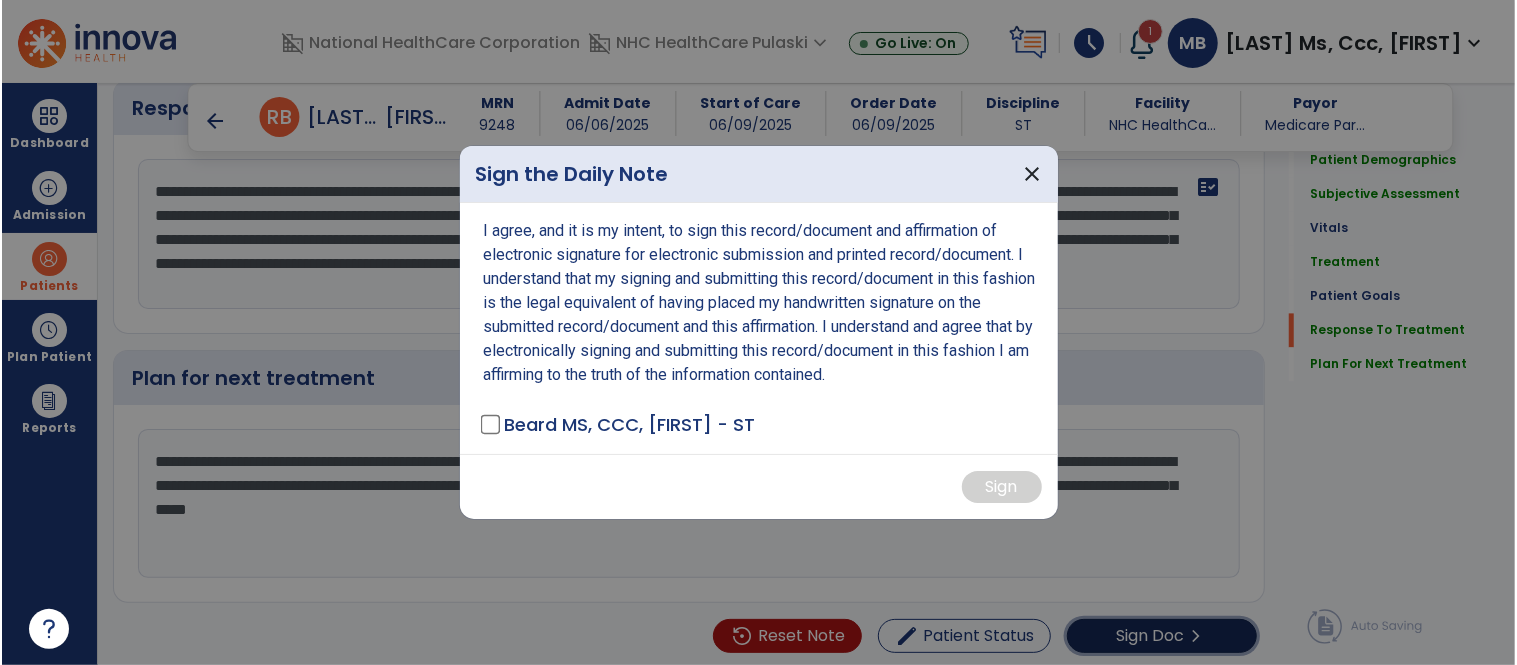scroll, scrollTop: 2554, scrollLeft: 0, axis: vertical 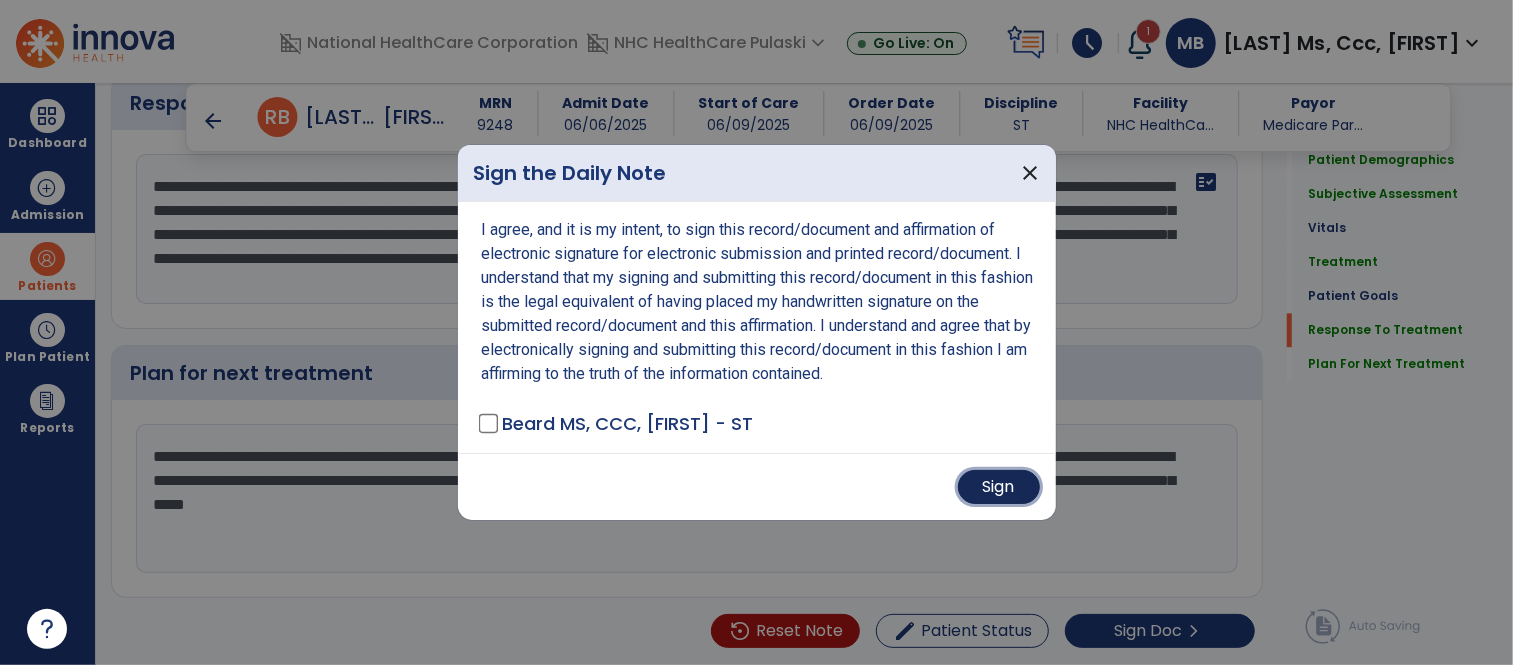 click on "Sign" at bounding box center [999, 487] 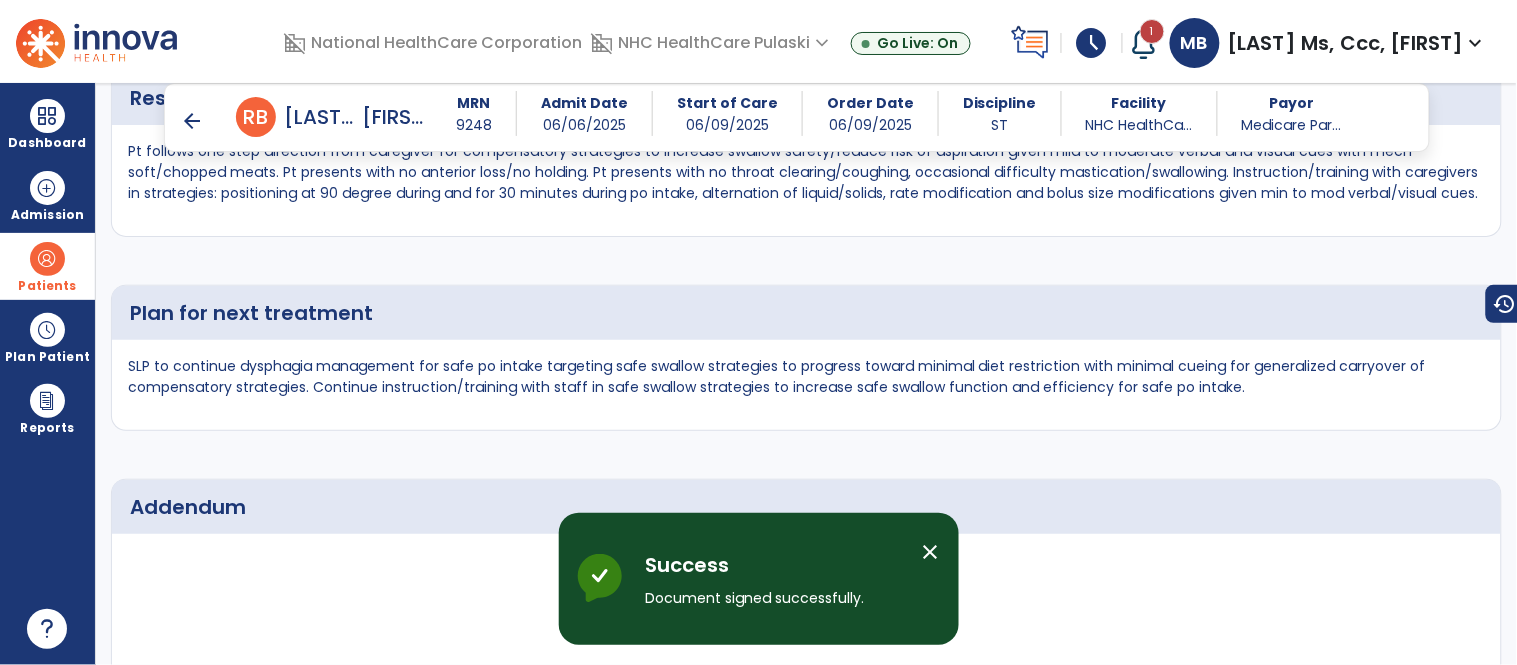 scroll, scrollTop: 3756, scrollLeft: 0, axis: vertical 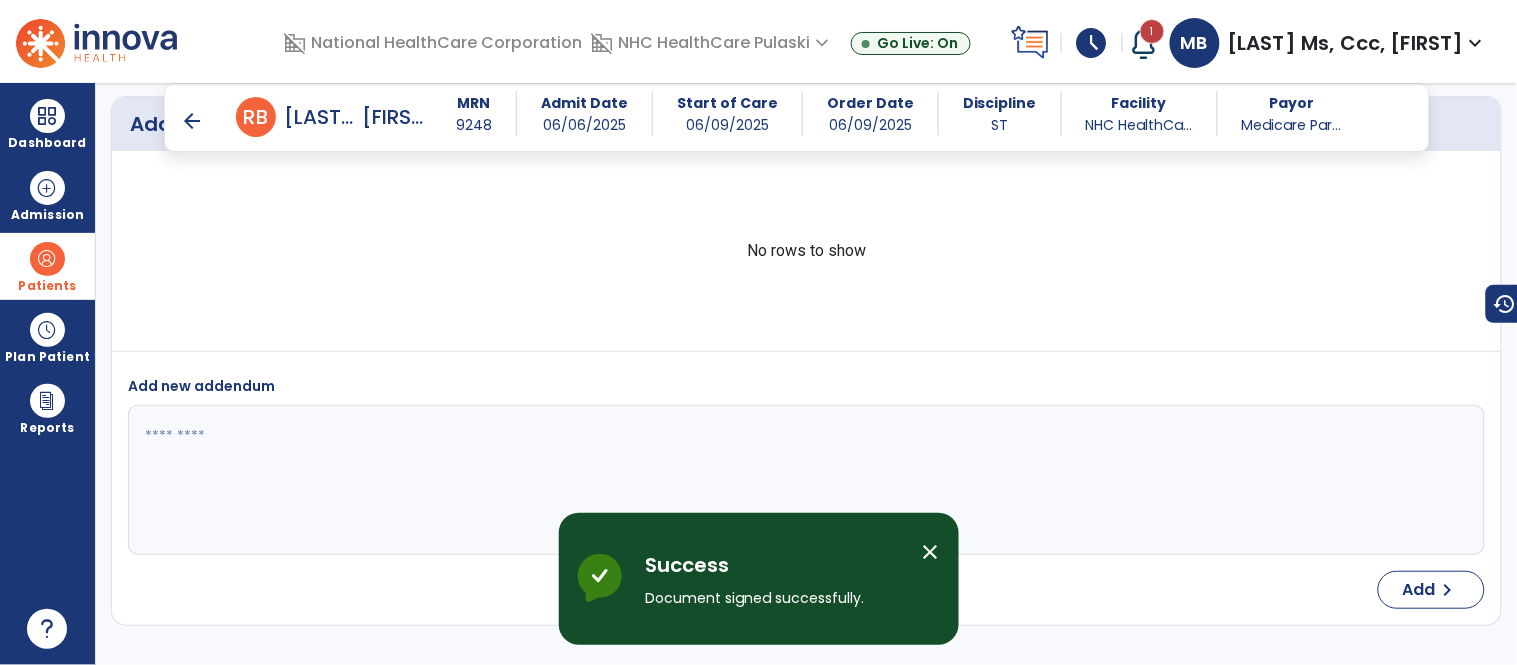 click at bounding box center (47, 259) 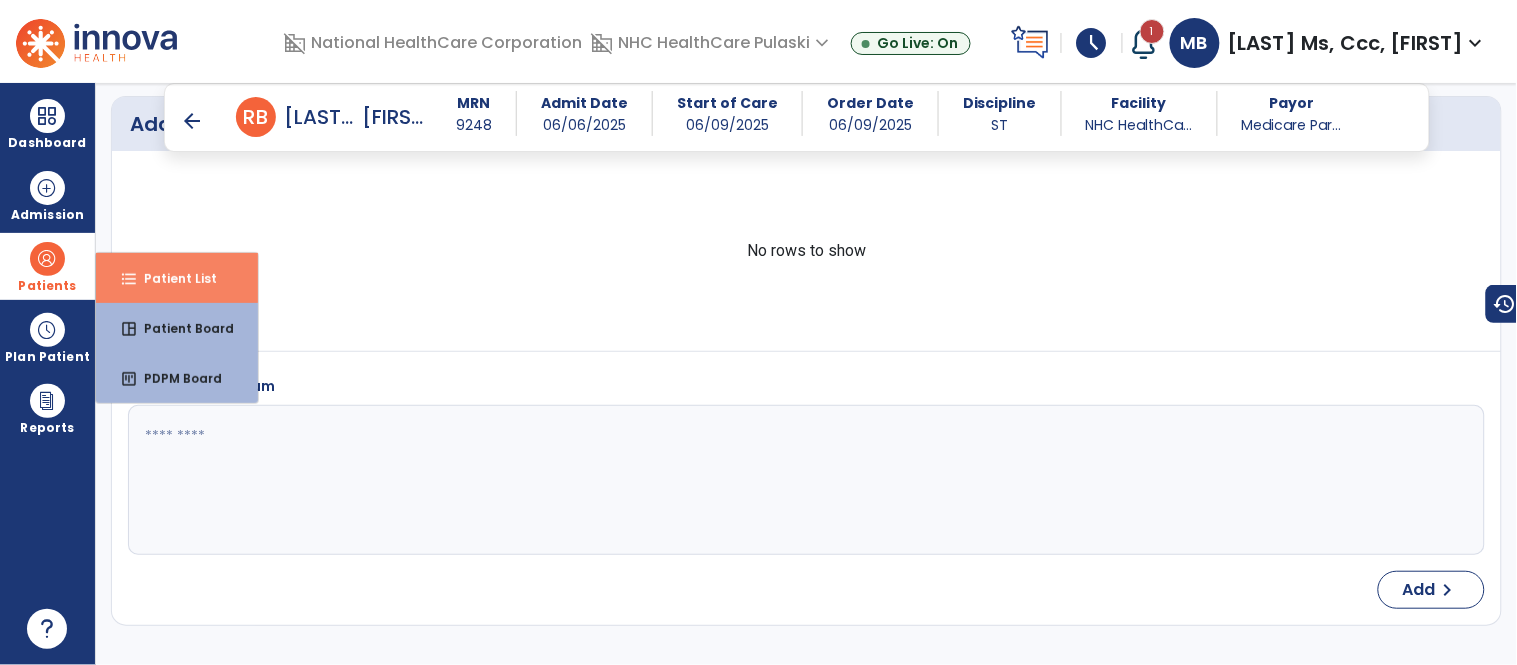 click on "format_list_bulleted  Patient List" at bounding box center [177, 278] 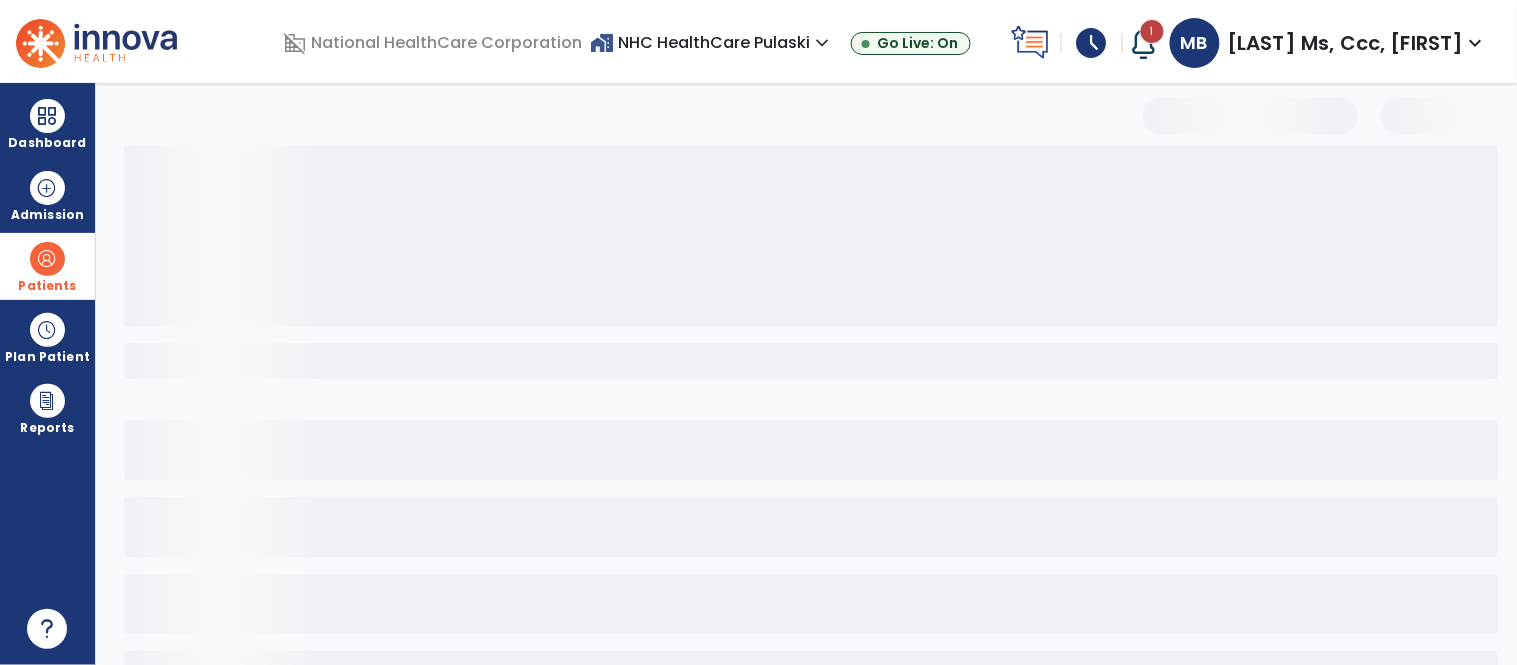 scroll, scrollTop: 0, scrollLeft: 0, axis: both 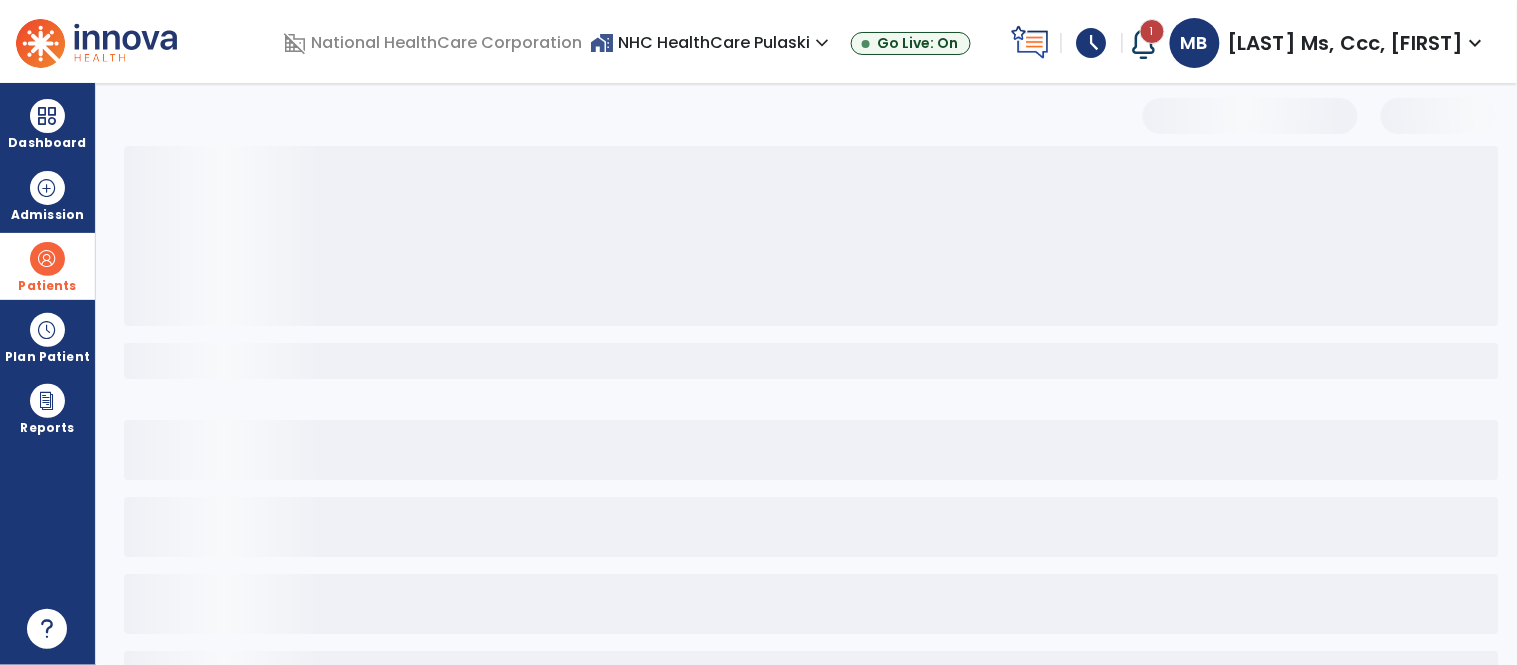 select on "***" 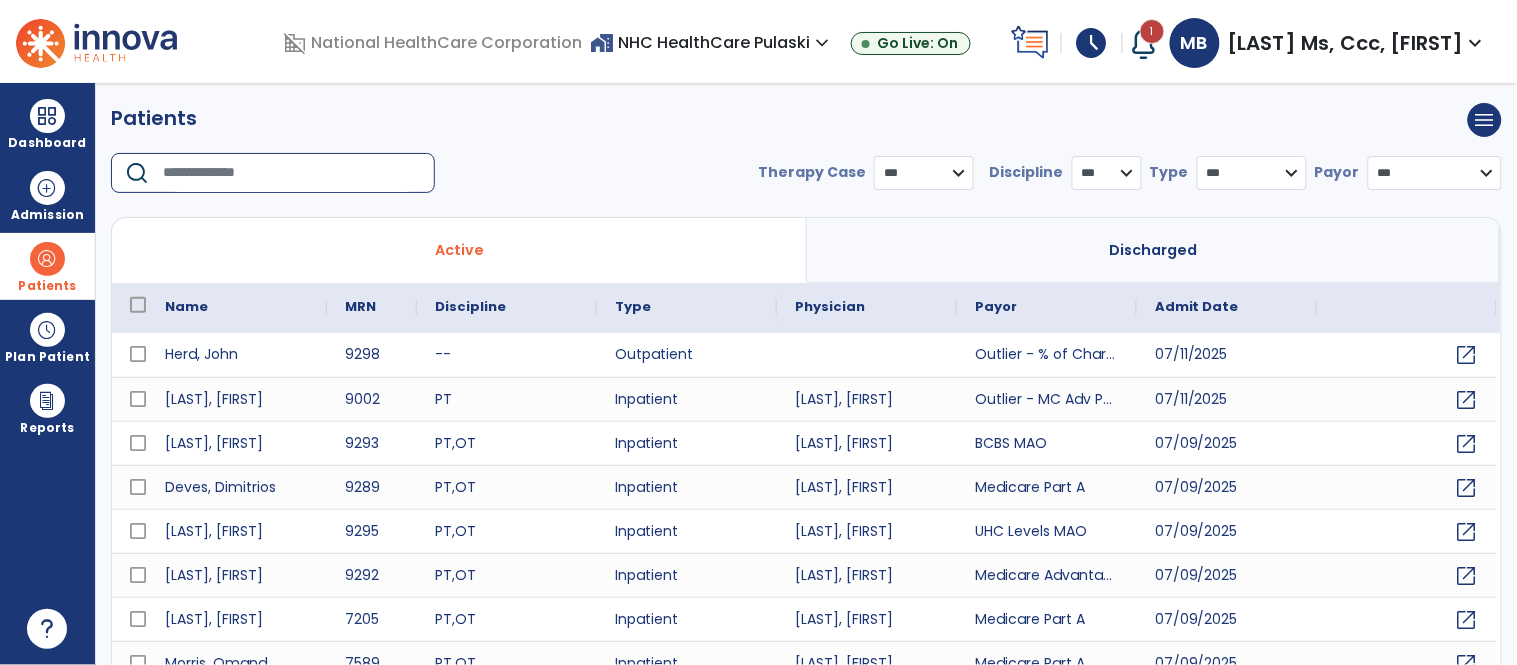 click at bounding box center [292, 173] 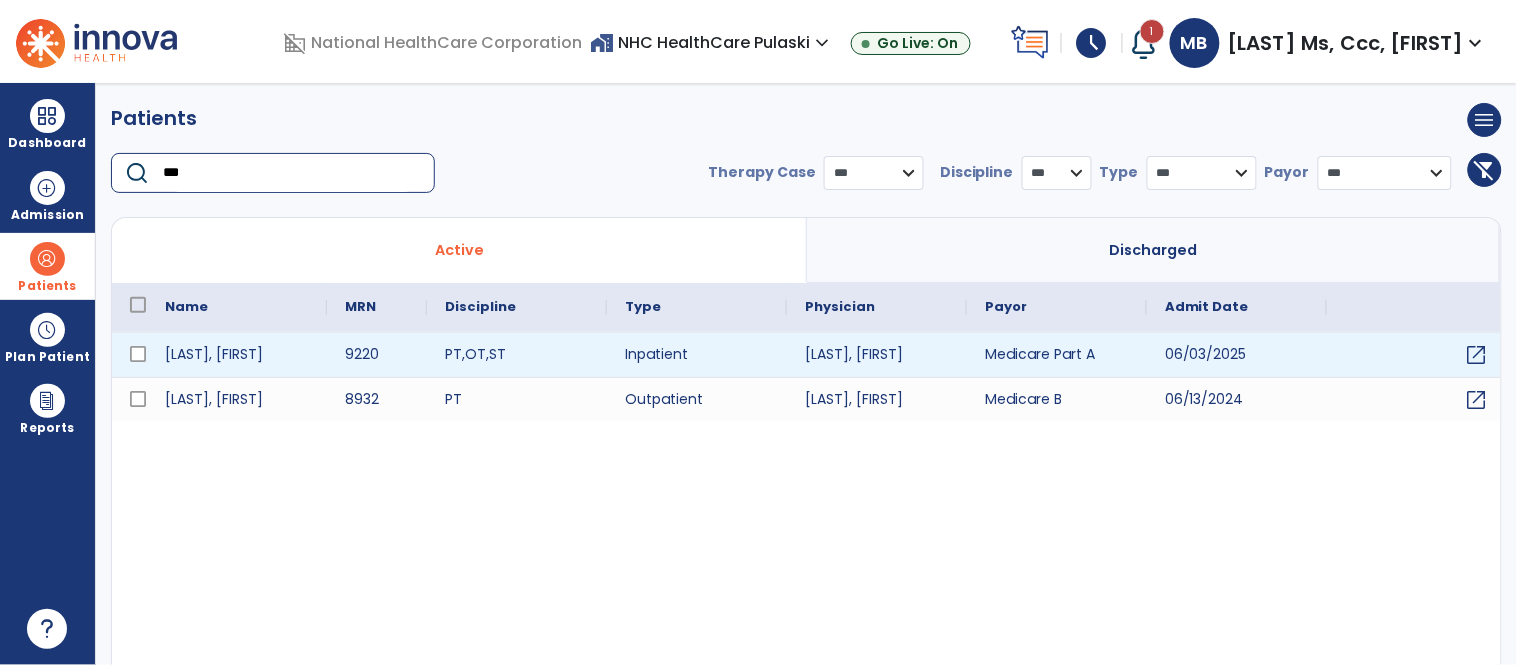 type on "***" 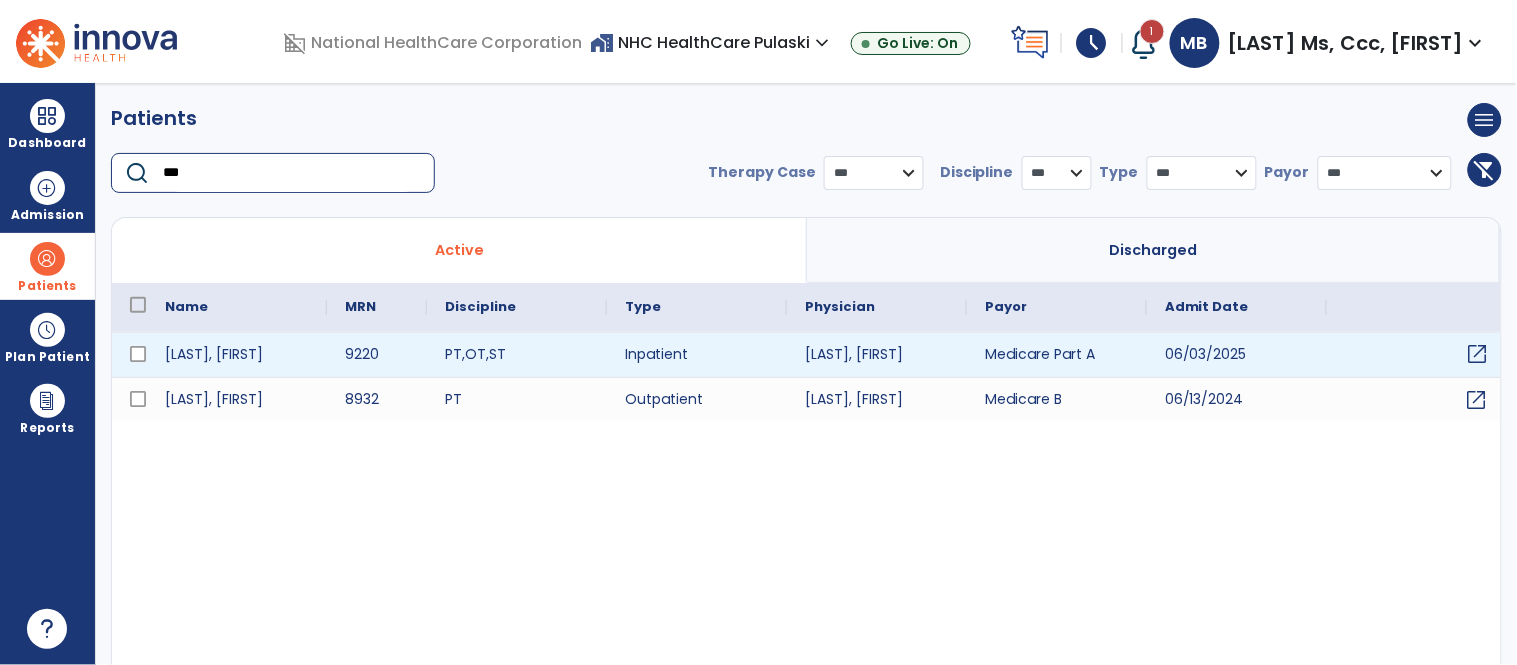 click on "open_in_new" at bounding box center [1478, 354] 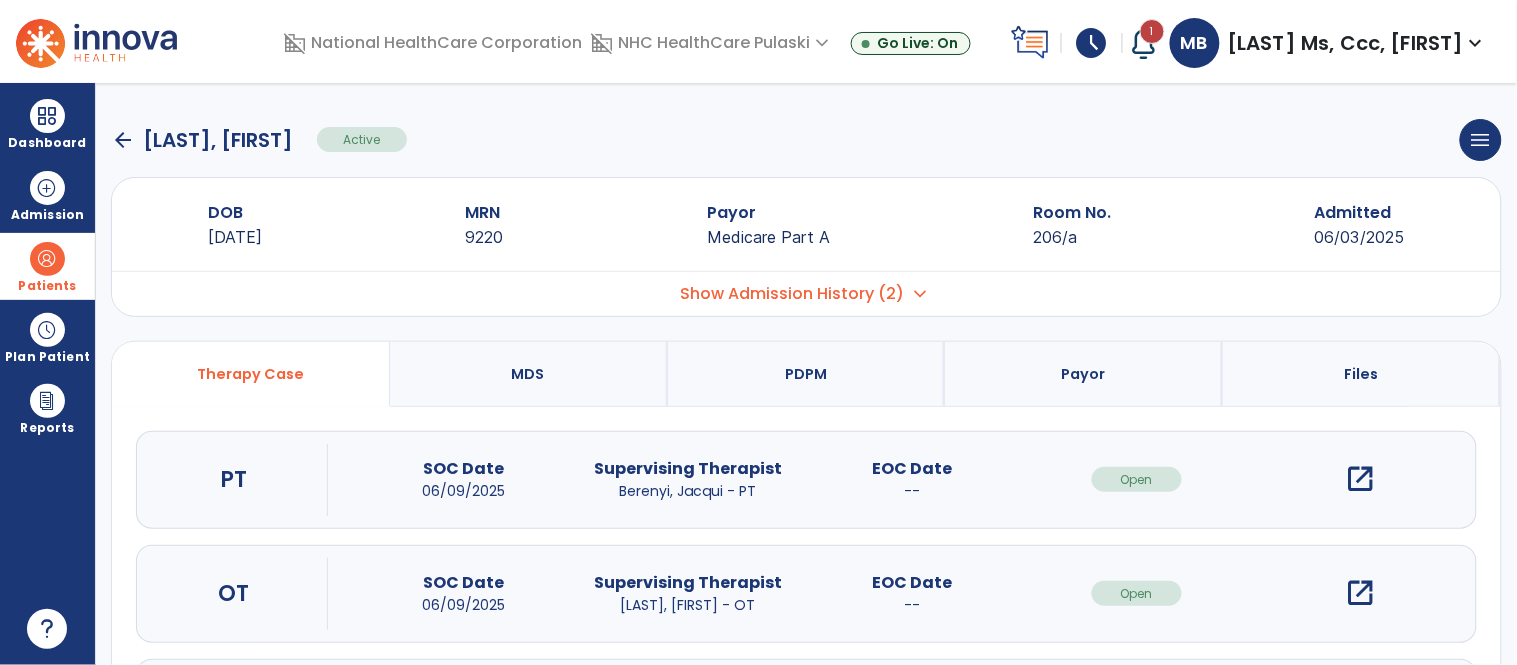scroll, scrollTop: 141, scrollLeft: 0, axis: vertical 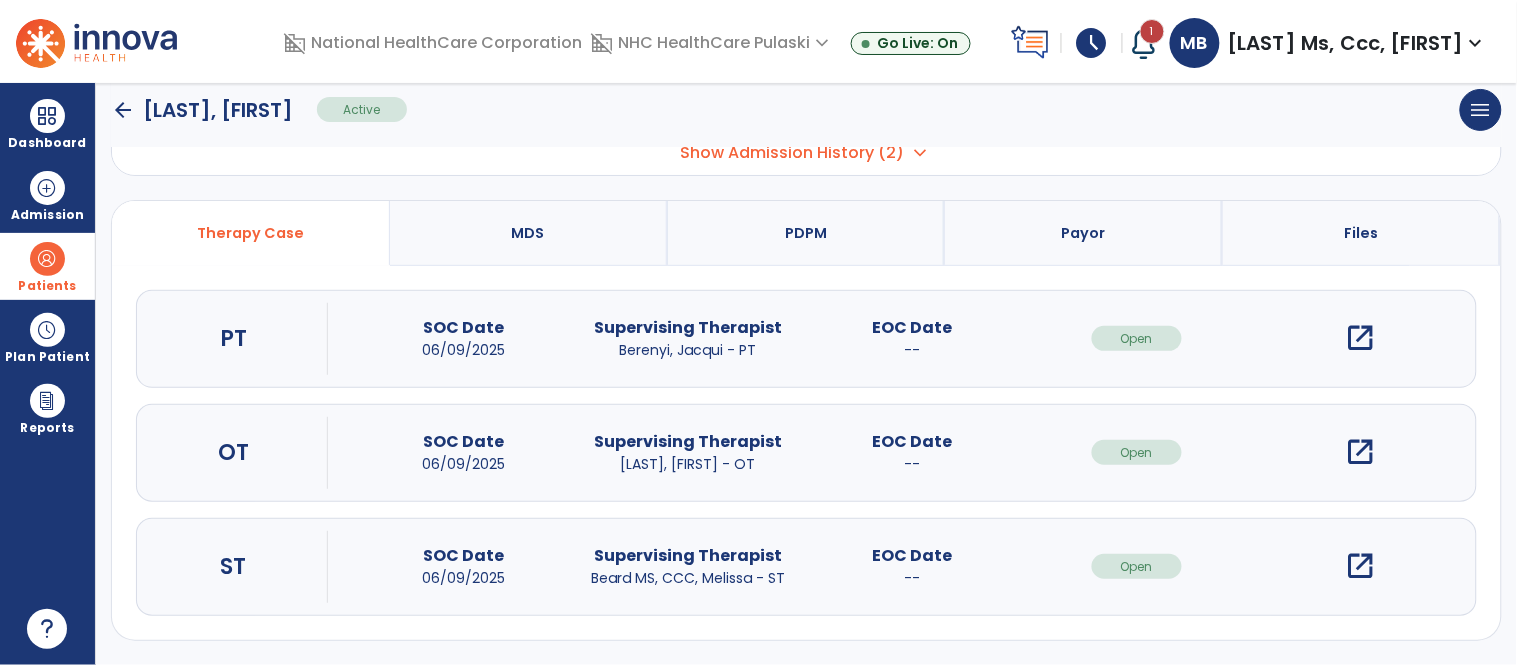 drag, startPoint x: 1516, startPoint y: 577, endPoint x: 1314, endPoint y: 623, distance: 207.17143 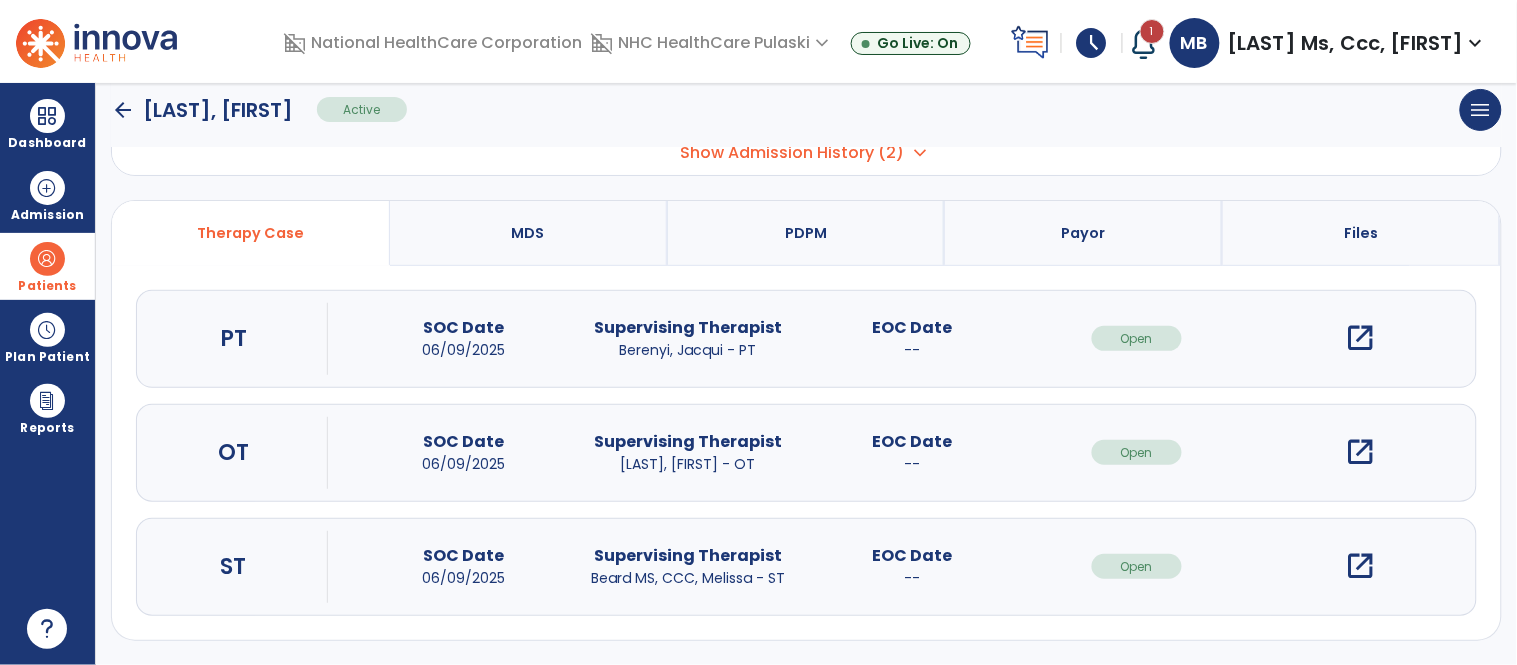 click on "open_in_new" at bounding box center [1361, 566] 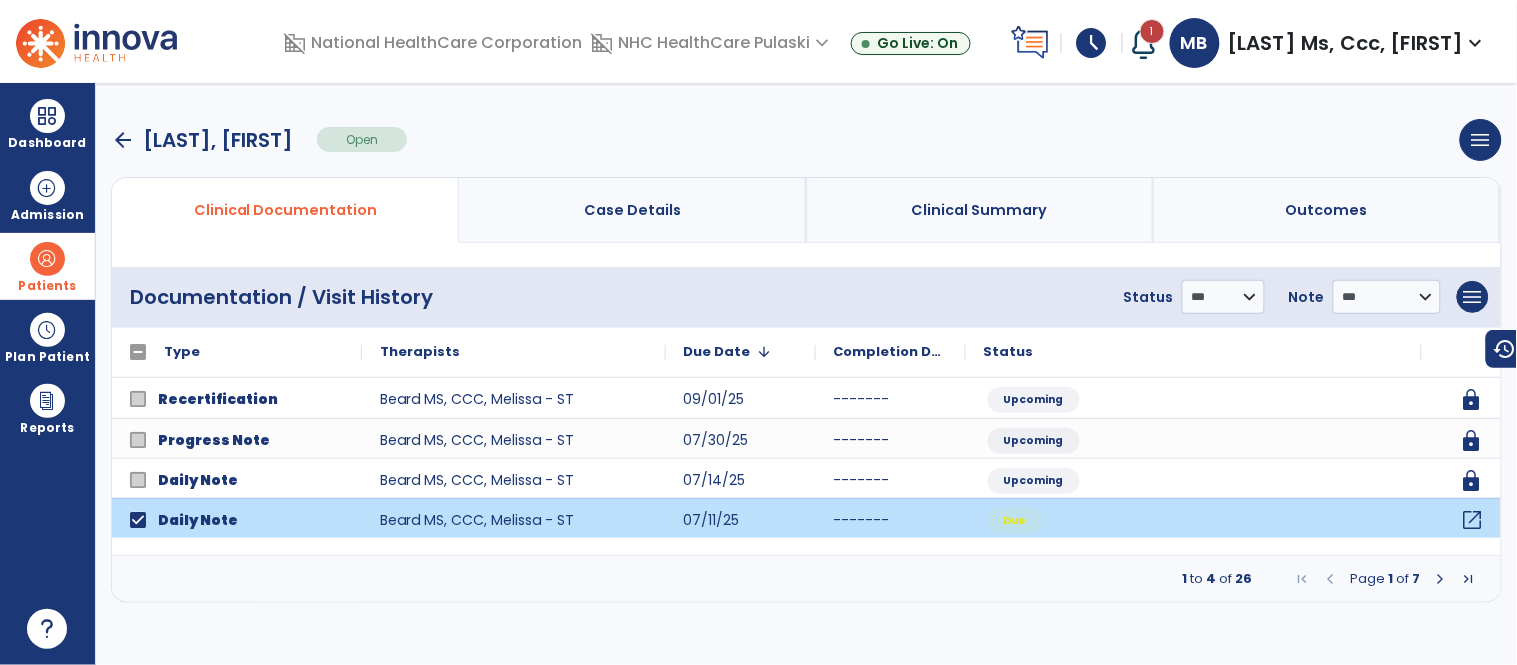 click on "open_in_new" 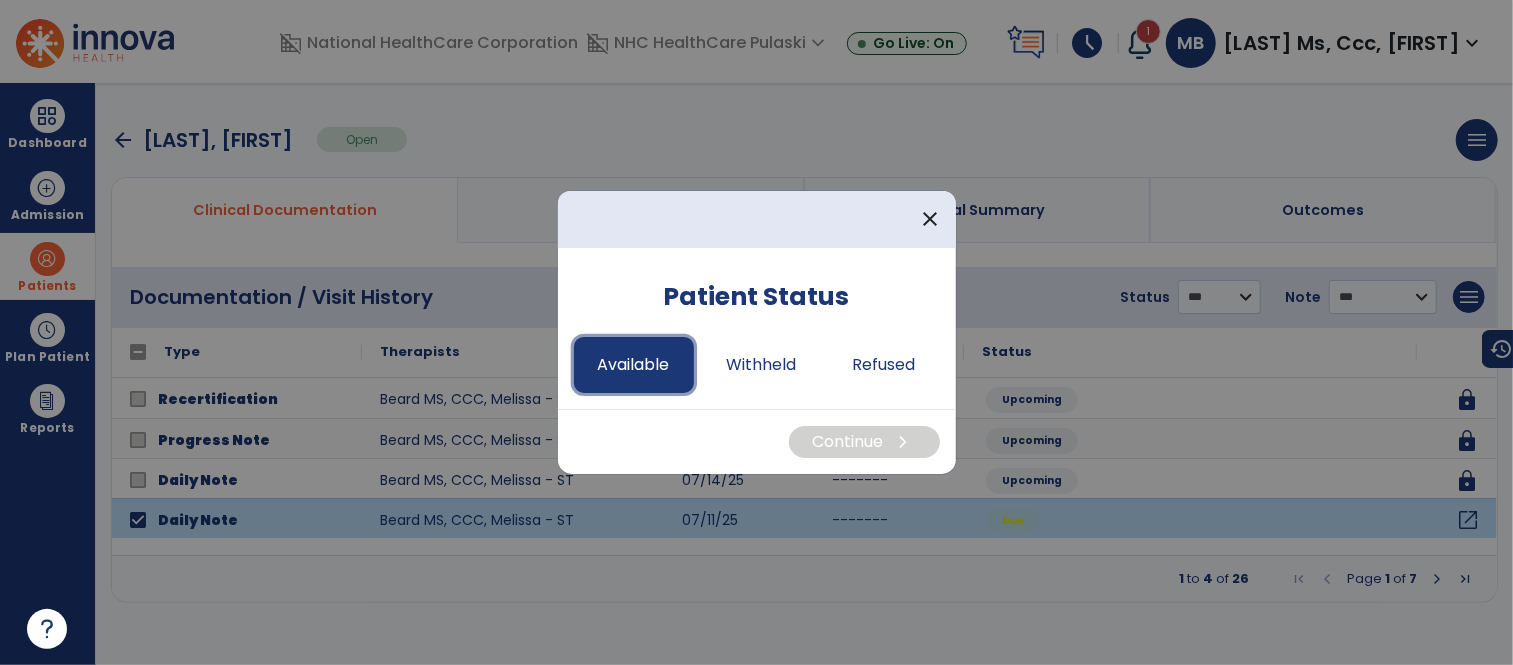 click on "Available" at bounding box center (634, 365) 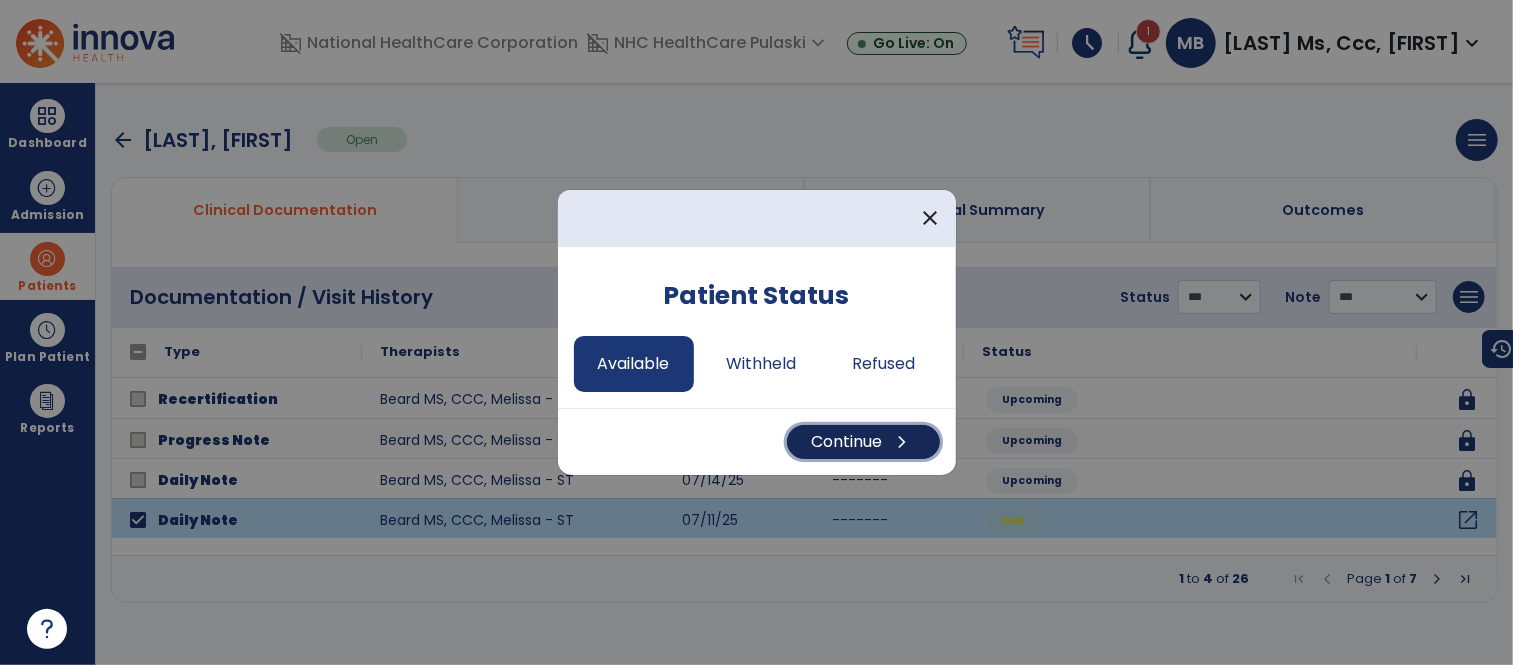 click on "Continue   chevron_right" at bounding box center (863, 442) 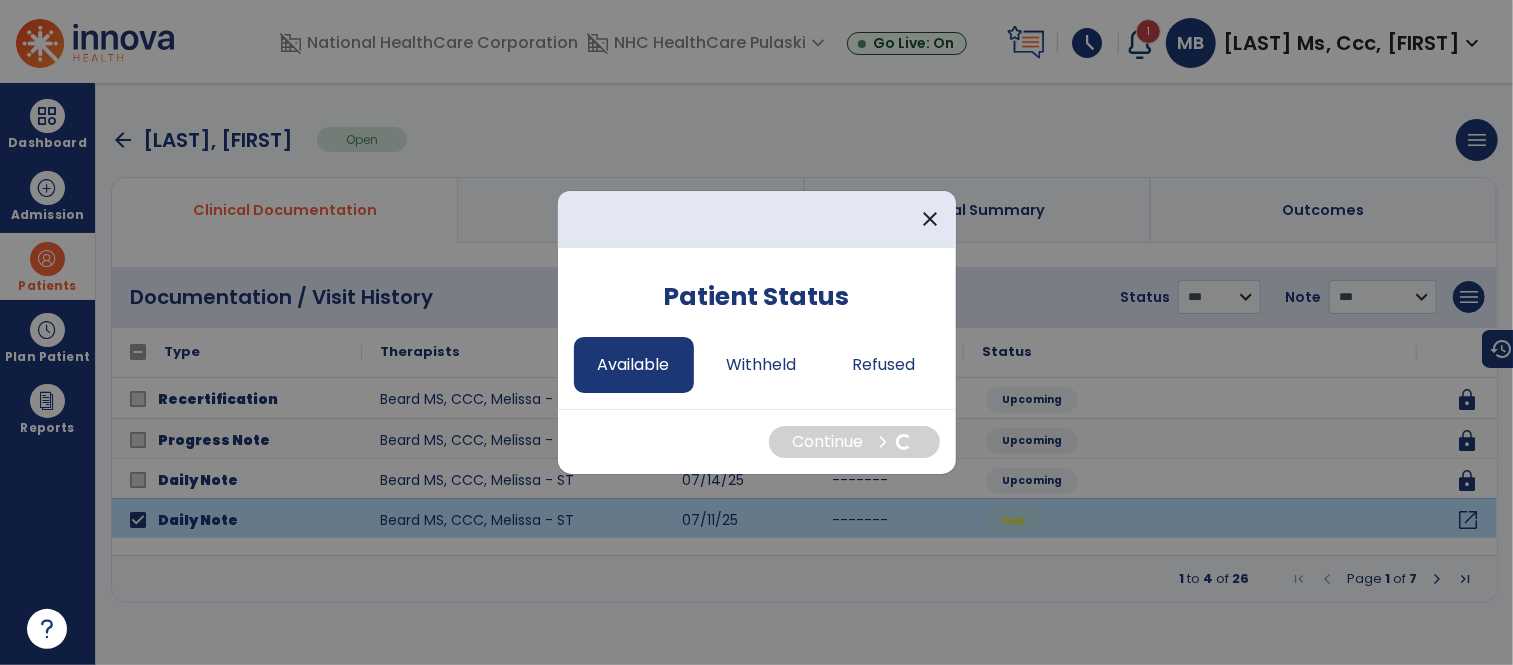 select on "*" 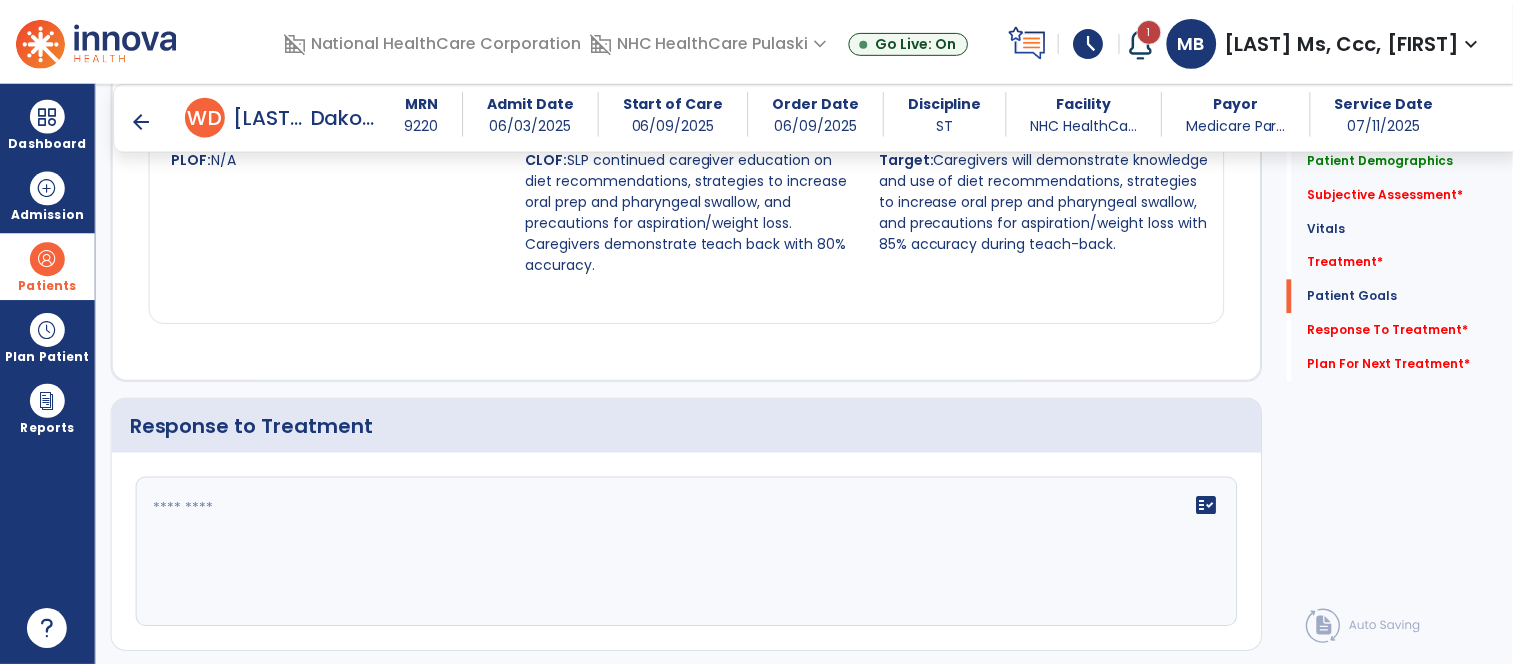 scroll, scrollTop: 2557, scrollLeft: 0, axis: vertical 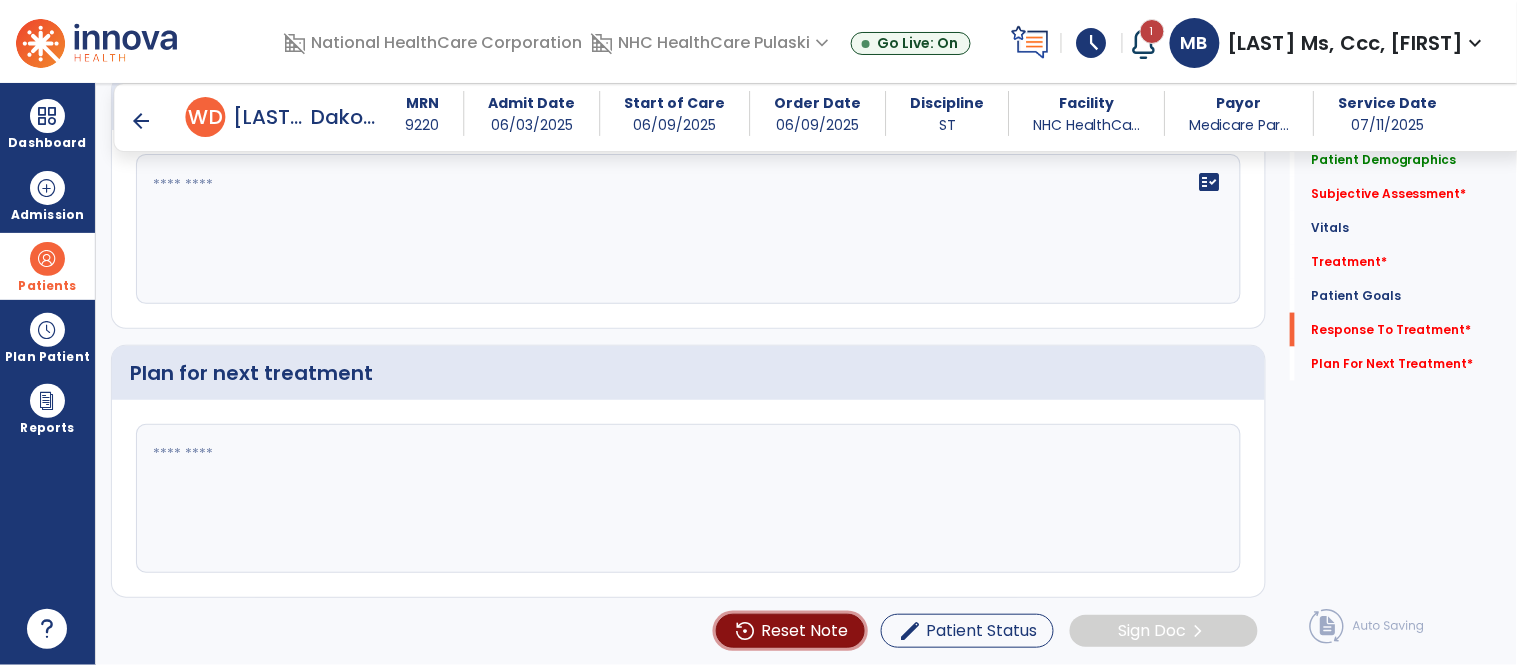 click on "Reset Note" 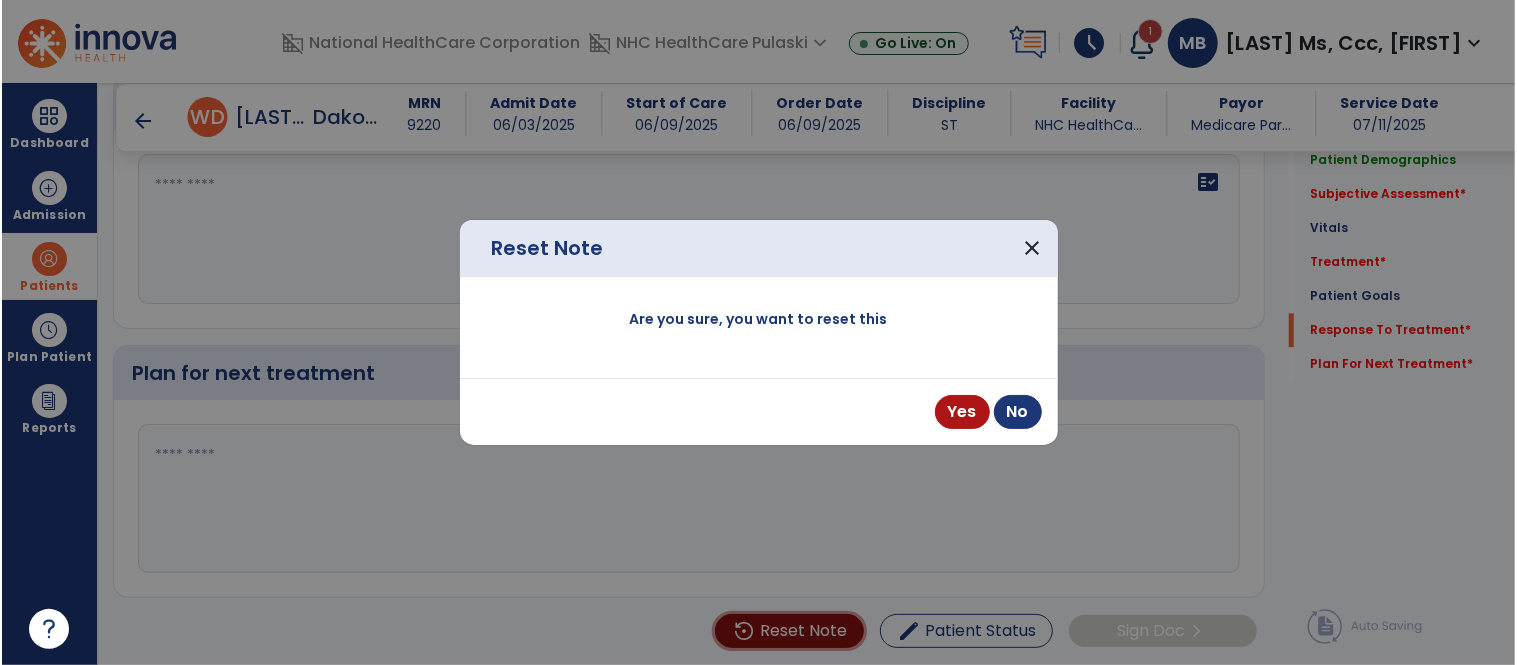 scroll, scrollTop: 2557, scrollLeft: 0, axis: vertical 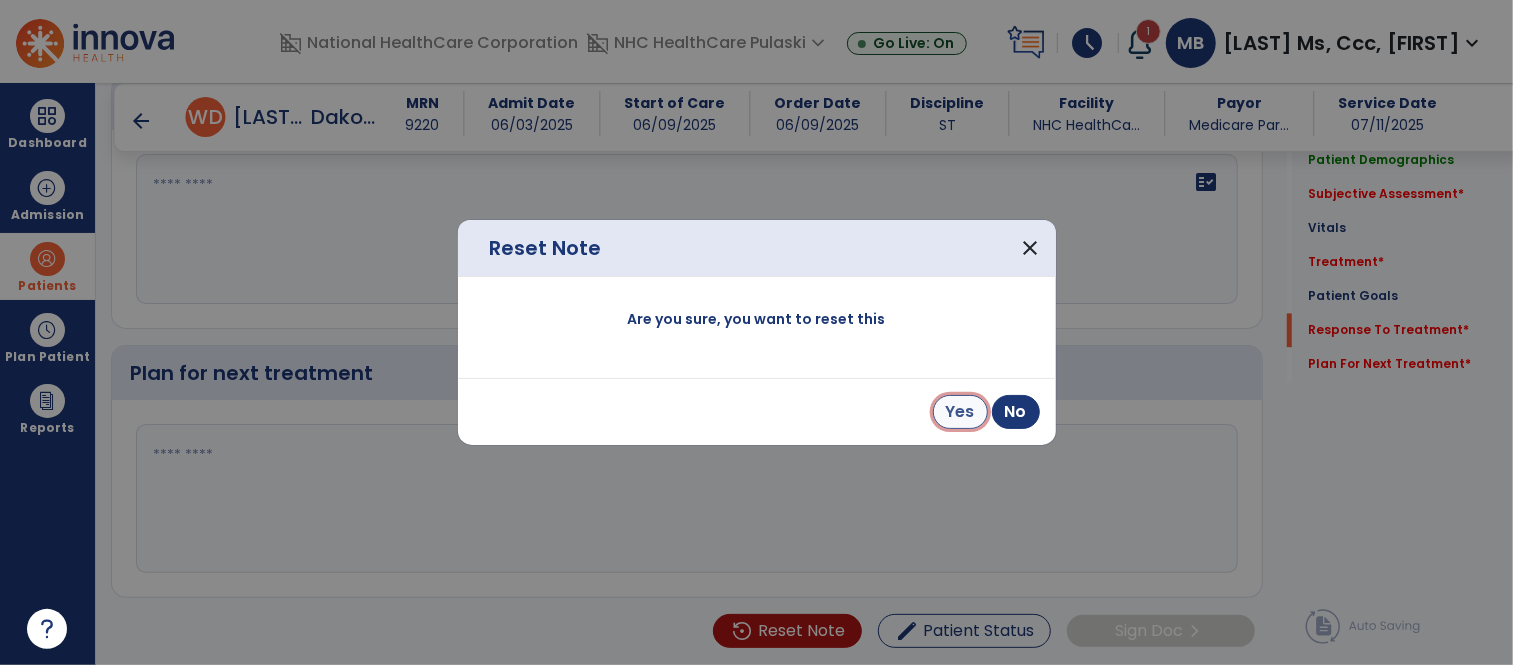 click on "Yes" at bounding box center [960, 412] 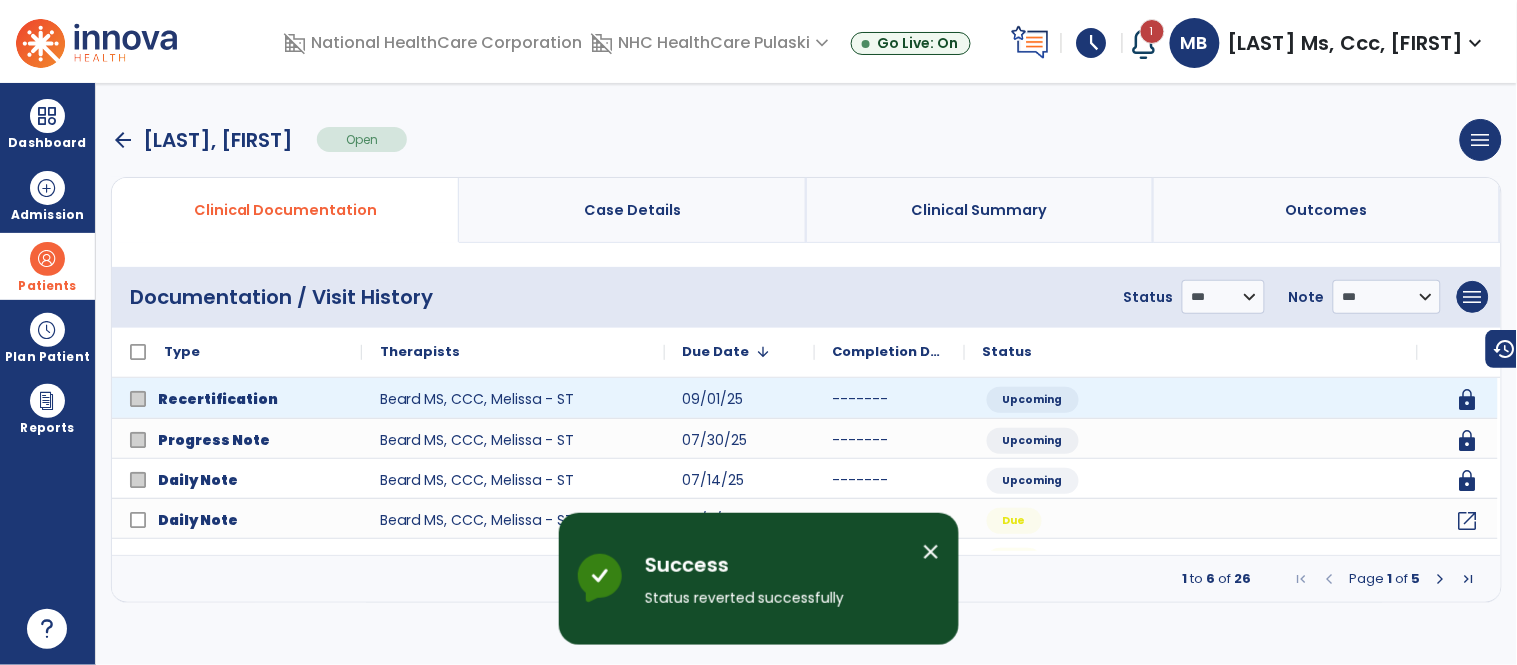 scroll, scrollTop: 0, scrollLeft: 0, axis: both 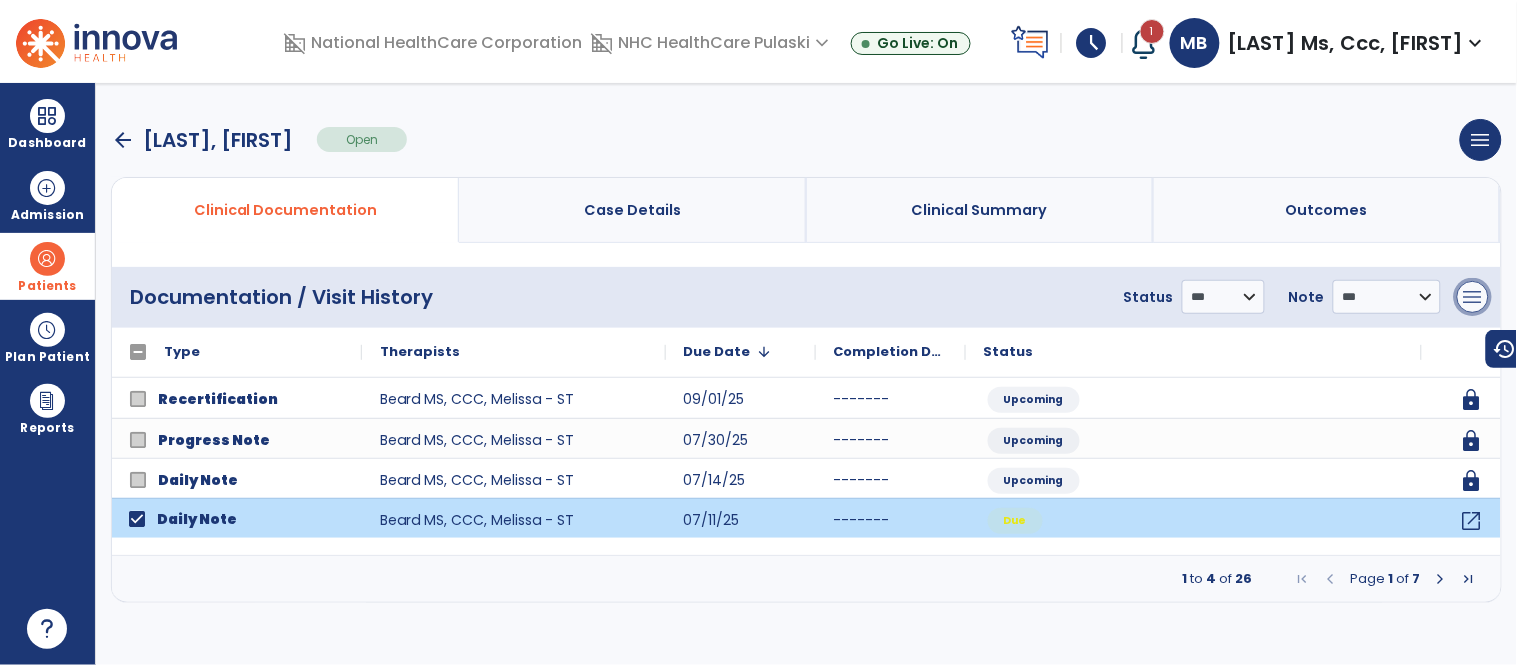 click on "menu" at bounding box center (1473, 297) 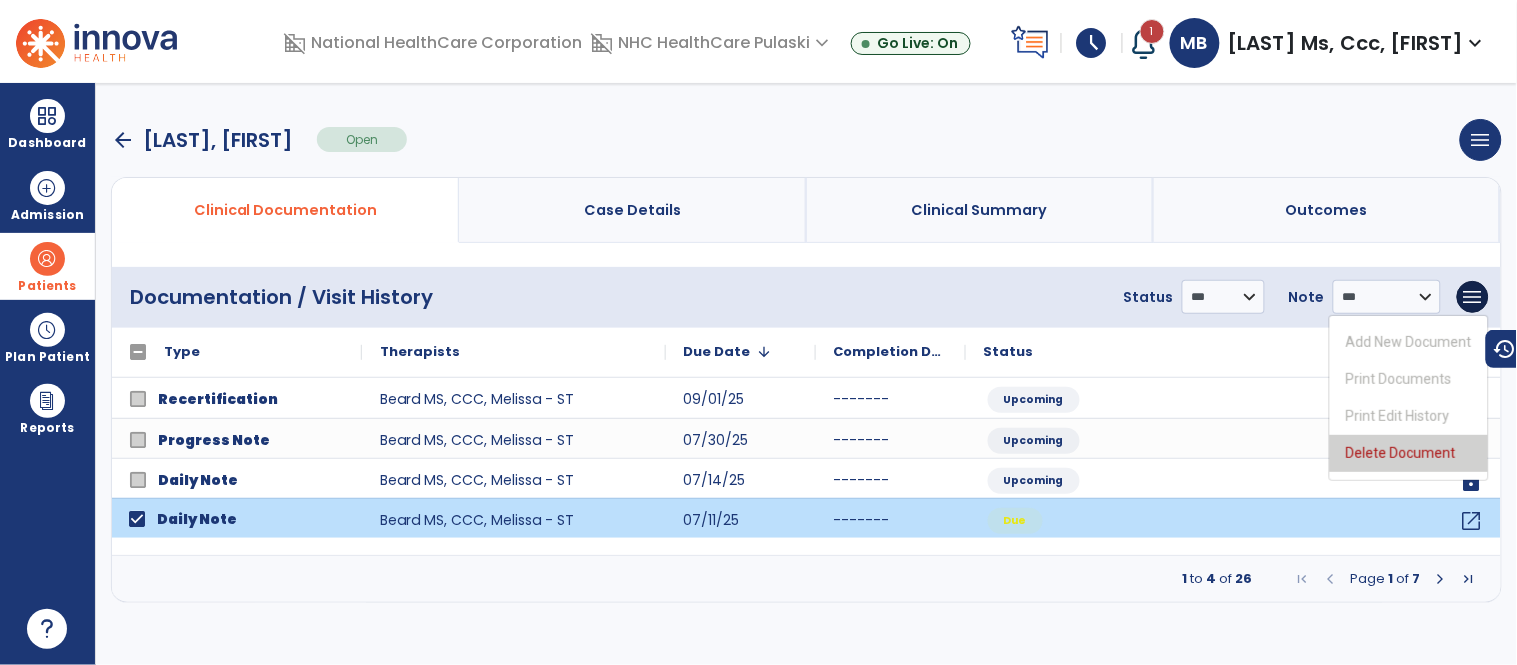 click on "Delete Document" at bounding box center (1409, 453) 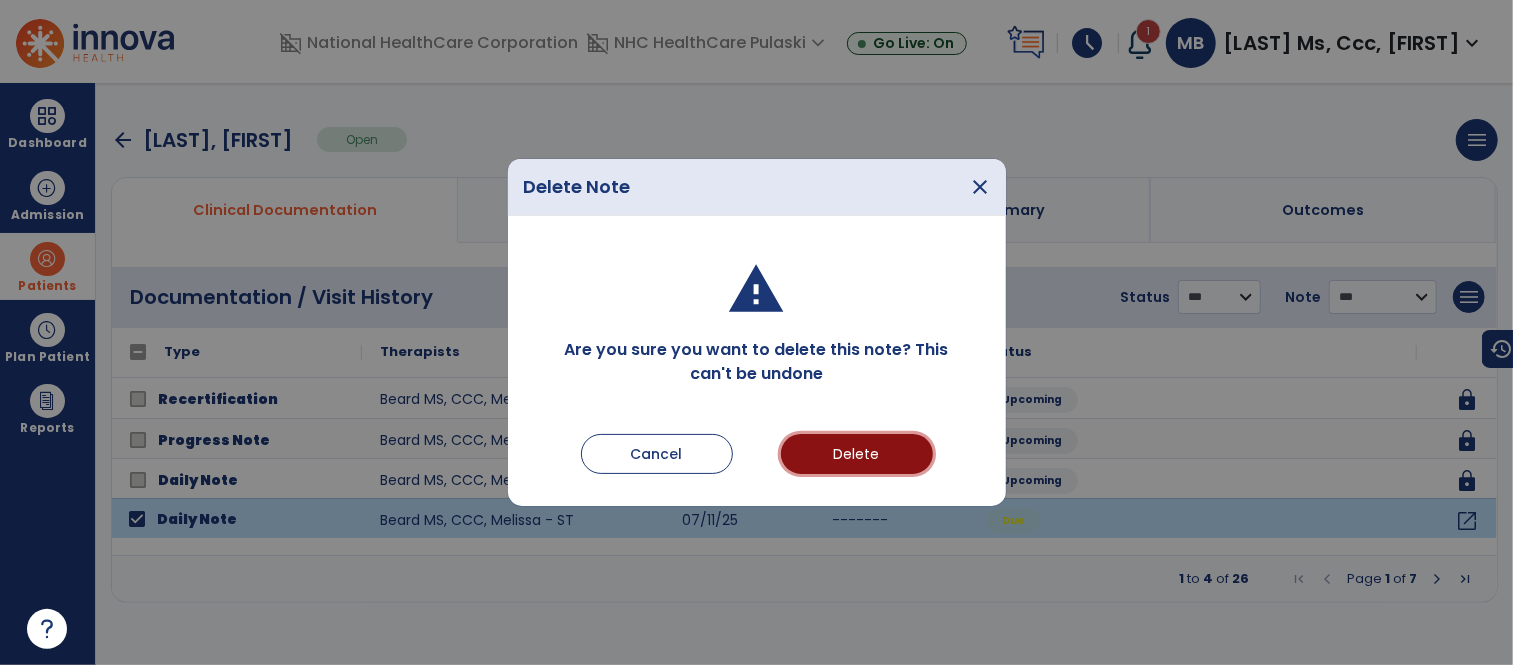 click on "Delete" at bounding box center [857, 454] 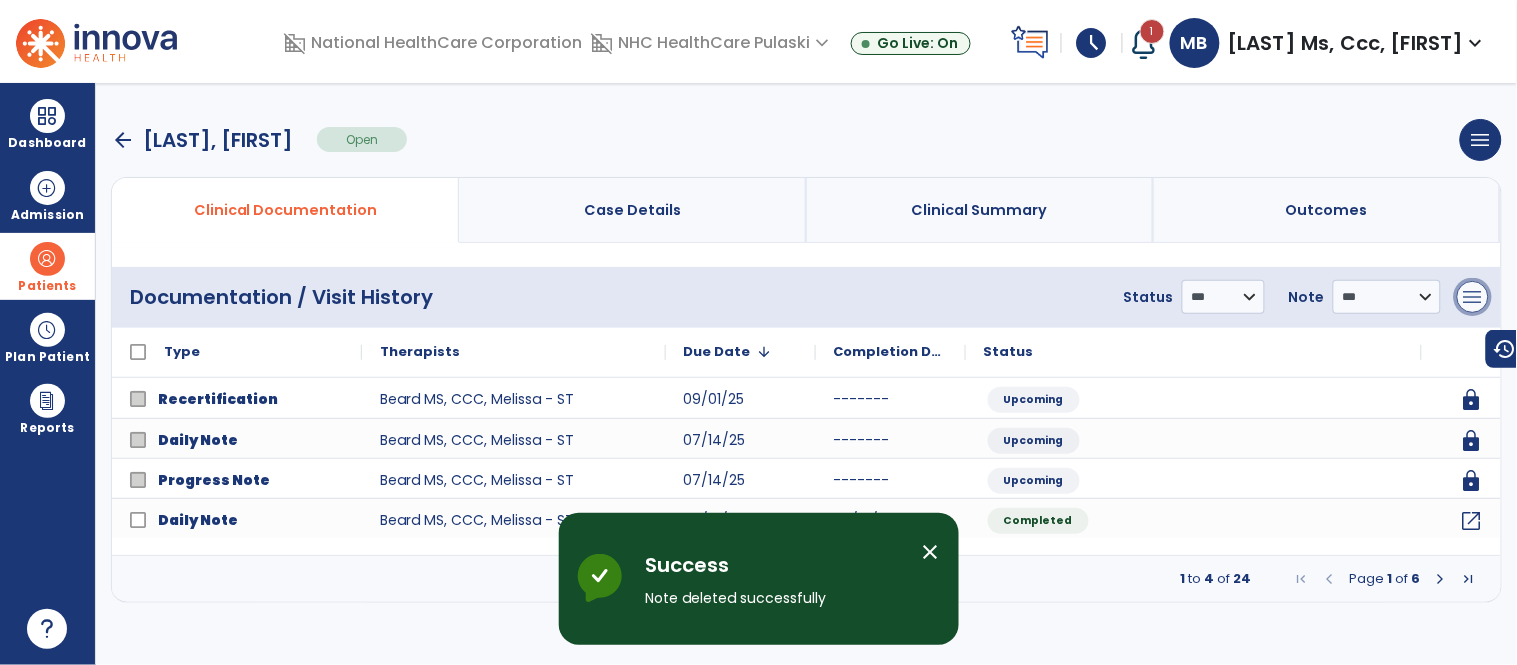 click on "menu" at bounding box center (1473, 297) 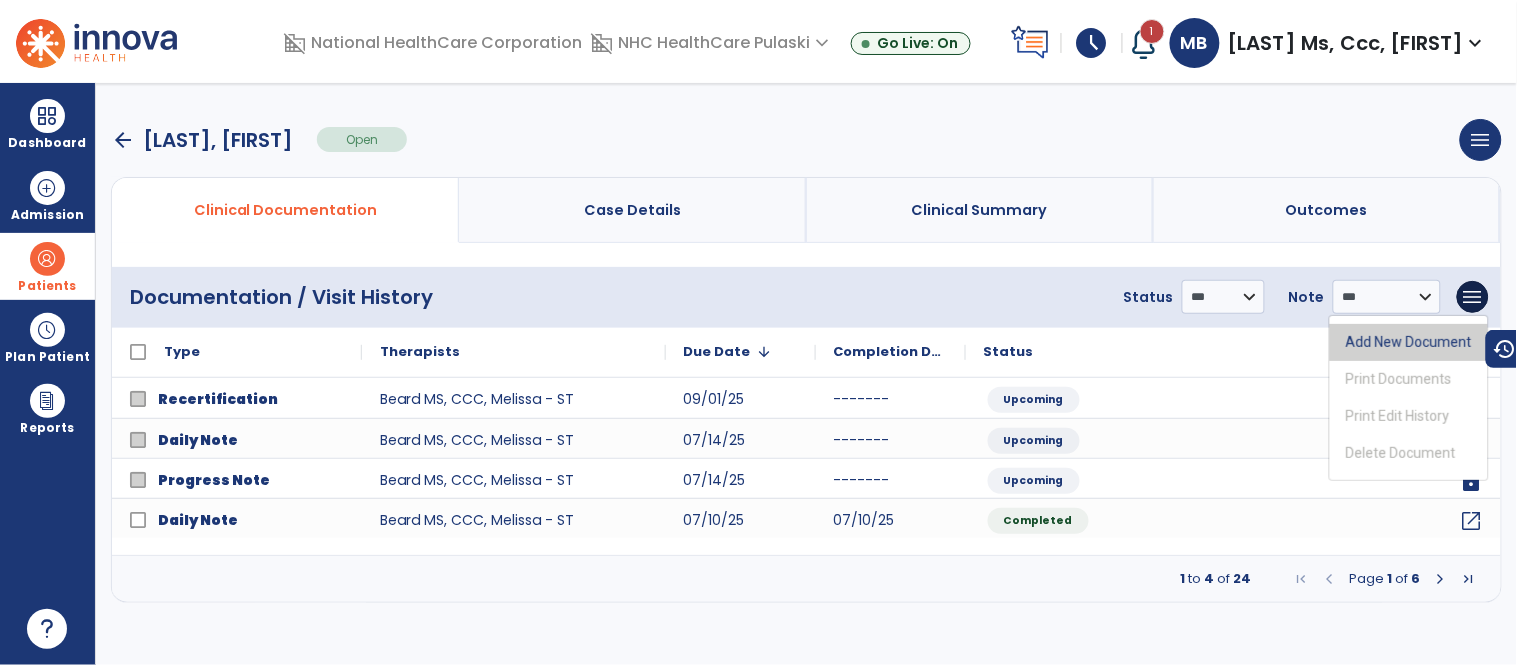 click on "Add New Document" at bounding box center [1409, 342] 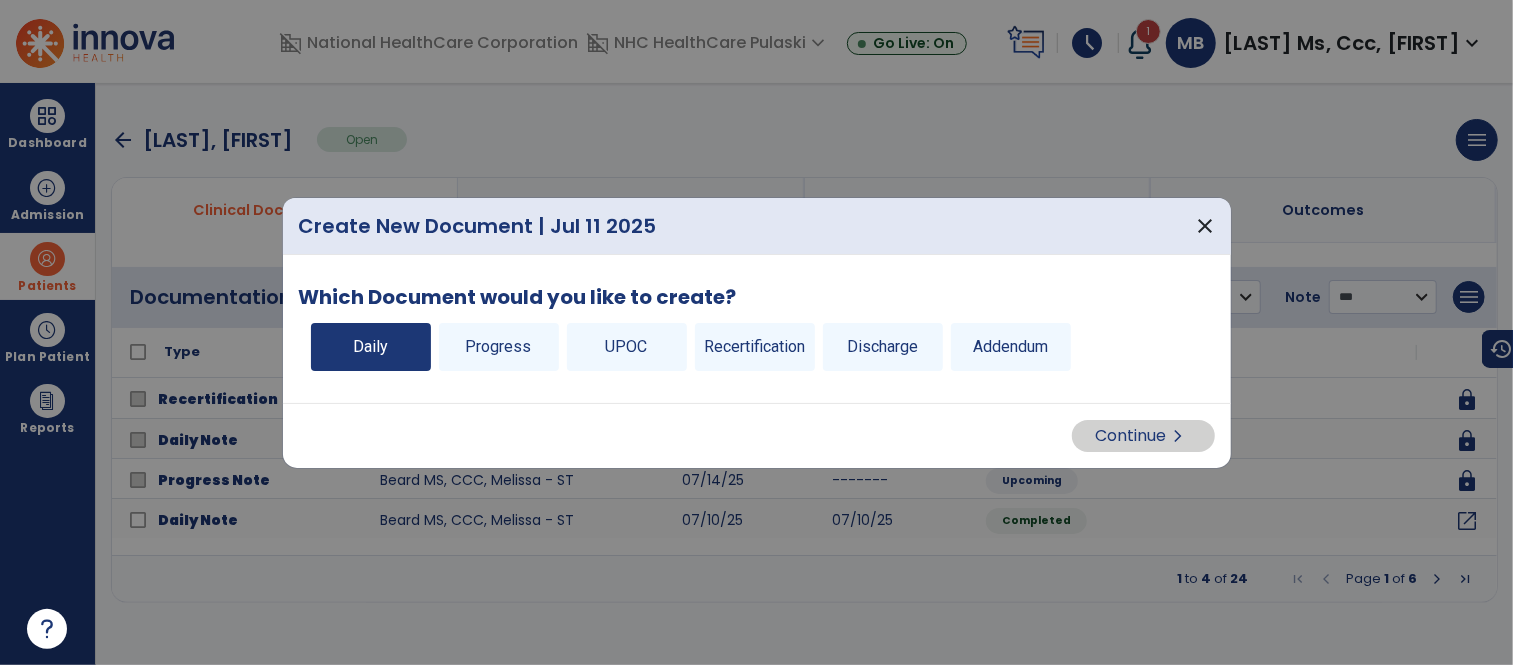 click on "Daily" at bounding box center [371, 347] 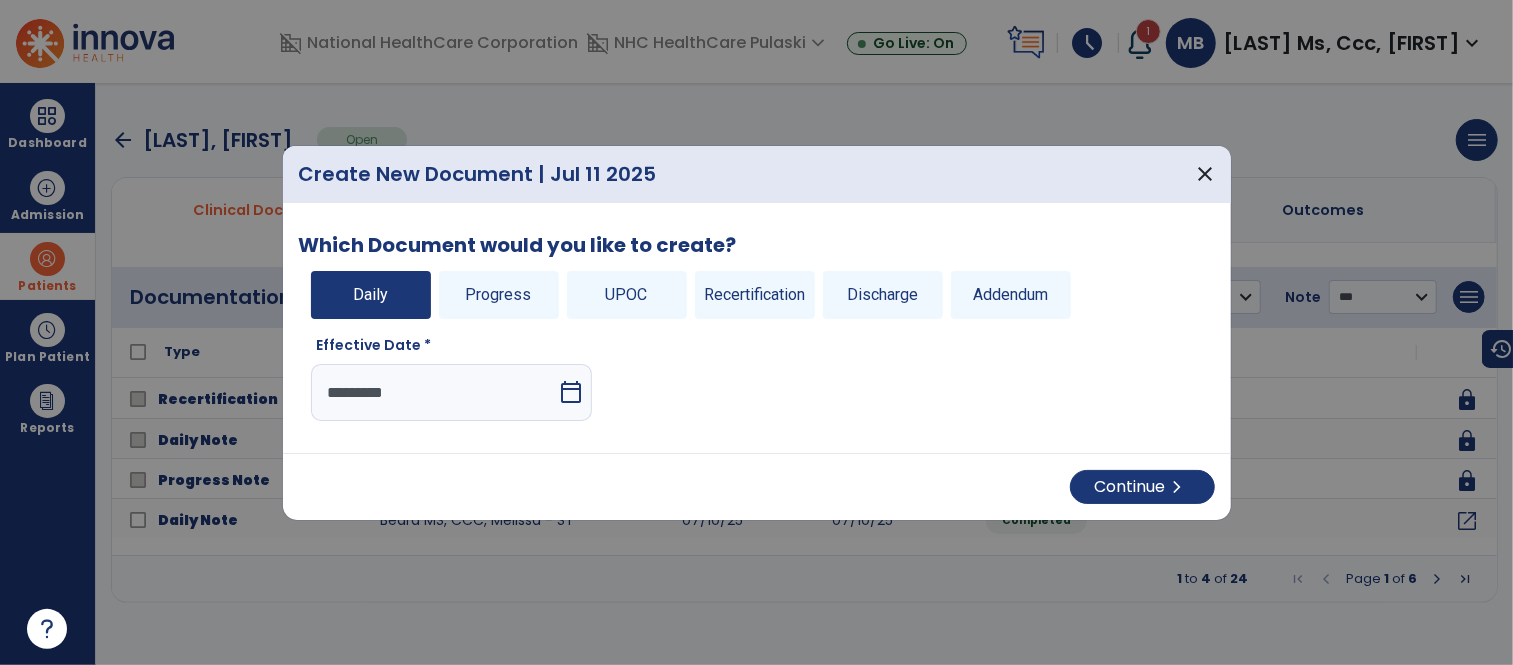click on "calendar_today" at bounding box center [571, 392] 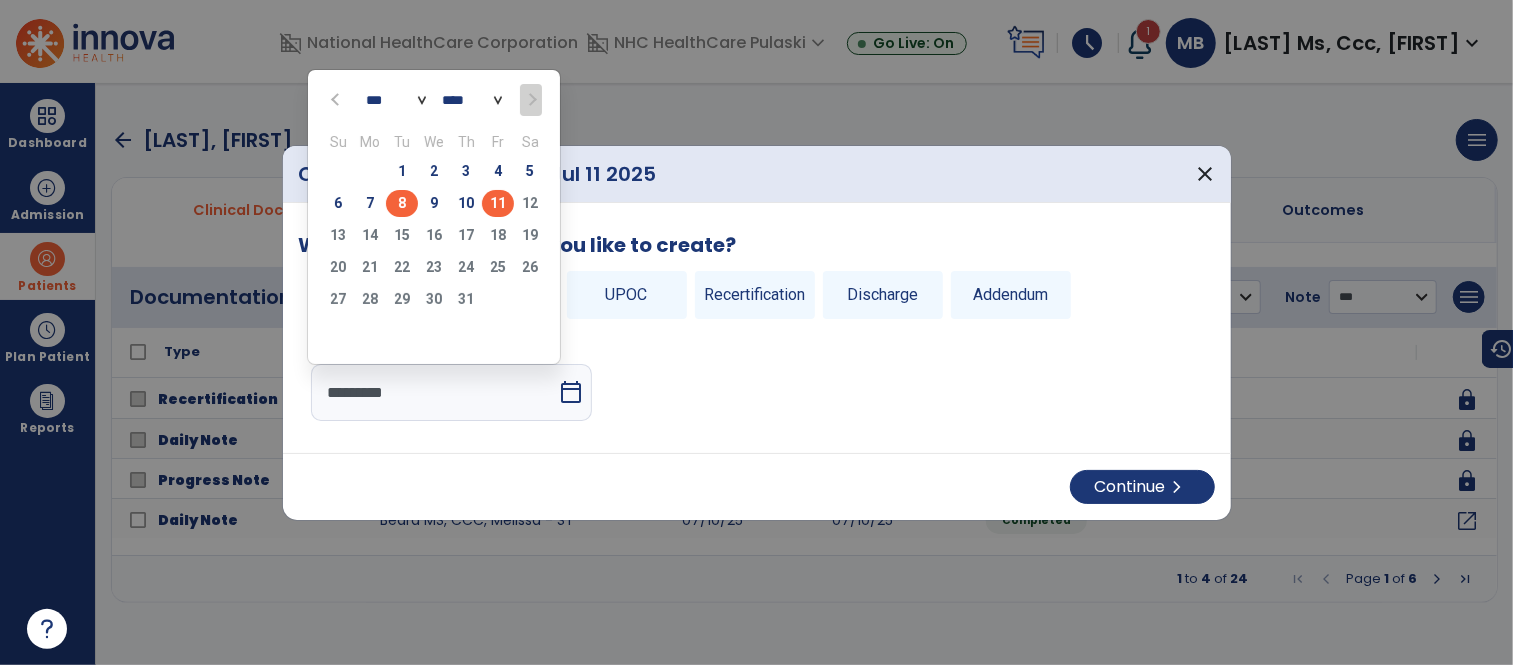 click on "8" 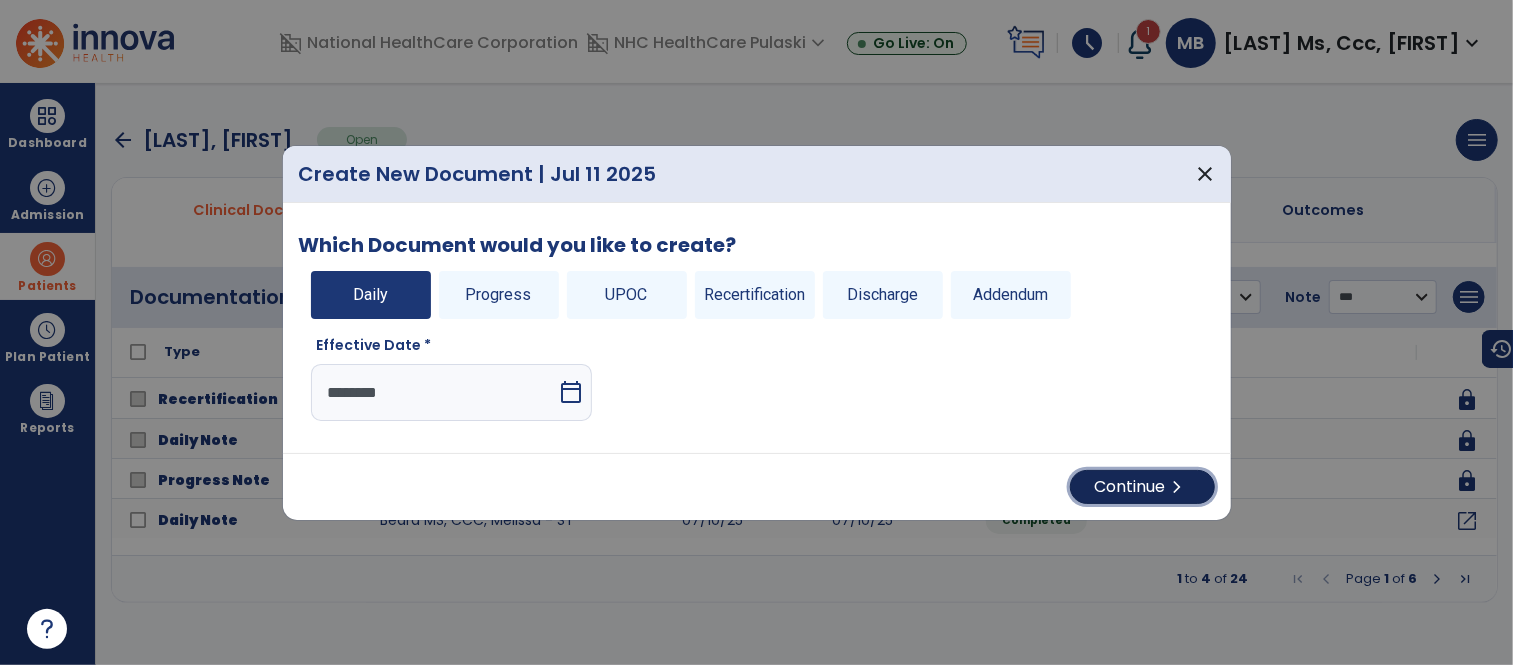click on "Continue   chevron_right" at bounding box center [1142, 487] 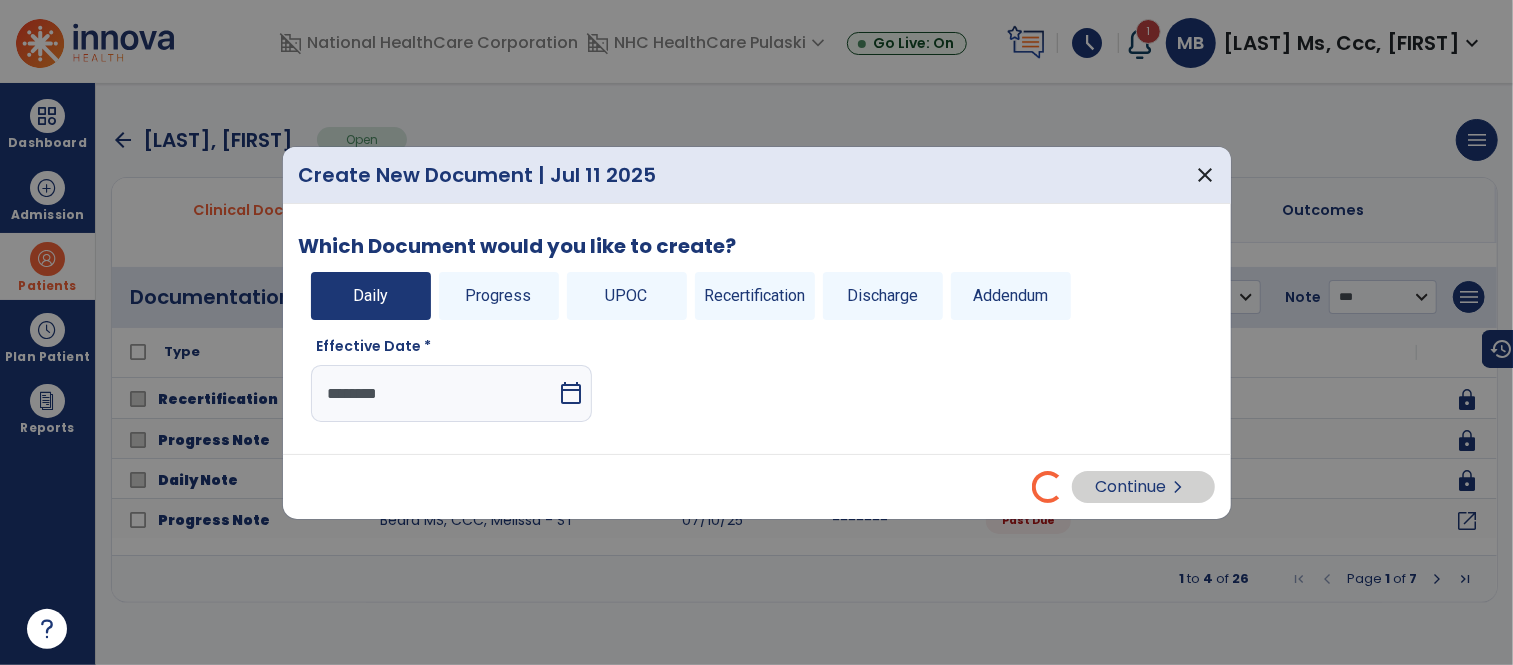 select on "*" 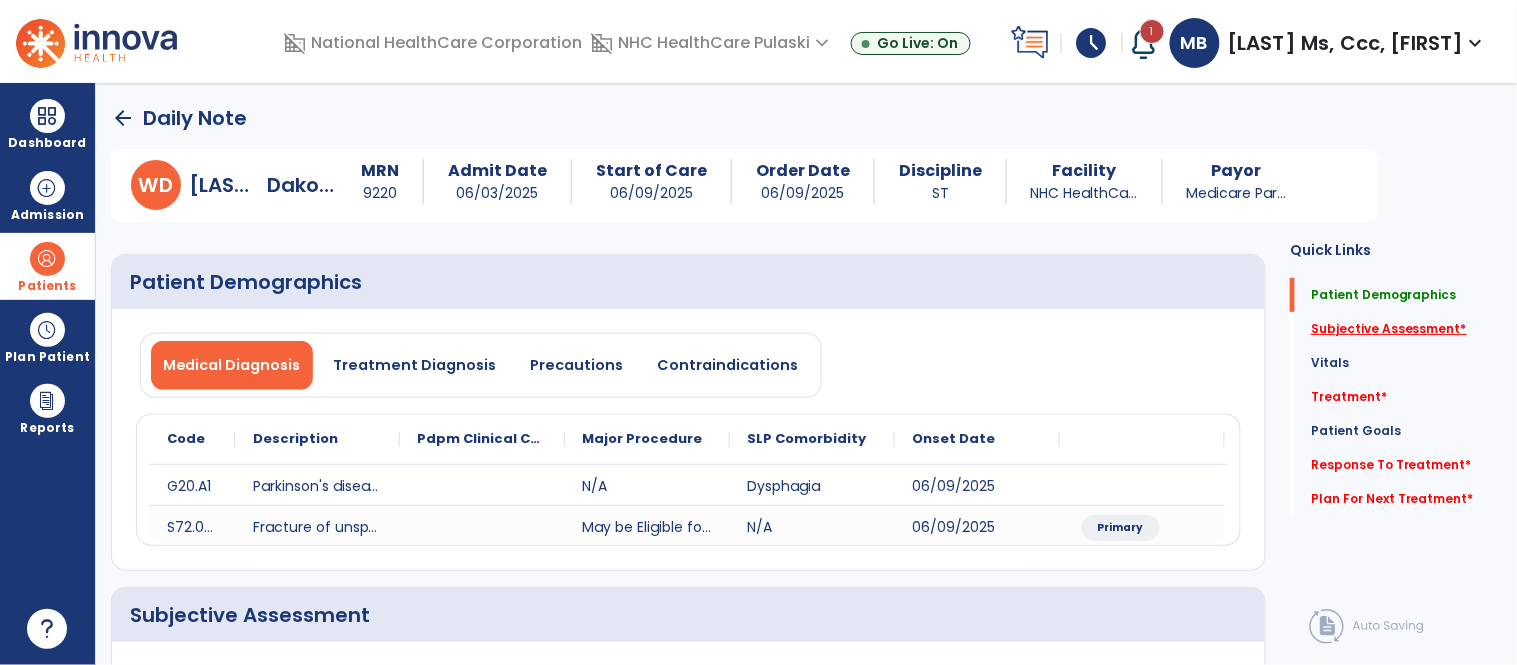 click on "Subjective Assessment   *" 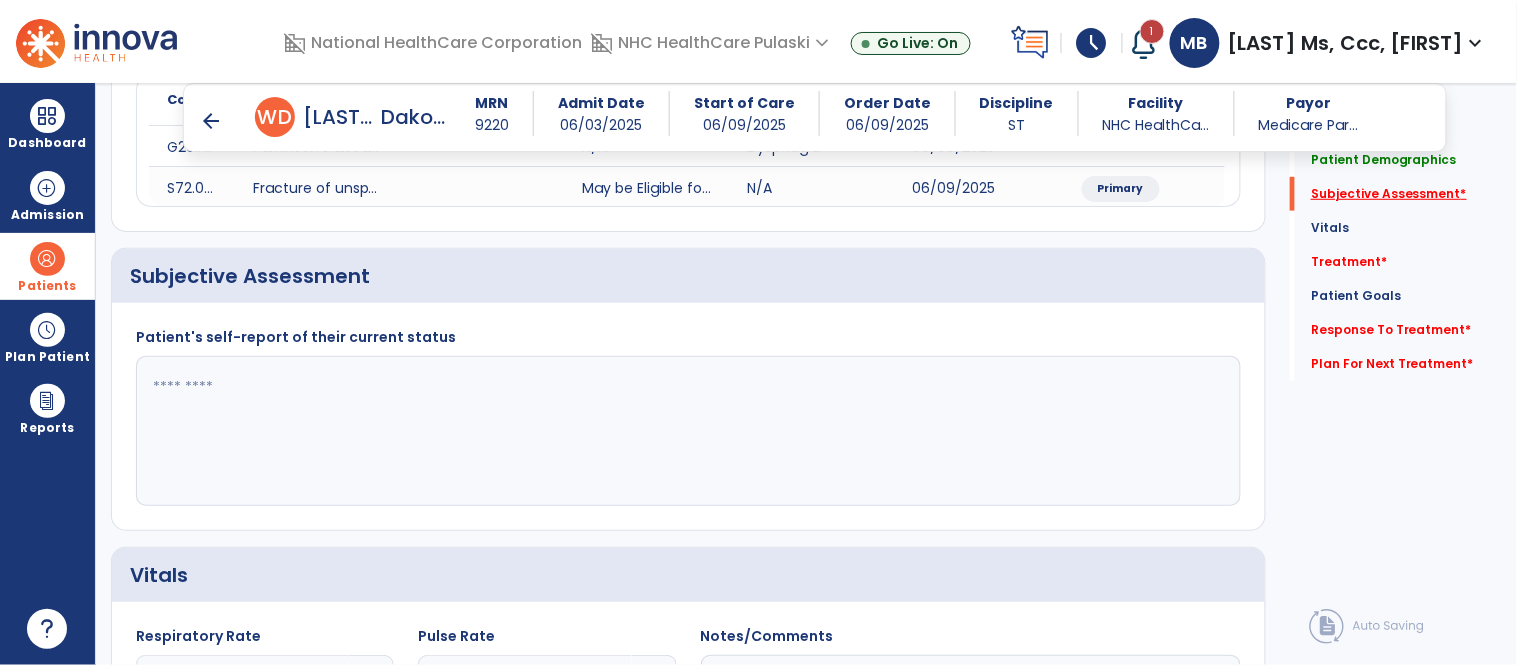scroll, scrollTop: 354, scrollLeft: 0, axis: vertical 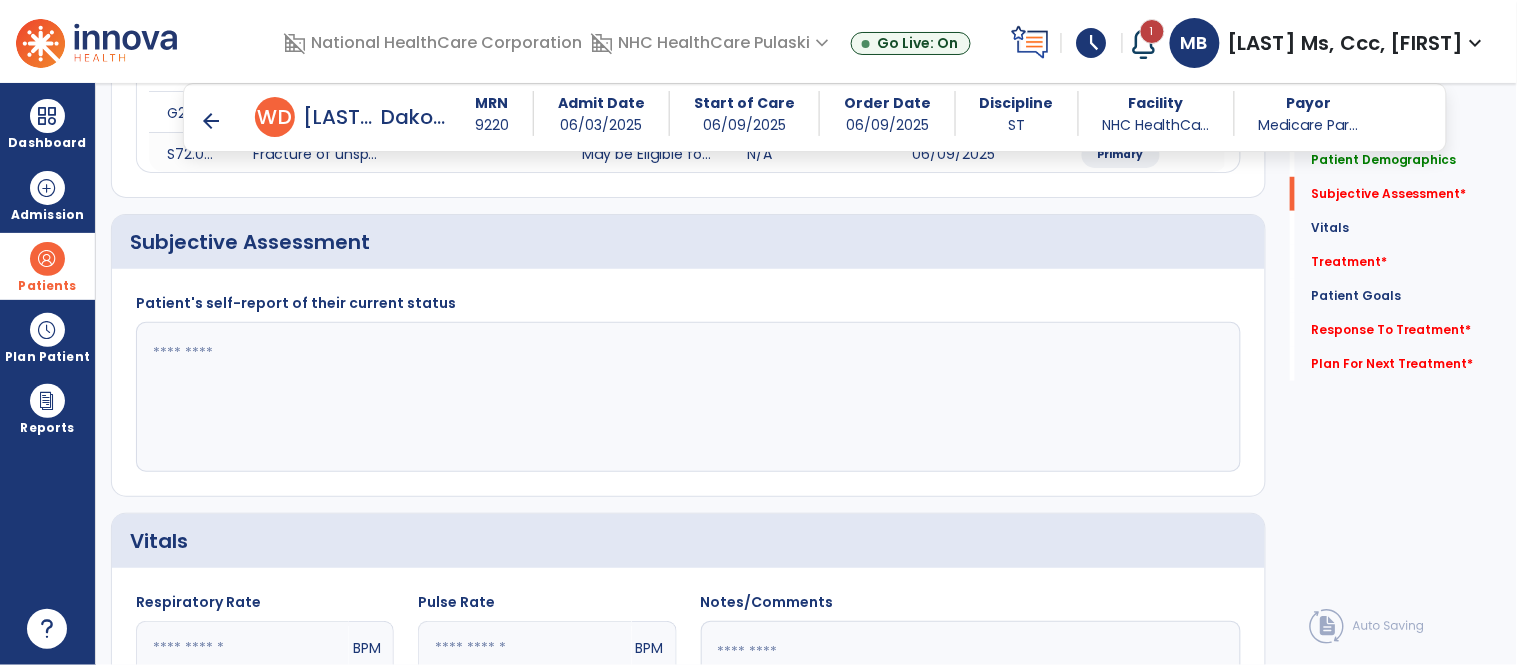 click 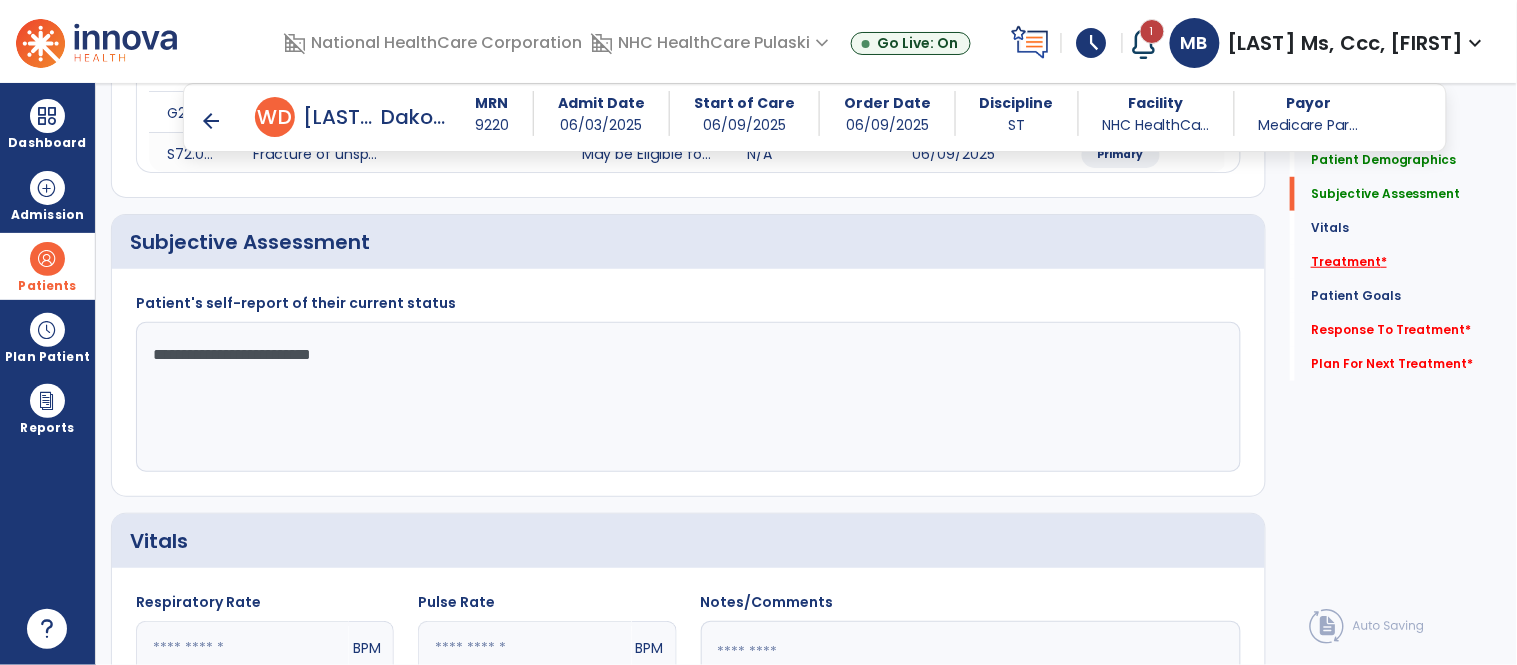 type on "**********" 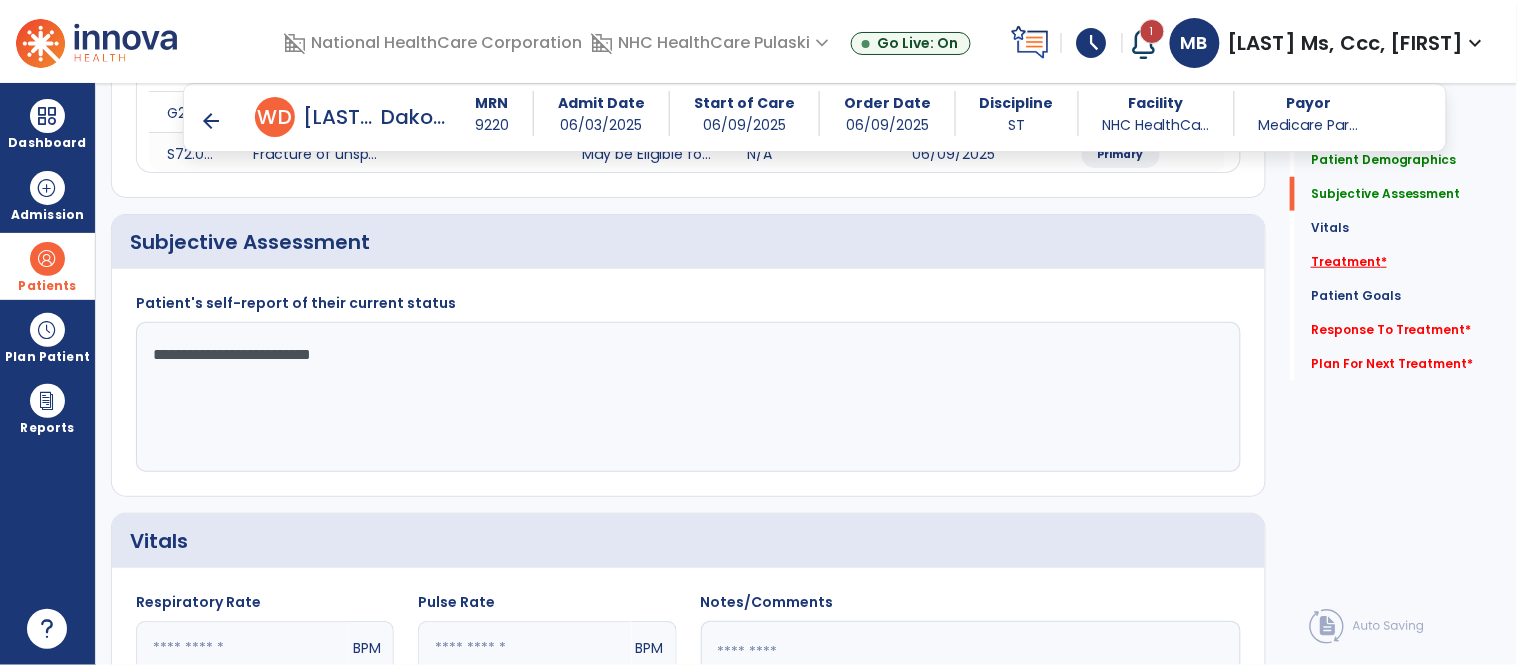 click on "Treatment   *" 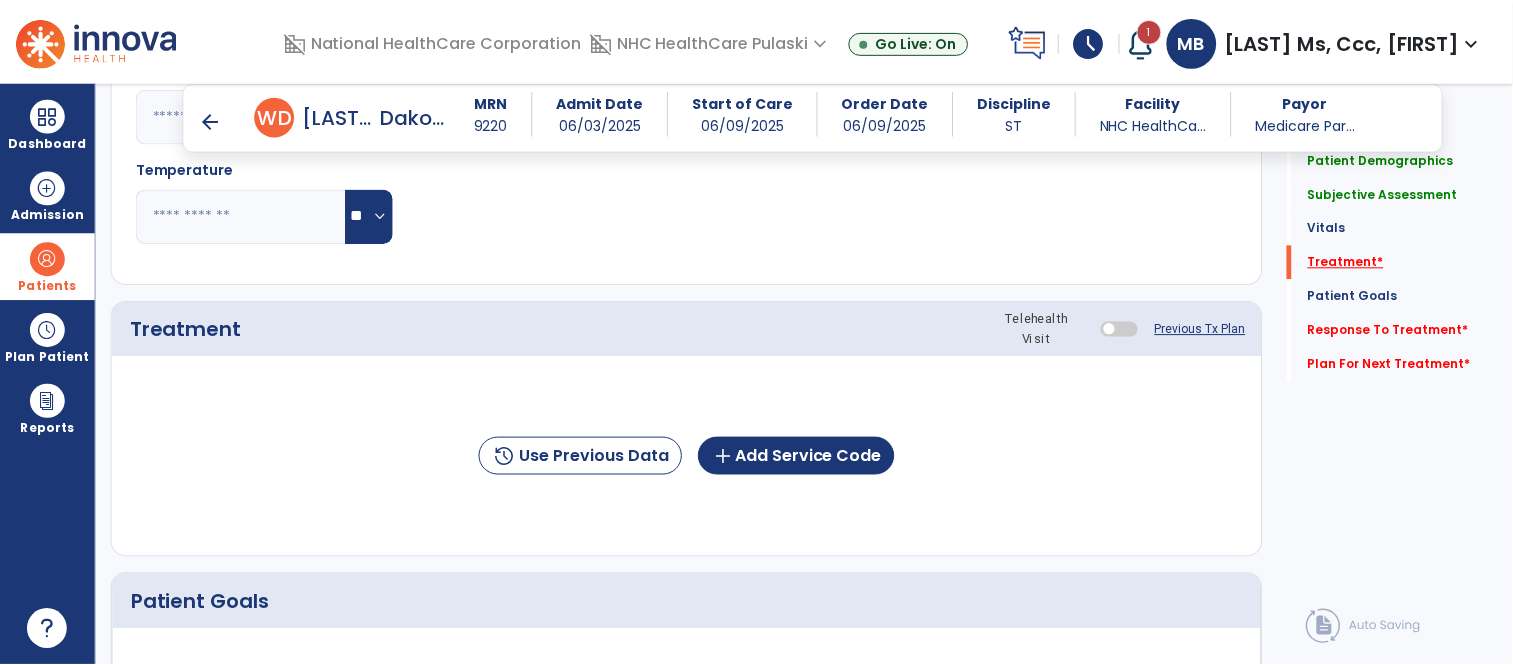 scroll, scrollTop: 1044, scrollLeft: 0, axis: vertical 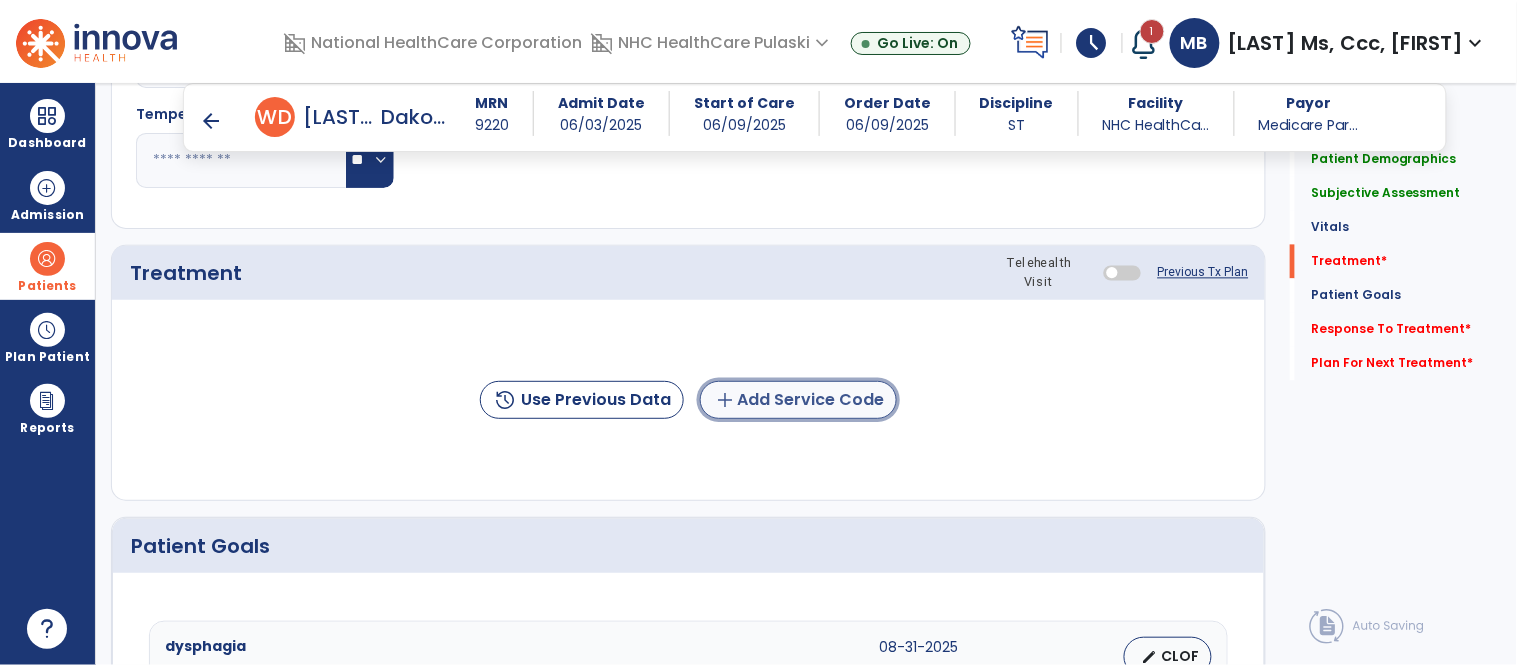click on "add  Add Service Code" 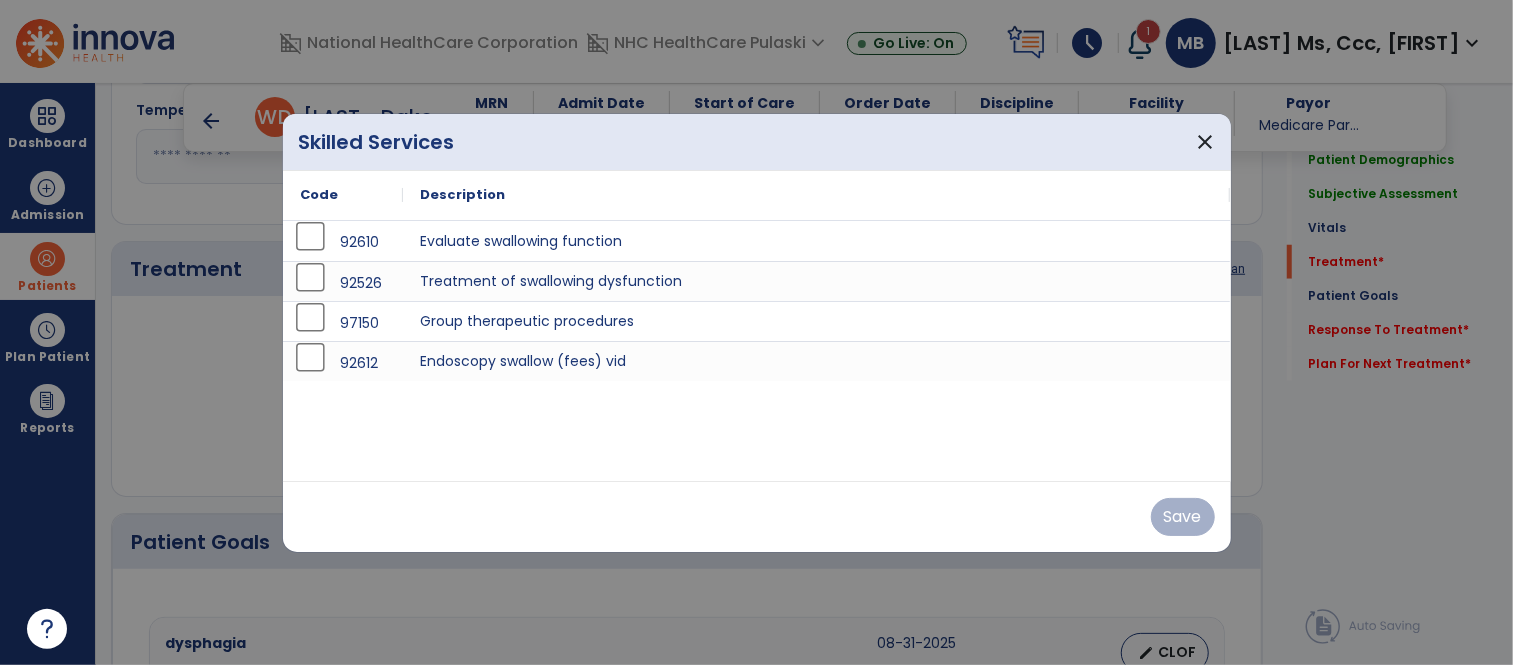 scroll, scrollTop: 1044, scrollLeft: 0, axis: vertical 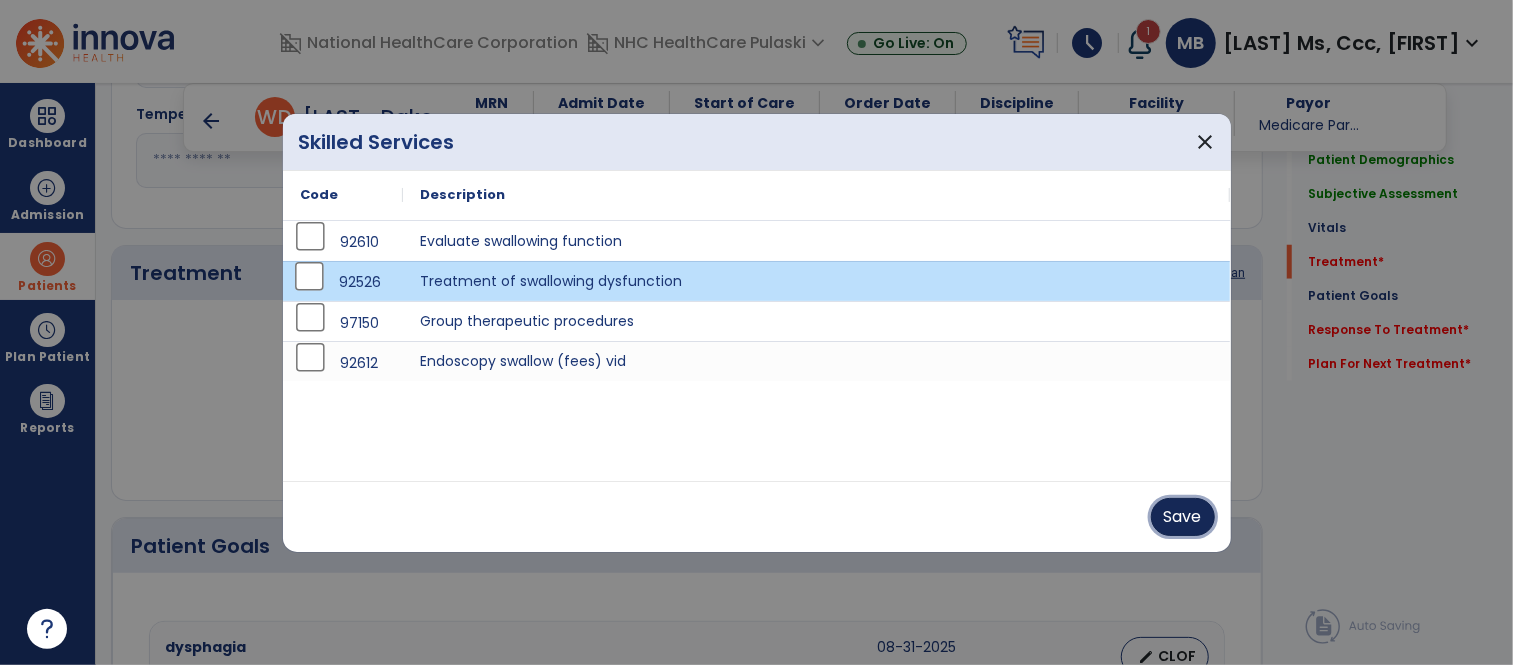 click on "Save" at bounding box center (1183, 517) 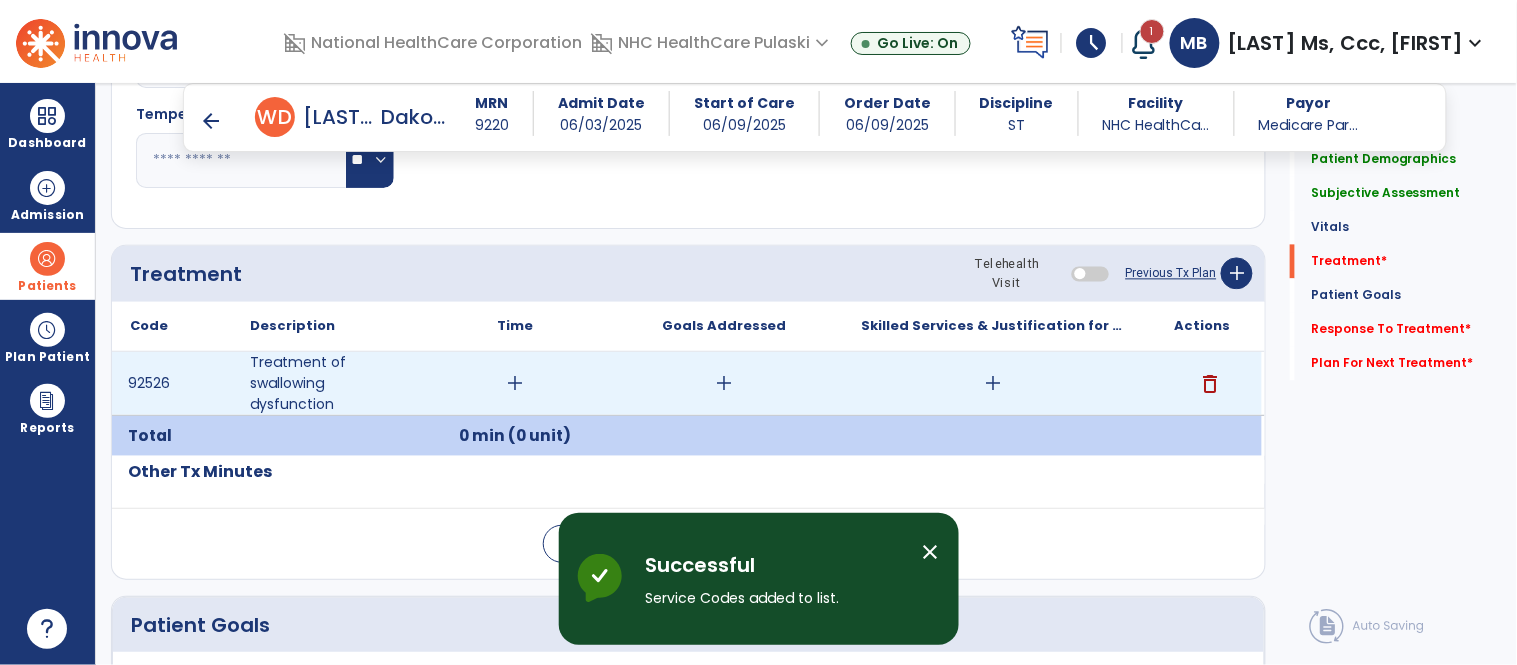click on "add" at bounding box center [515, 383] 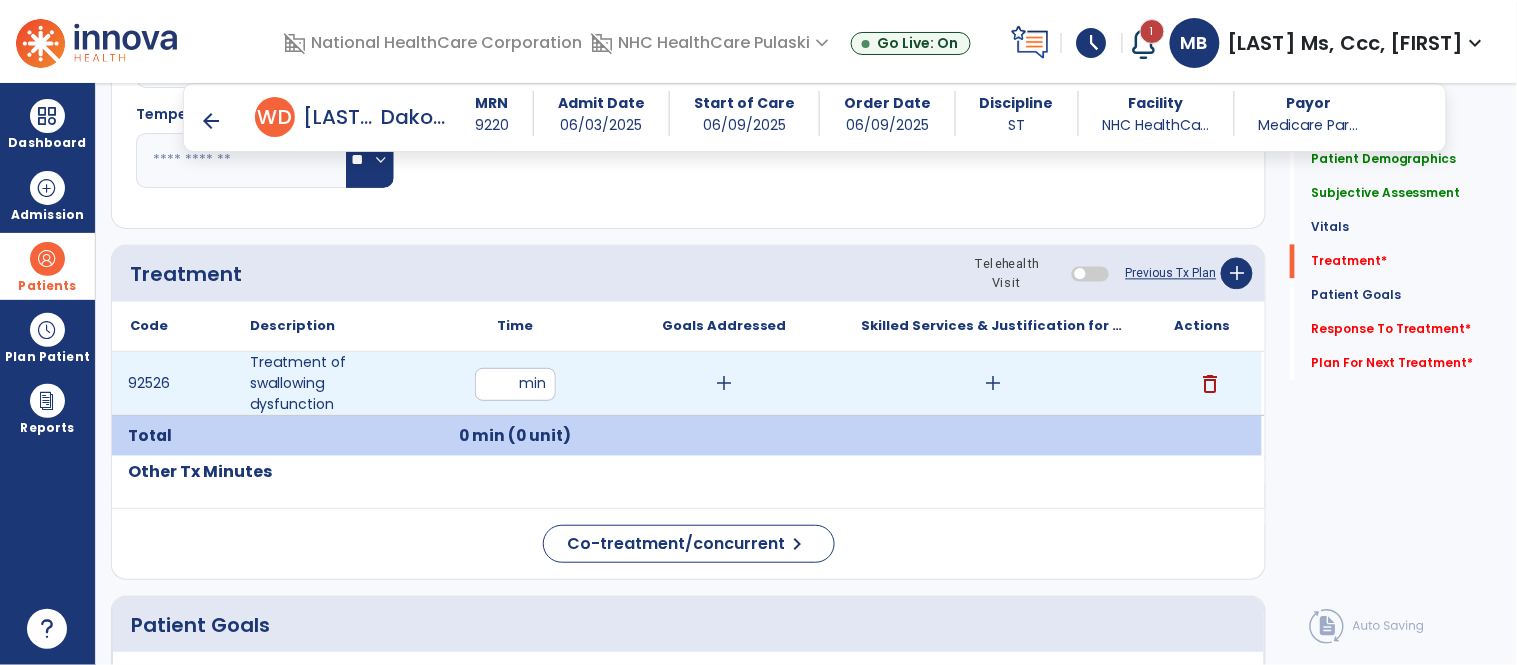 type on "**" 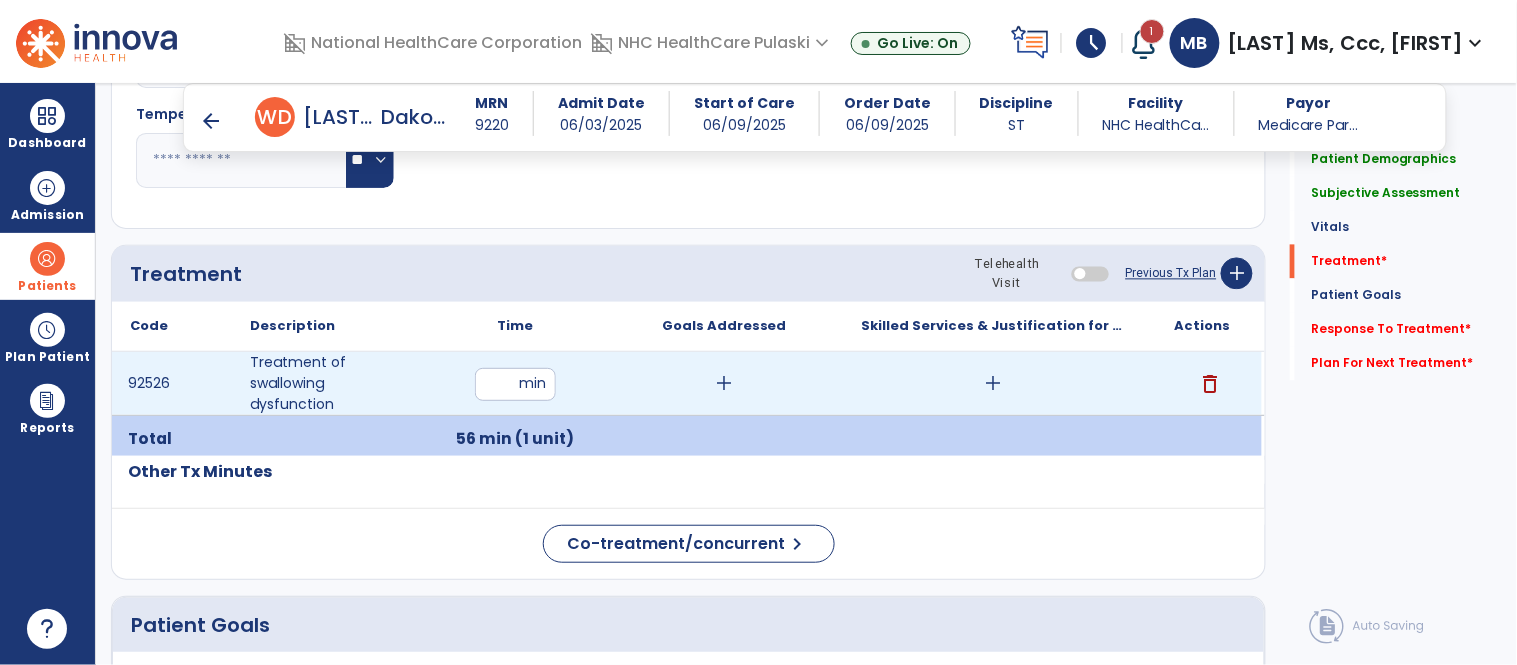 click on "add" at bounding box center (993, 383) 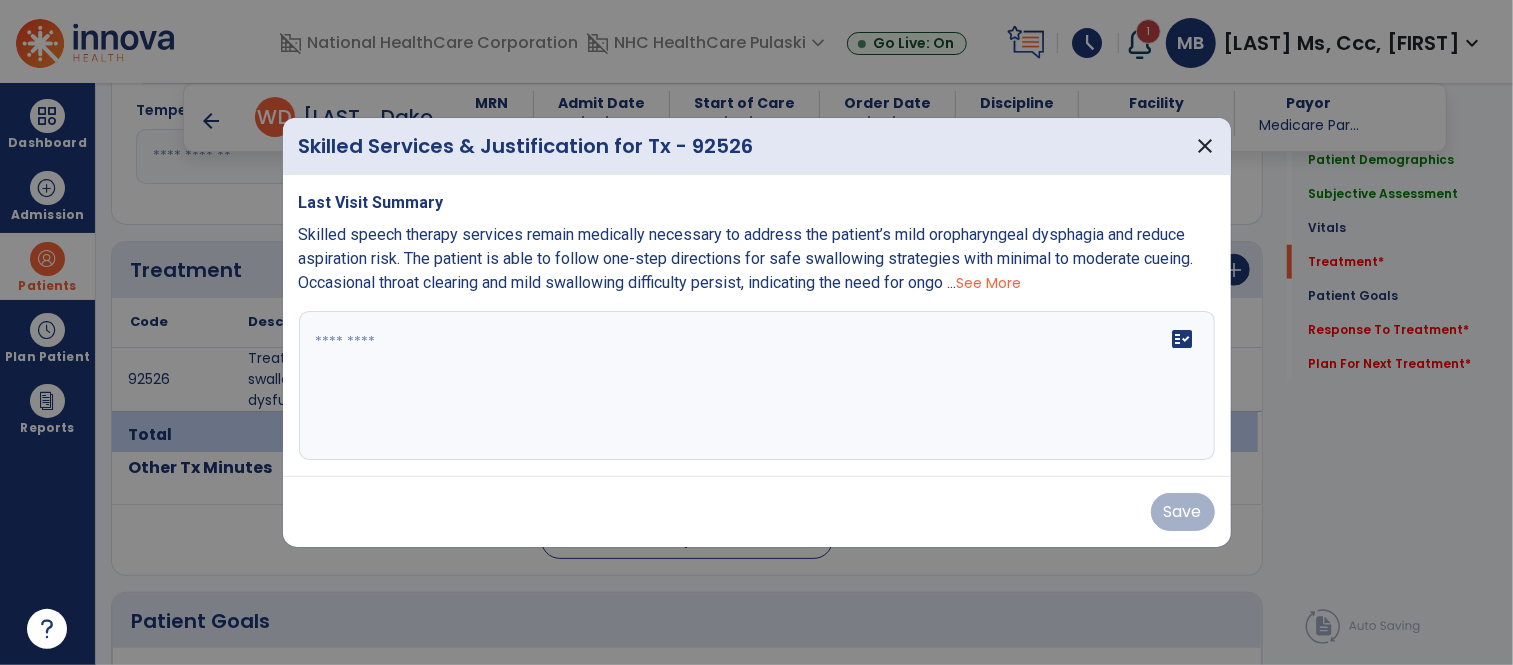 scroll, scrollTop: 1044, scrollLeft: 0, axis: vertical 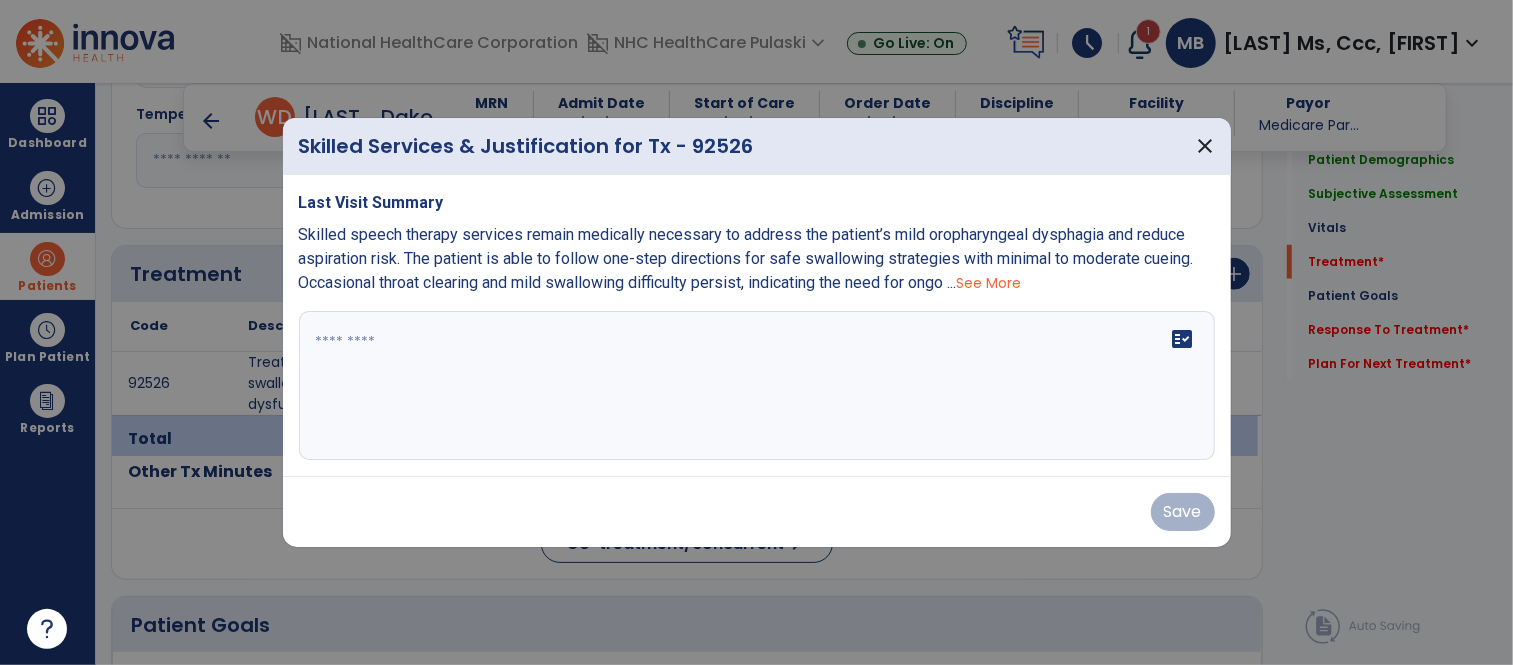 click on "See More" at bounding box center [989, 283] 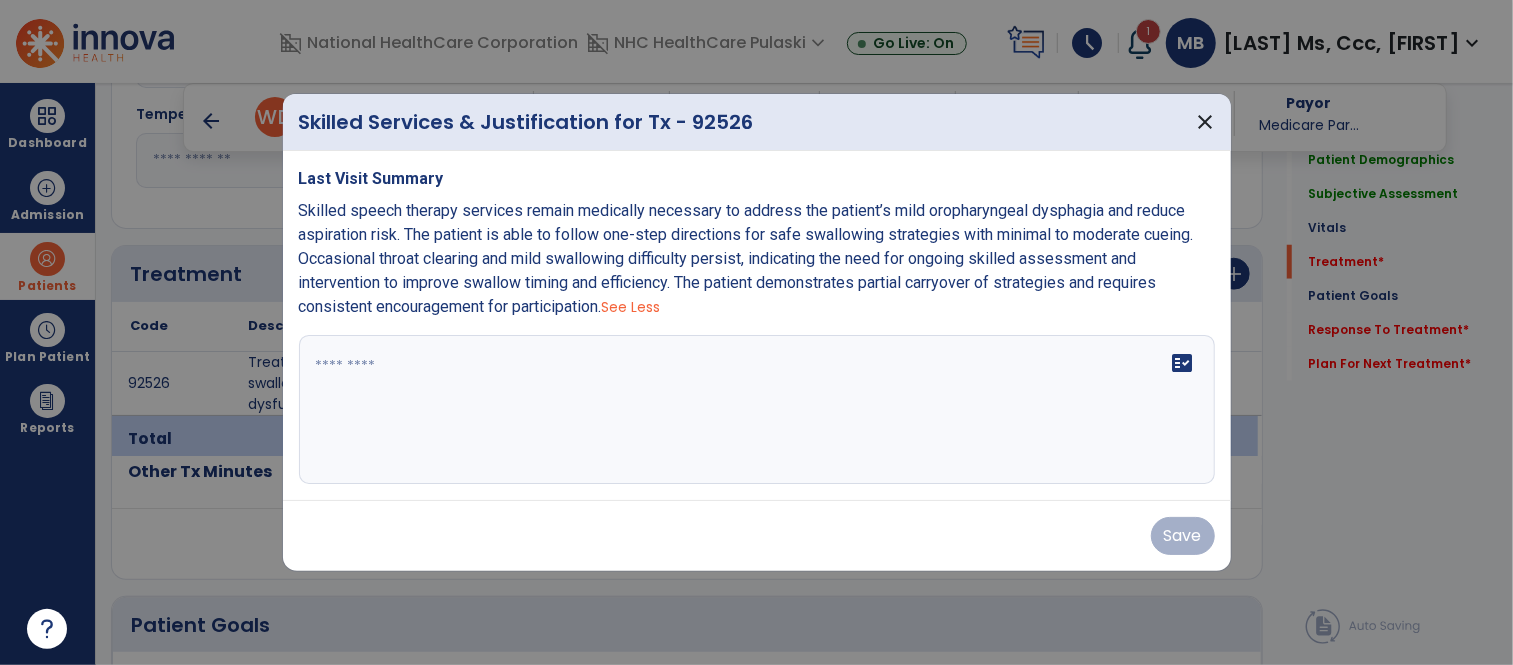 drag, startPoint x: 295, startPoint y: 207, endPoint x: 615, endPoint y: 311, distance: 336.47586 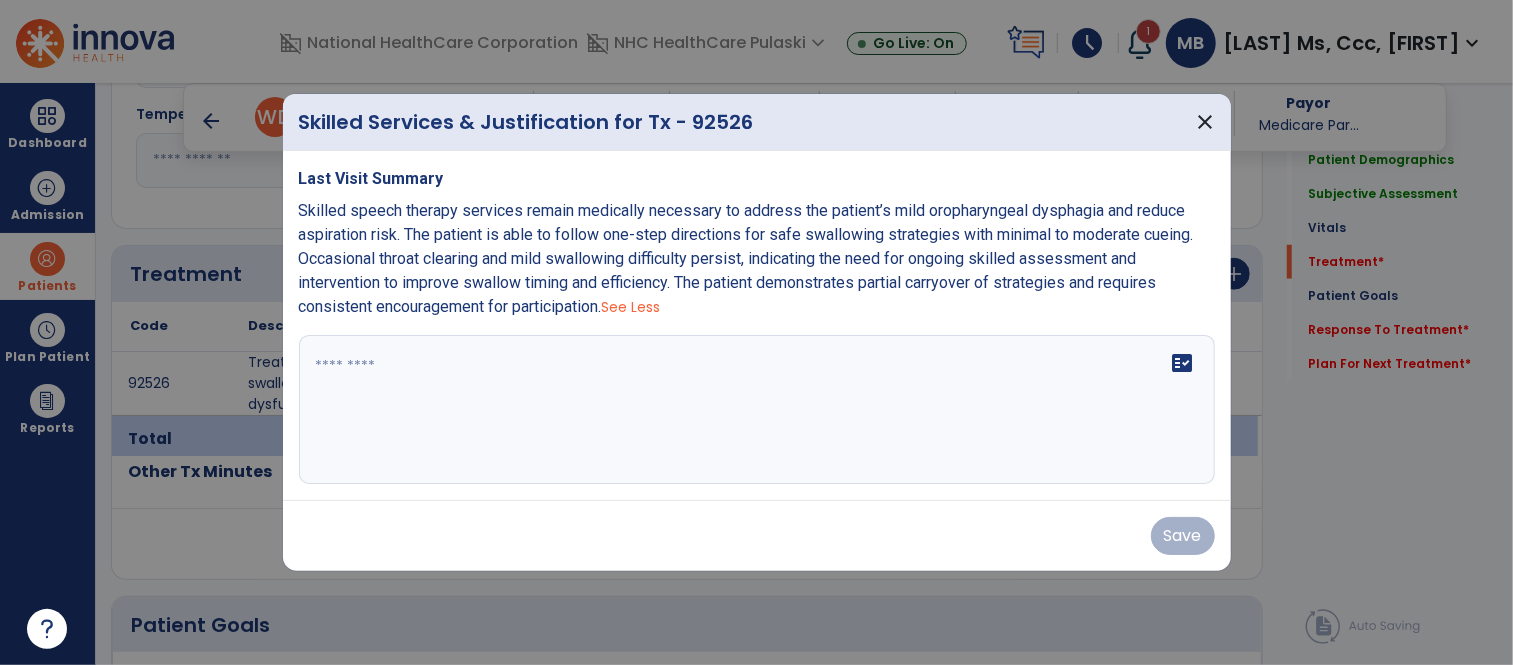 click on "Last Visit Summary Skilled speech therapy services remain medically necessary to address the patient’s mild oropharyngeal dysphagia and reduce aspiration risk. The patient is able to follow one-step directions for safe swallowing strategies with minimal to moderate cueing. Occasional throat clearing and mild swallowing difficulty persist, indicating the need for ongoing skilled assessment and intervention to improve swallow timing and efficiency. The patient demonstrates partial carryover of strategies and requires consistent encouragement for participation.   See Less   fact_check" at bounding box center (757, 326) 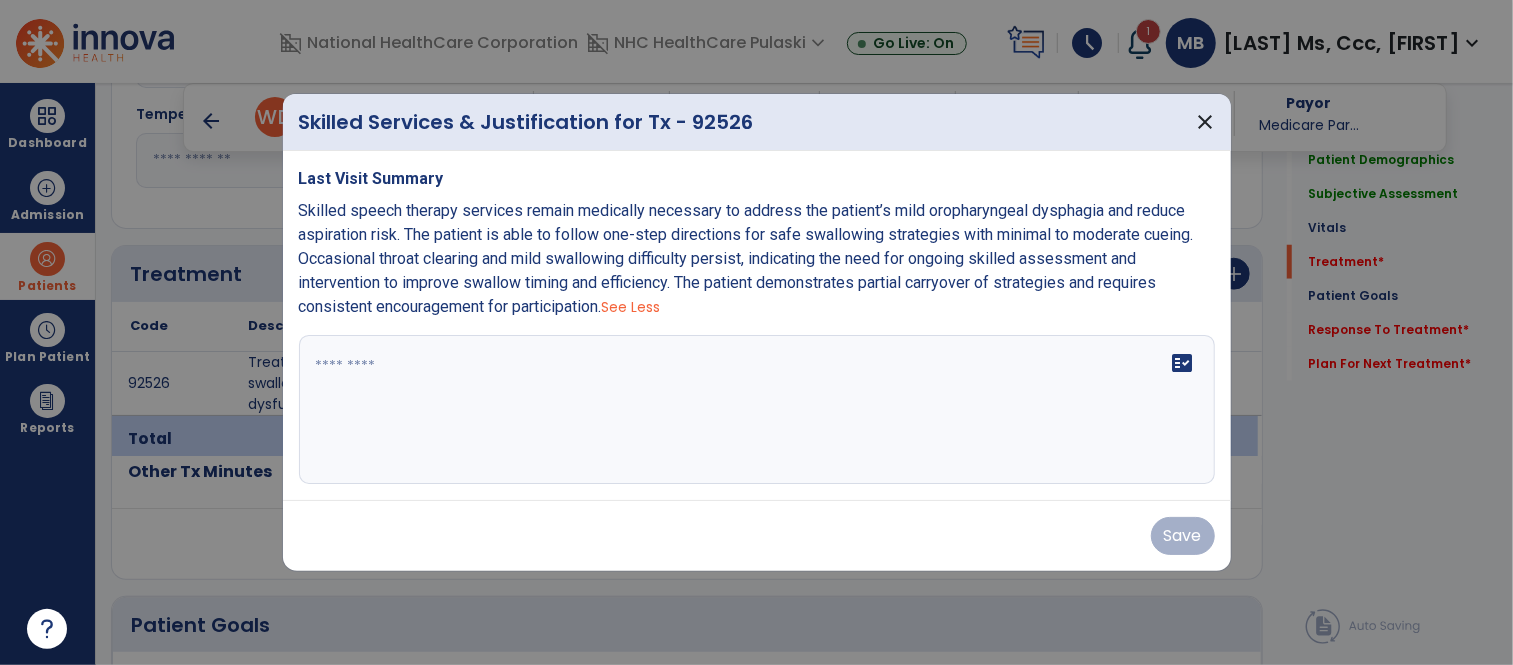 copy on "Skilled speech therapy services remain medically necessary to address the patient’s mild oropharyngeal dysphagia and reduce aspiration risk. The patient is able to follow one-step directions for safe swallowing strategies with minimal to moderate cueing. Occasional throat clearing and mild swallowing difficulty persist, indicating the need for ongoing skilled assessment and intervention to improve swallow timing and efficiency. The patient demonstrates partial carryover of strategies and requires consistent encouragement for participation." 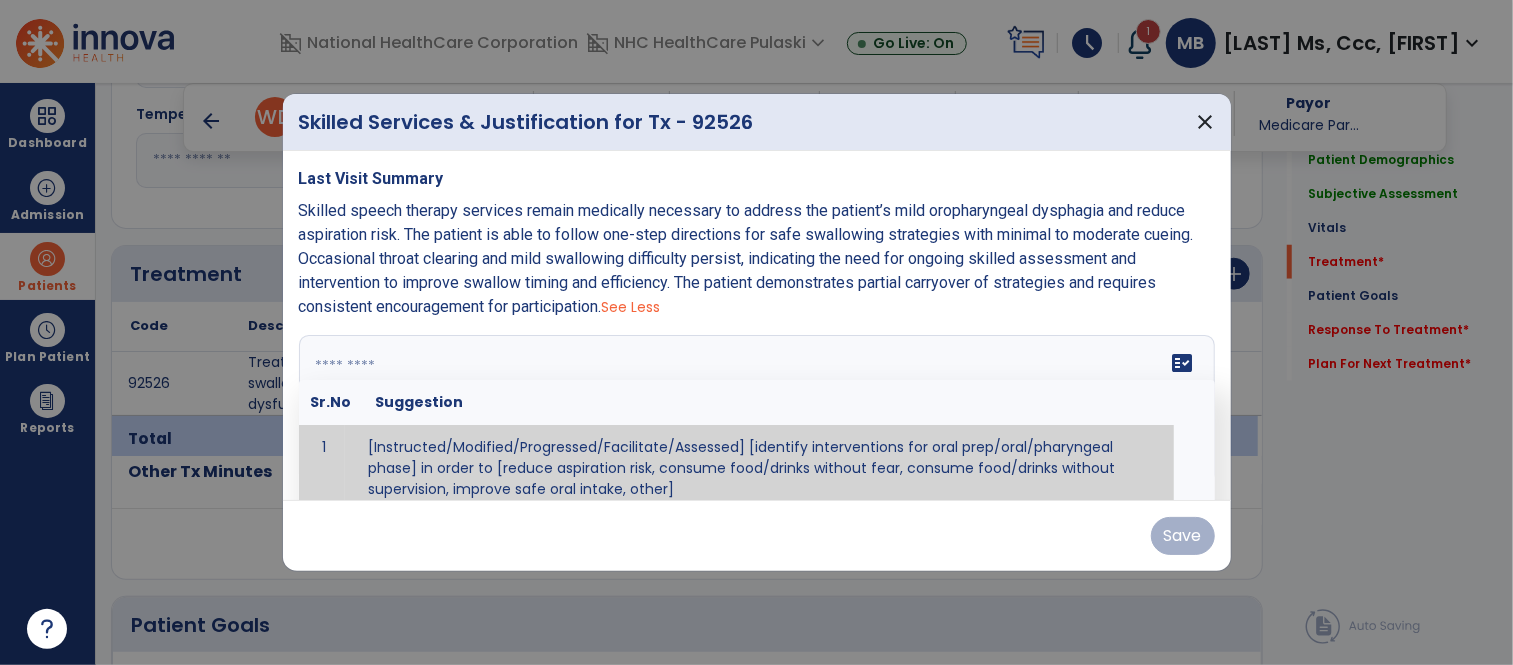 click at bounding box center [754, 410] 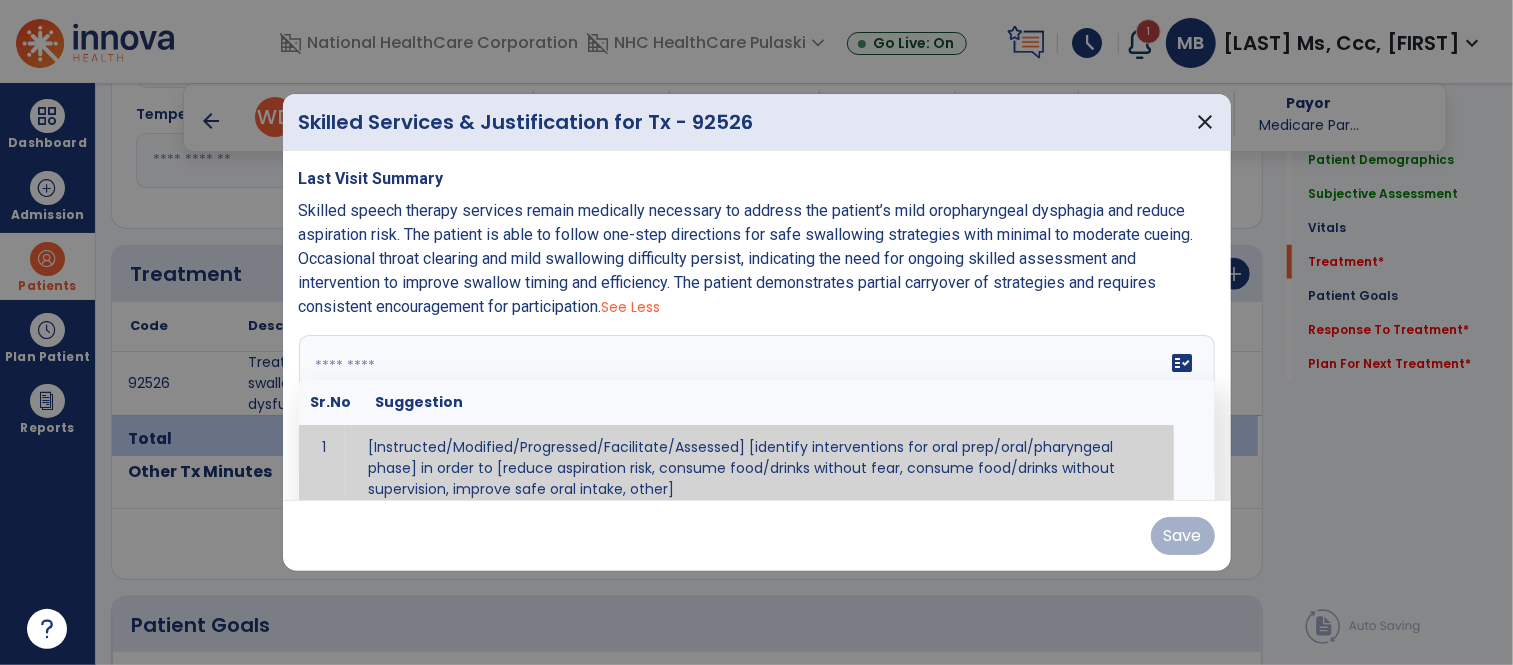 scroll, scrollTop: 11, scrollLeft: 0, axis: vertical 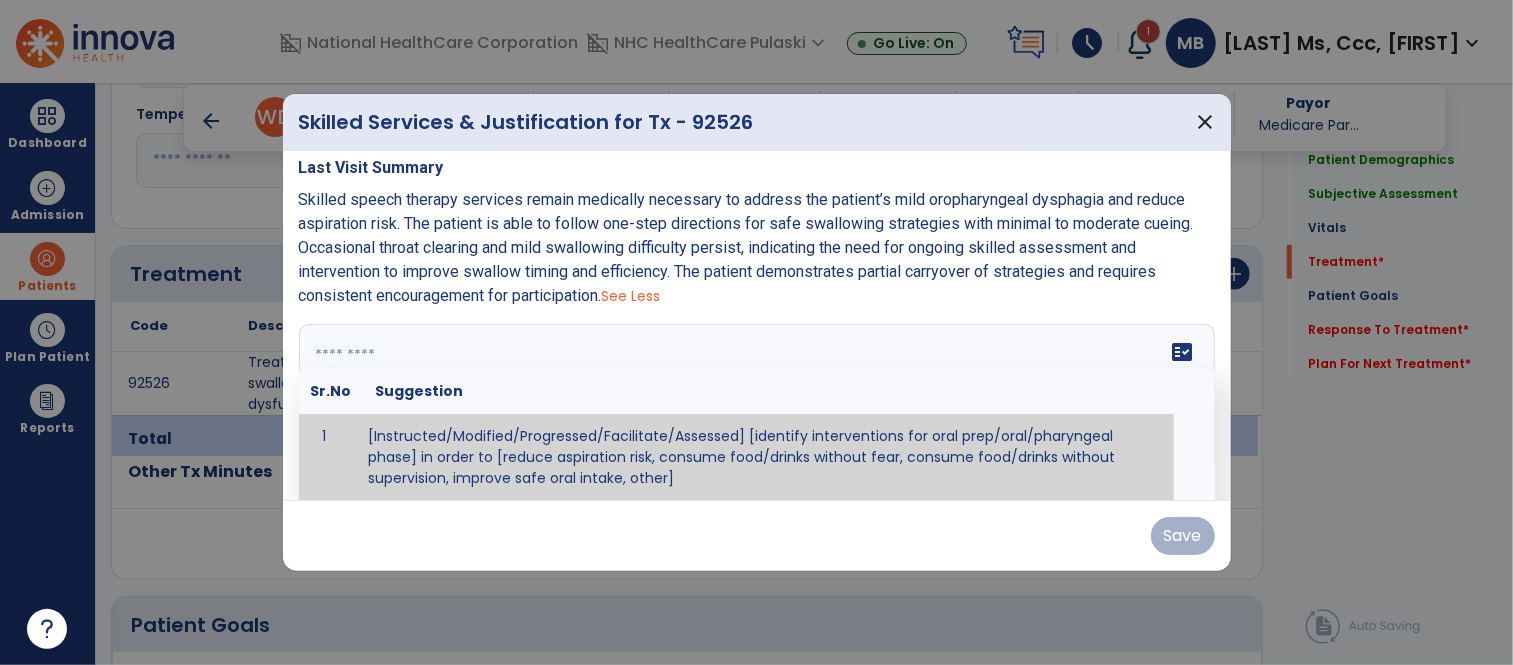 paste on "**********" 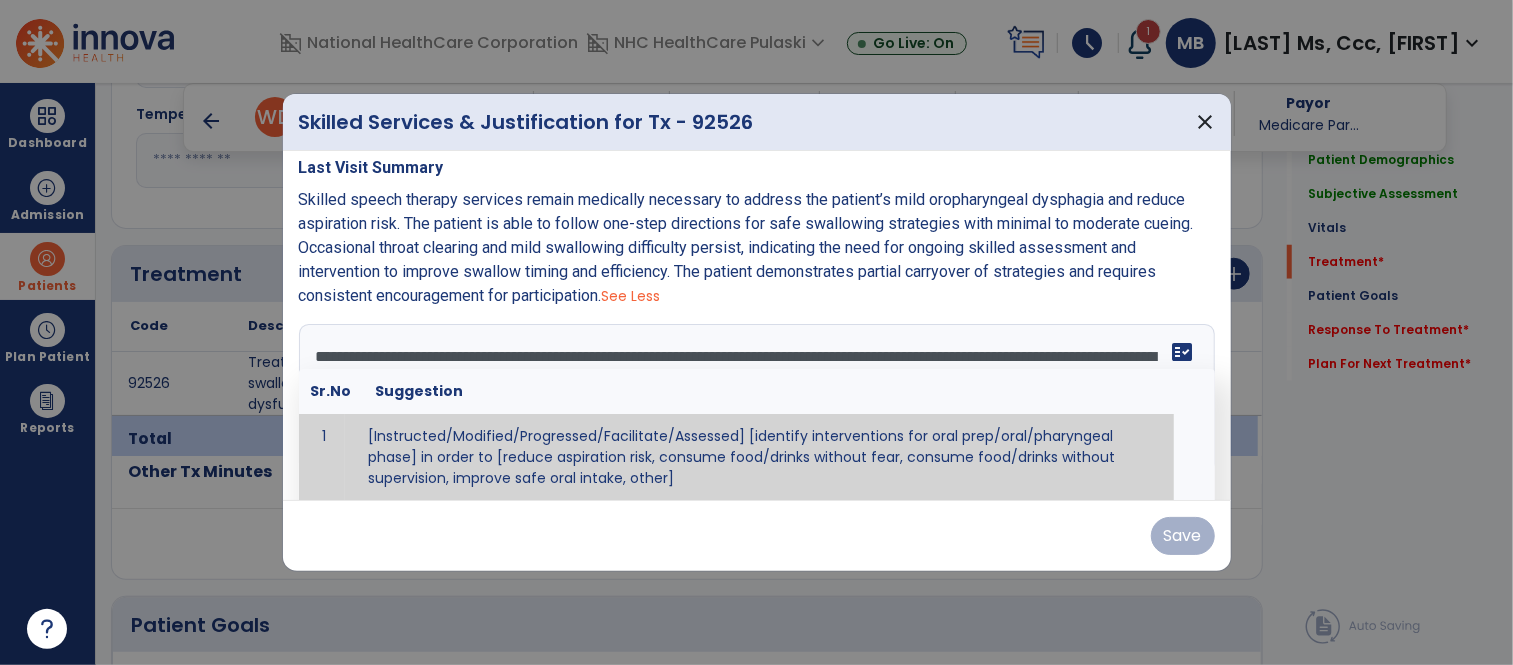 scroll, scrollTop: 15, scrollLeft: 0, axis: vertical 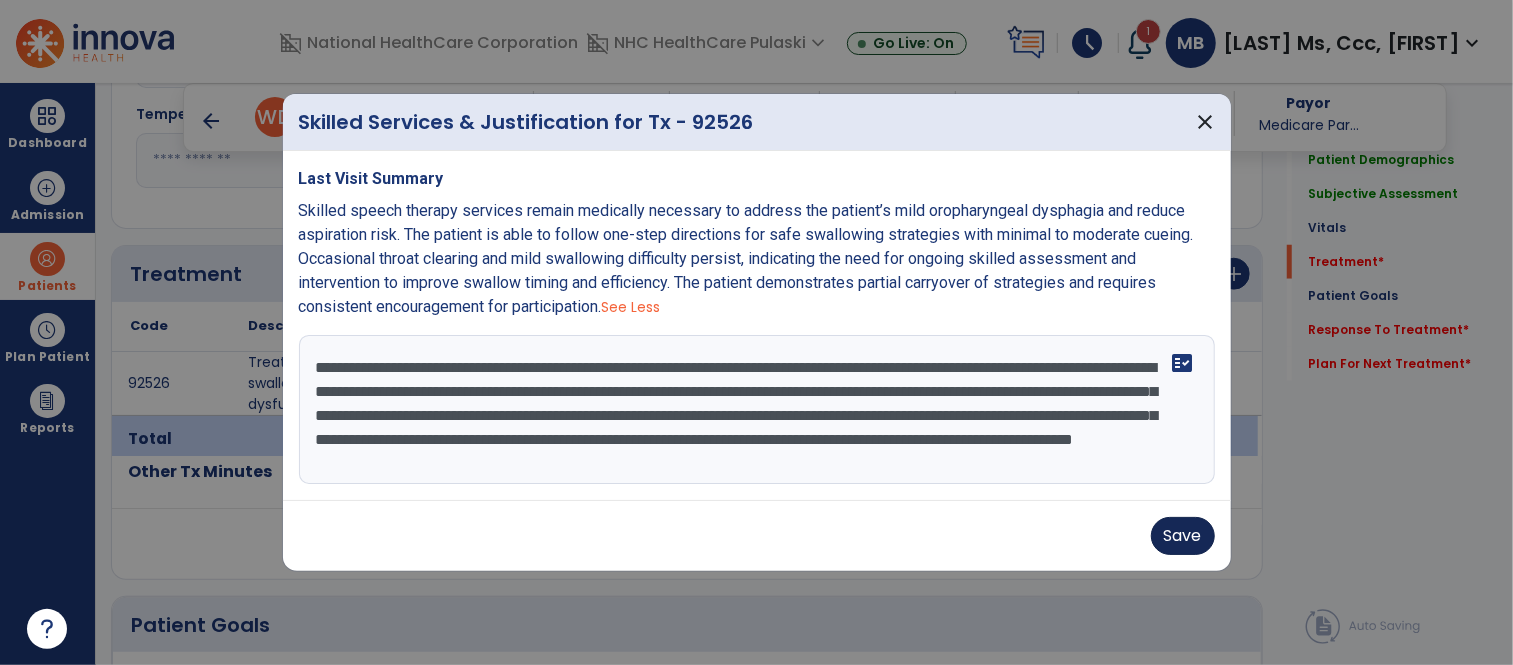 type on "**********" 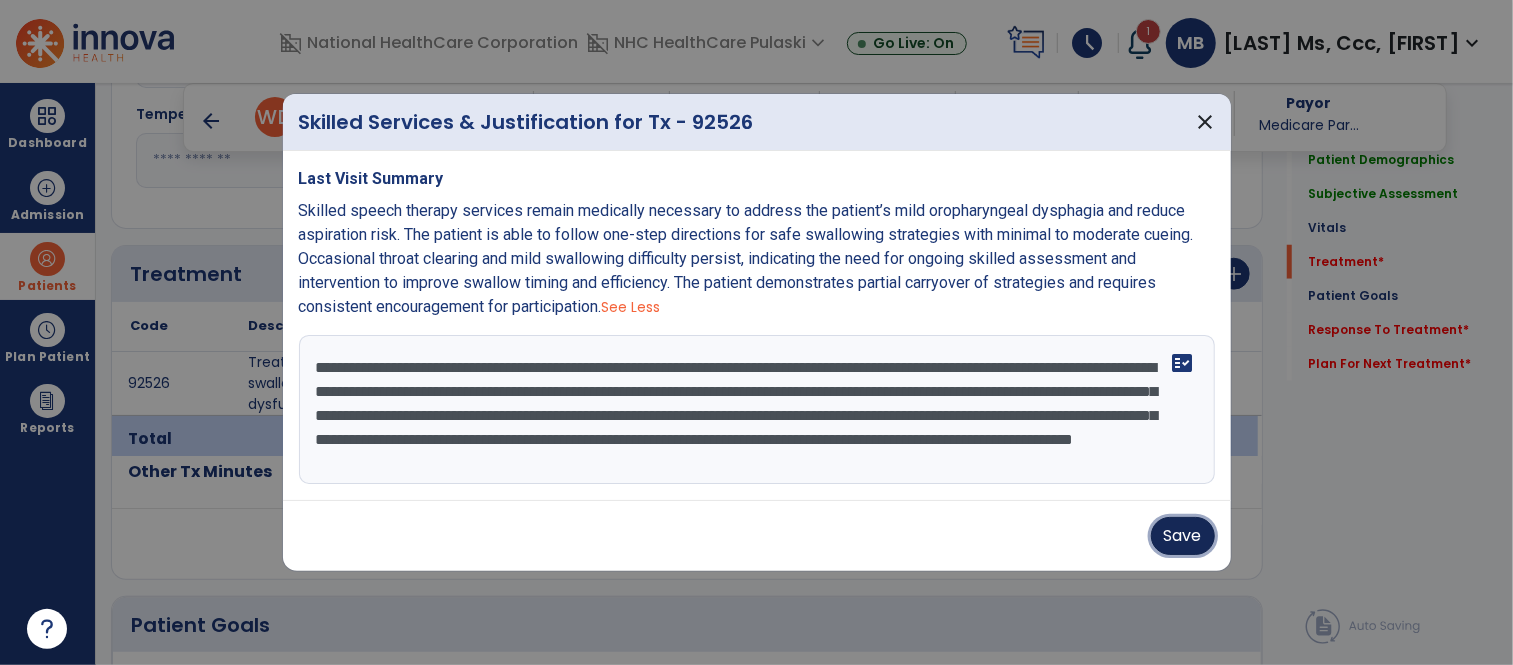 click on "Save" at bounding box center [1183, 536] 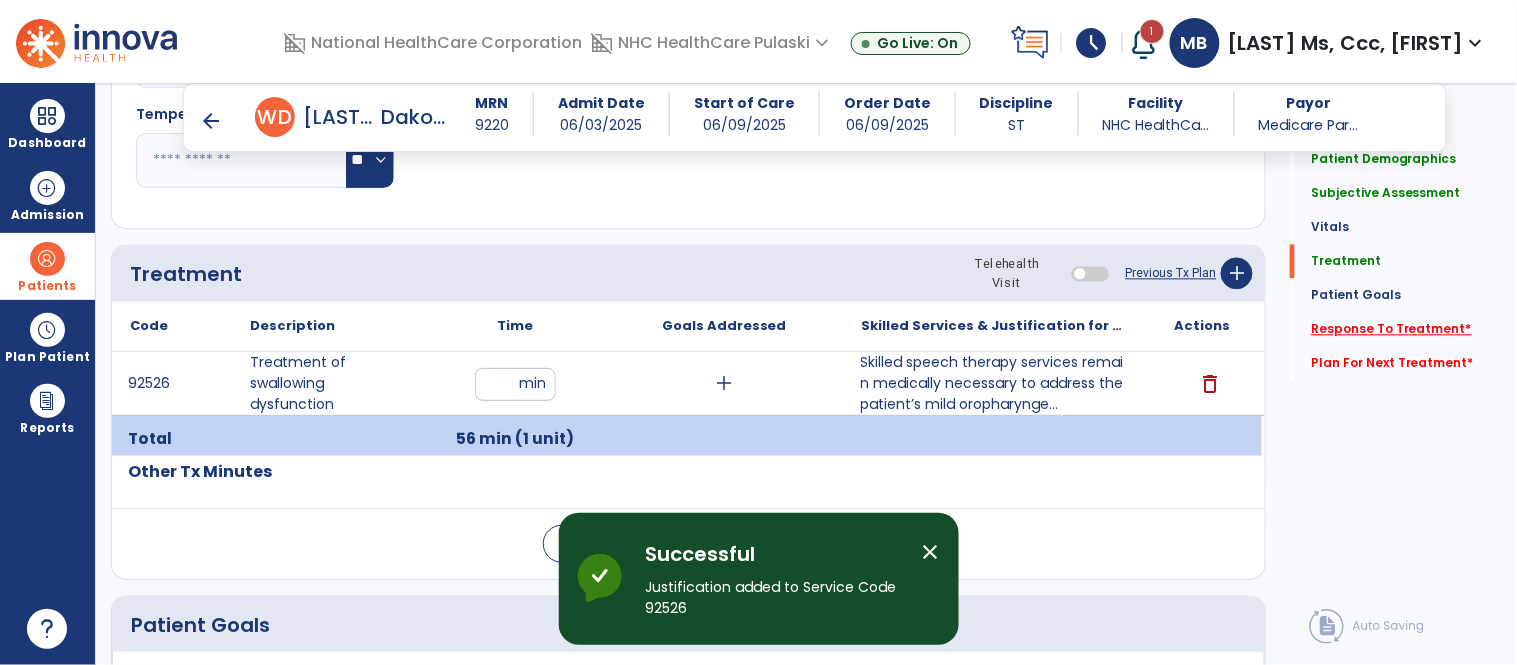 click on "Response To Treatment   *" 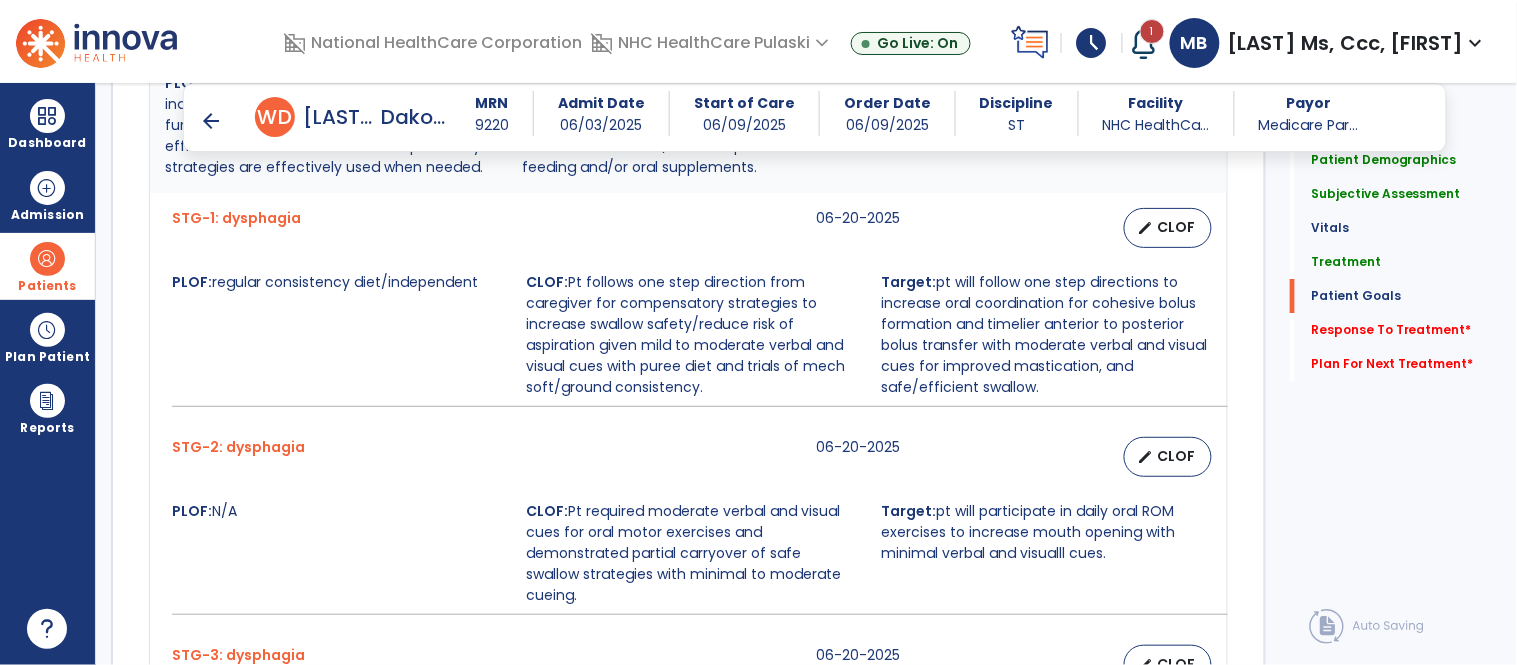 scroll, scrollTop: 1714, scrollLeft: 0, axis: vertical 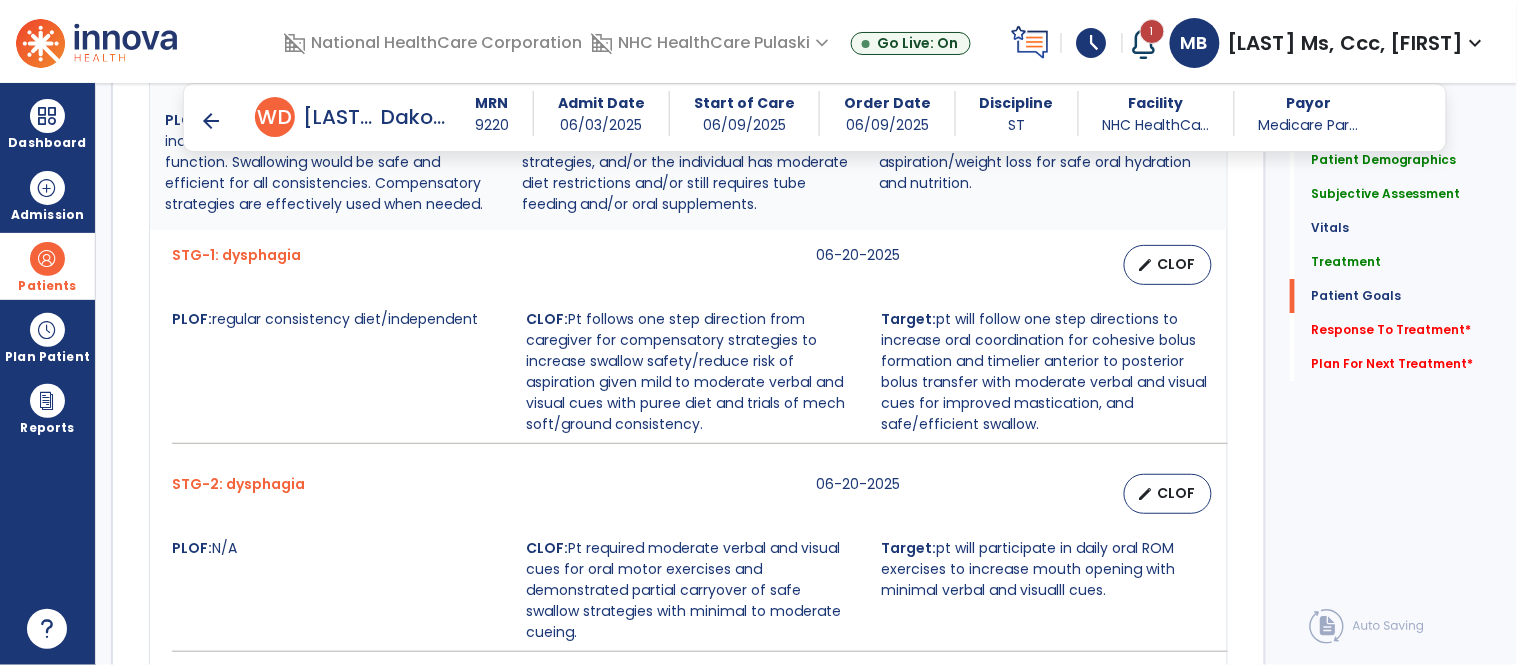 drag, startPoint x: 571, startPoint y: 318, endPoint x: 694, endPoint y: 423, distance: 161.72198 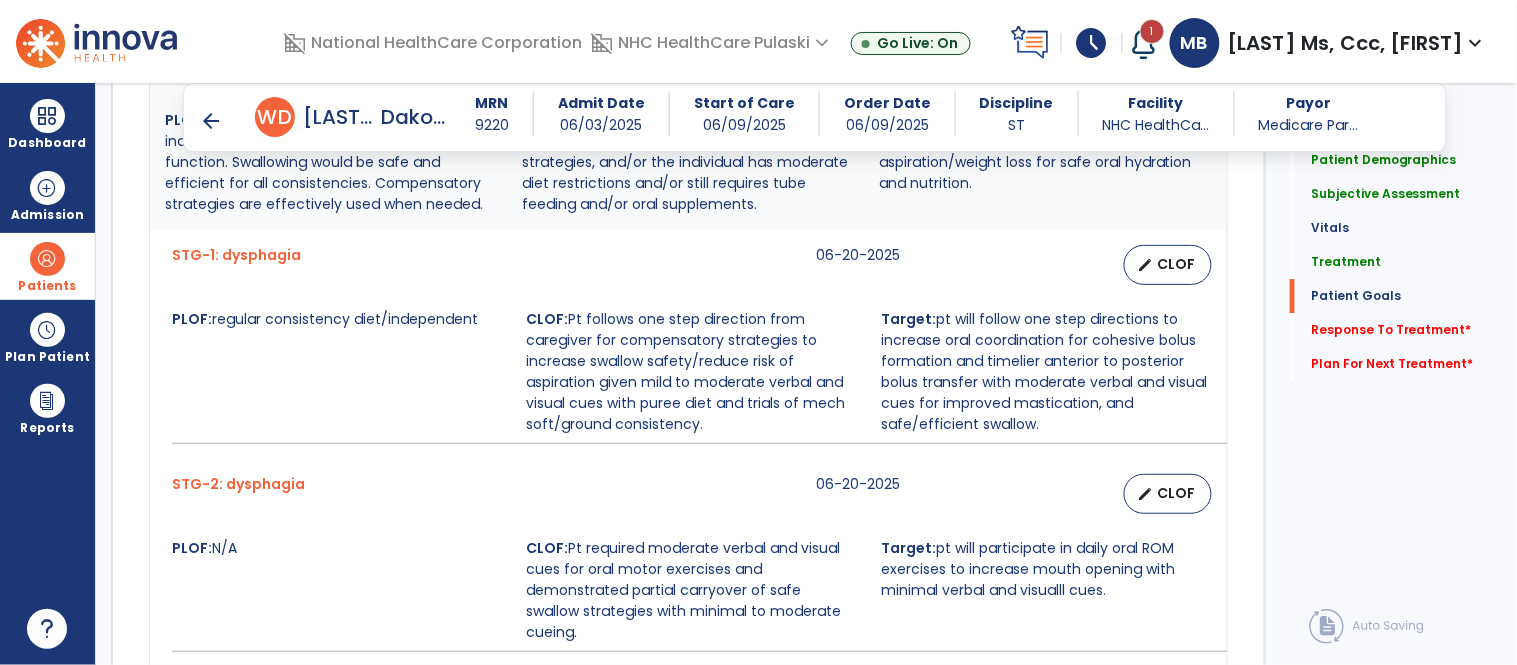 copy on "Pt follows one step direction from caregiver for compensatory strategies to increase swallow safety/reduce risk of aspiration given mild to moderate verbal and visual cues with puree diet and trials of mech soft/ground consistency" 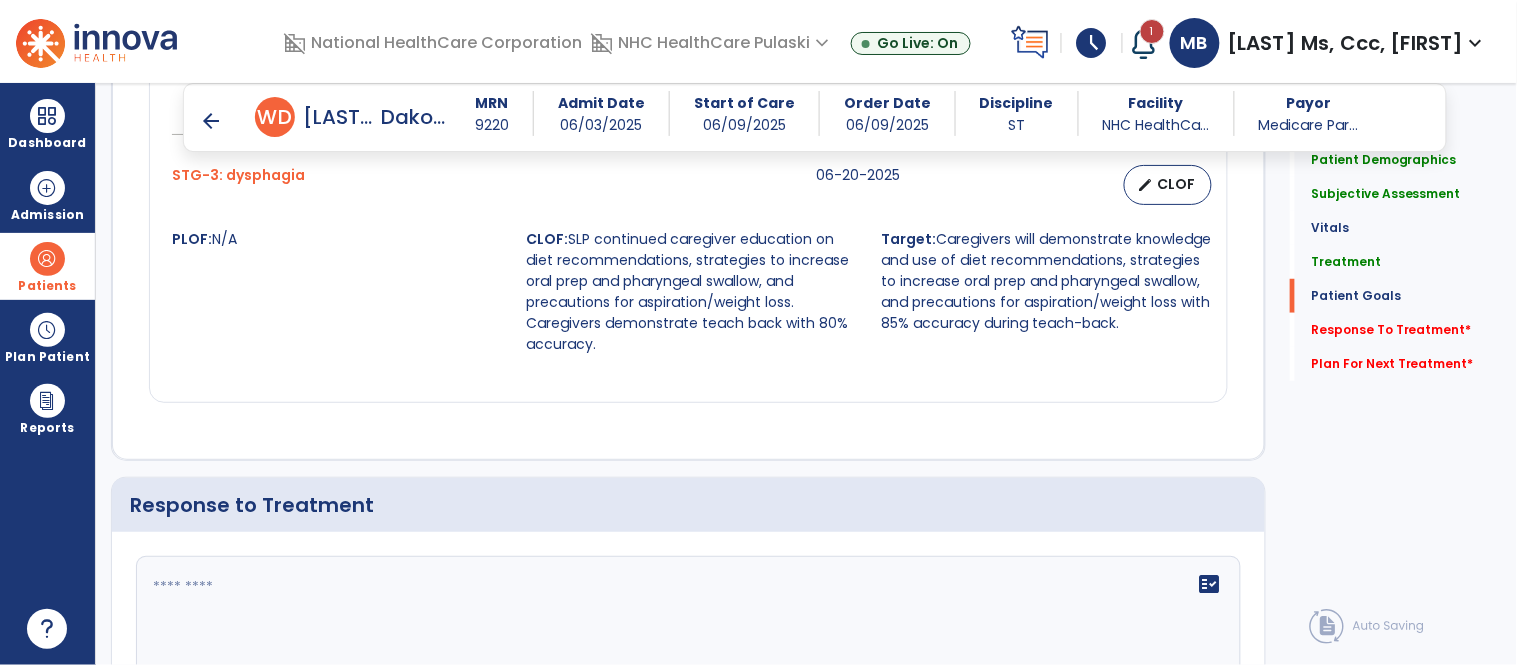 scroll, scrollTop: 2218, scrollLeft: 0, axis: vertical 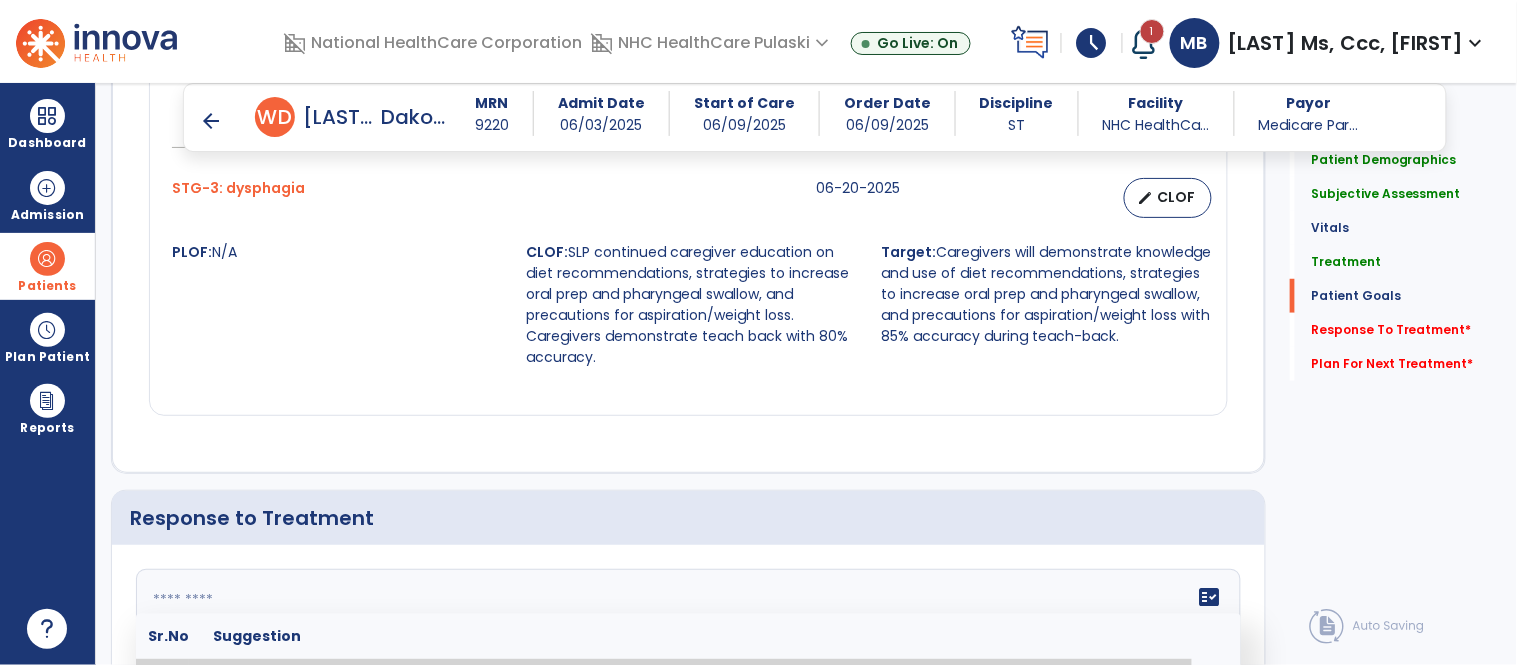 click 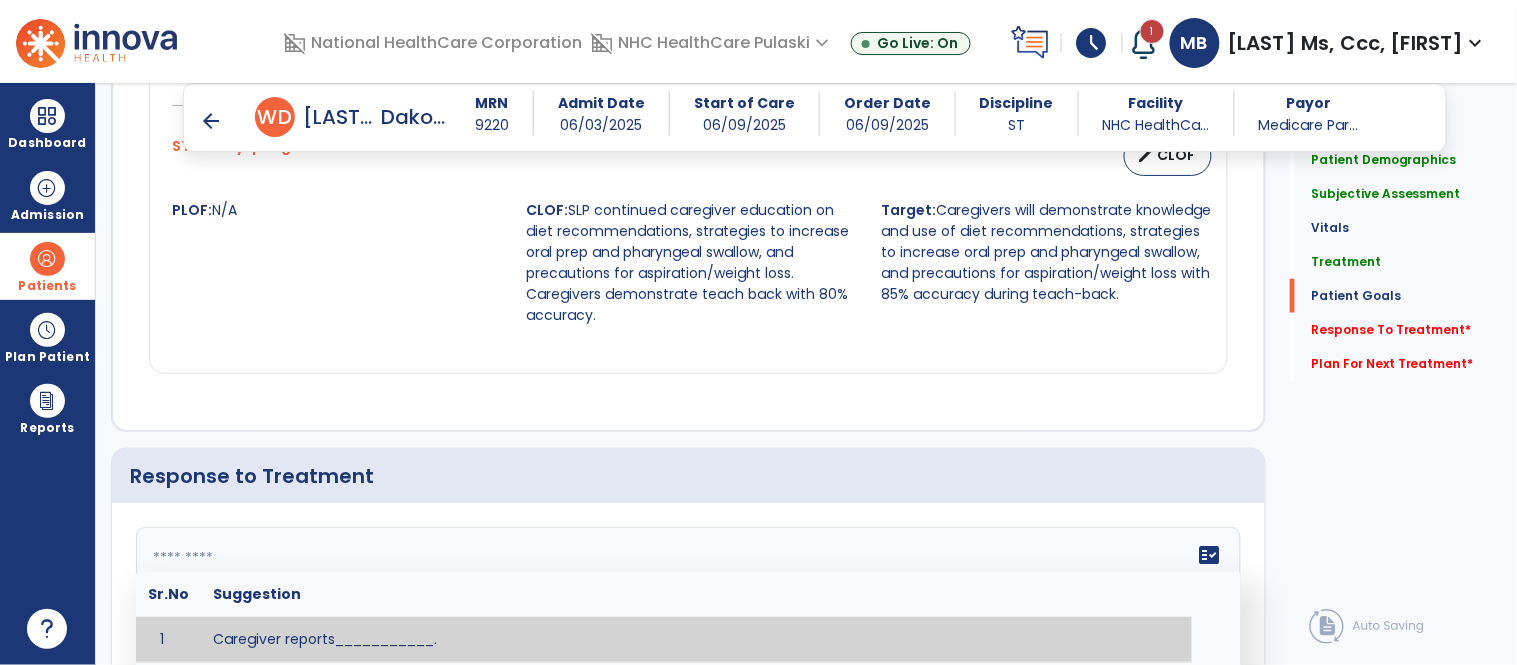 paste on "**********" 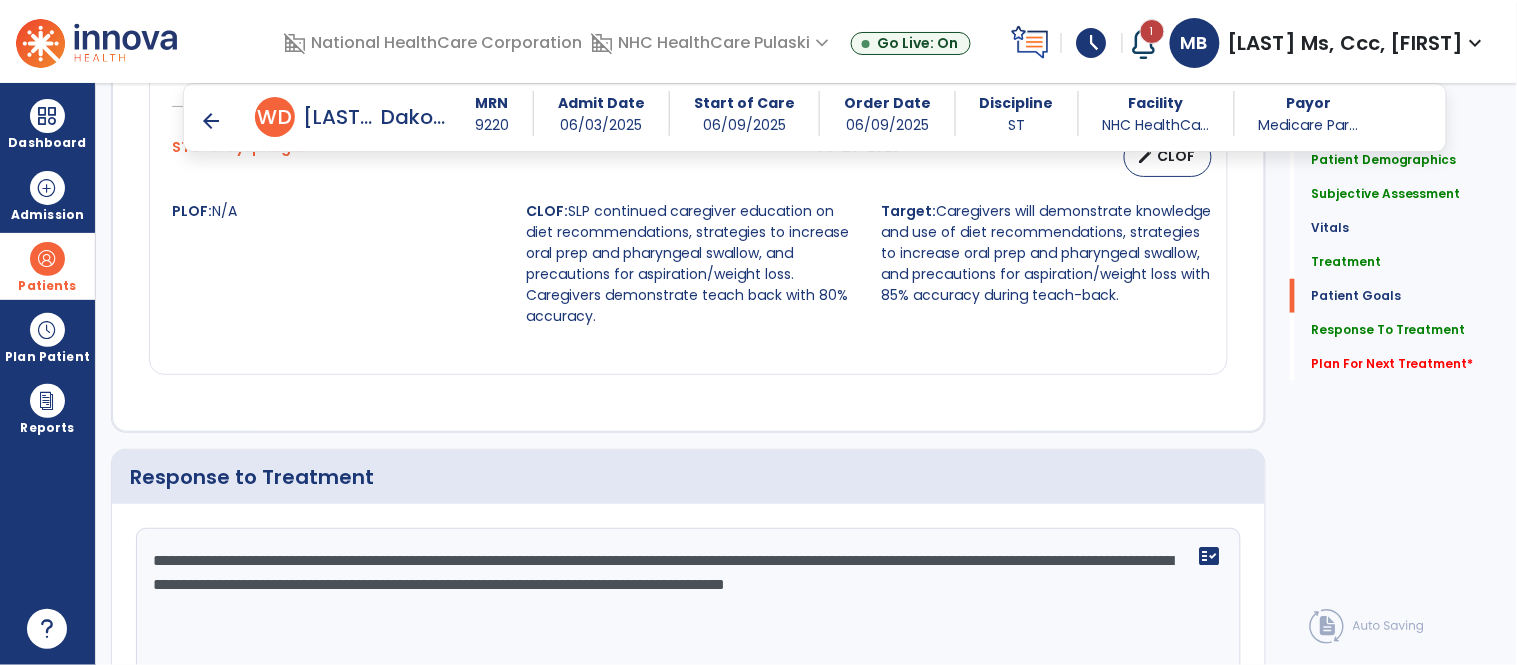 scroll, scrollTop: 2260, scrollLeft: 0, axis: vertical 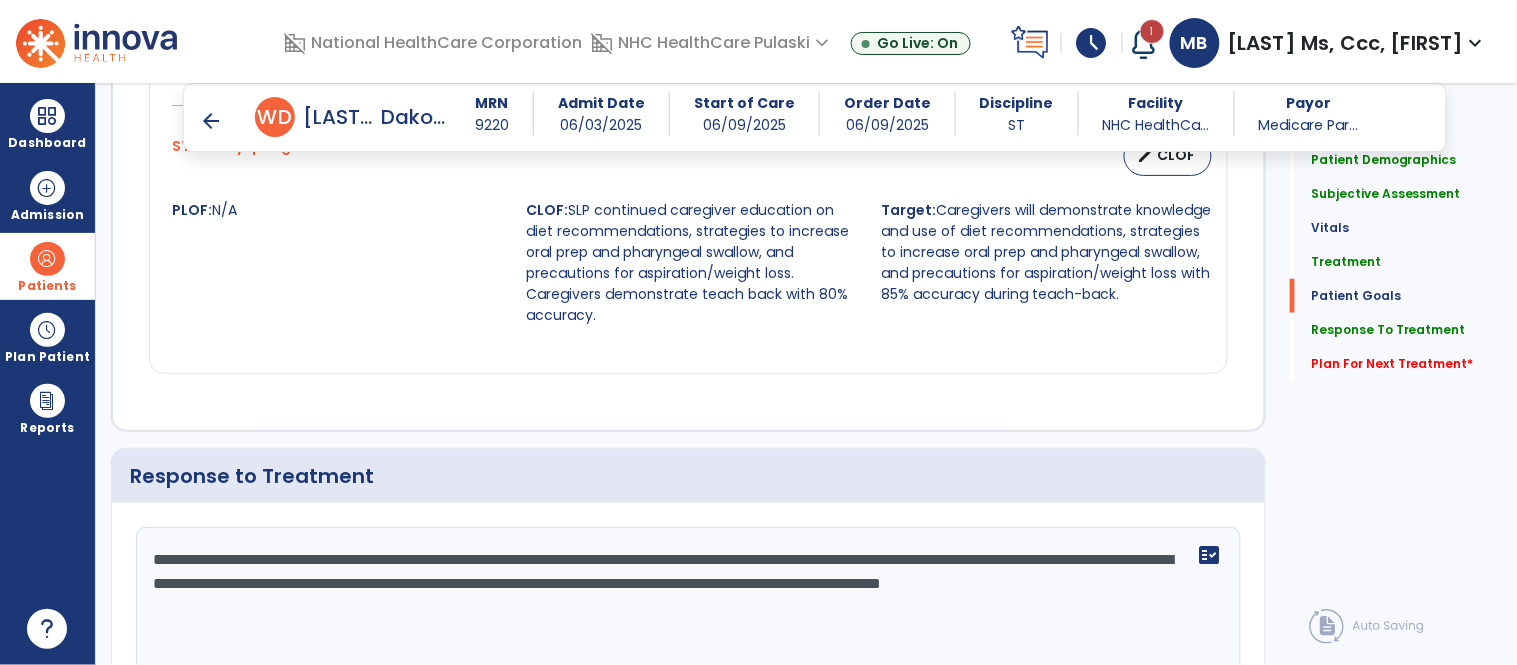 click on "**********" 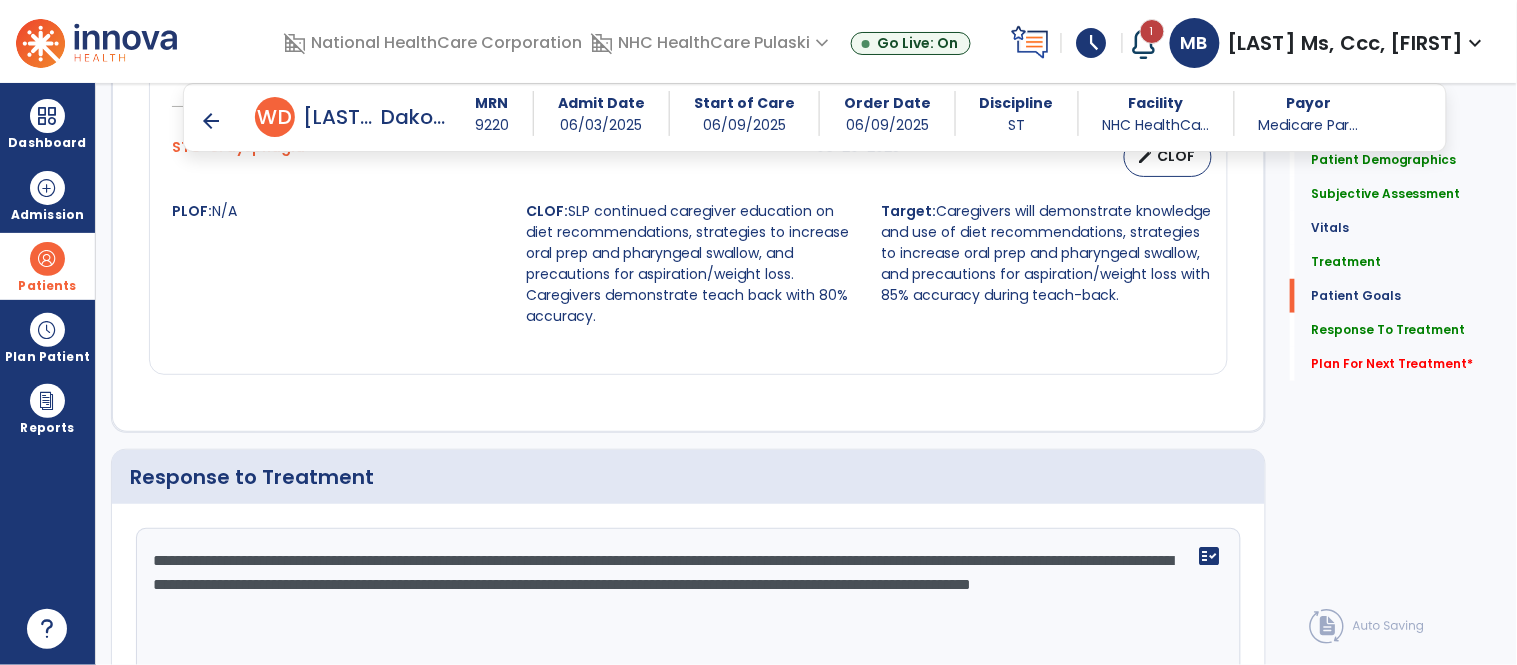 scroll, scrollTop: 2260, scrollLeft: 0, axis: vertical 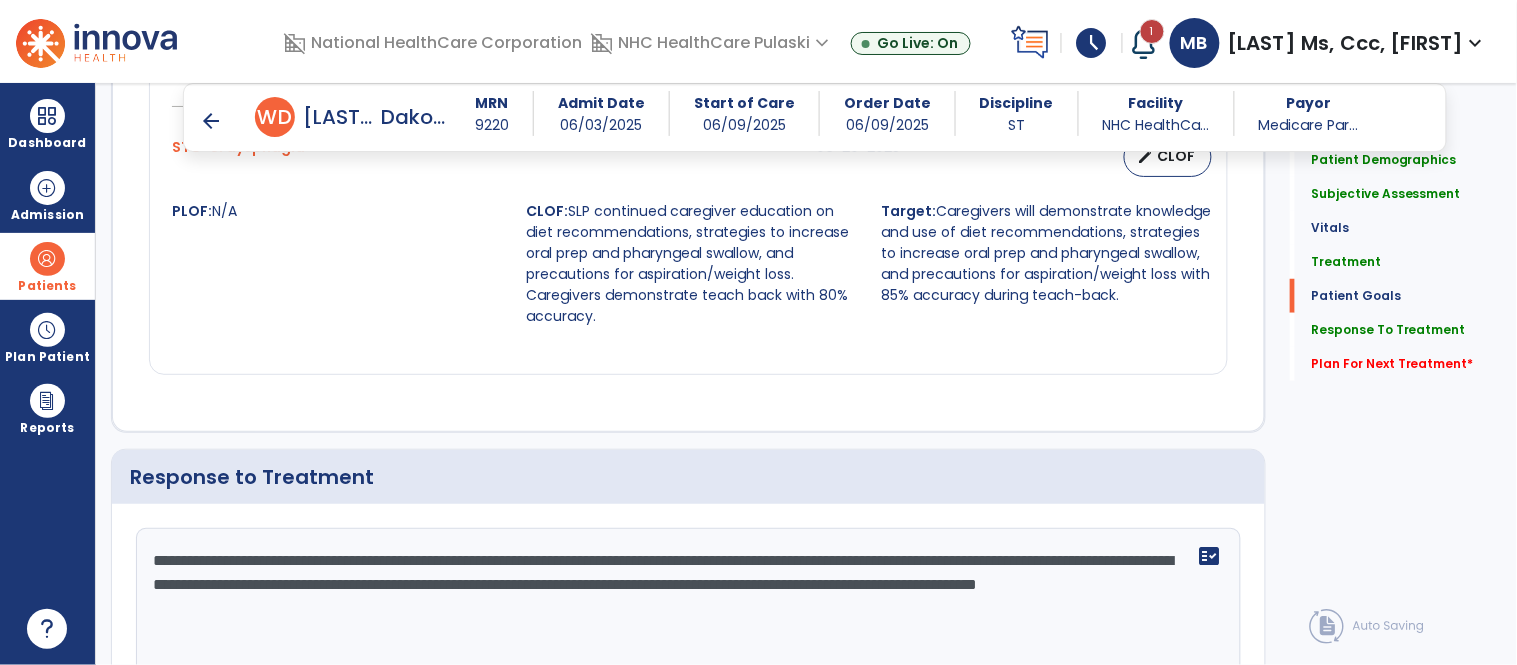 click on "**********" 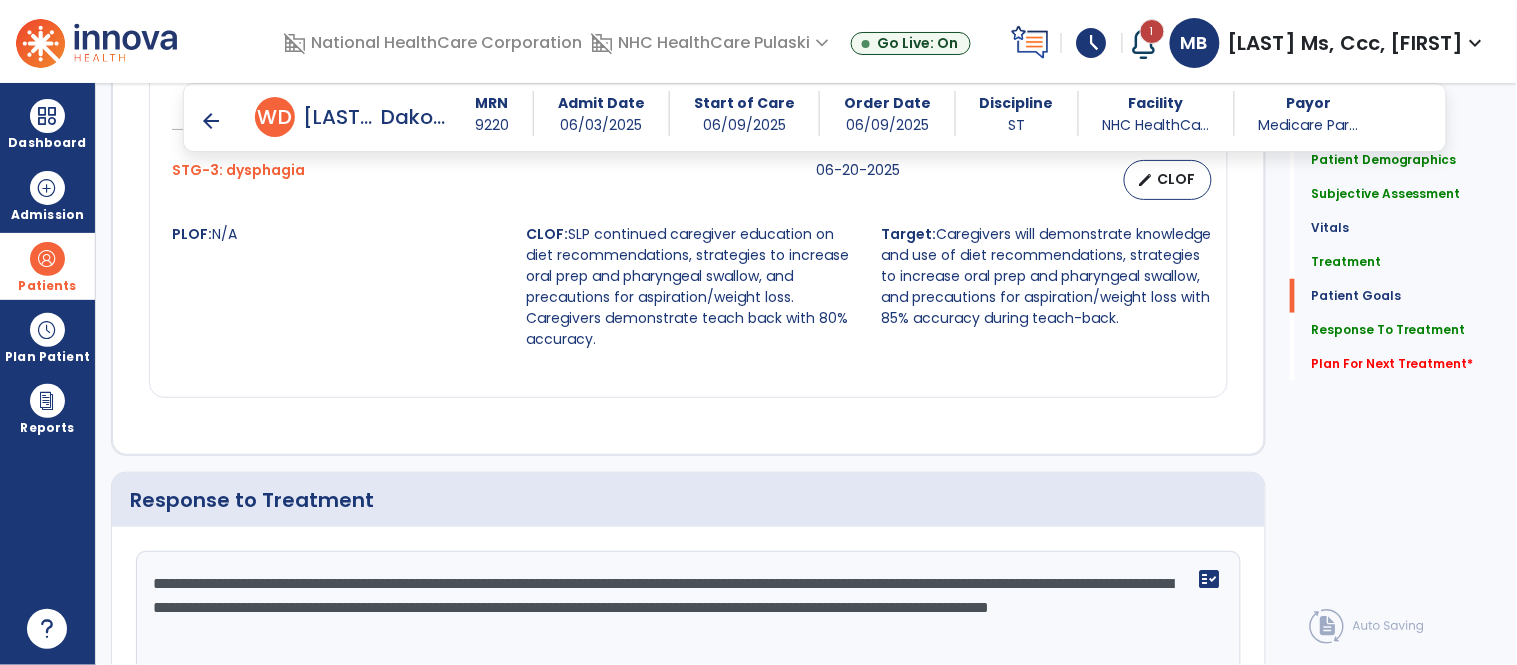 scroll, scrollTop: 2260, scrollLeft: 0, axis: vertical 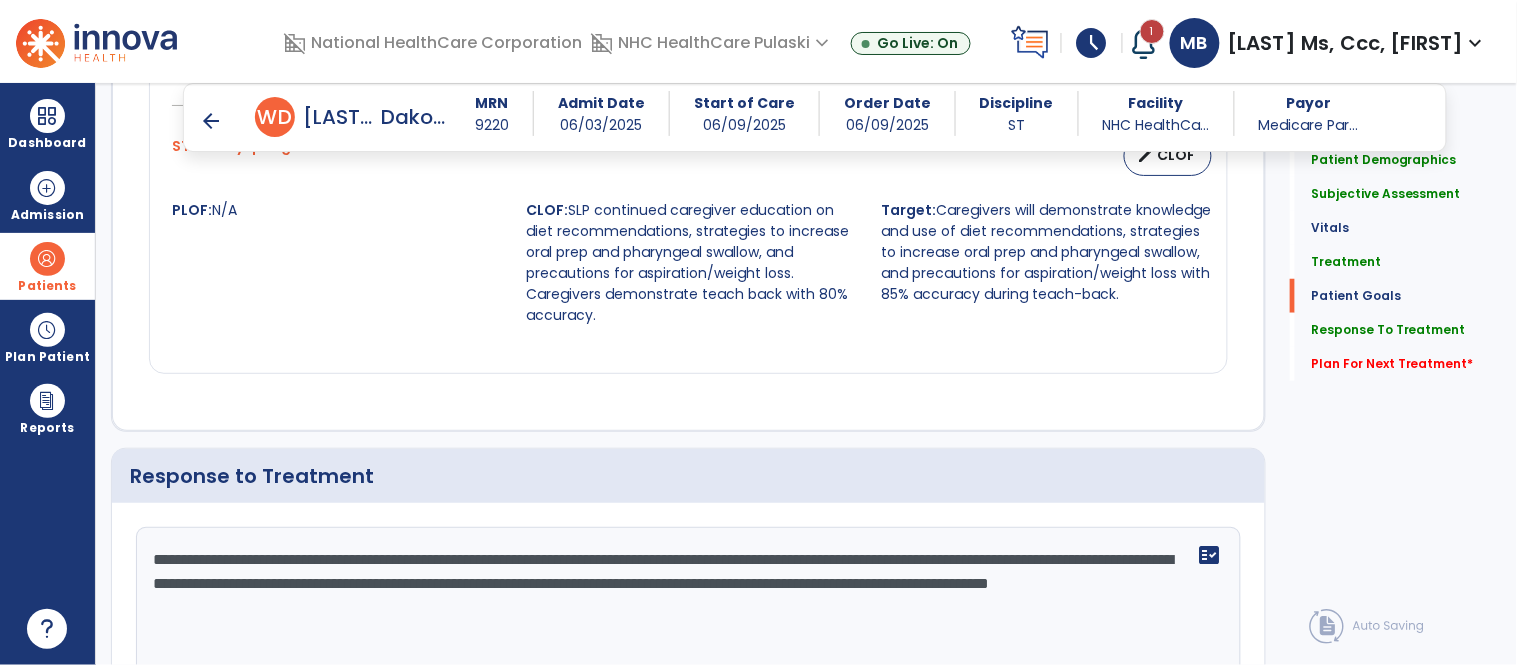 drag, startPoint x: 574, startPoint y: 210, endPoint x: 591, endPoint y: 324, distance: 115.260574 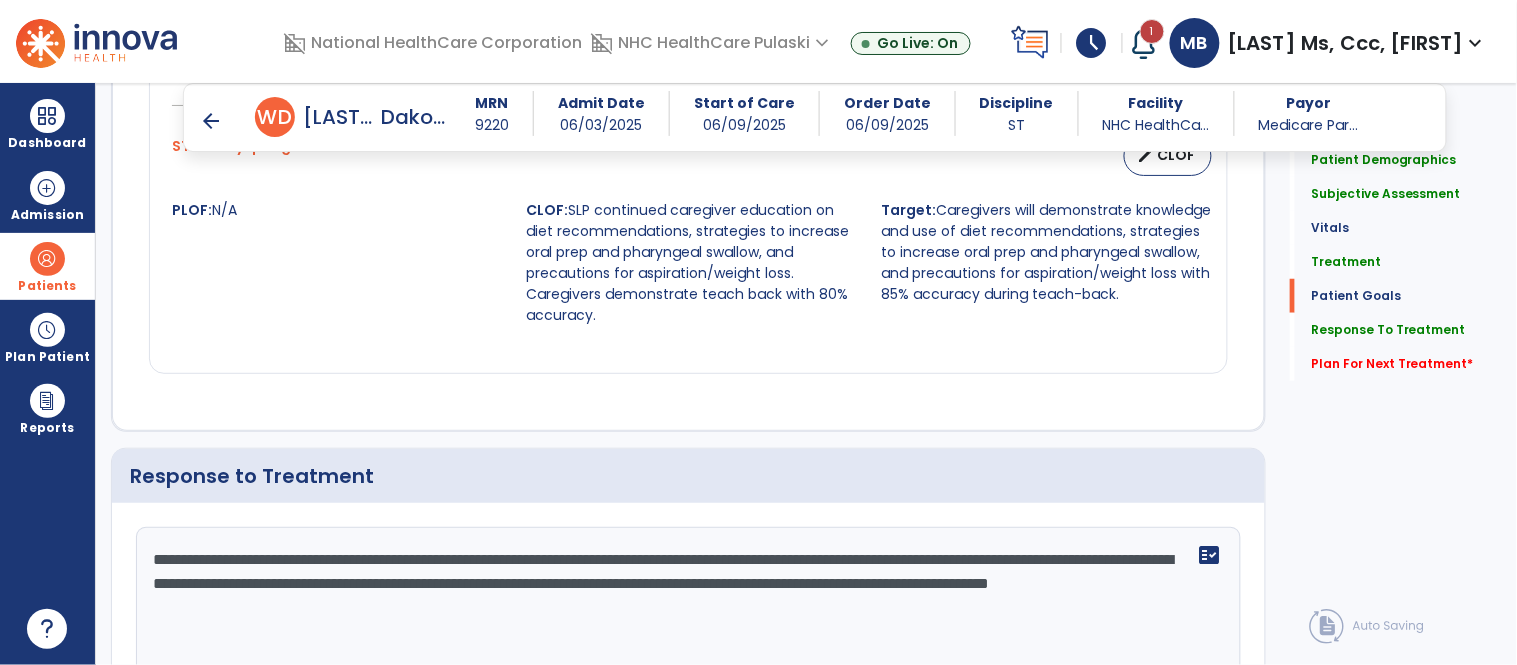 click on "**********" 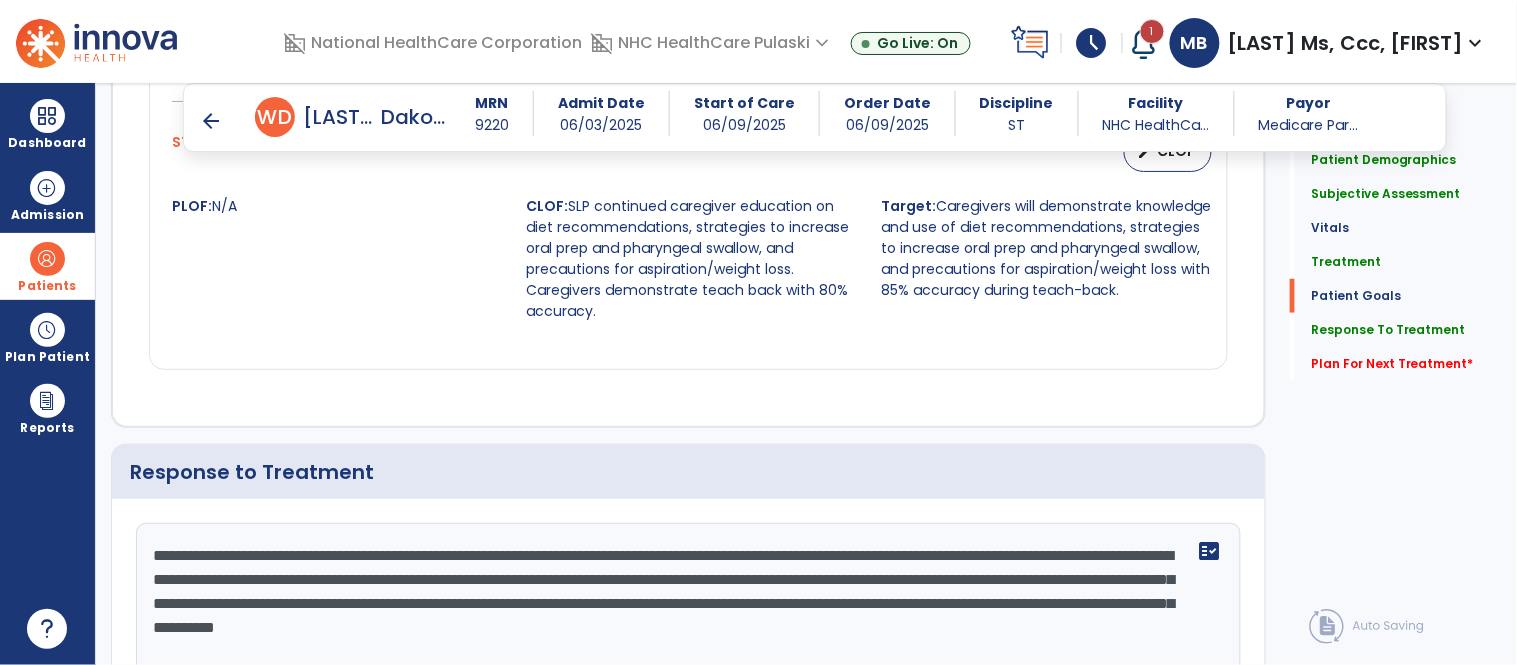 scroll, scrollTop: 2264, scrollLeft: 0, axis: vertical 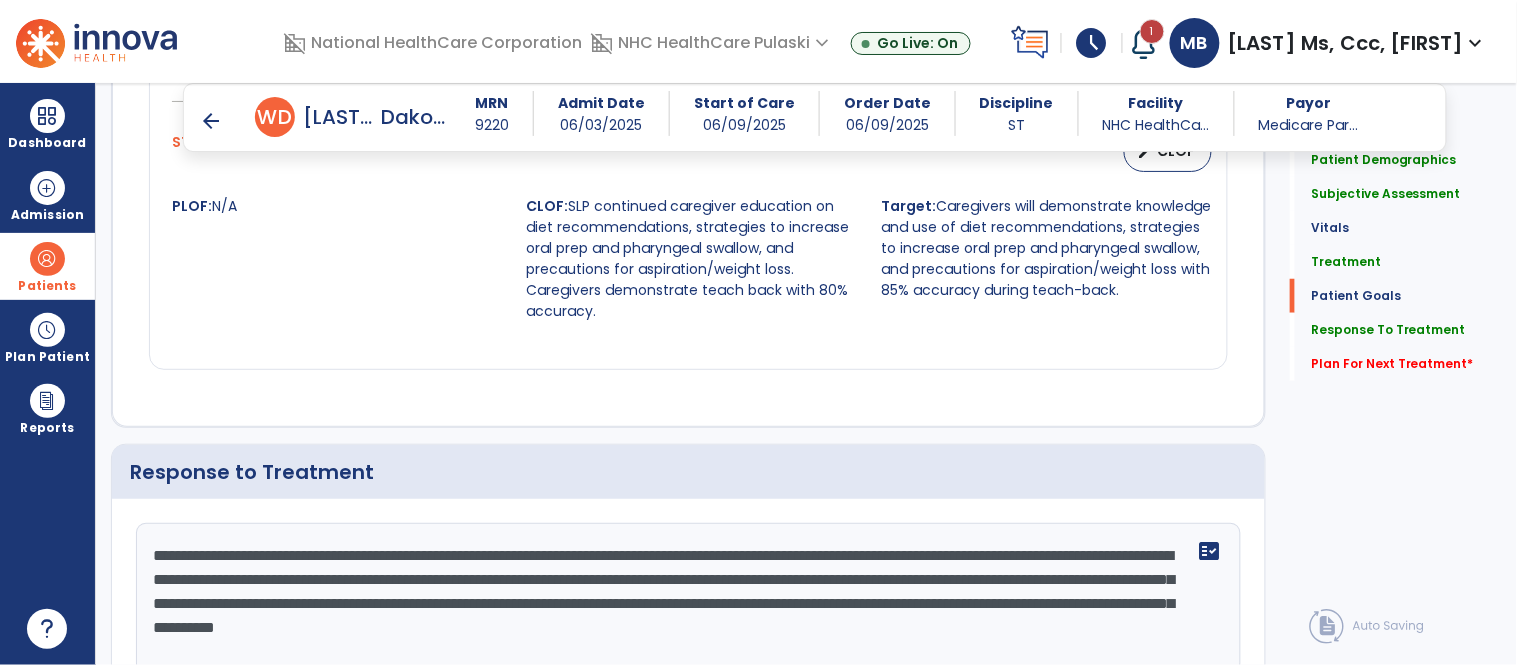 click on "**********" 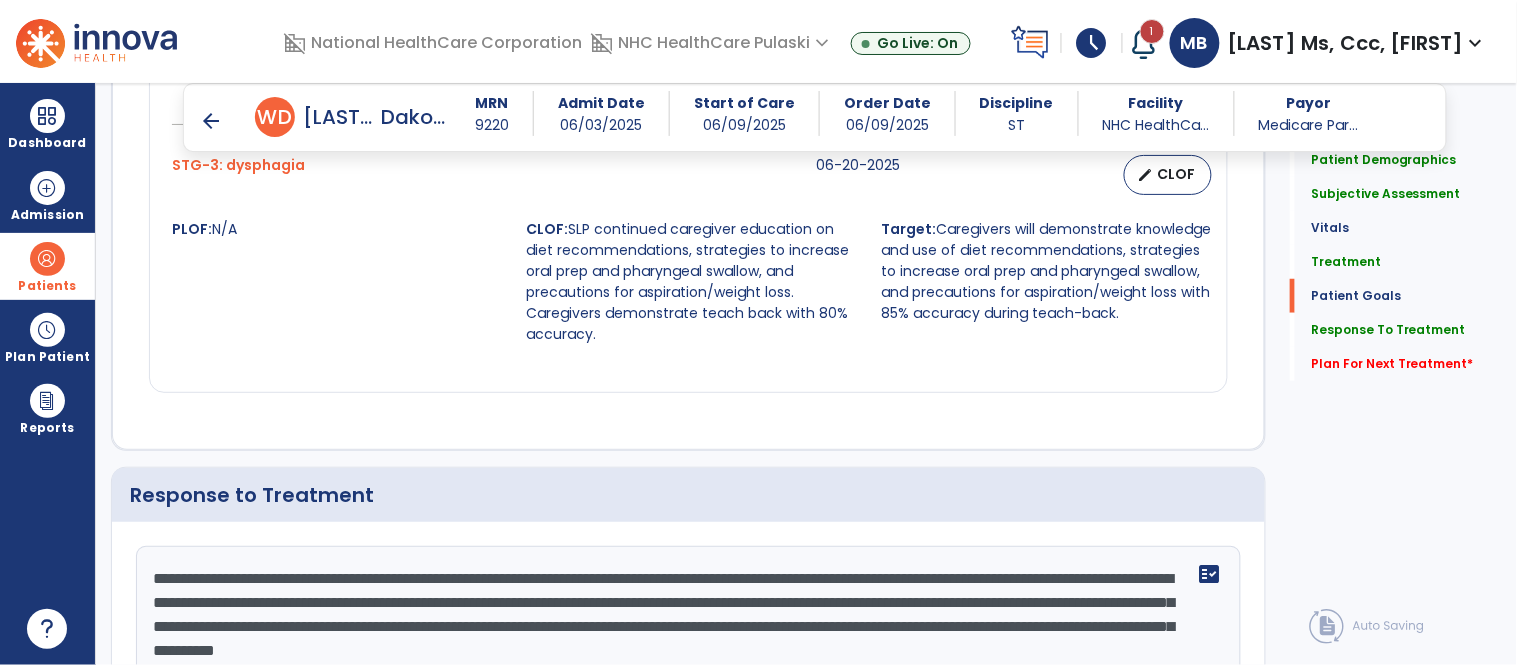scroll, scrollTop: 2264, scrollLeft: 0, axis: vertical 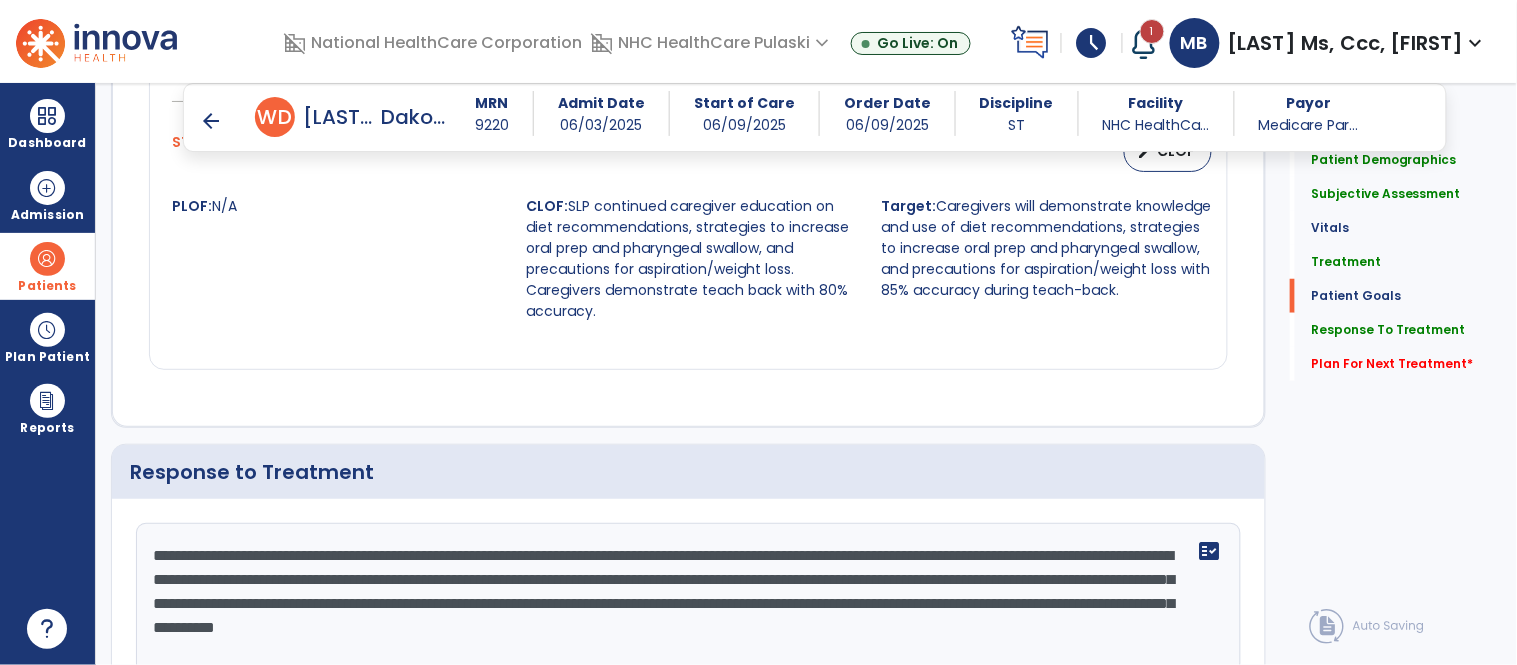 drag, startPoint x: 856, startPoint y: 624, endPoint x: 866, endPoint y: 652, distance: 29.732138 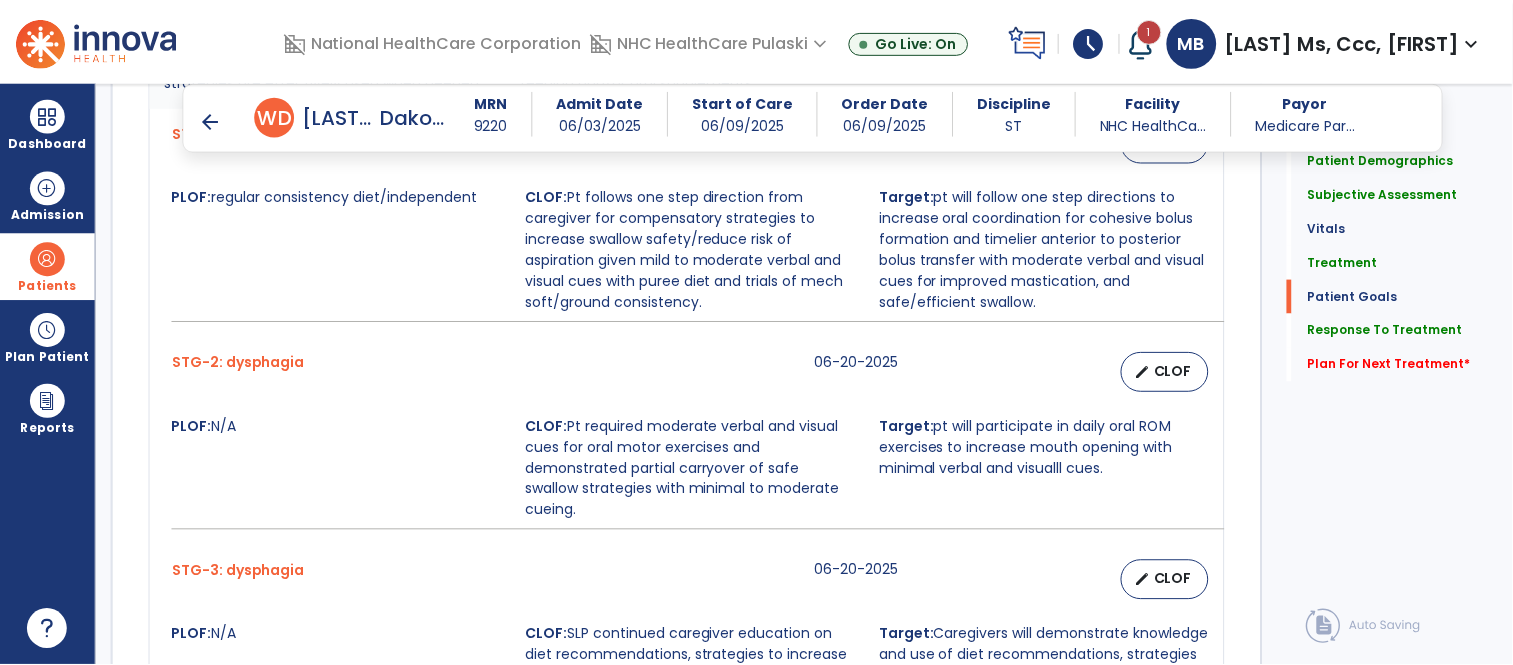 scroll, scrollTop: 1881, scrollLeft: 0, axis: vertical 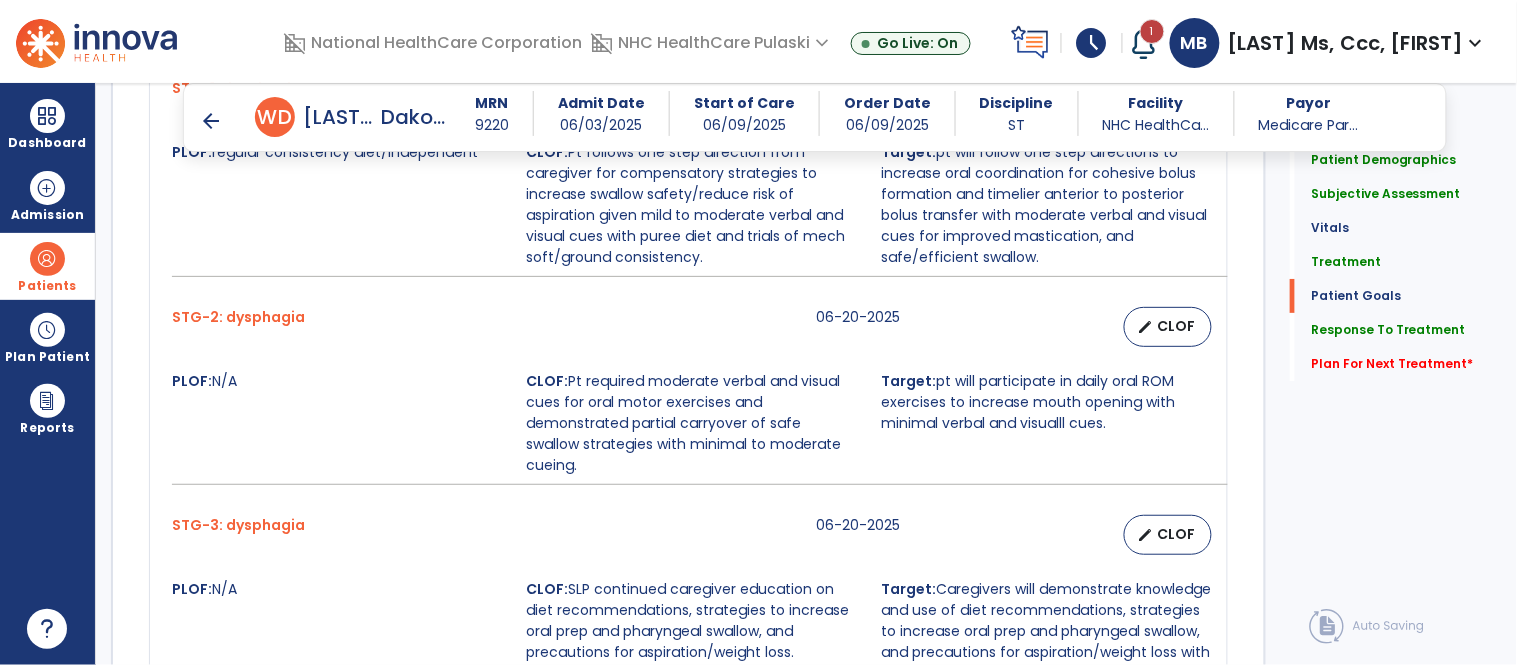 type on "**********" 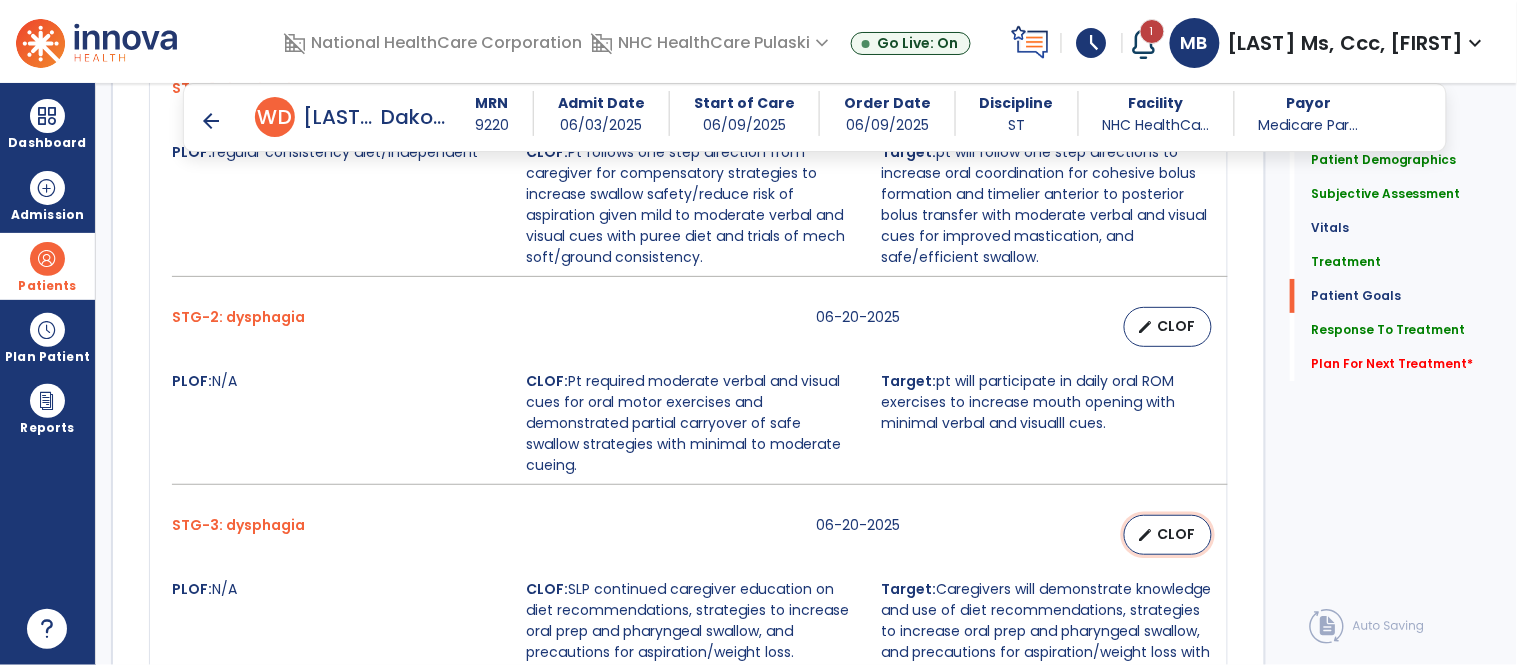 click on "CLOF" at bounding box center [1176, 534] 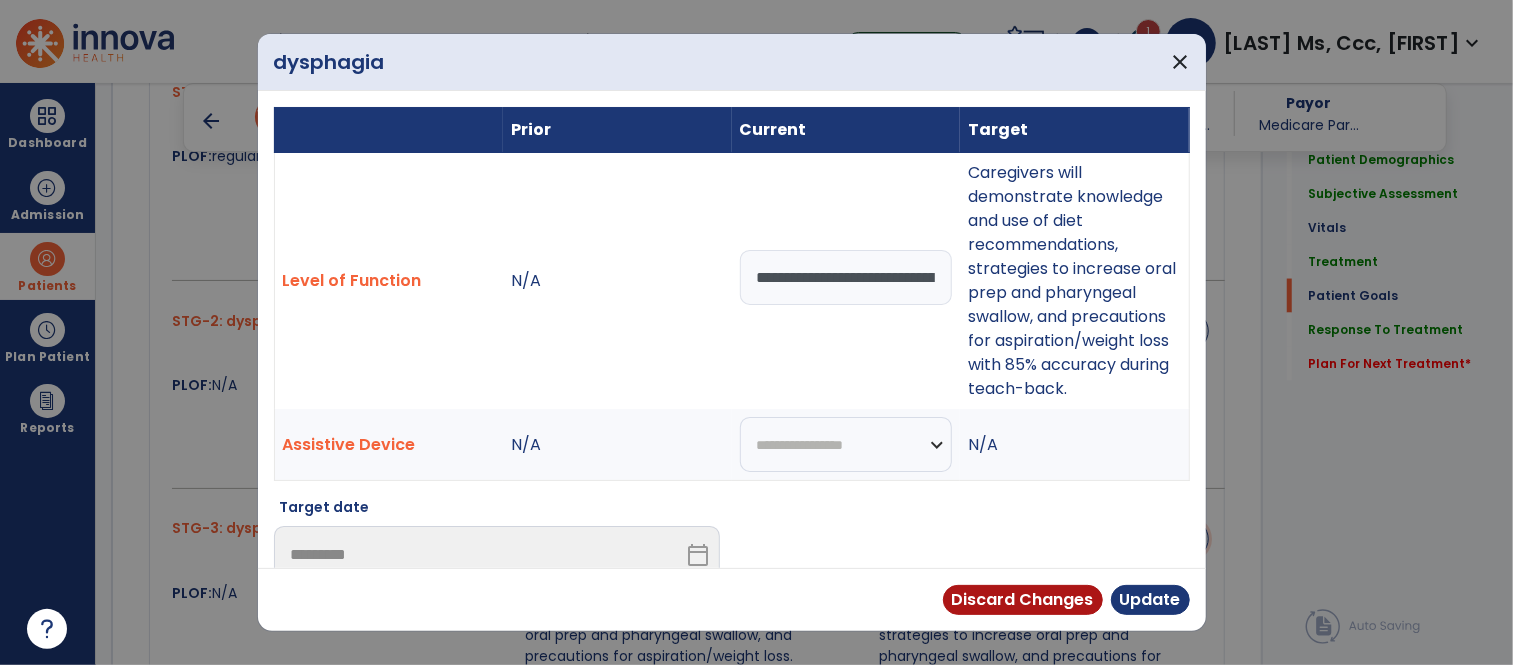 scroll, scrollTop: 1881, scrollLeft: 0, axis: vertical 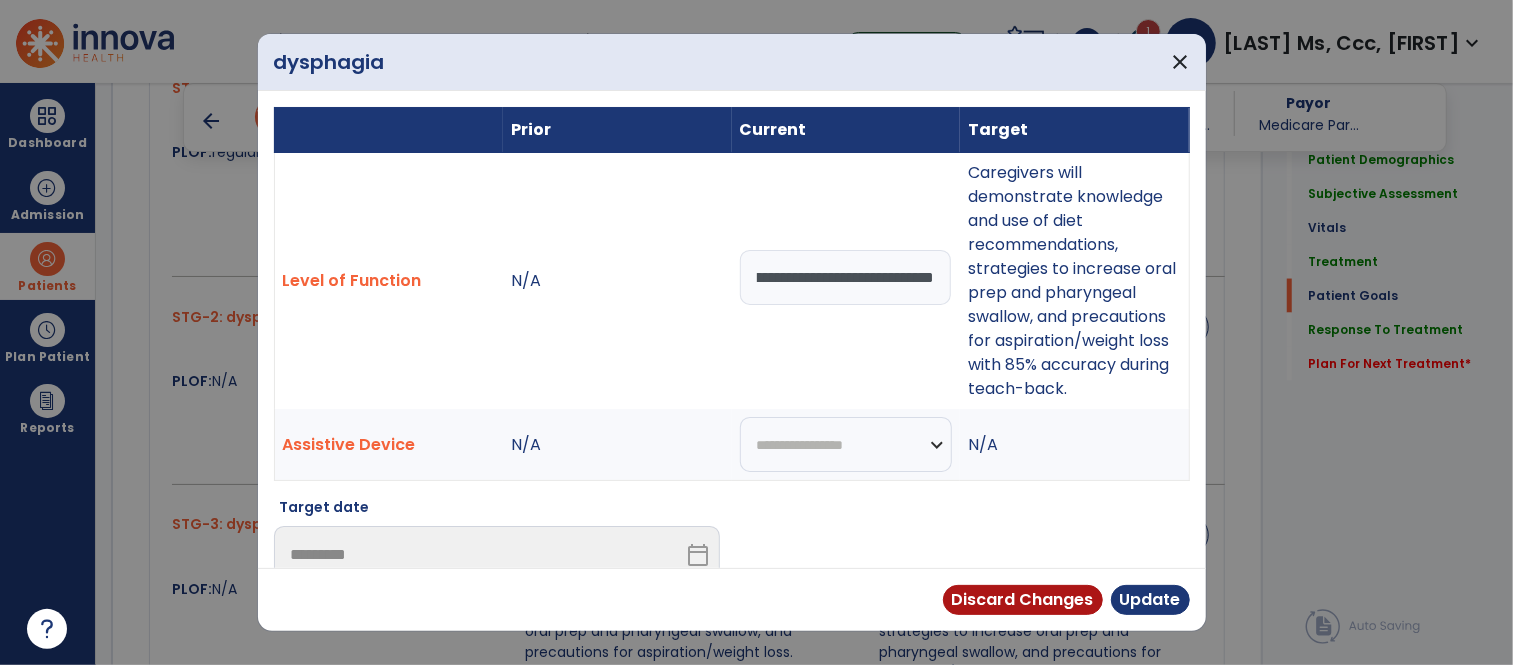 drag, startPoint x: 743, startPoint y: 270, endPoint x: 1057, endPoint y: 253, distance: 314.45987 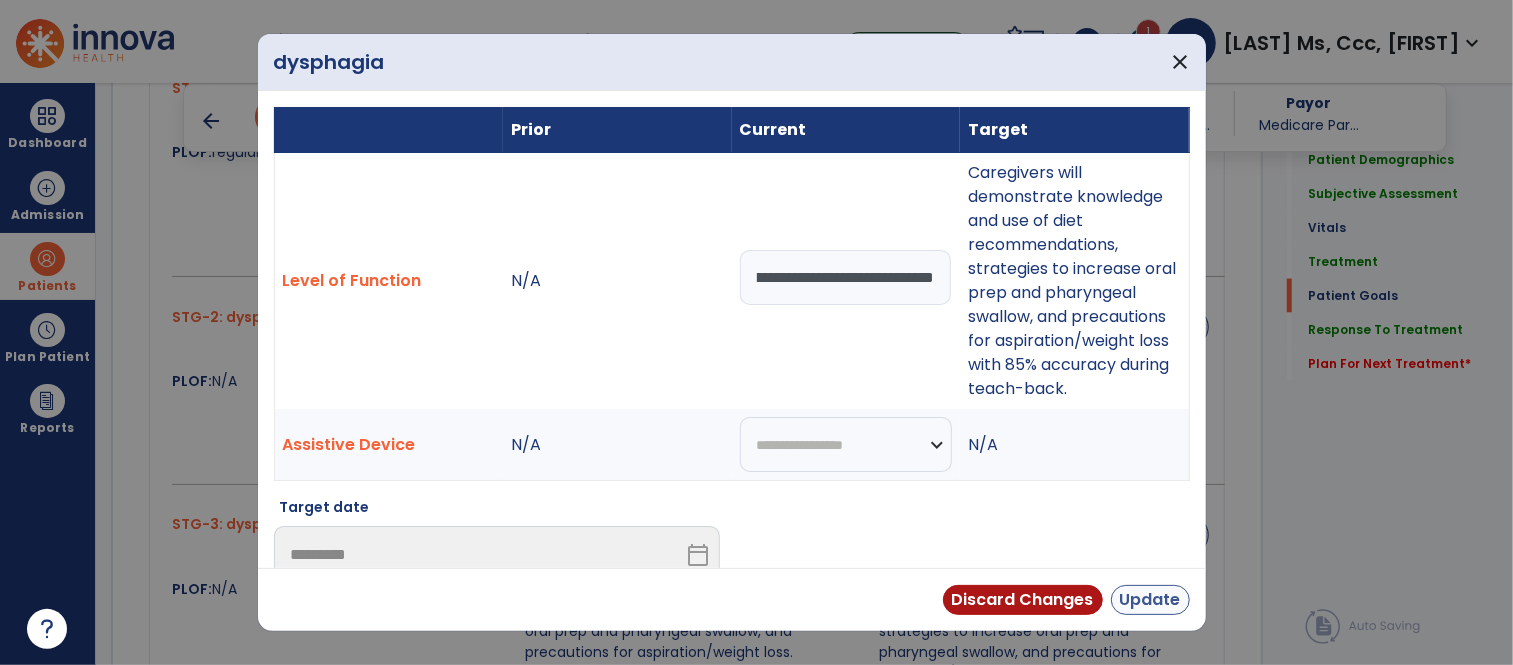 type on "**********" 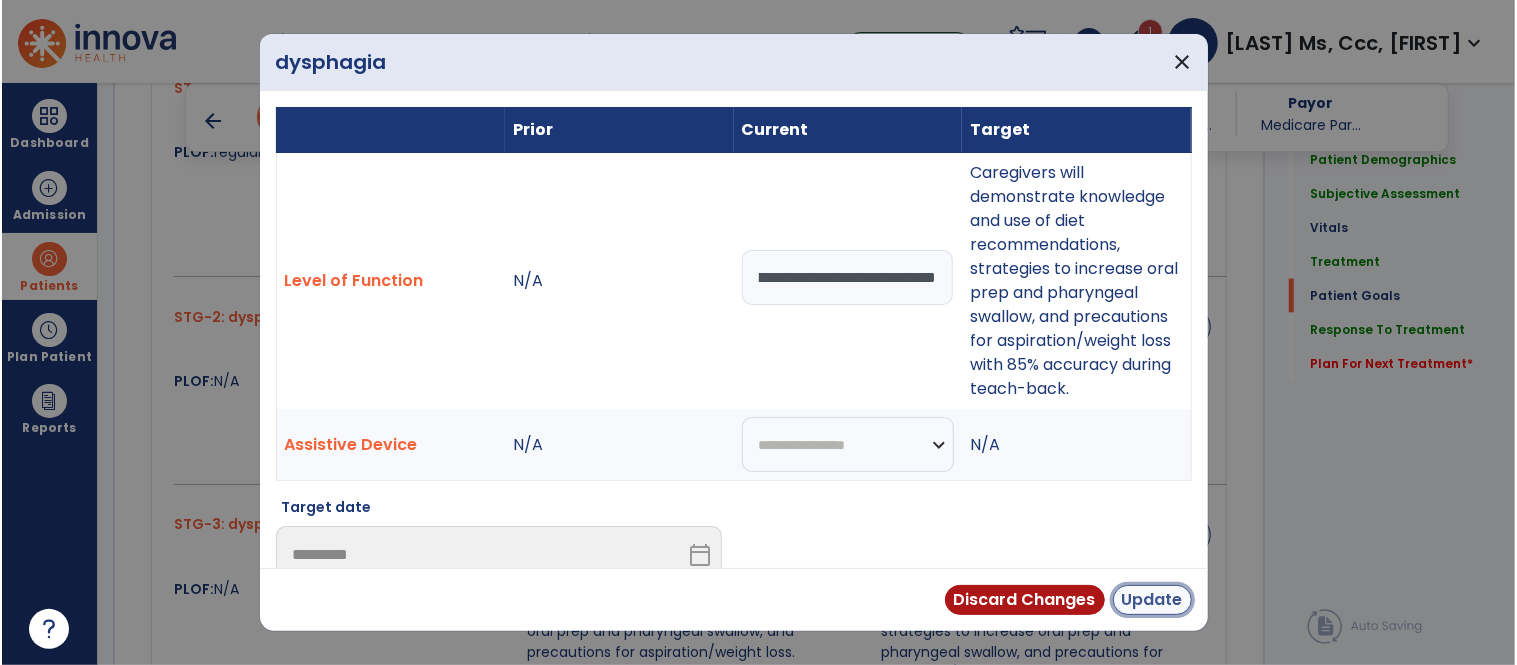scroll, scrollTop: 0, scrollLeft: 0, axis: both 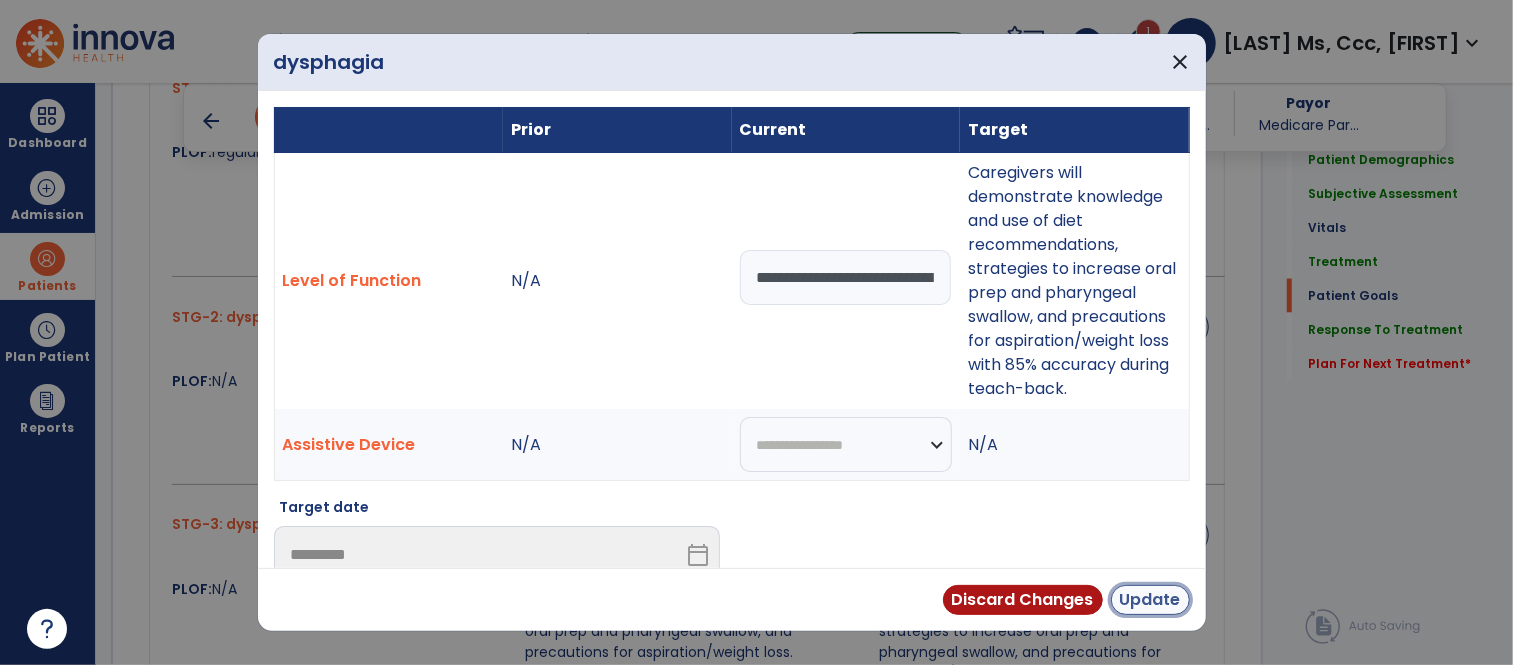 click on "Update" at bounding box center [1150, 600] 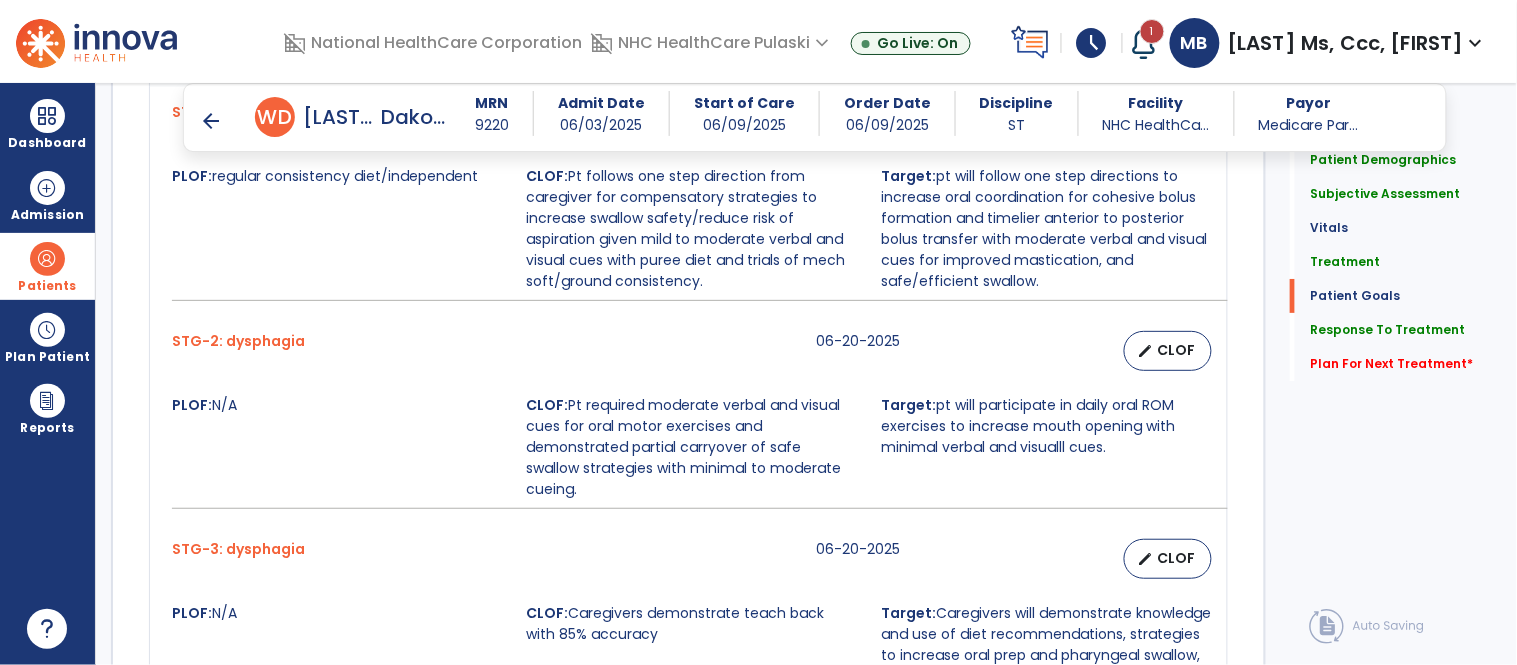 scroll, scrollTop: 1881, scrollLeft: 0, axis: vertical 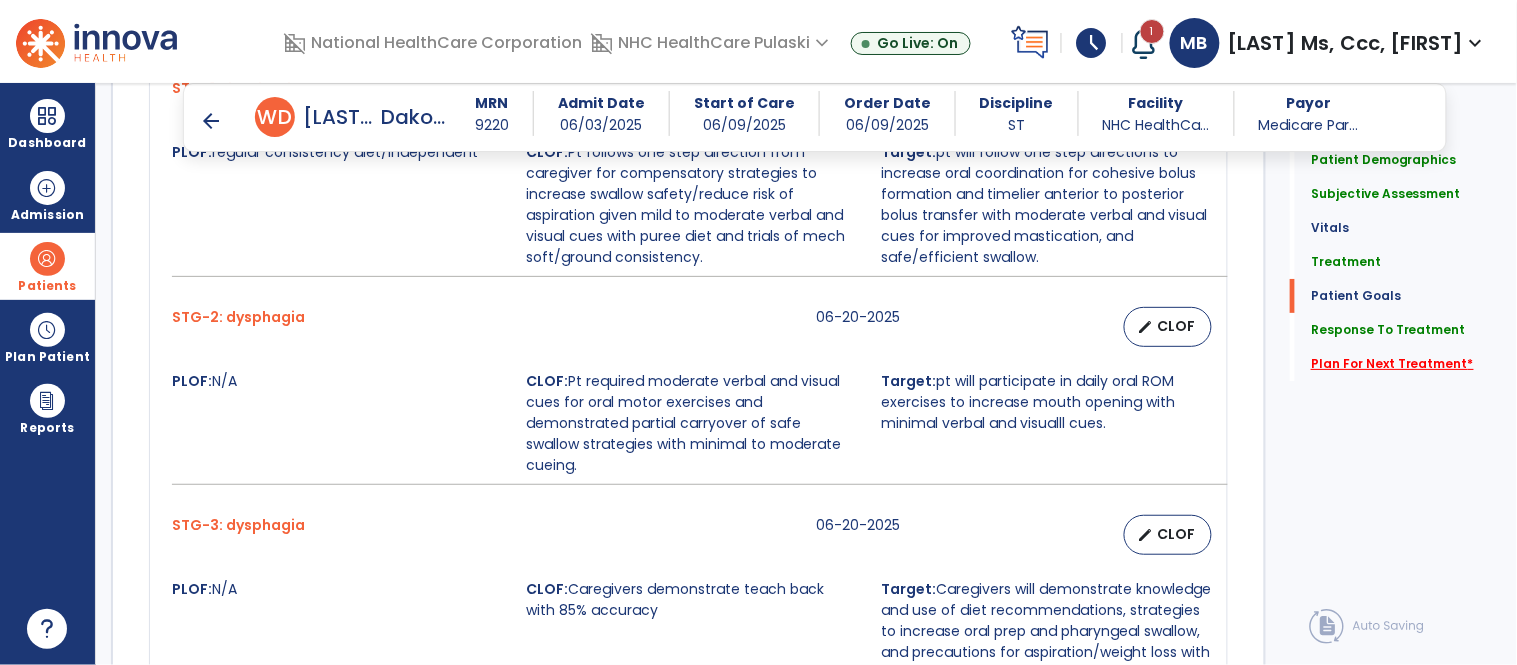 click on "Plan For Next Treatment   *" 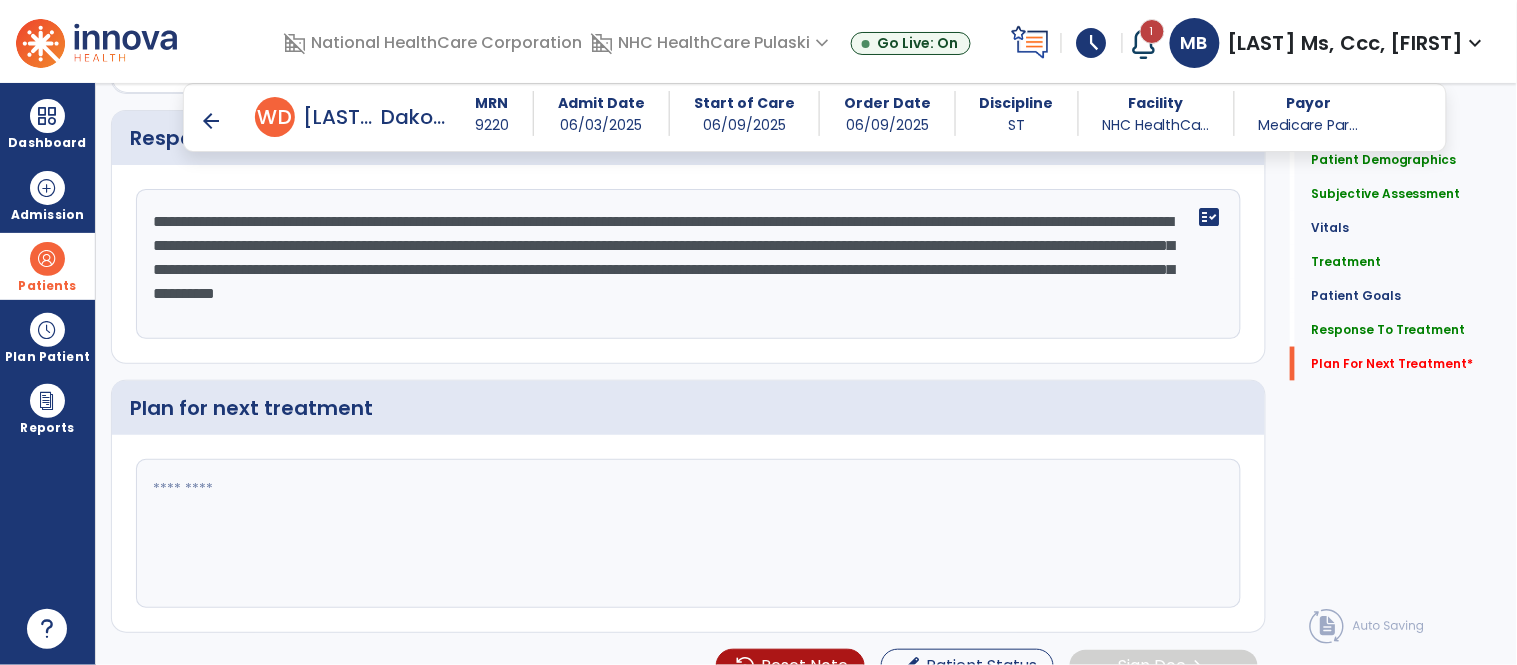 scroll, scrollTop: 2636, scrollLeft: 0, axis: vertical 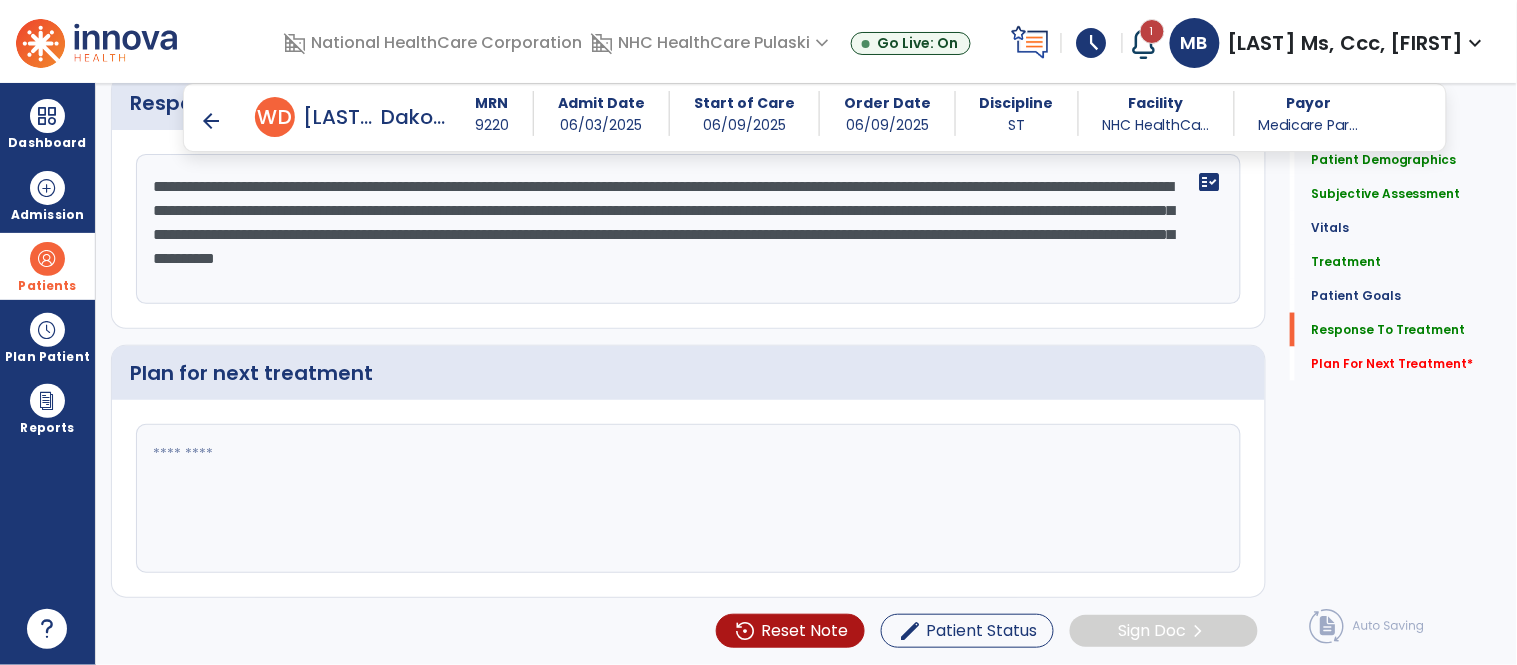 click 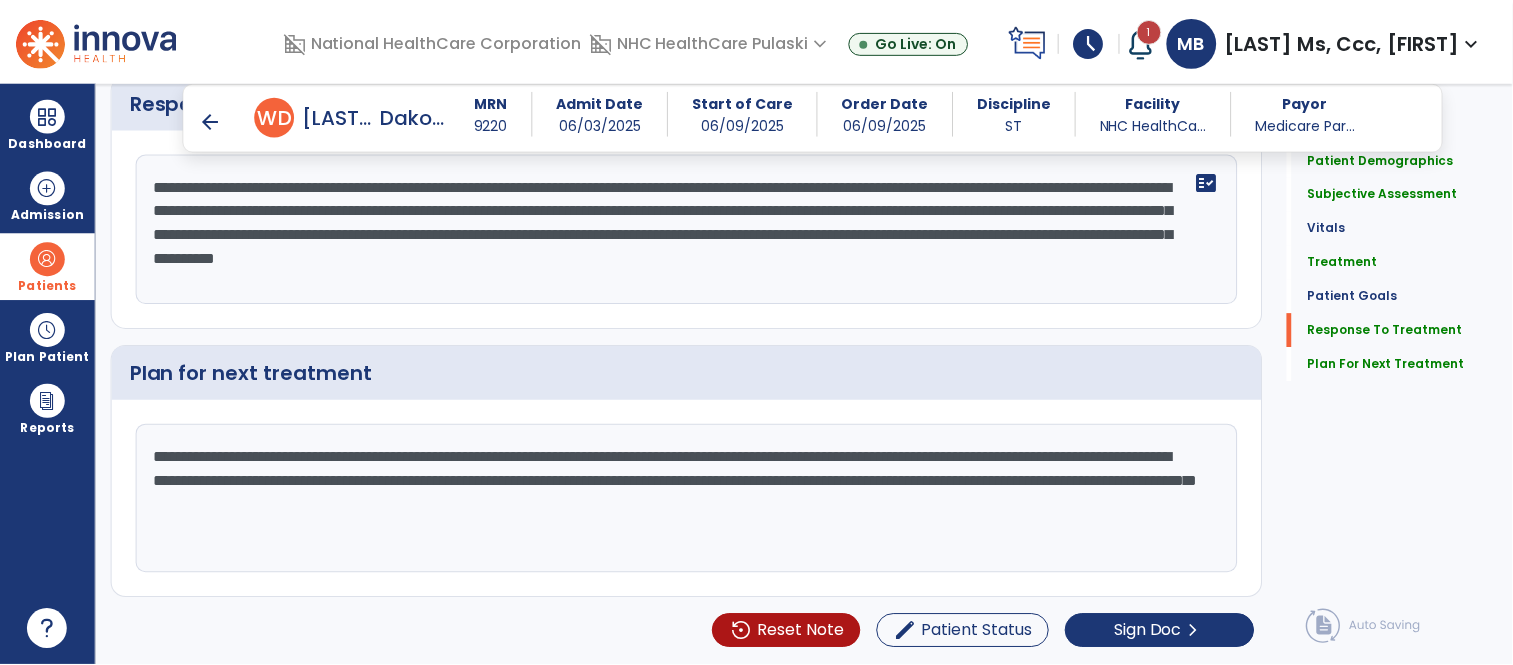 scroll, scrollTop: 2636, scrollLeft: 0, axis: vertical 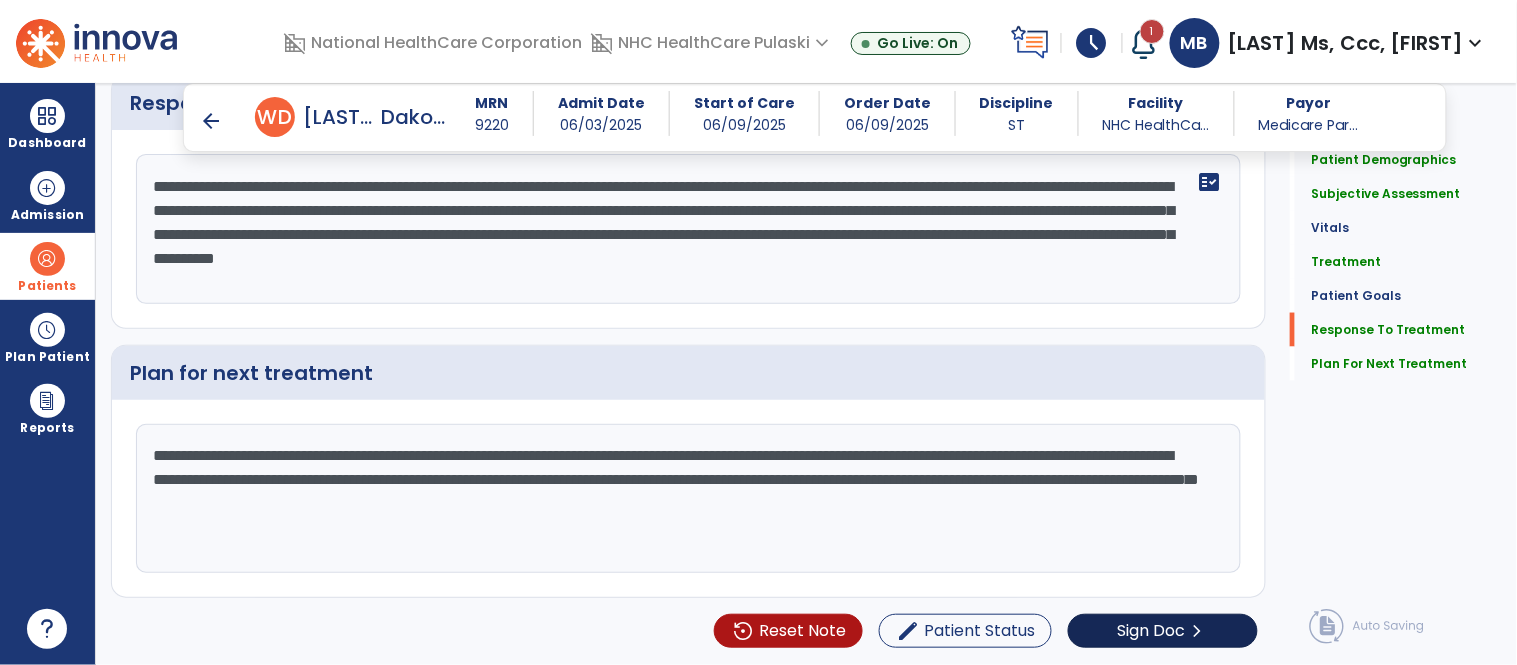 type on "**********" 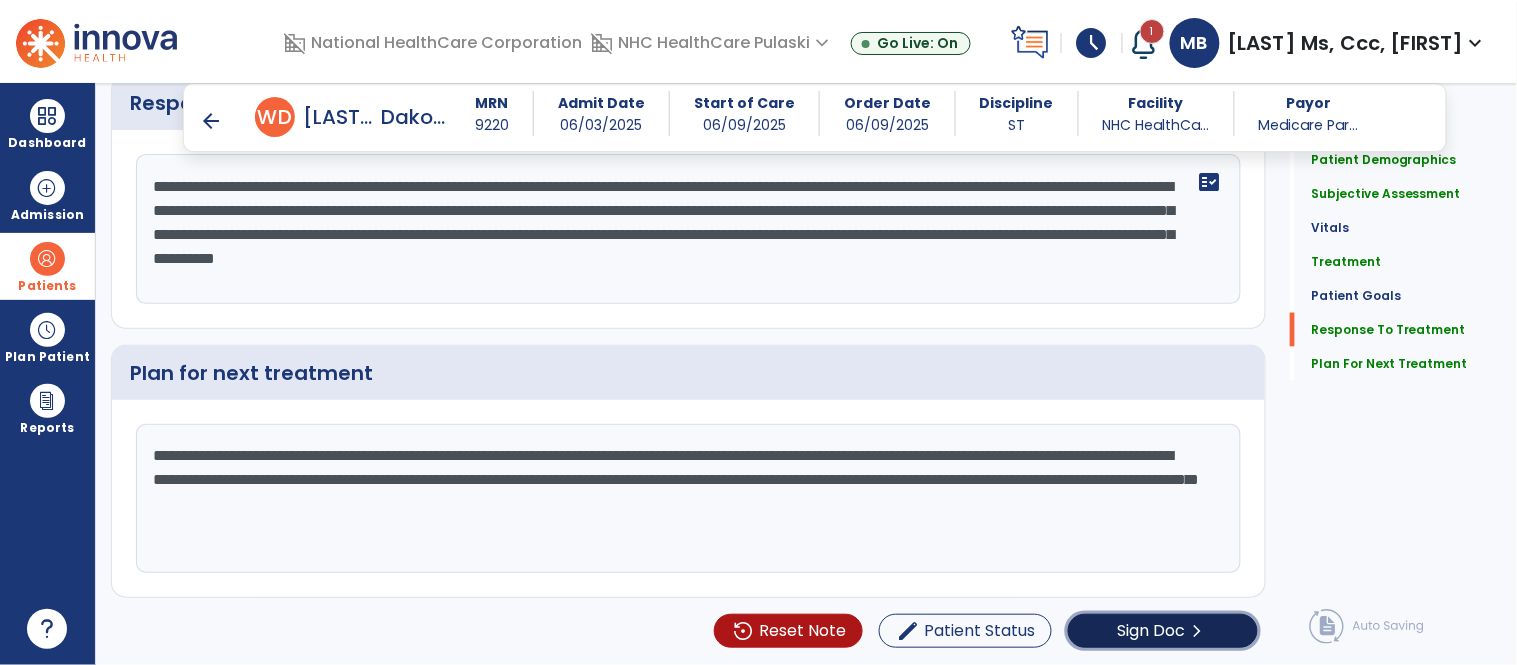 click on "chevron_right" 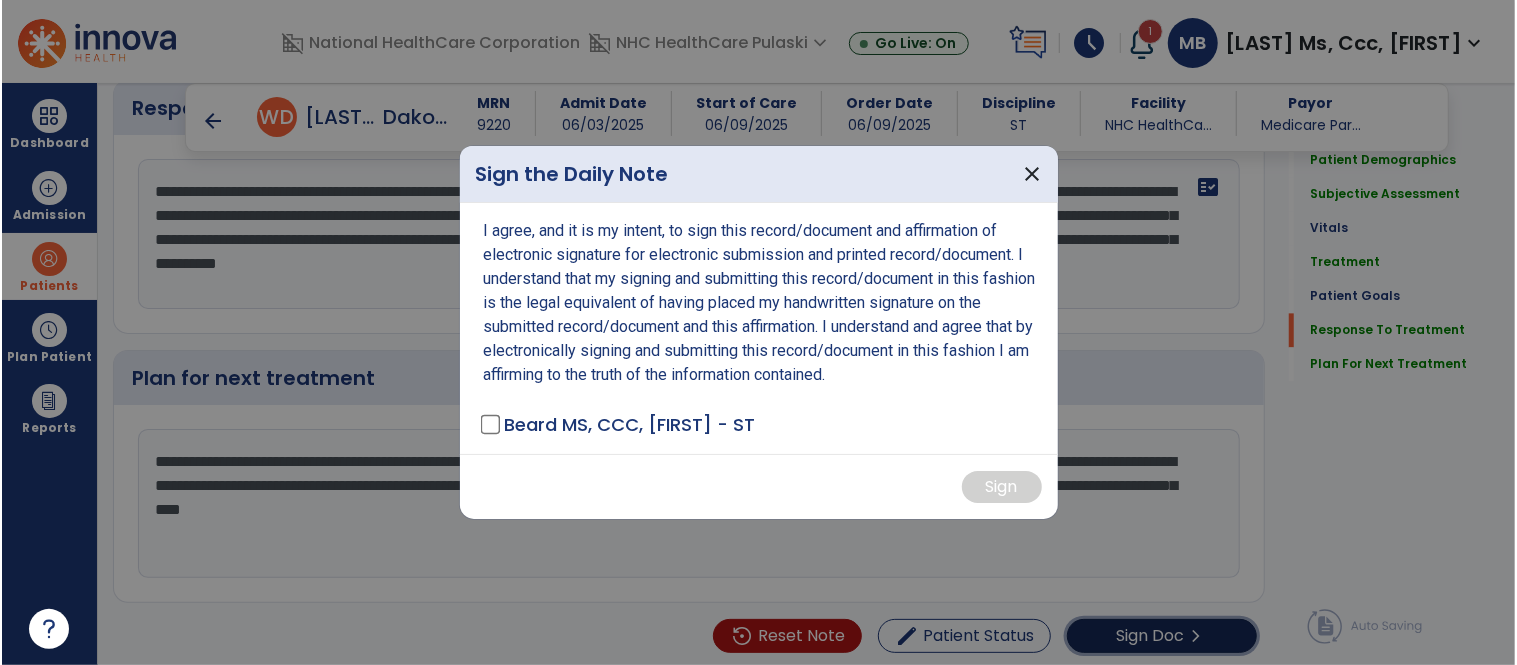 scroll, scrollTop: 2636, scrollLeft: 0, axis: vertical 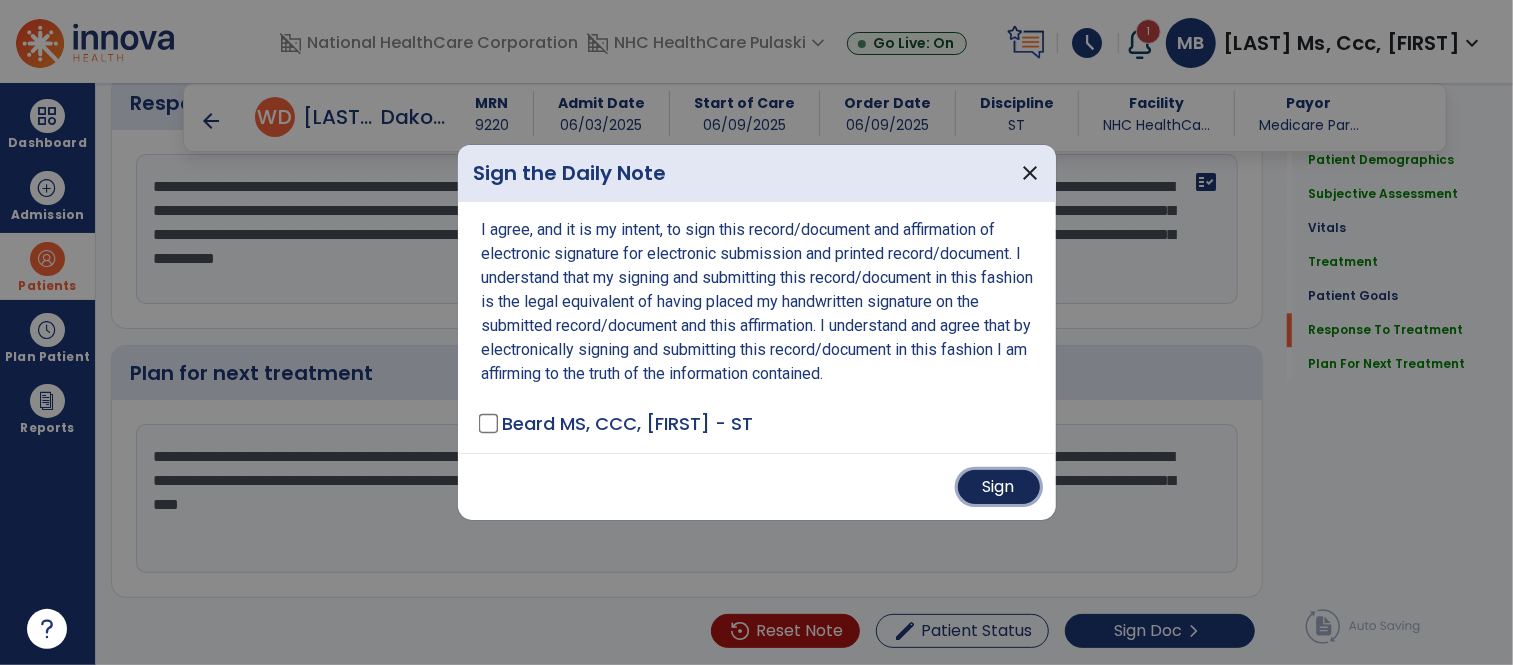 click on "Sign" at bounding box center [999, 487] 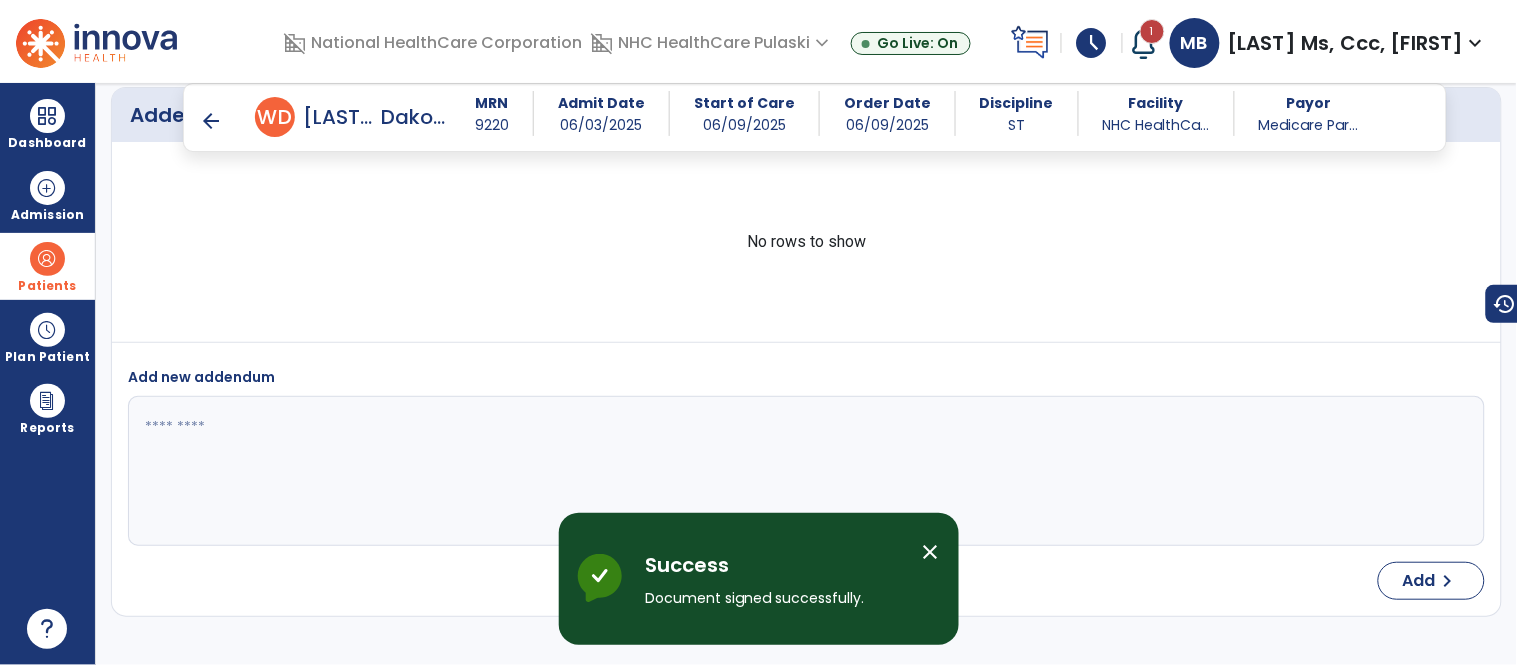 scroll, scrollTop: 3984, scrollLeft: 0, axis: vertical 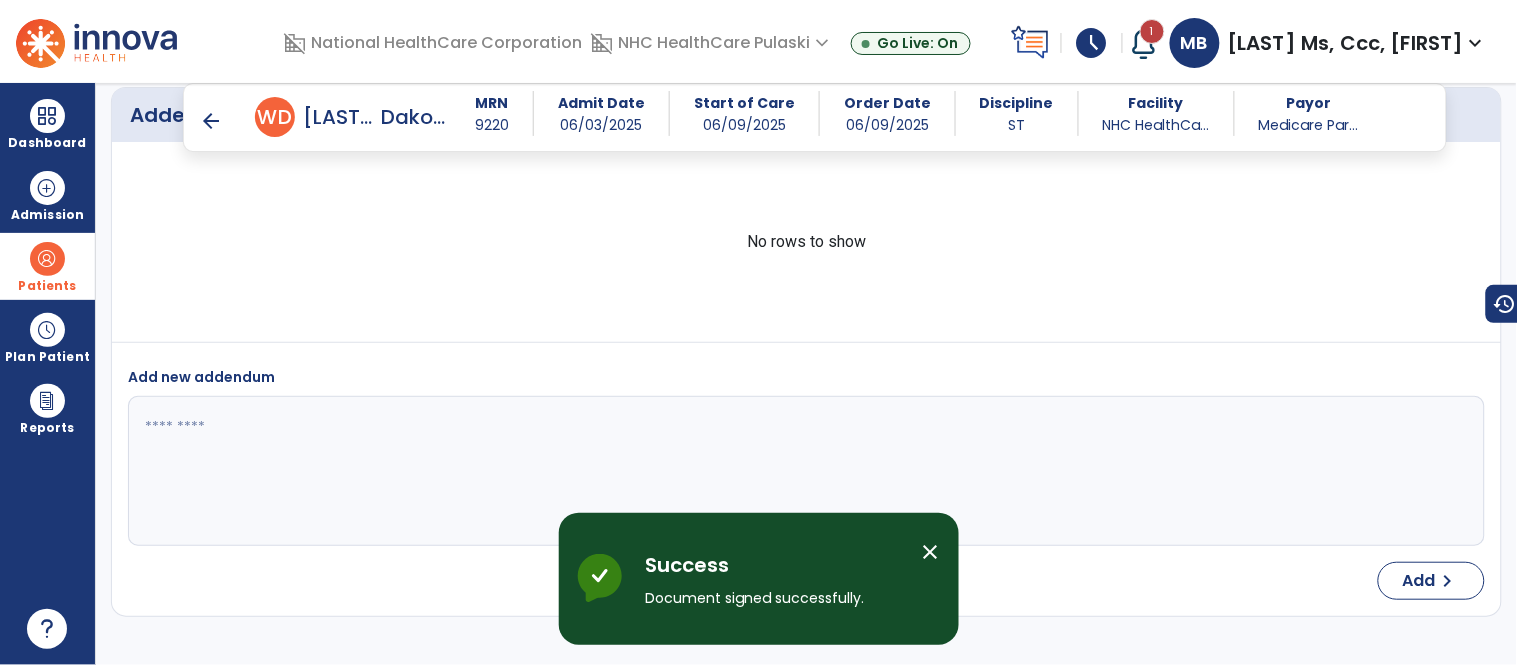 click on "arrow_back" at bounding box center [211, 121] 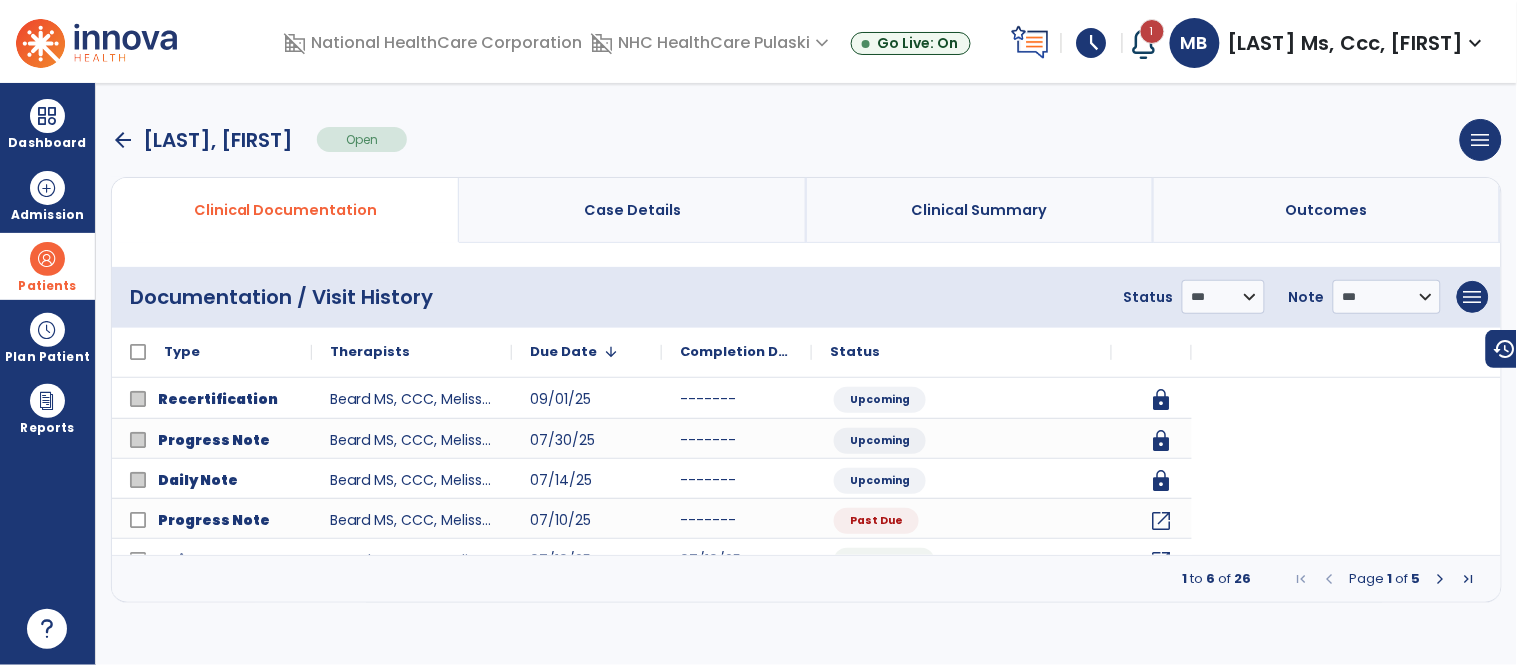 scroll, scrollTop: 0, scrollLeft: 0, axis: both 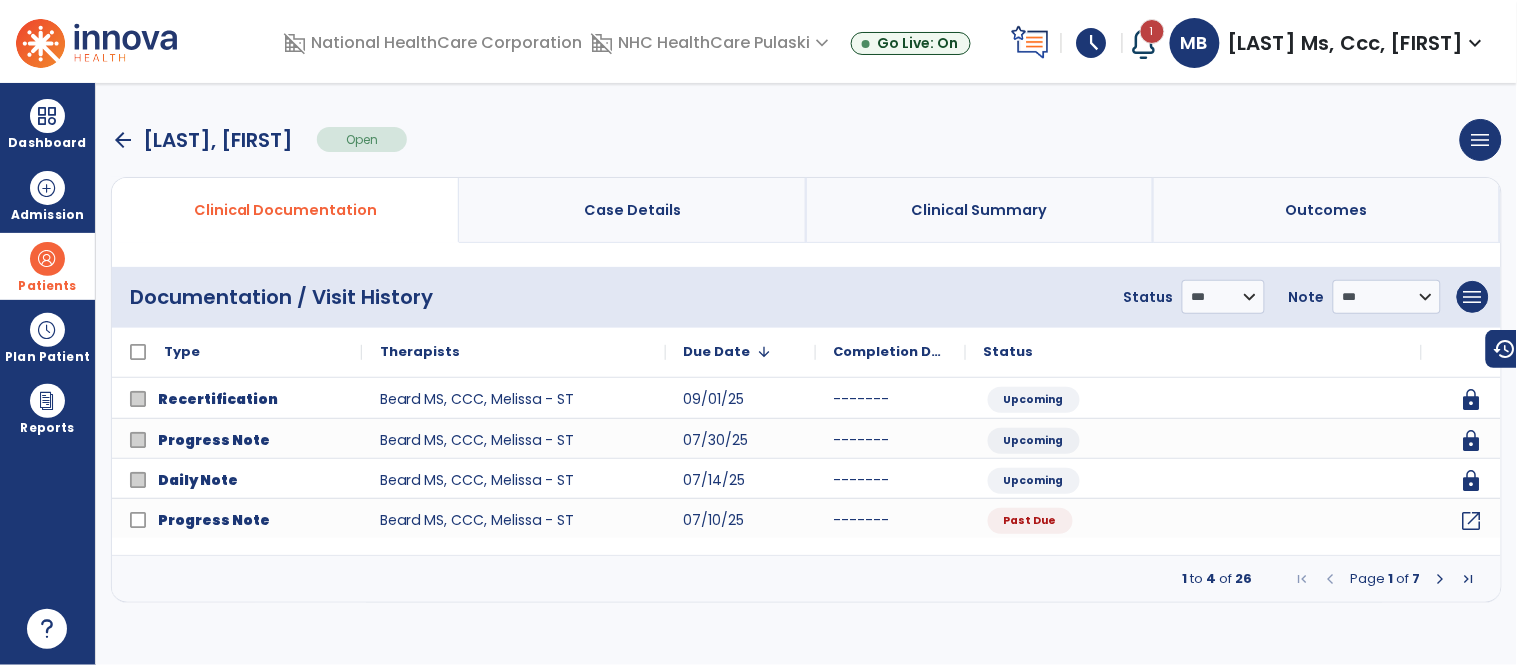 click on "**********" 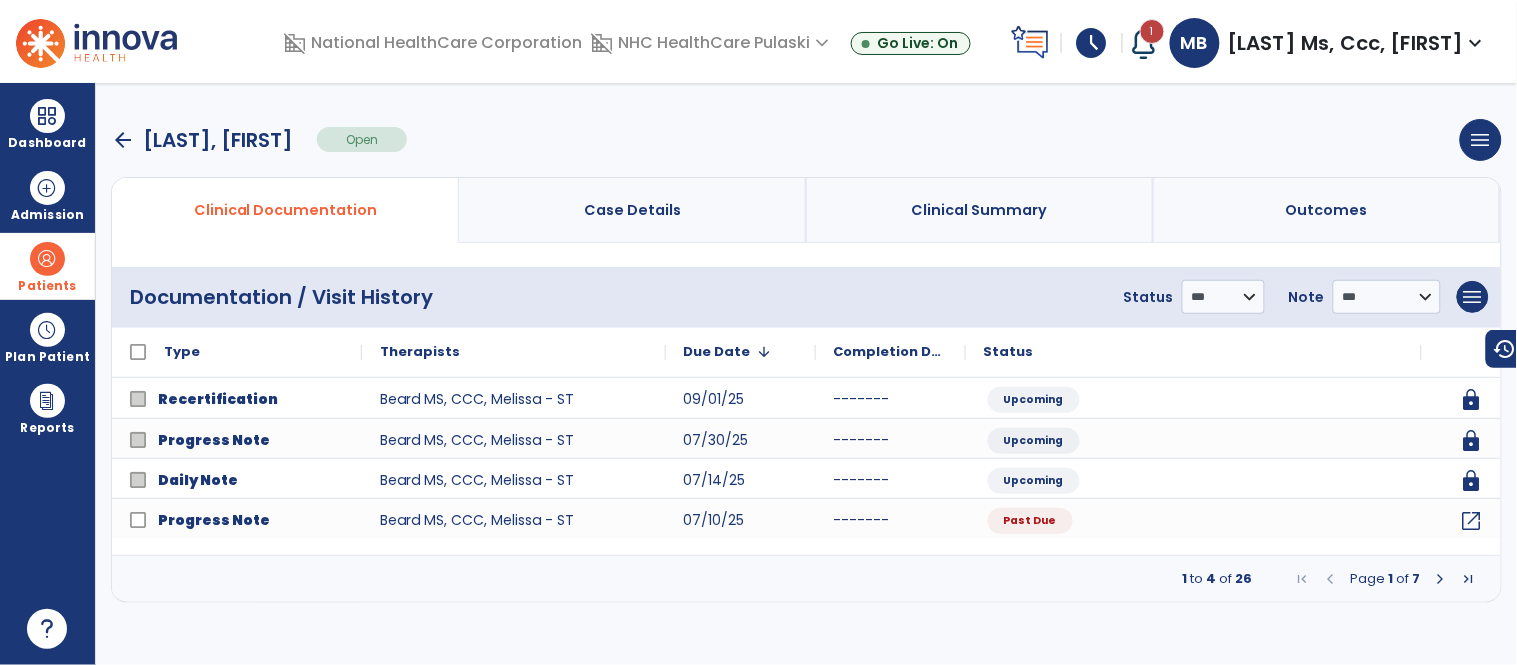 click on "arrow_back   [LAST], [FIRST]" at bounding box center (202, 140) 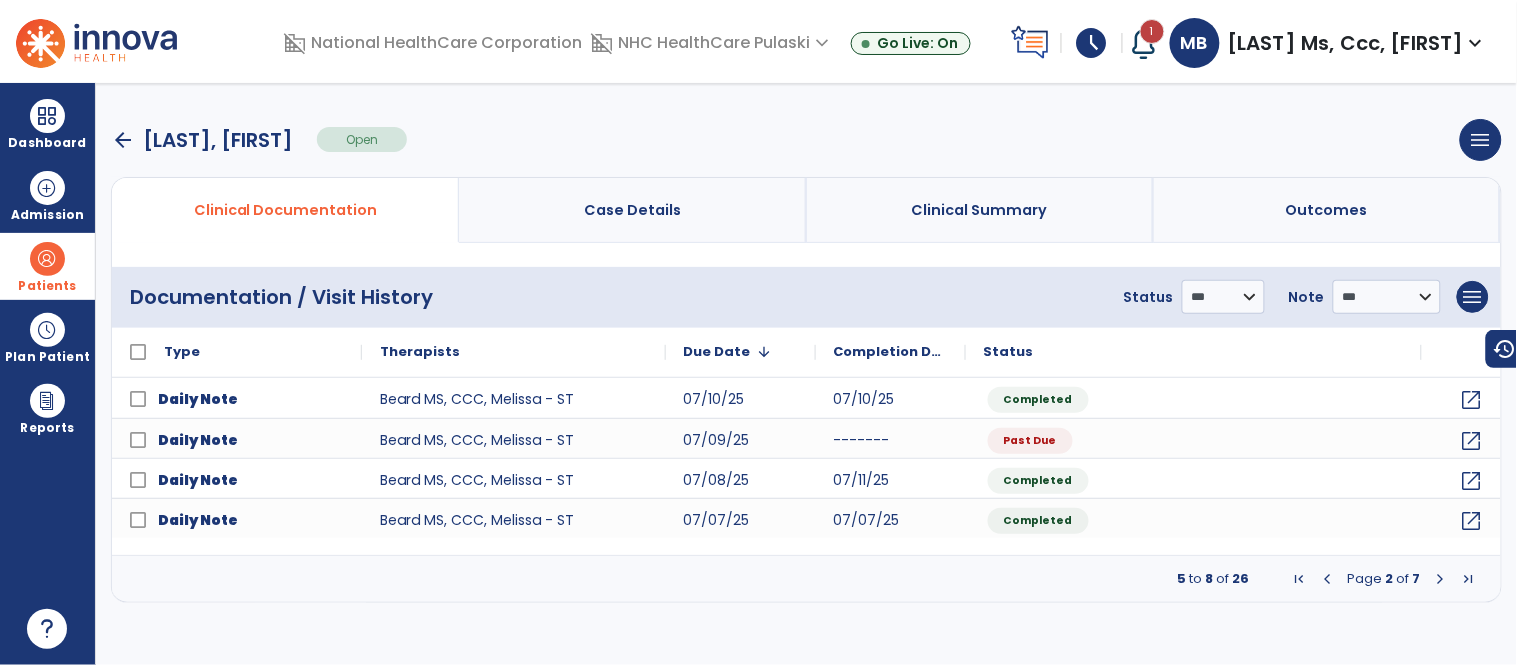 click on "schedule" at bounding box center [1092, 43] 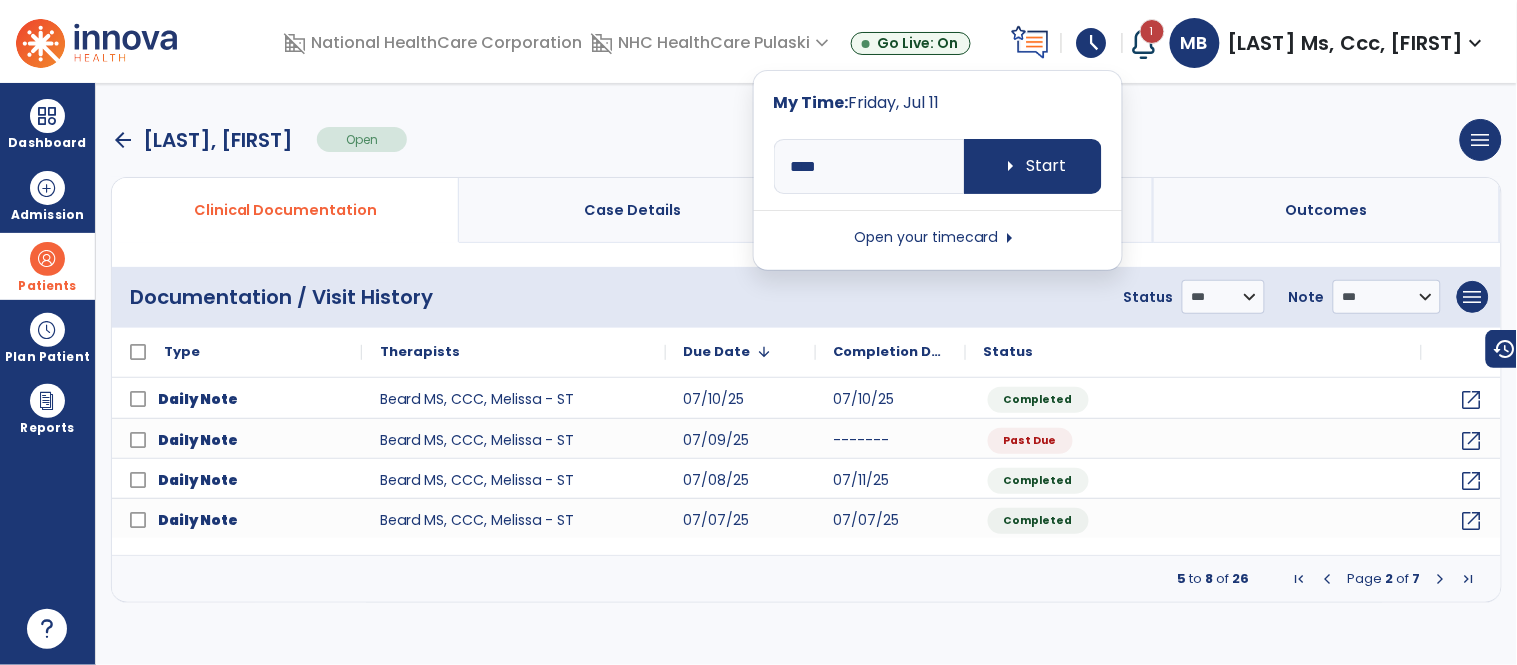 click on "Open your timecard  arrow_right" at bounding box center [938, 238] 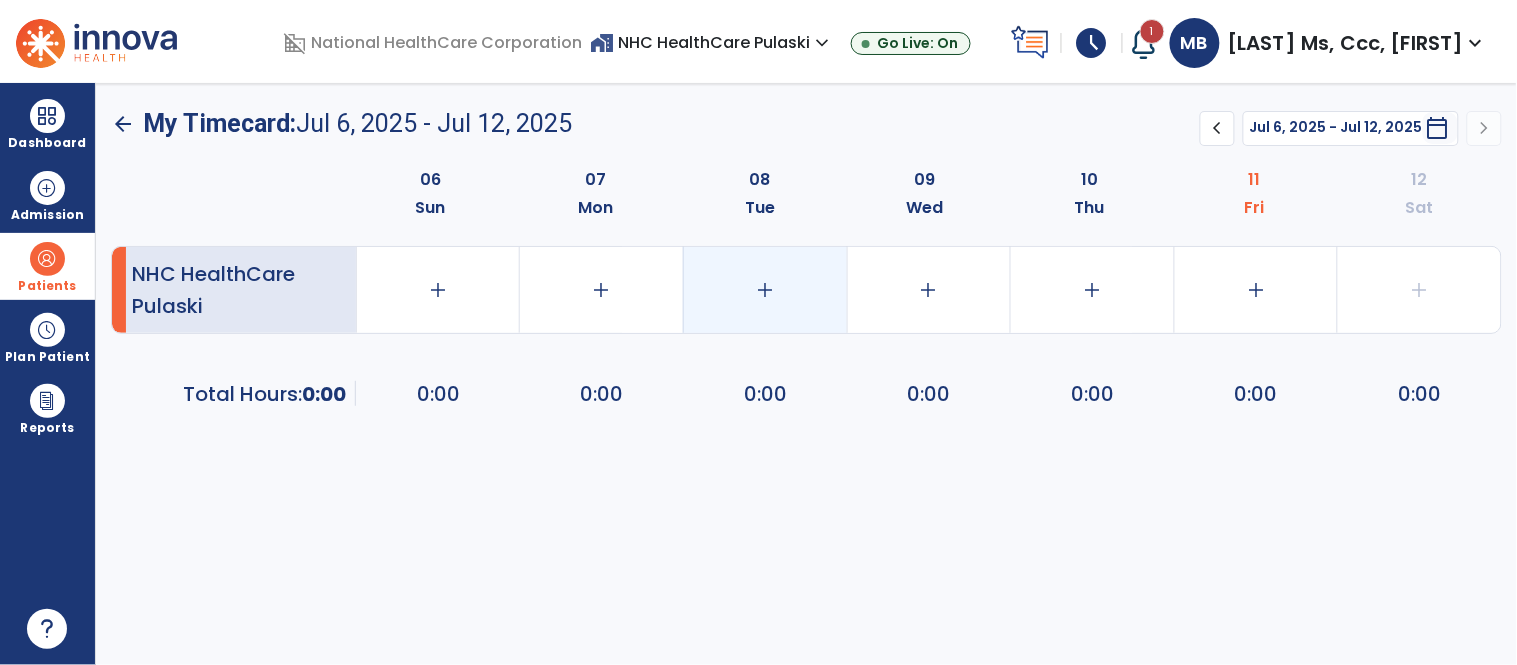 click on "add" 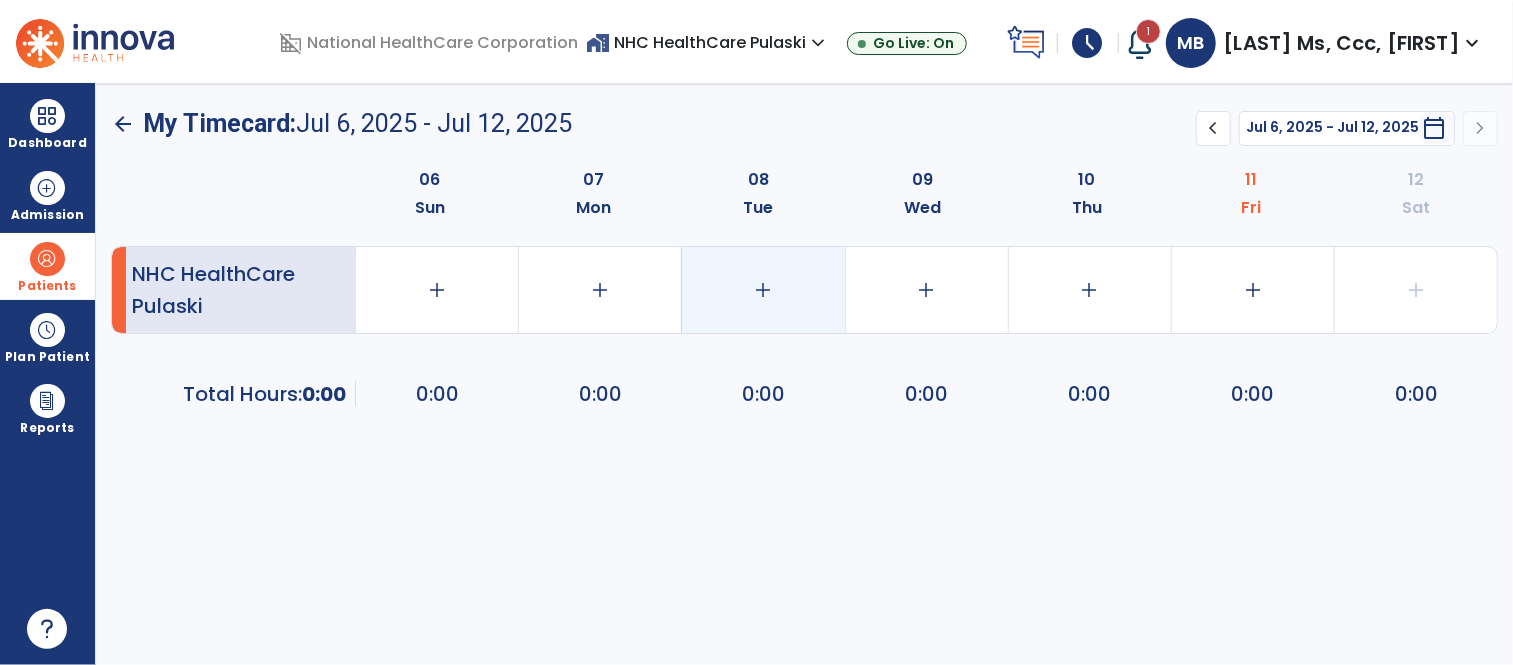 select on "**********" 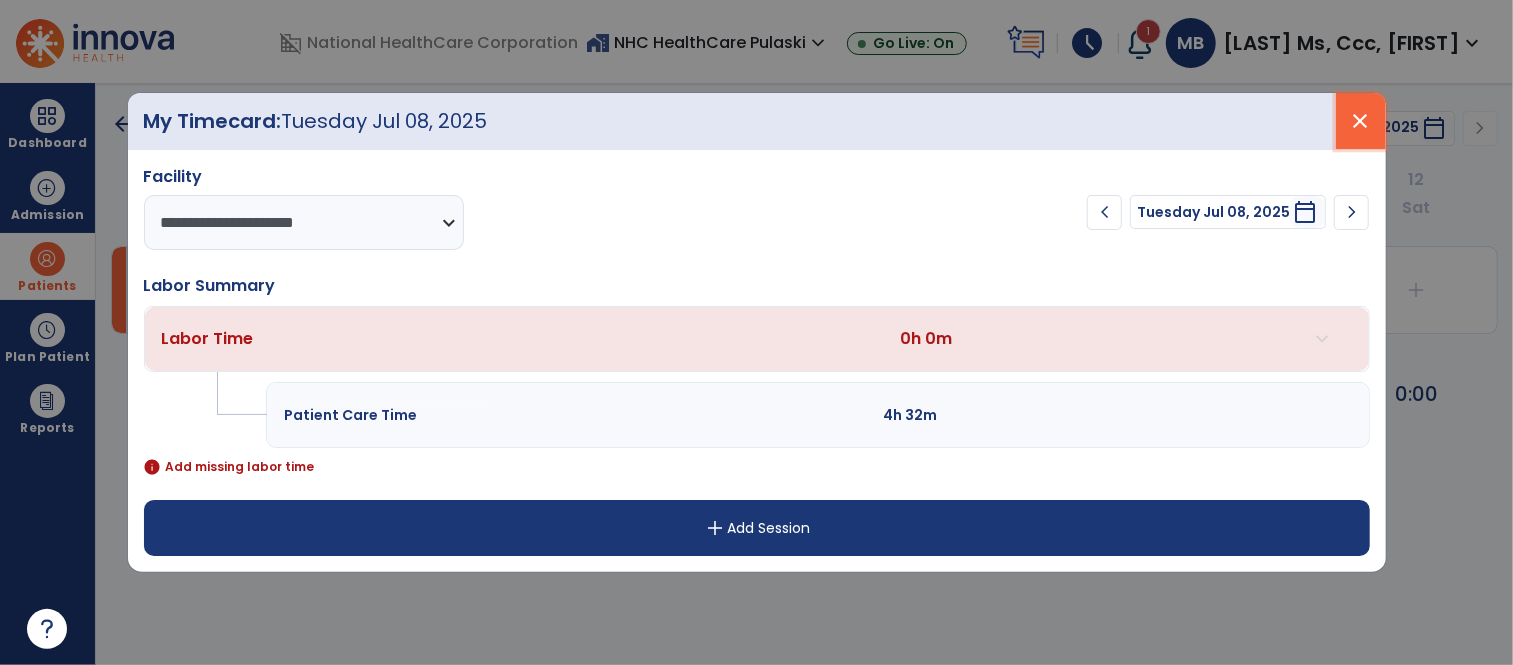click on "close" at bounding box center (1361, 121) 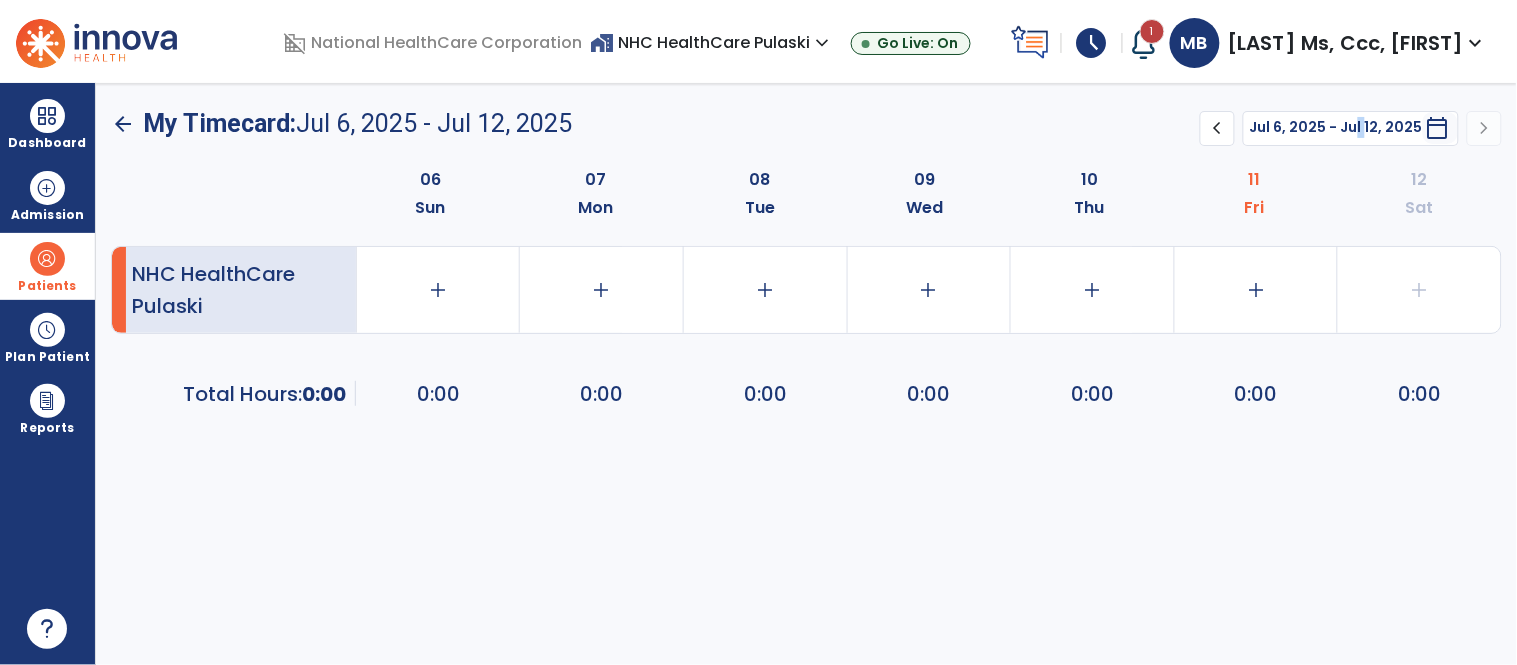 click on "Jul 6, 2025 - Jul 12, 2025" at bounding box center (1336, 127) 